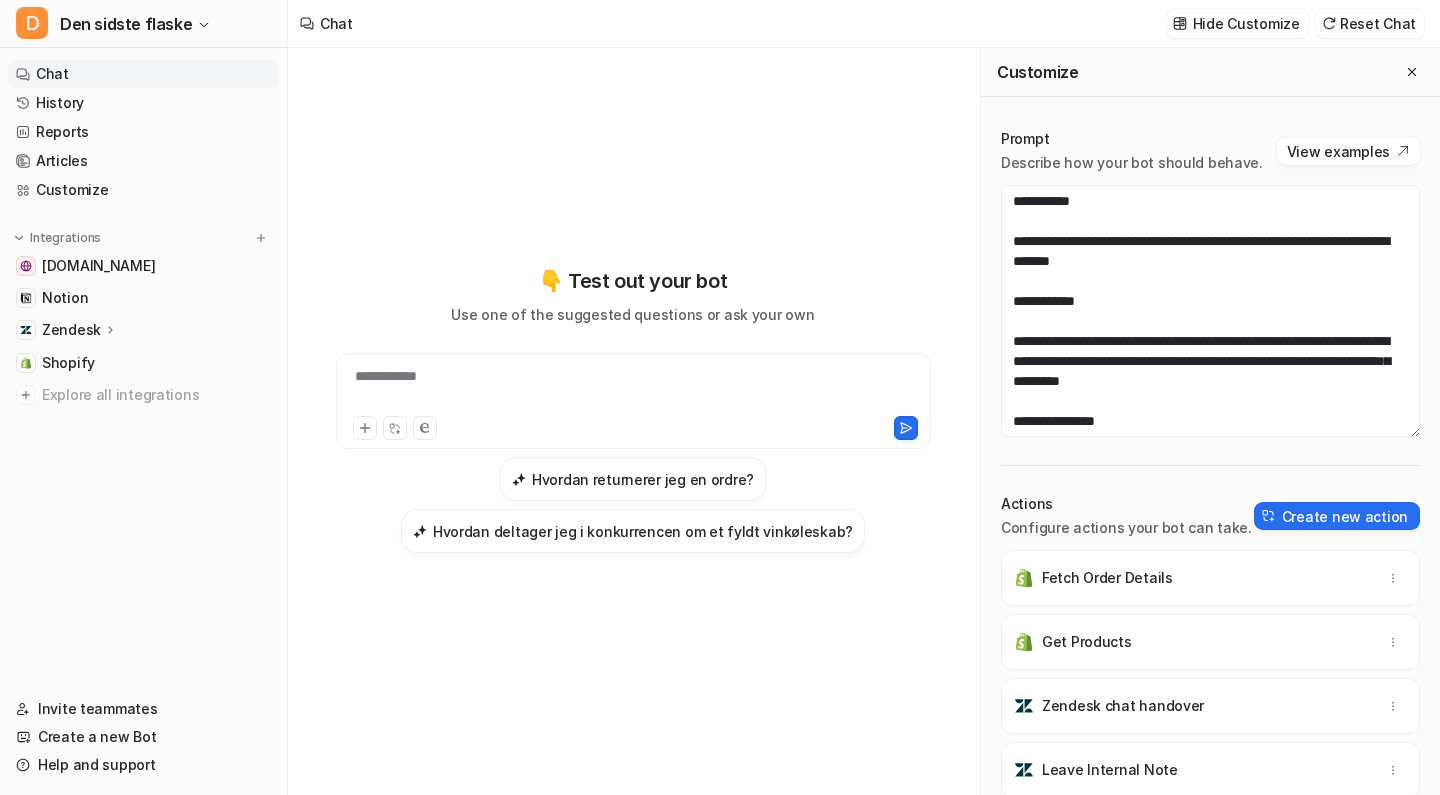scroll, scrollTop: 0, scrollLeft: 0, axis: both 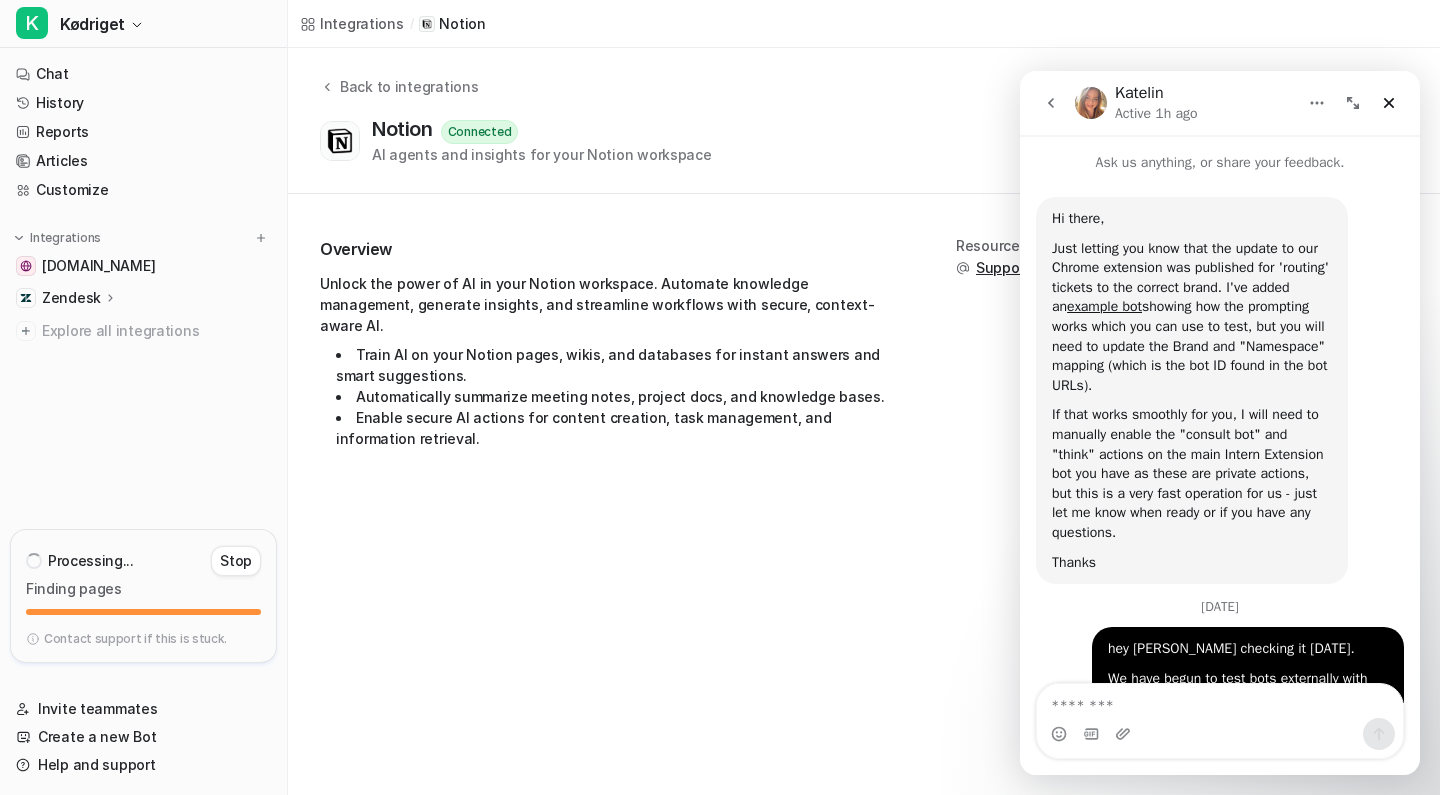 click on "Integrations / Notion Back to integrations Notion Connected AI agents and insights for your Notion workspace Uninstall Overview Unlock the power of AI in your Notion workspace. Automate knowledge management, generate insights, and streamline workflows with secure, context-aware AI. Train AI on your Notion pages, wikis, and databases for instant answers and smart suggestions. Automatically summarize meeting notes, project docs, and knowledge bases. Enable secure AI actions for content creation, task management, and information retrieval. Resources   Support" at bounding box center [720, 397] 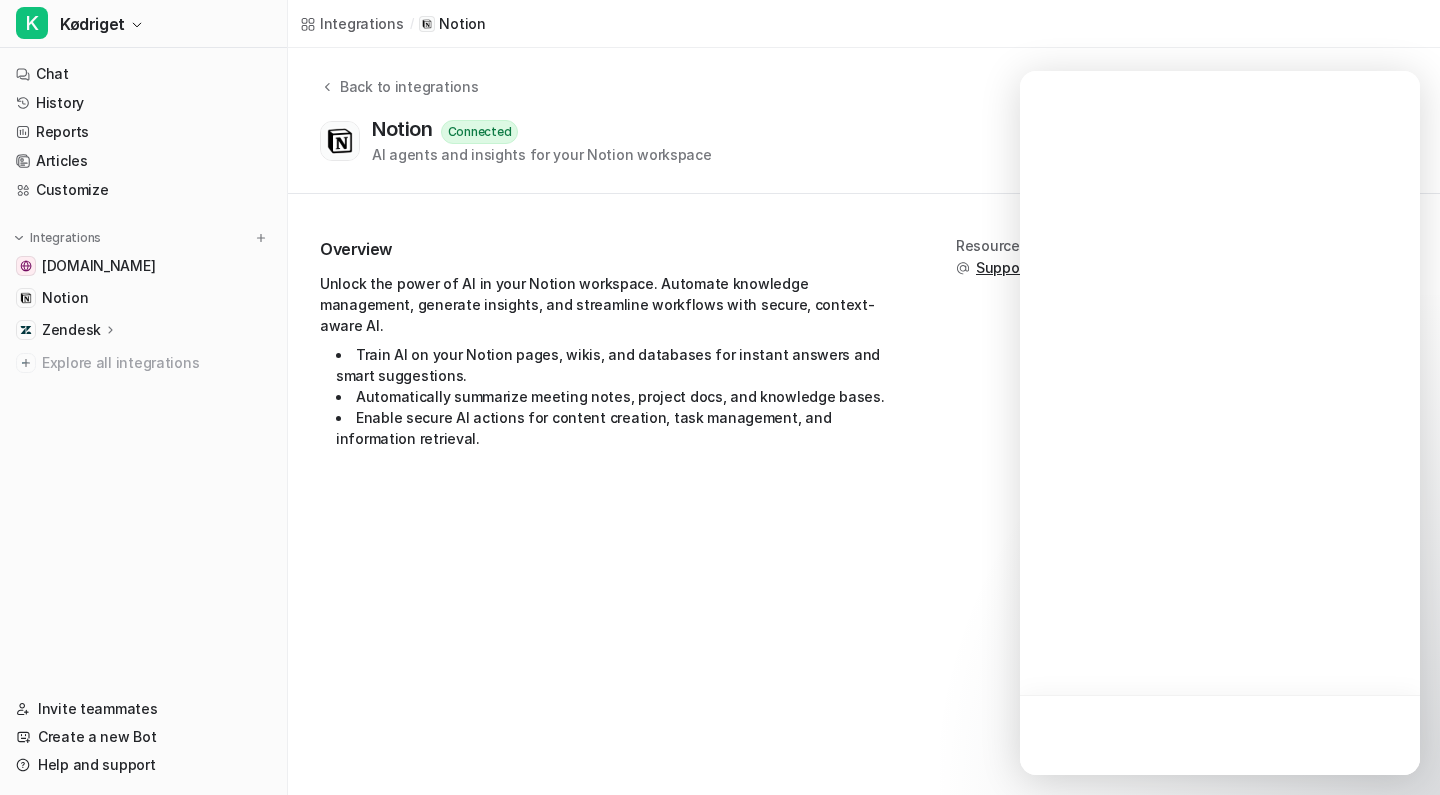 scroll, scrollTop: 0, scrollLeft: 0, axis: both 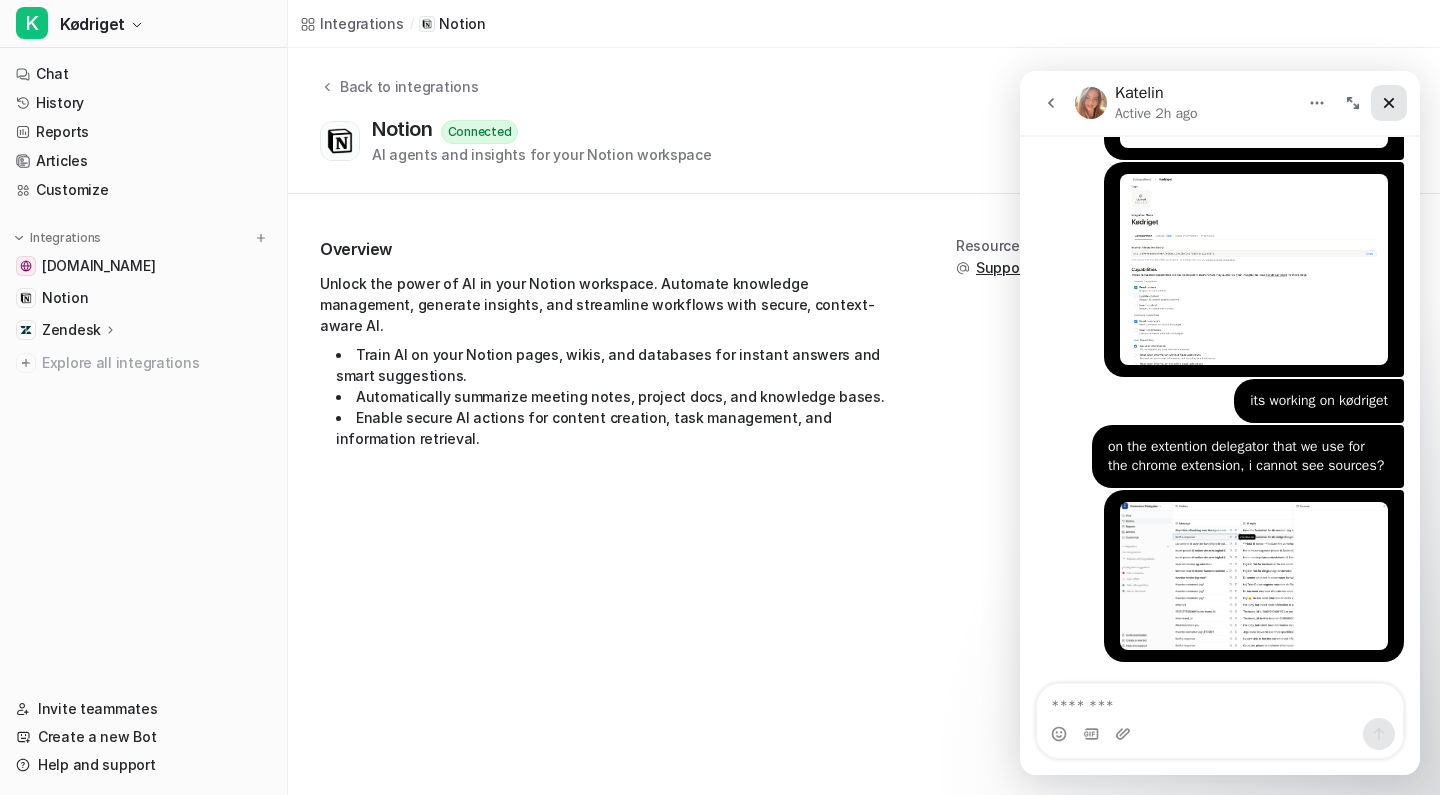 click at bounding box center (1389, 103) 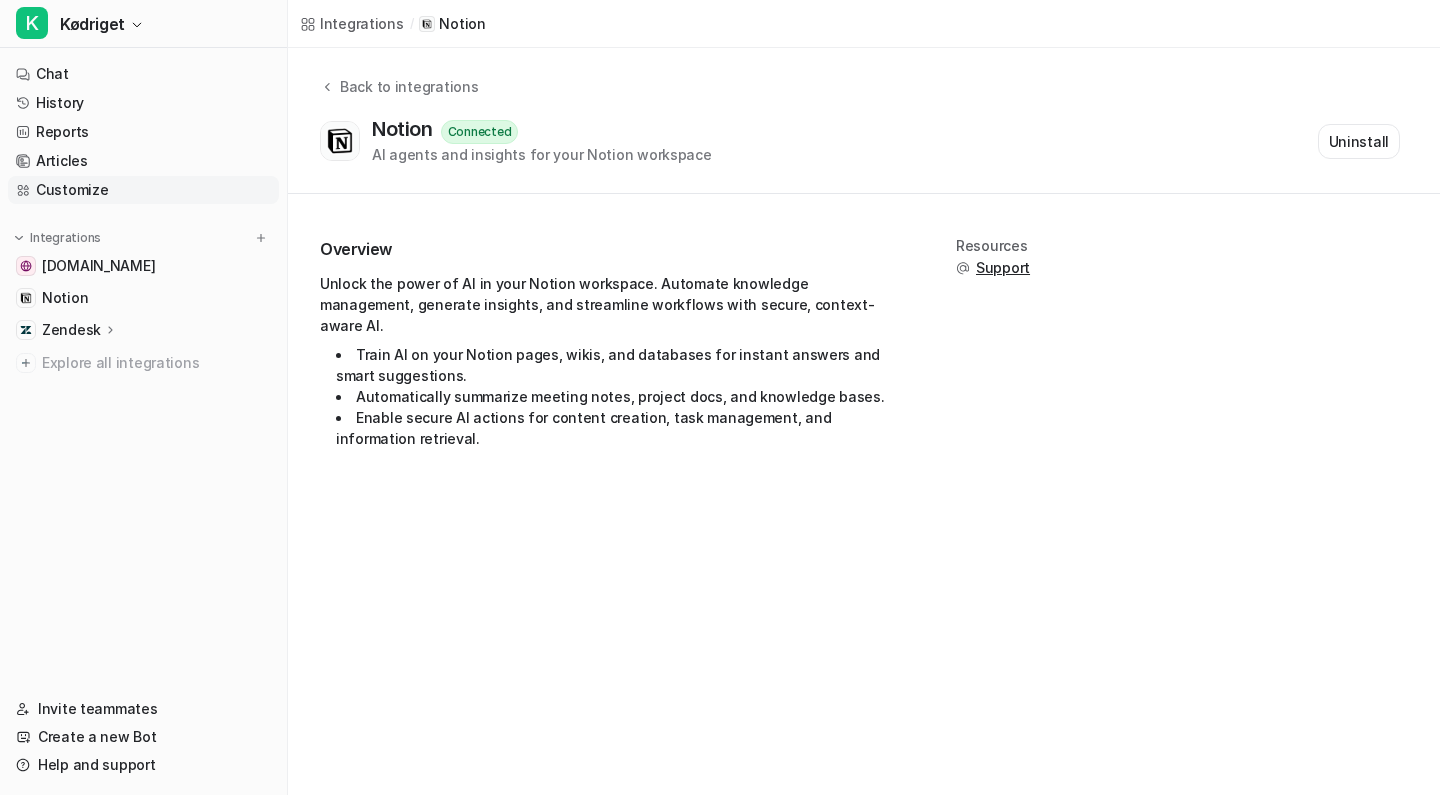 click on "Customize" at bounding box center [143, 190] 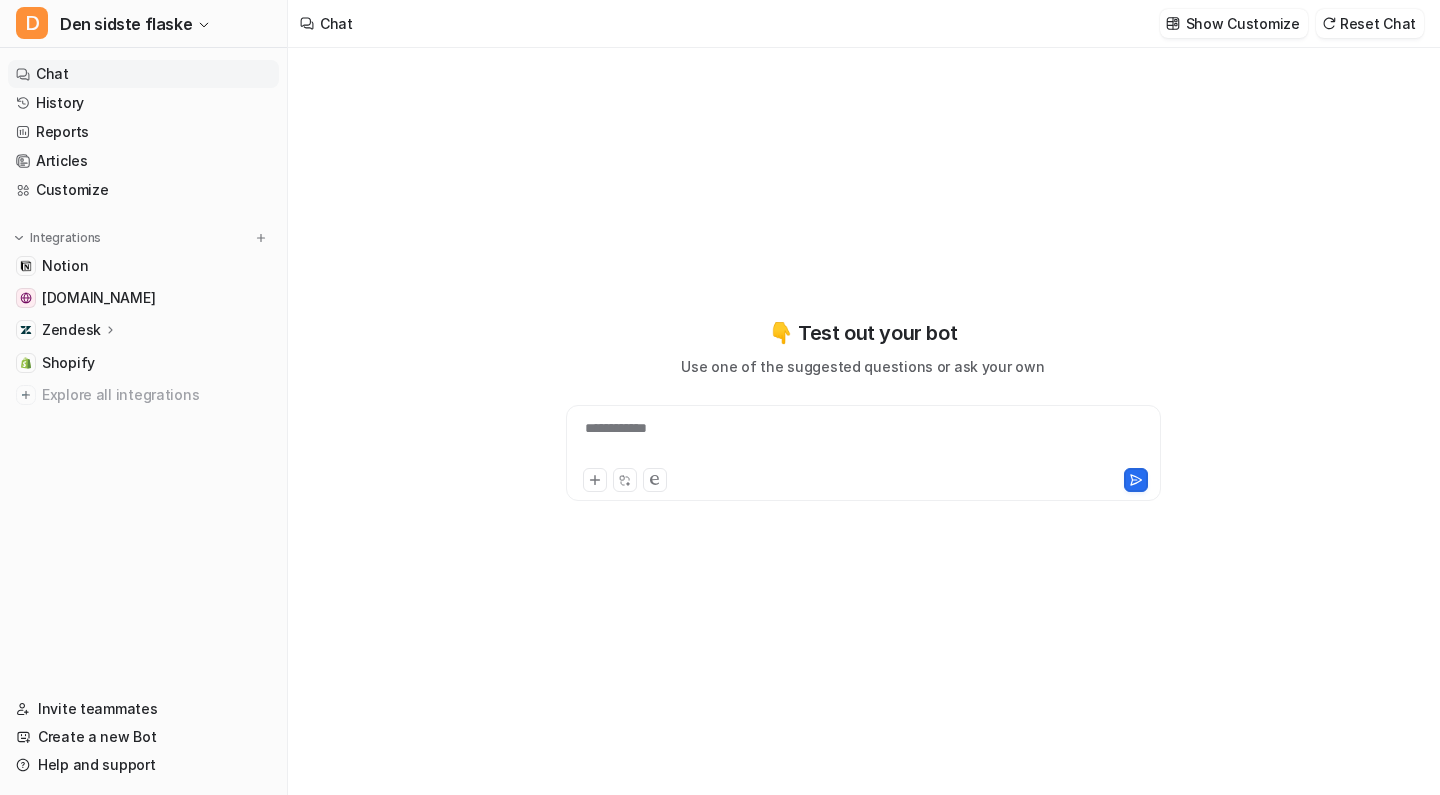 scroll, scrollTop: 0, scrollLeft: 0, axis: both 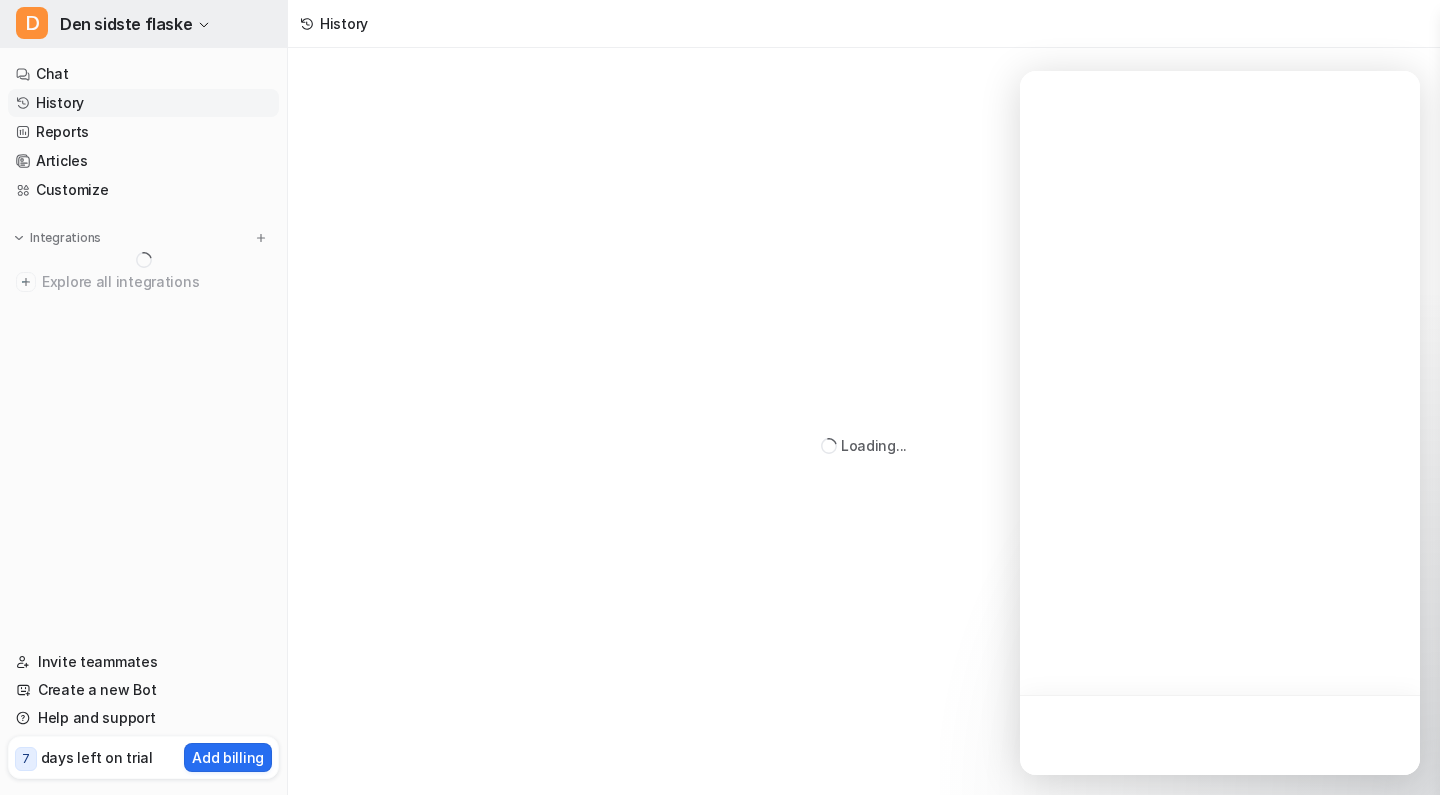drag, startPoint x: 140, startPoint y: 29, endPoint x: 167, endPoint y: 22, distance: 27.89265 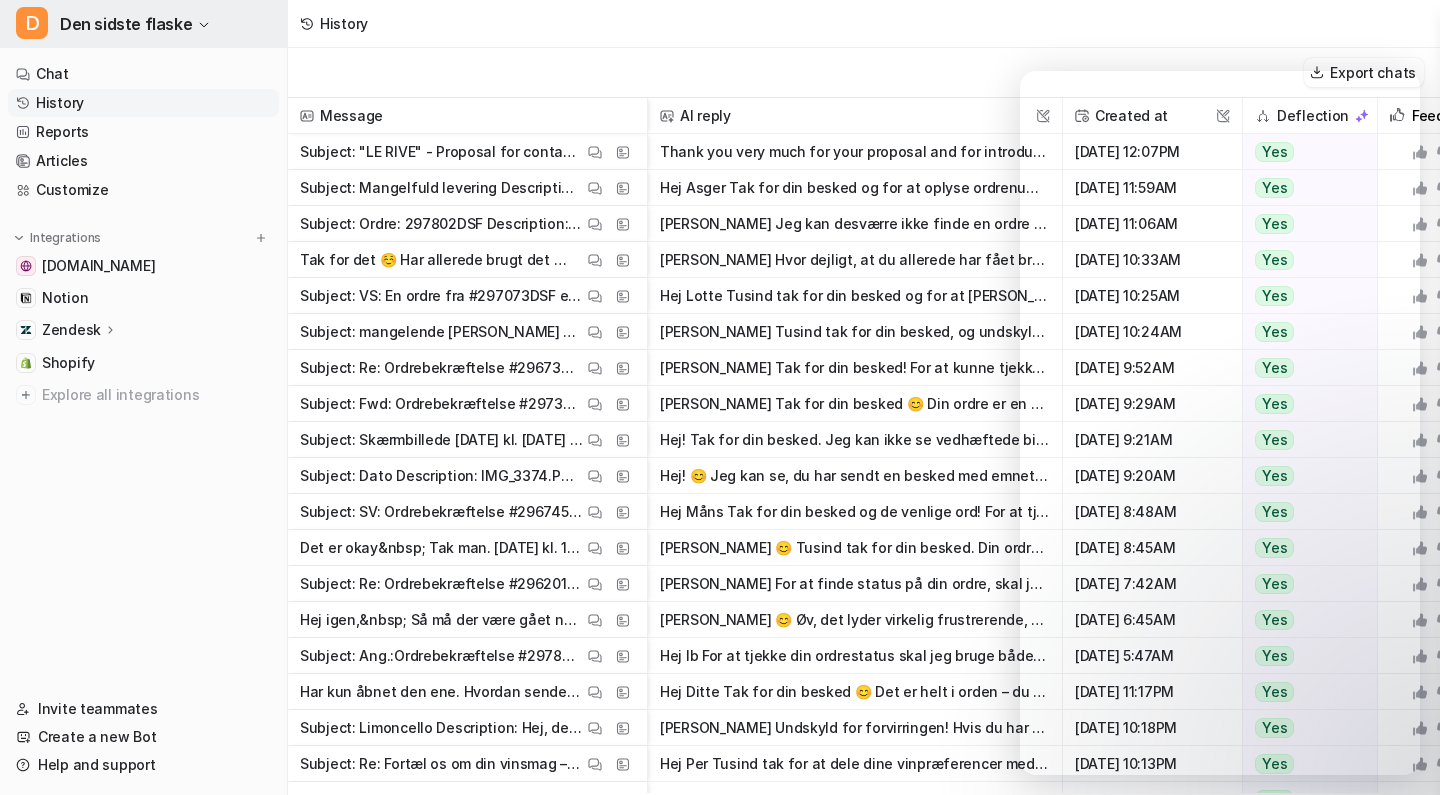 click on "Den sidste flaske" at bounding box center [126, 24] 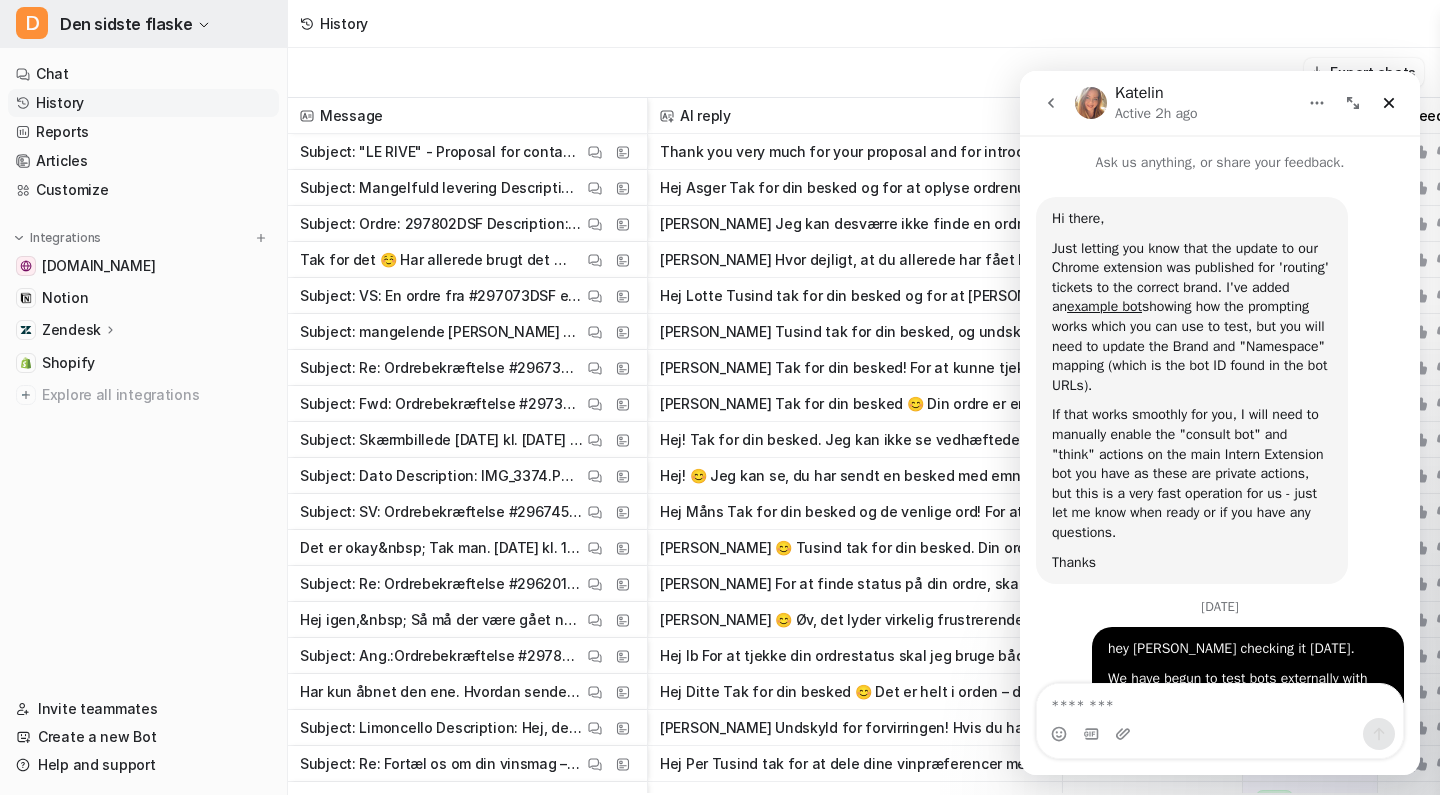 scroll, scrollTop: 0, scrollLeft: 0, axis: both 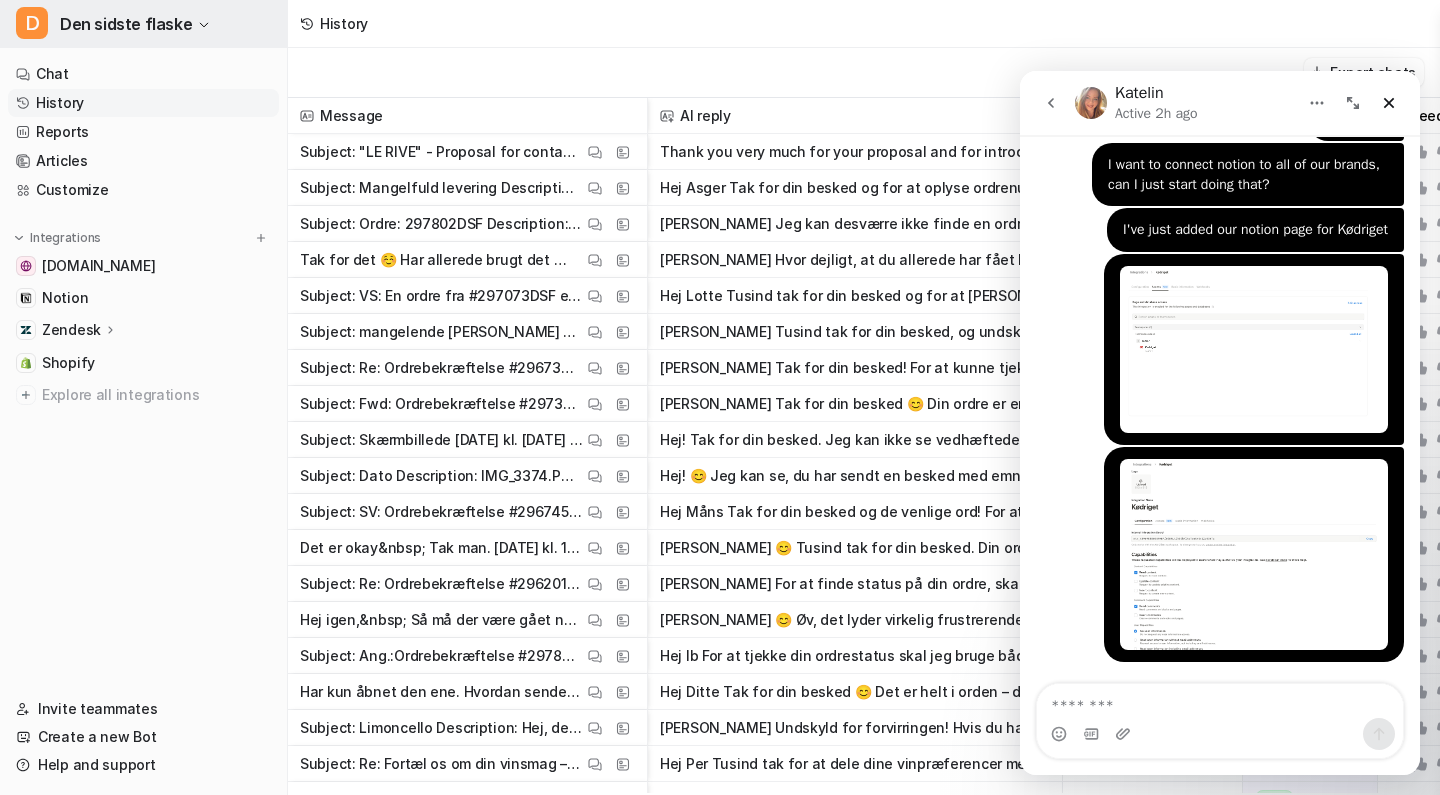 click on "Den sidste flaske" at bounding box center (126, 24) 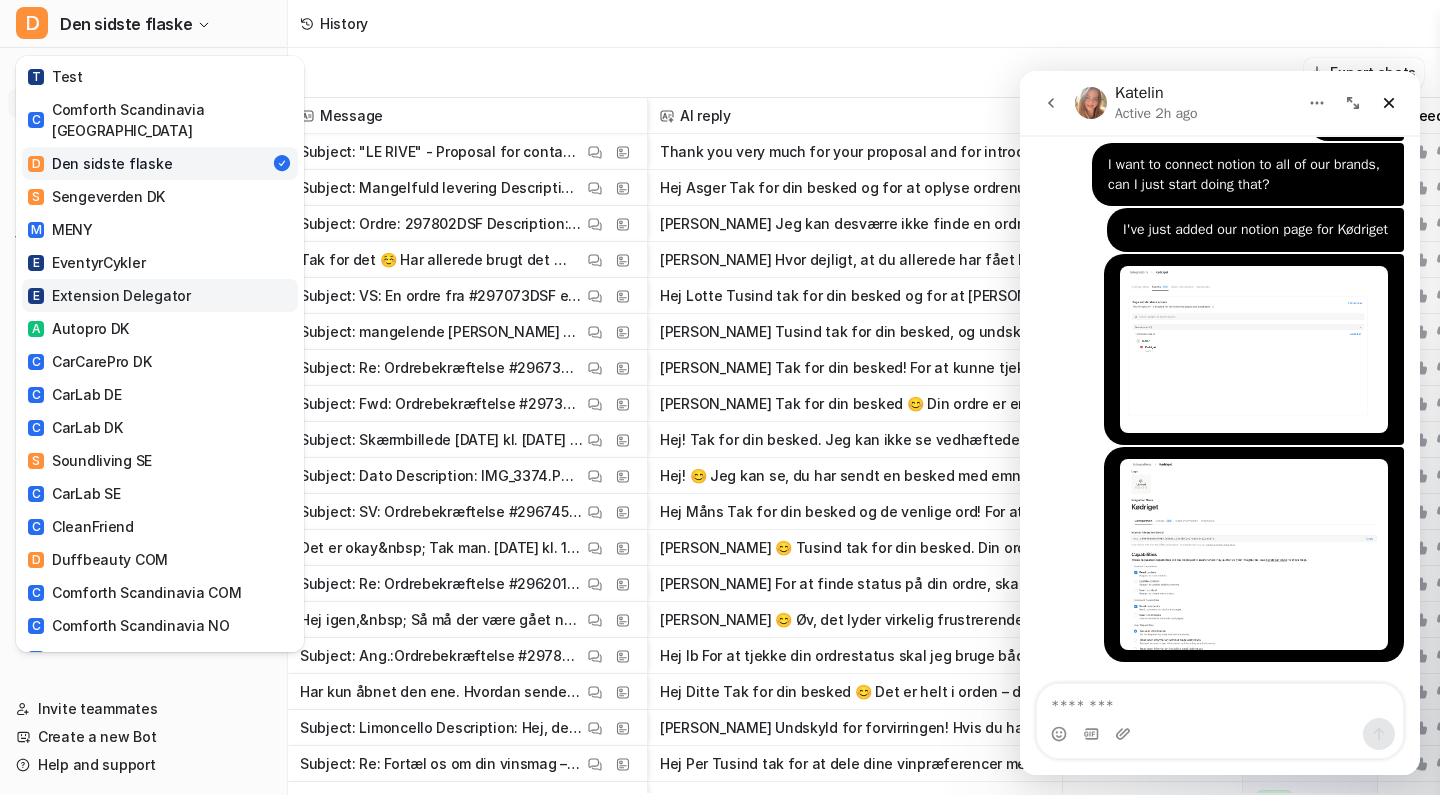 click on "E   Extension Delegator" at bounding box center (109, 295) 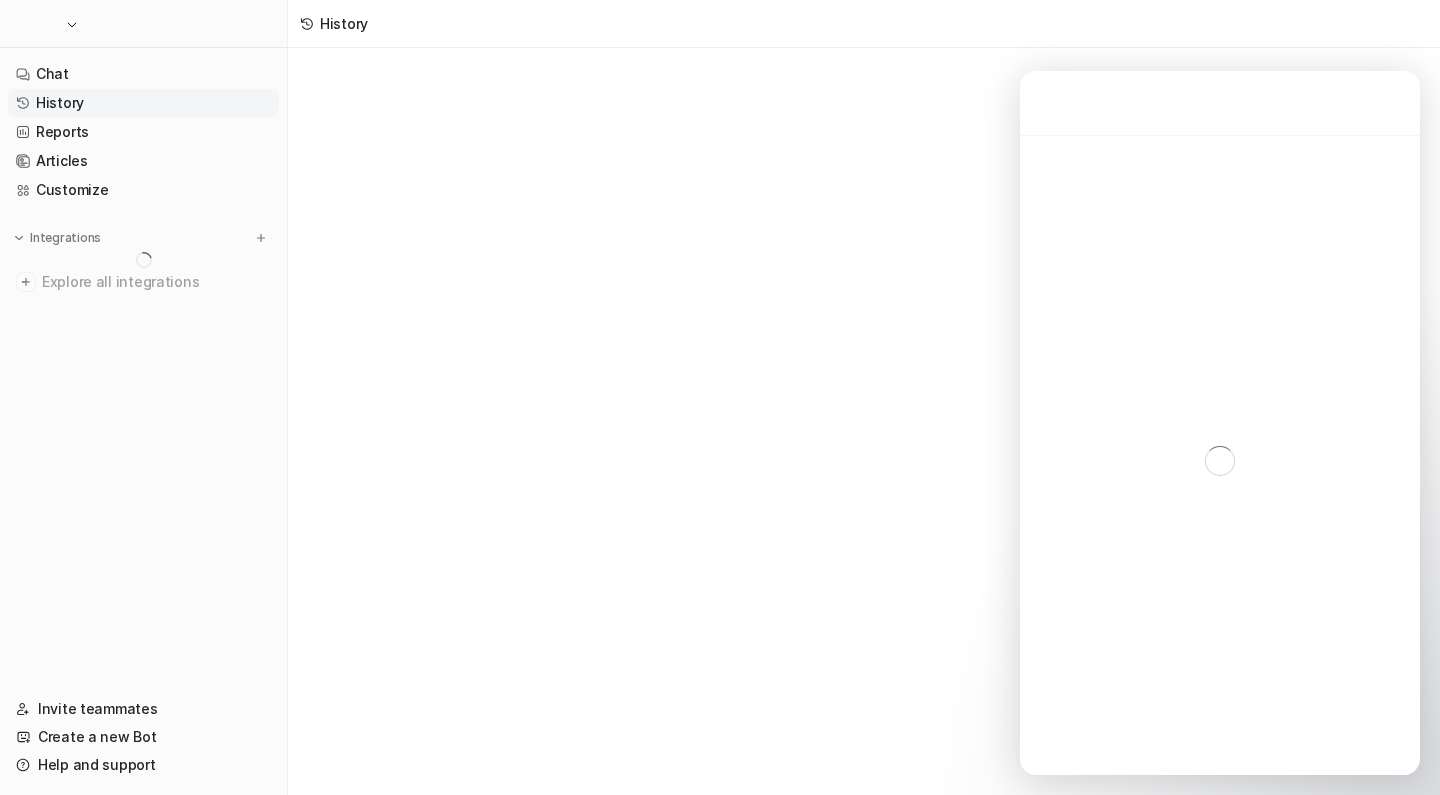 scroll, scrollTop: 0, scrollLeft: 0, axis: both 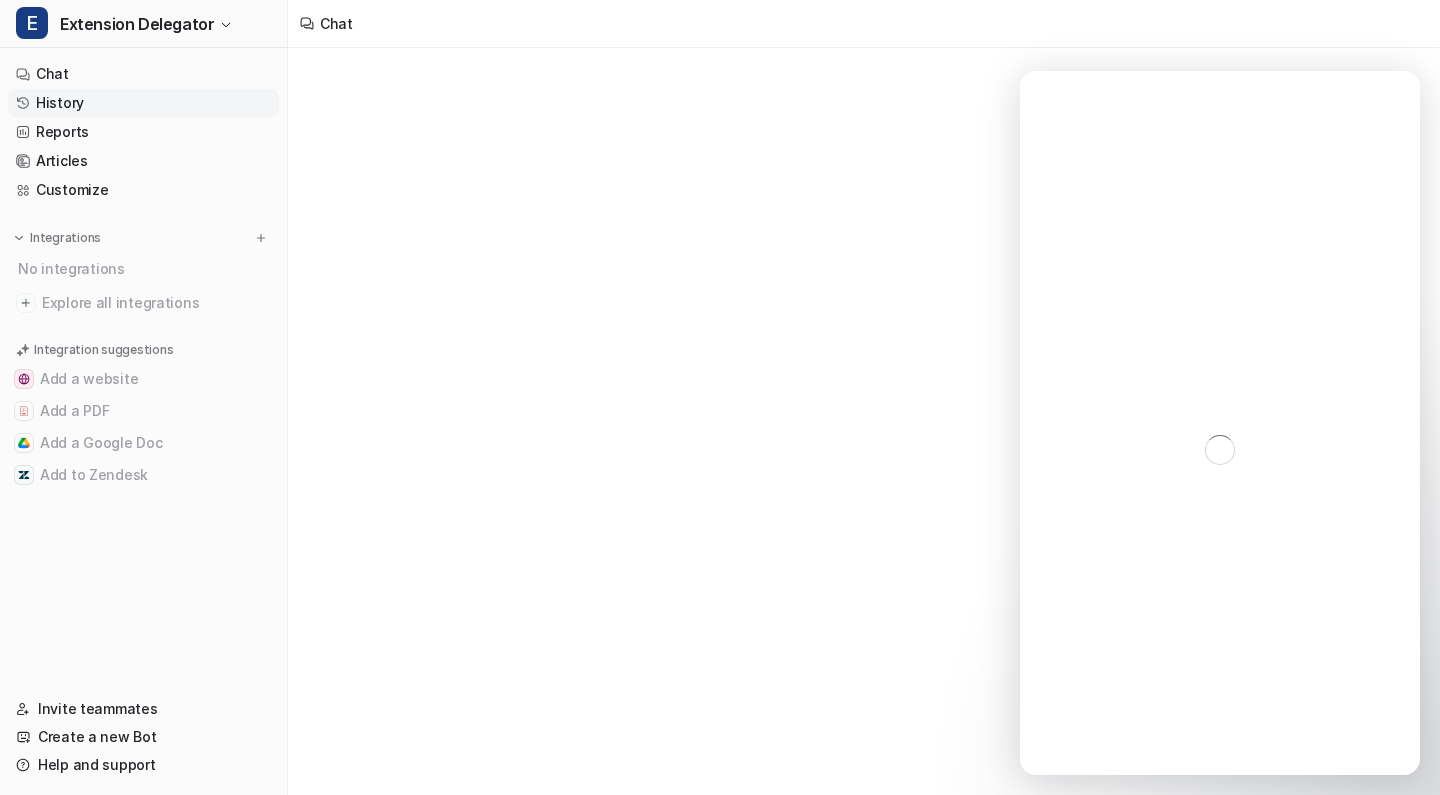 click on "History" at bounding box center (143, 103) 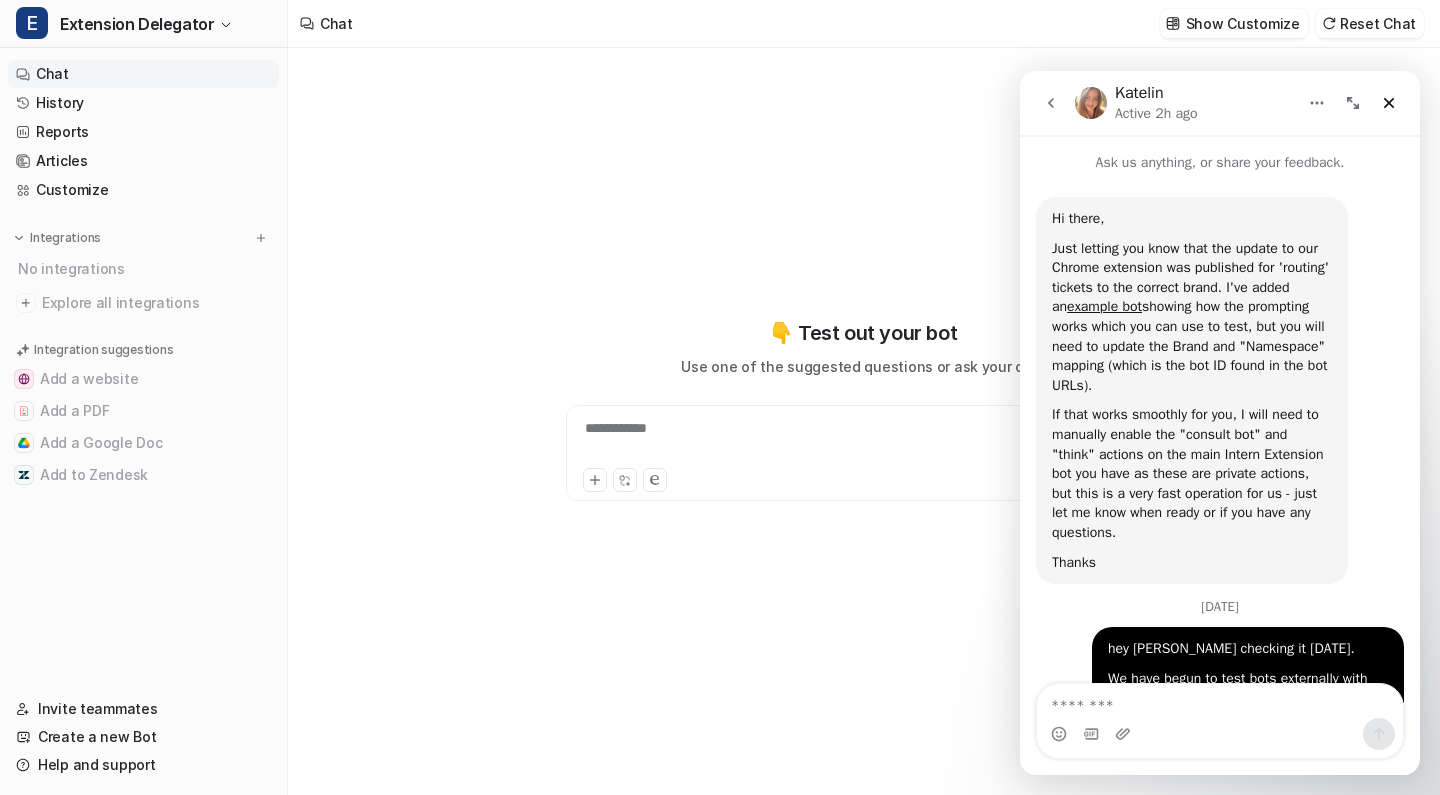 scroll, scrollTop: 0, scrollLeft: 0, axis: both 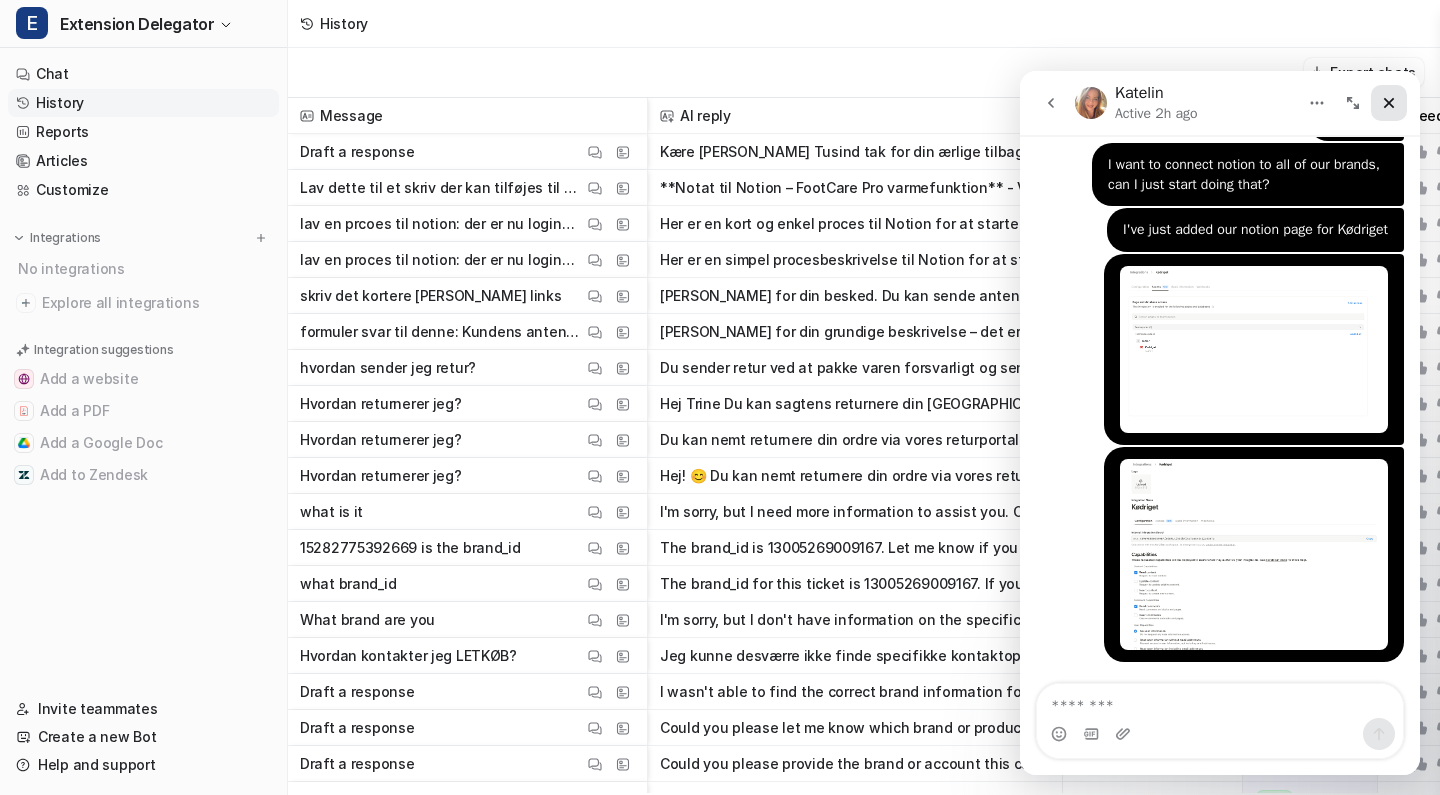 click at bounding box center [1389, 103] 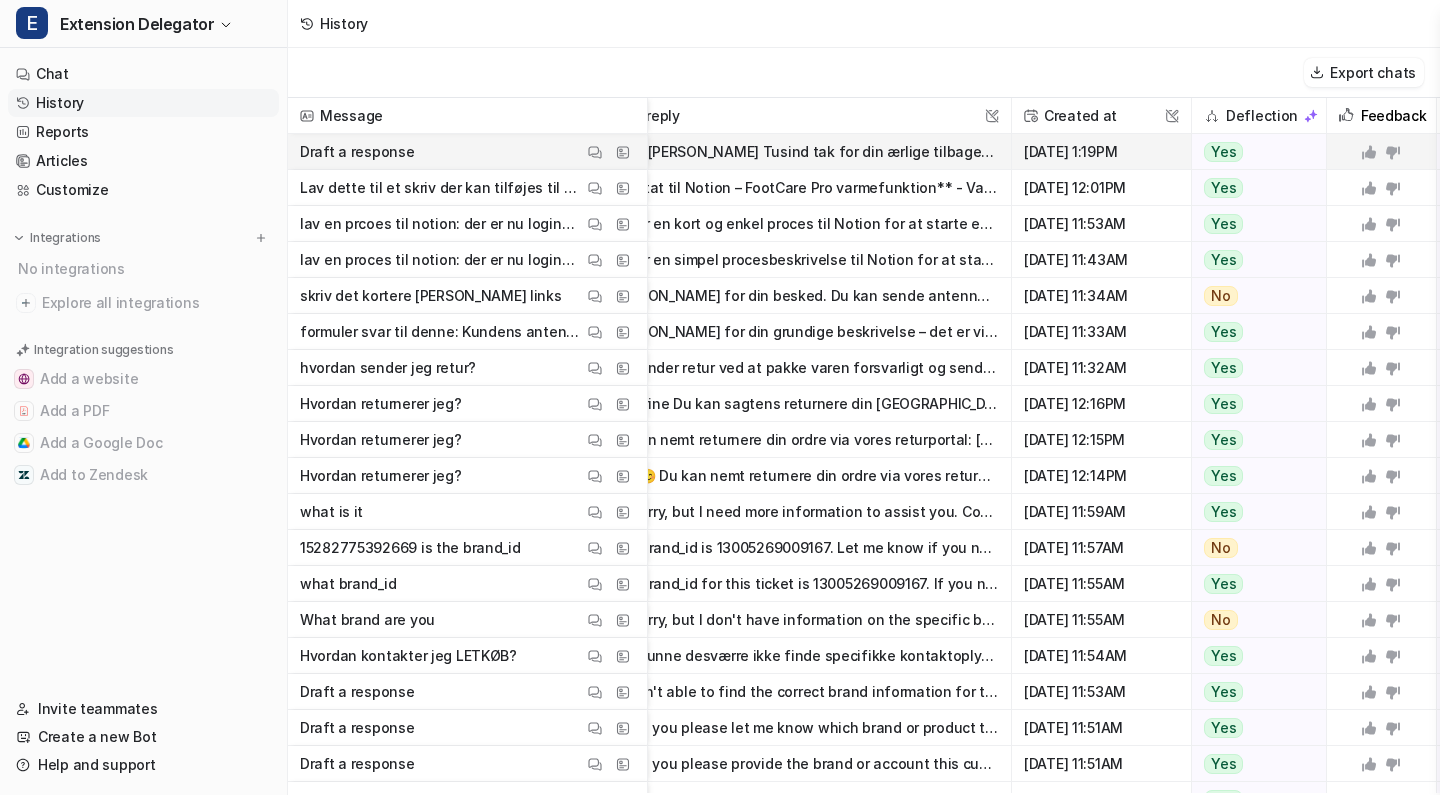 scroll, scrollTop: 0, scrollLeft: 0, axis: both 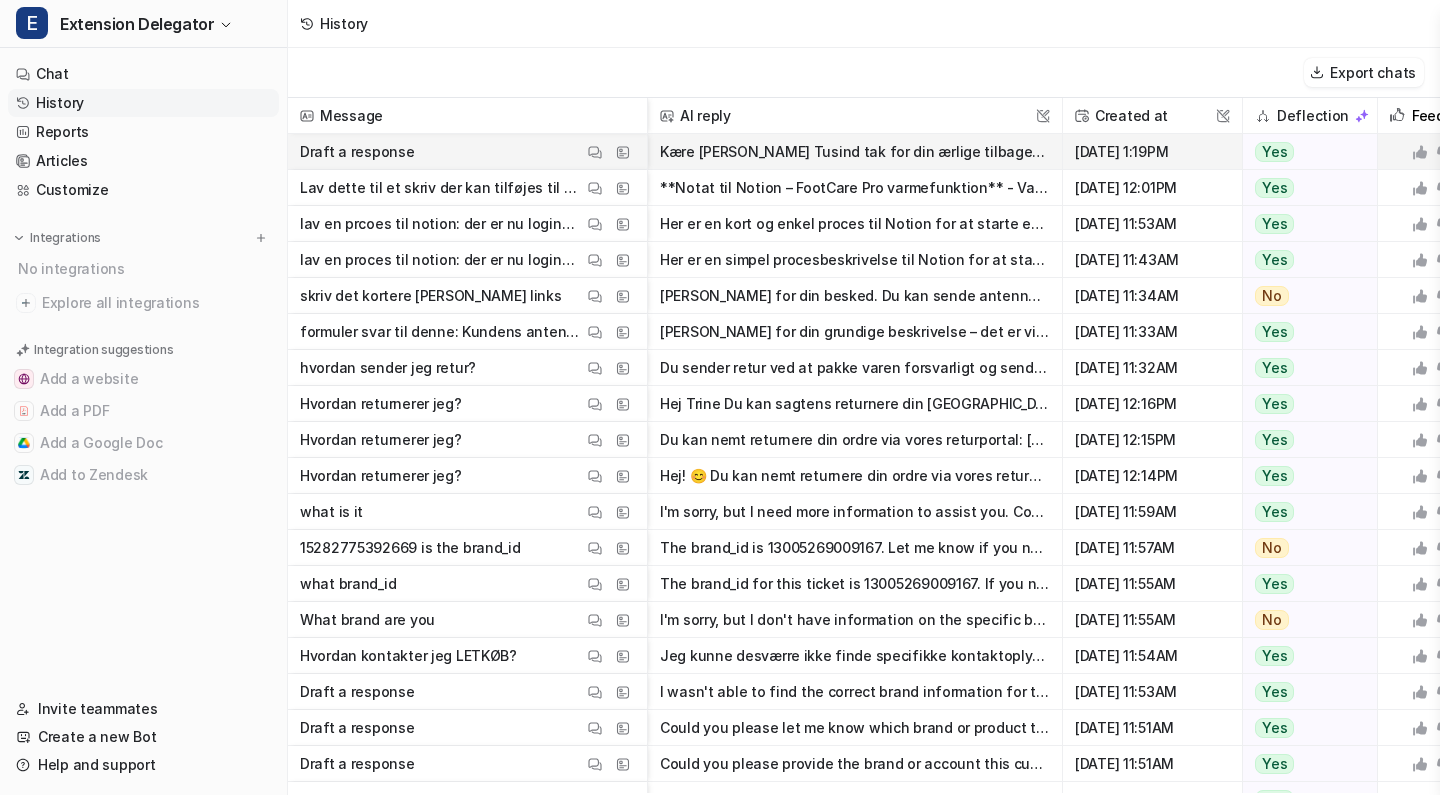 click on "Kære Pia
Tusind tak for din ærlige tilbagemelding – jeg forstår virkelig godt din frustration over forløbet og de manglende informationer, du har fået. Det beklager jeg meget.
Vi kan sagtens hjælpe" at bounding box center [855, 152] 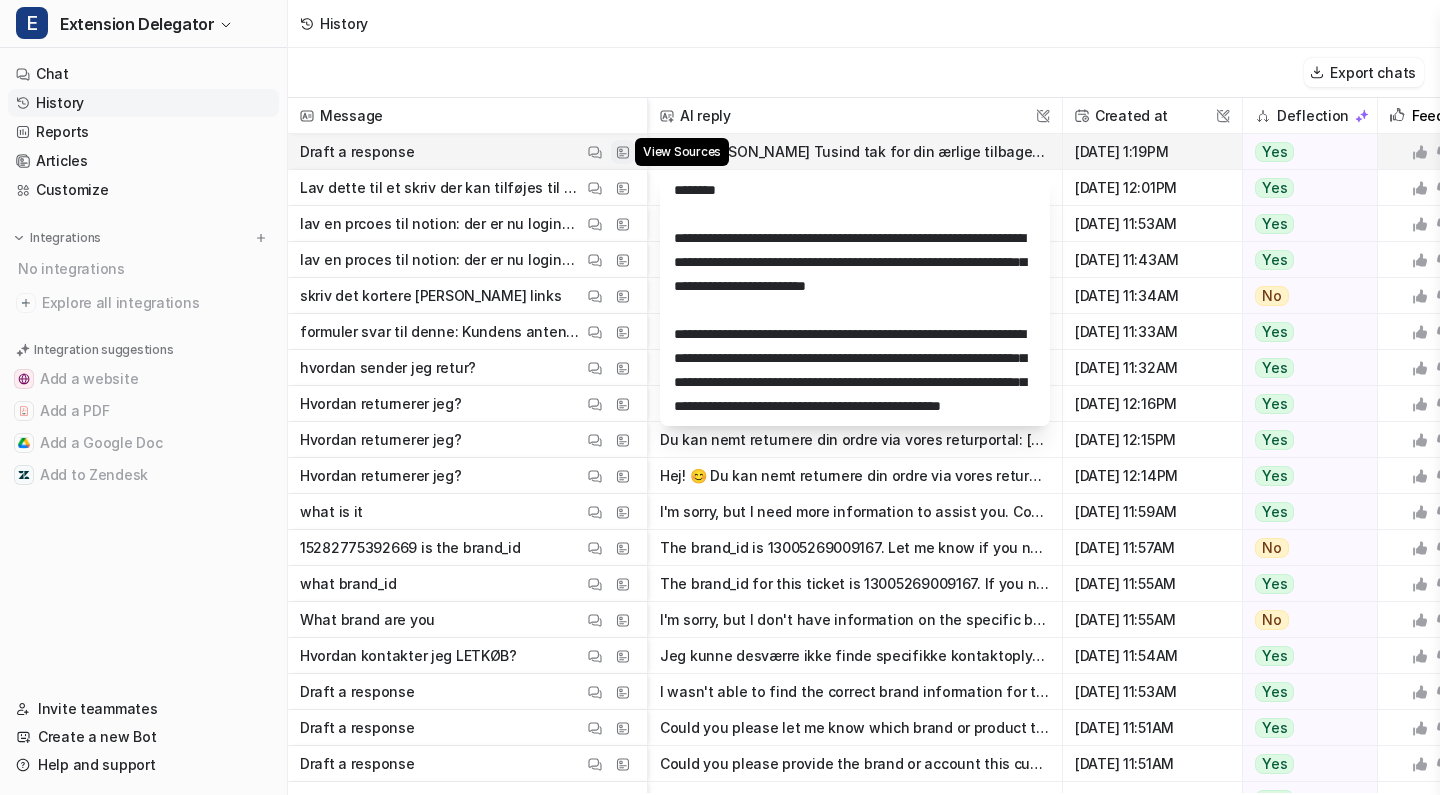 click at bounding box center [623, 152] 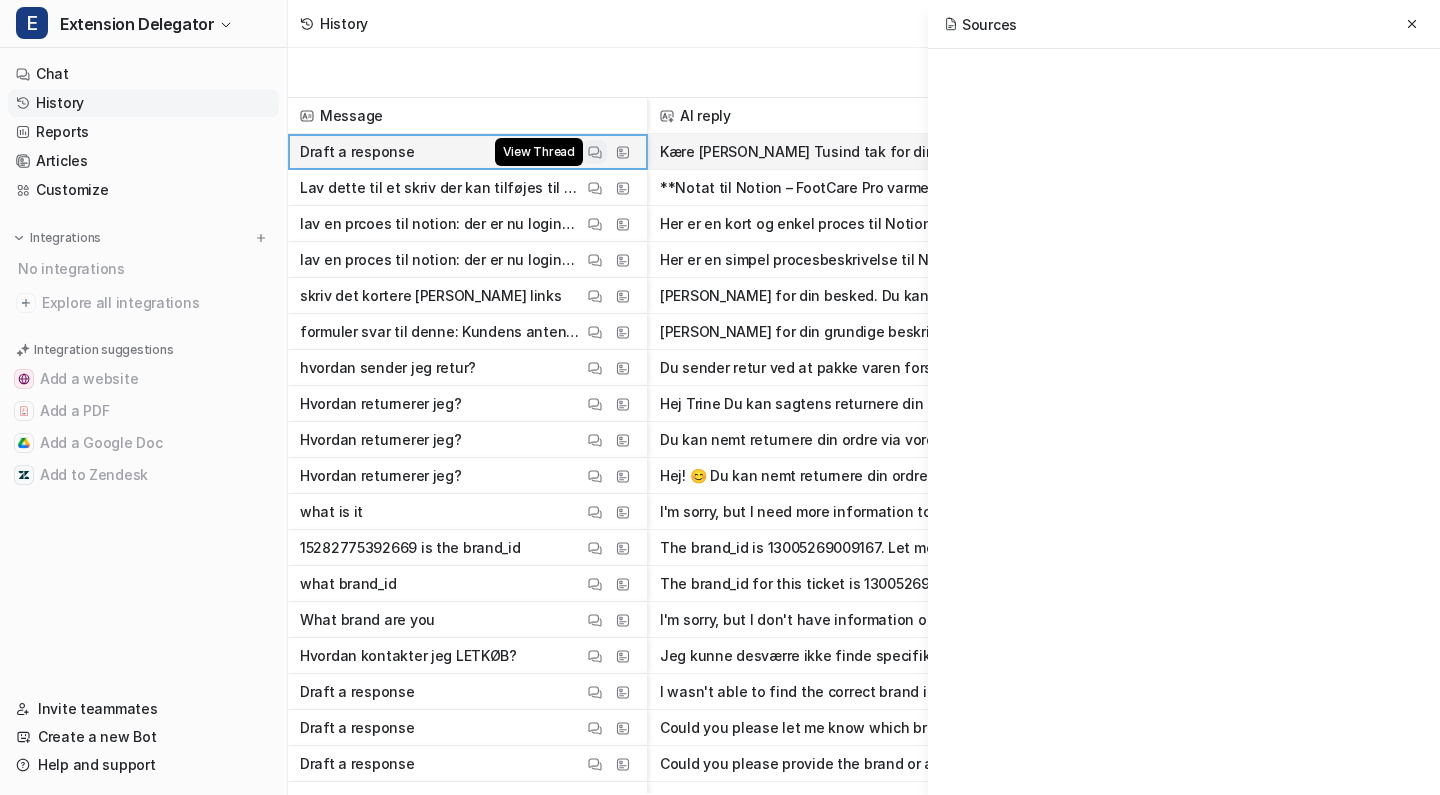 click at bounding box center (595, 152) 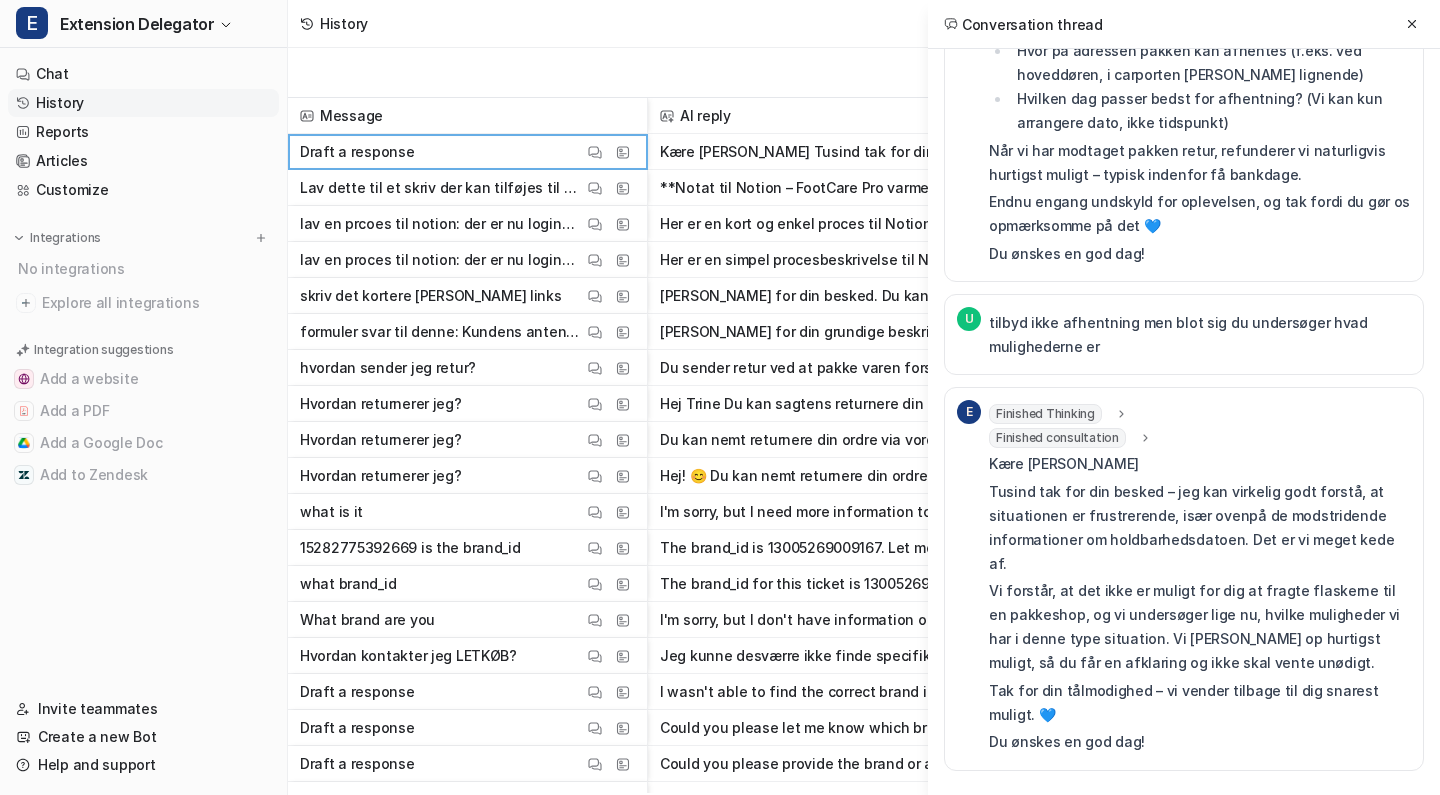 scroll, scrollTop: 413, scrollLeft: 0, axis: vertical 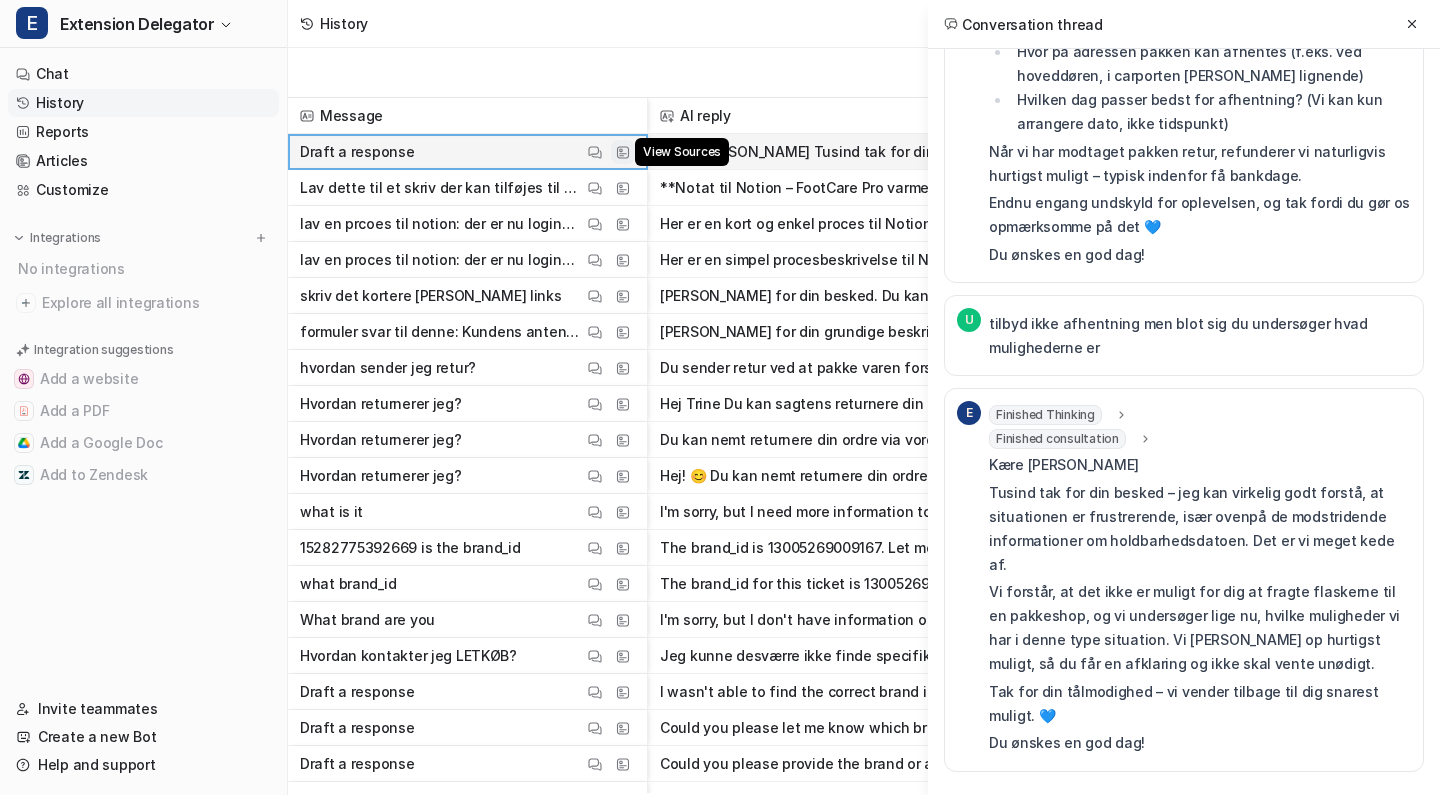 click at bounding box center [623, 152] 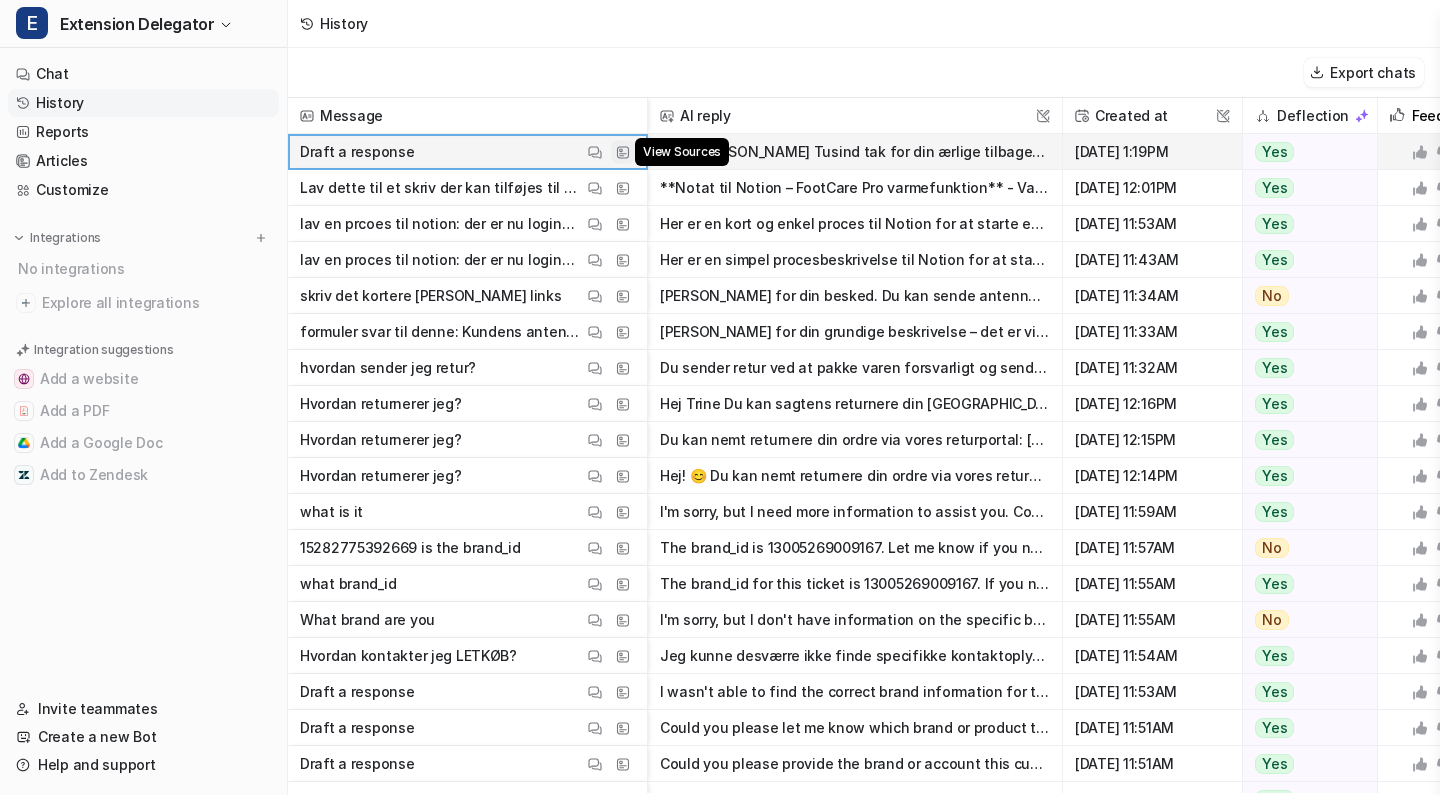 click at bounding box center (623, 152) 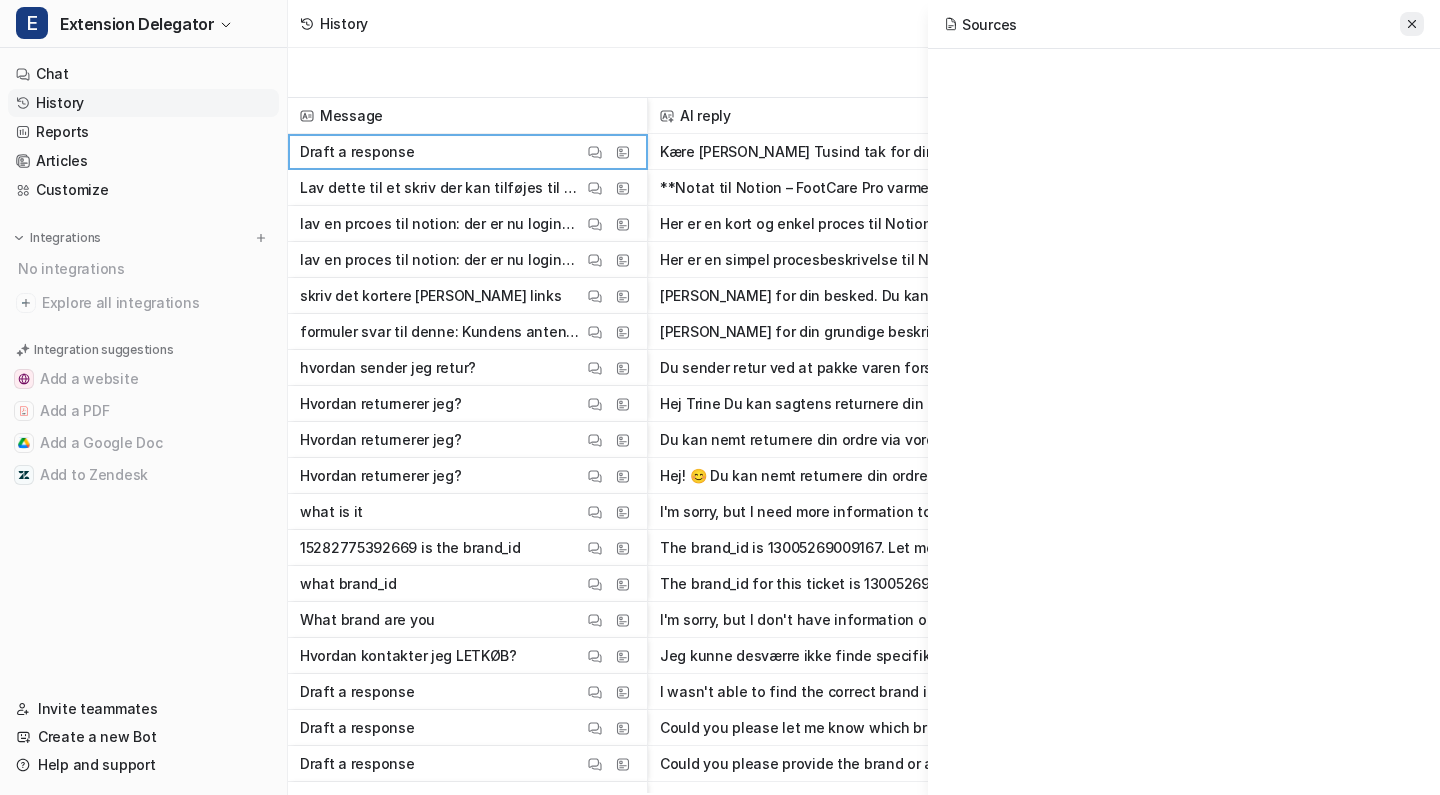 click at bounding box center (1412, 24) 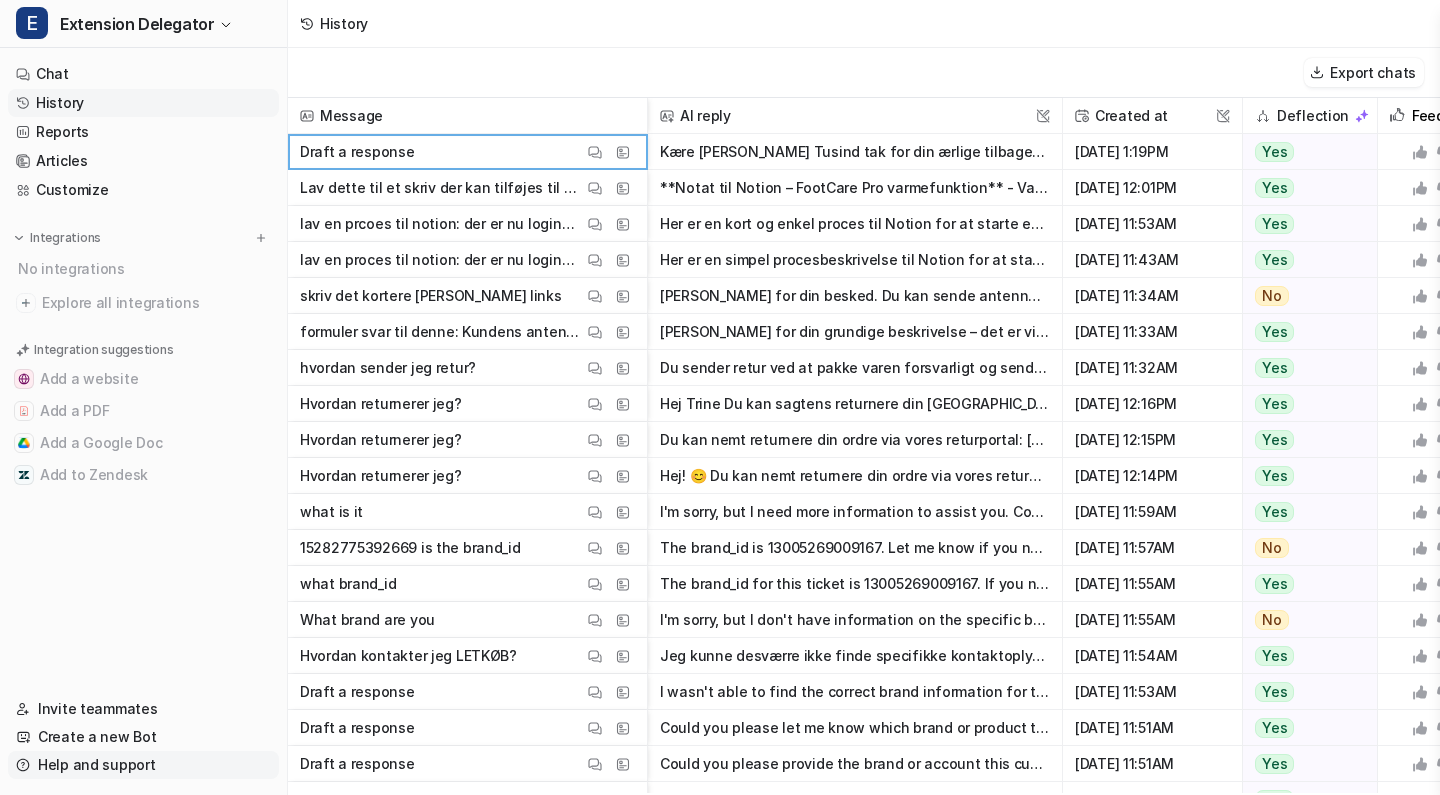 click on "Help and support" at bounding box center [143, 765] 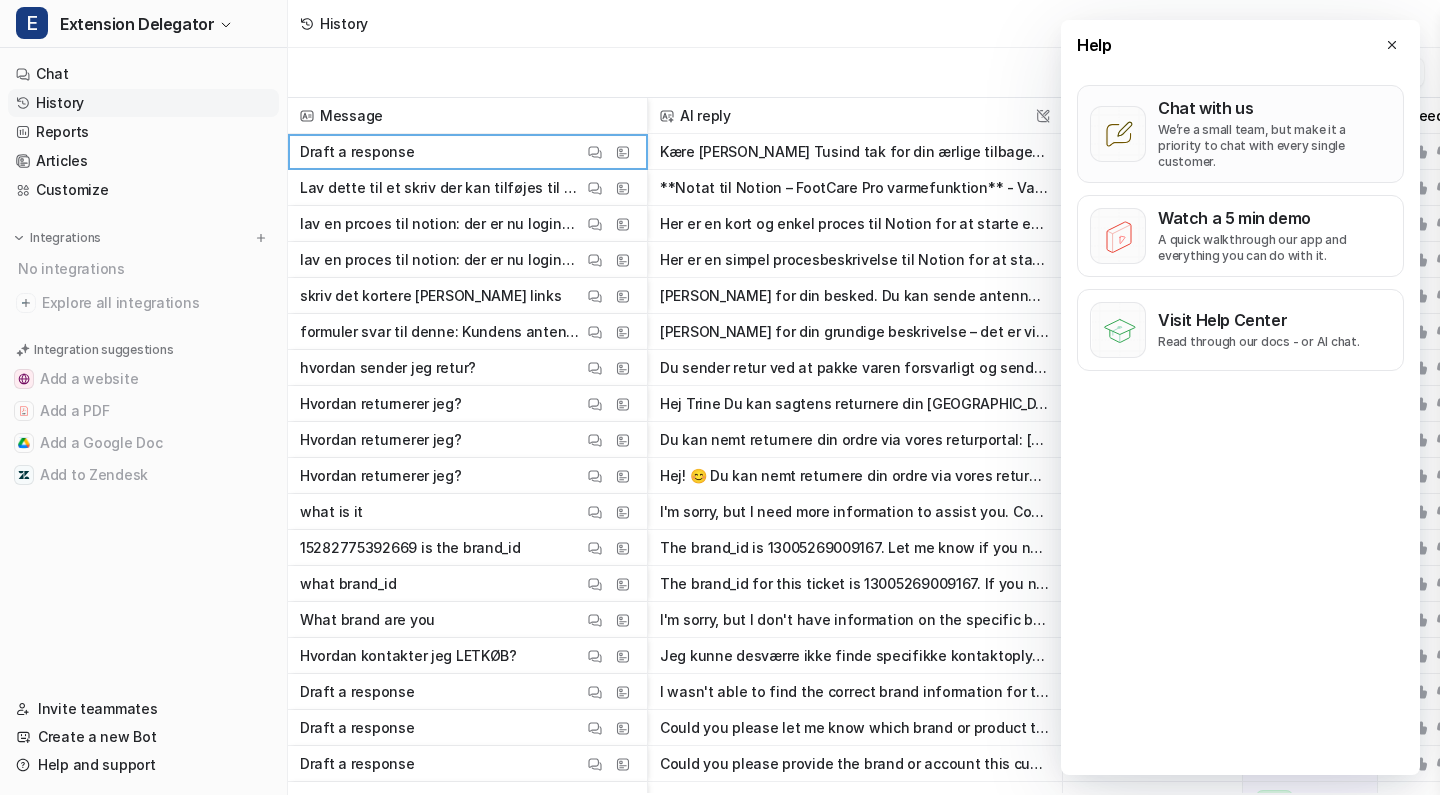 scroll, scrollTop: 0, scrollLeft: 0, axis: both 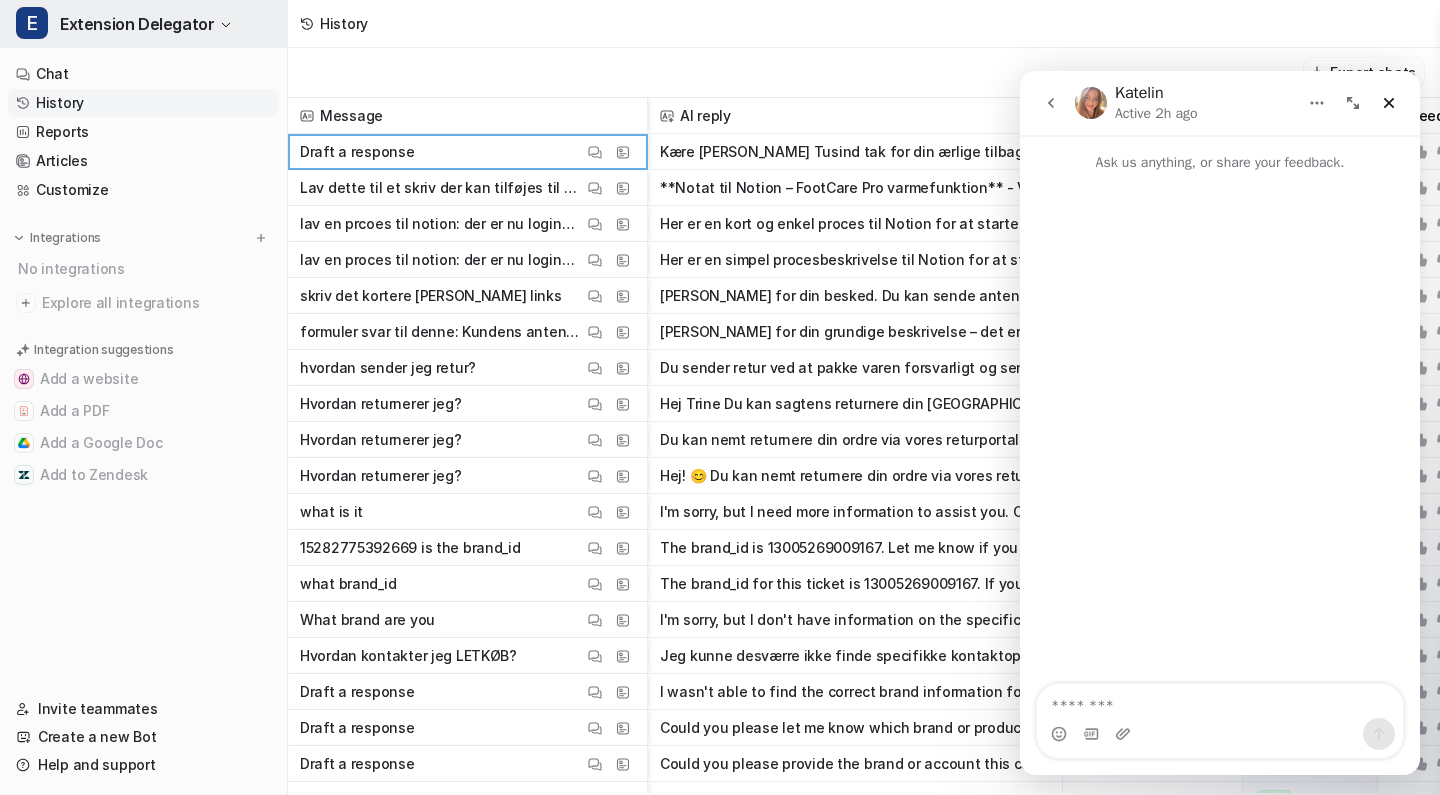 click on "Extension Delegator" at bounding box center (137, 24) 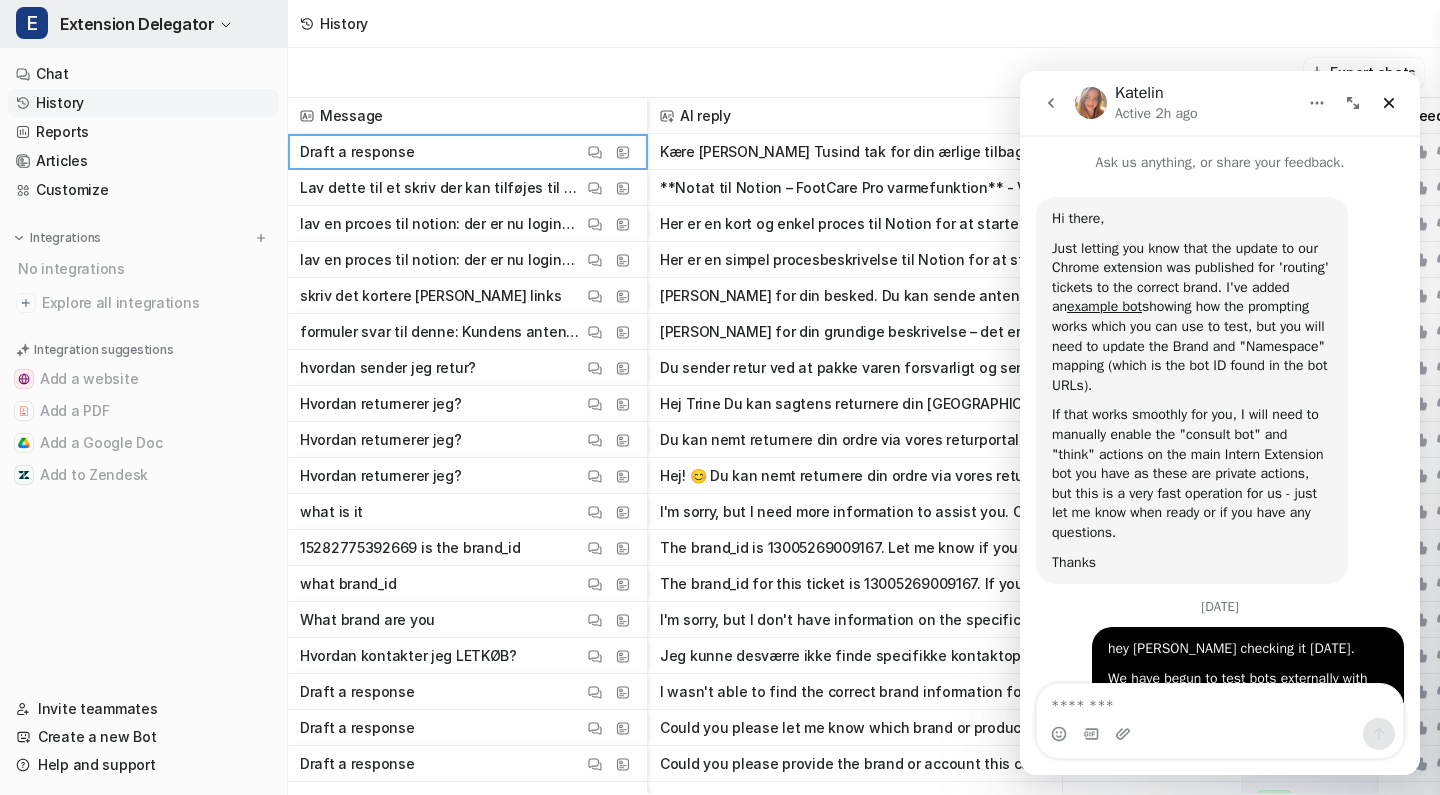 click on "Extension Delegator" at bounding box center [137, 24] 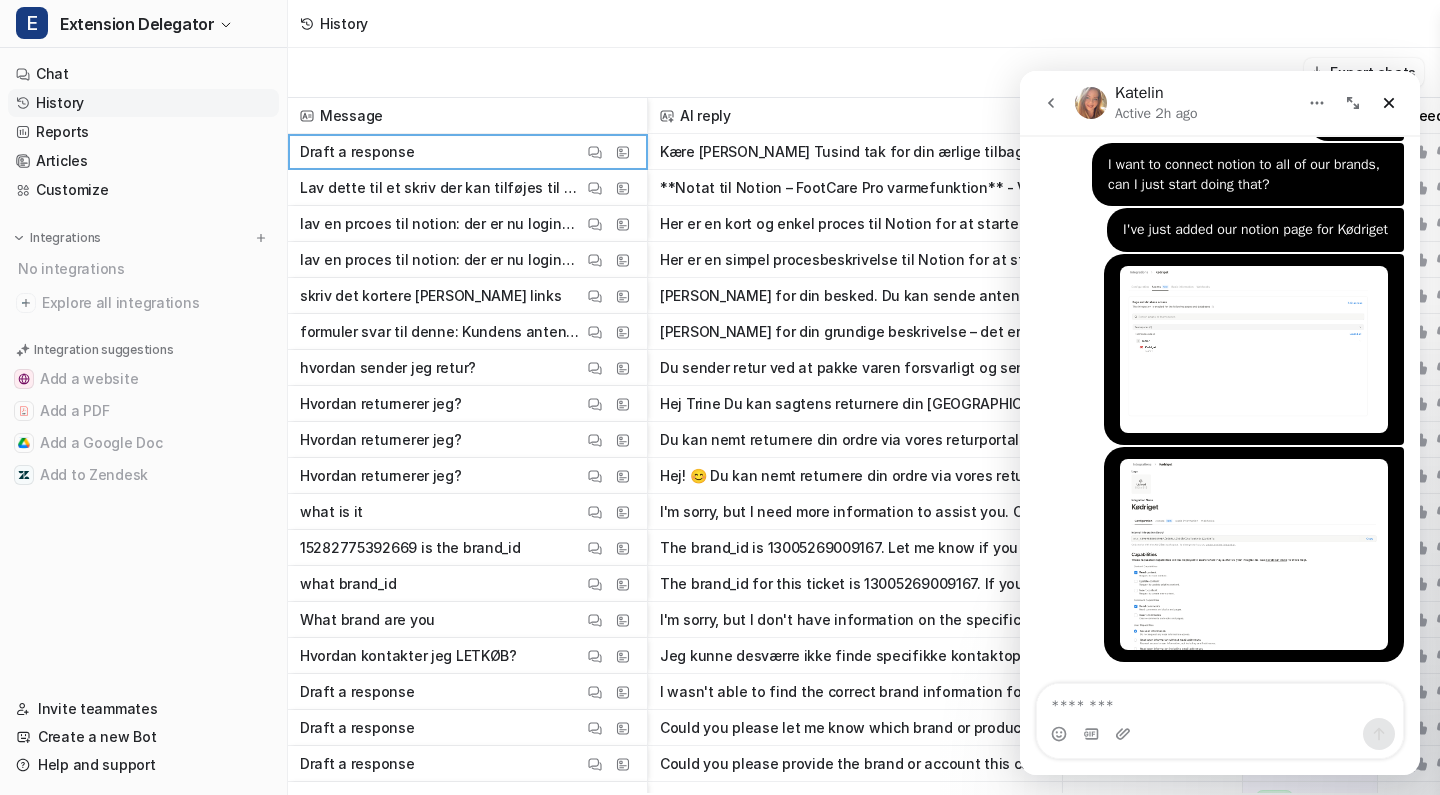 scroll, scrollTop: 30996, scrollLeft: 0, axis: vertical 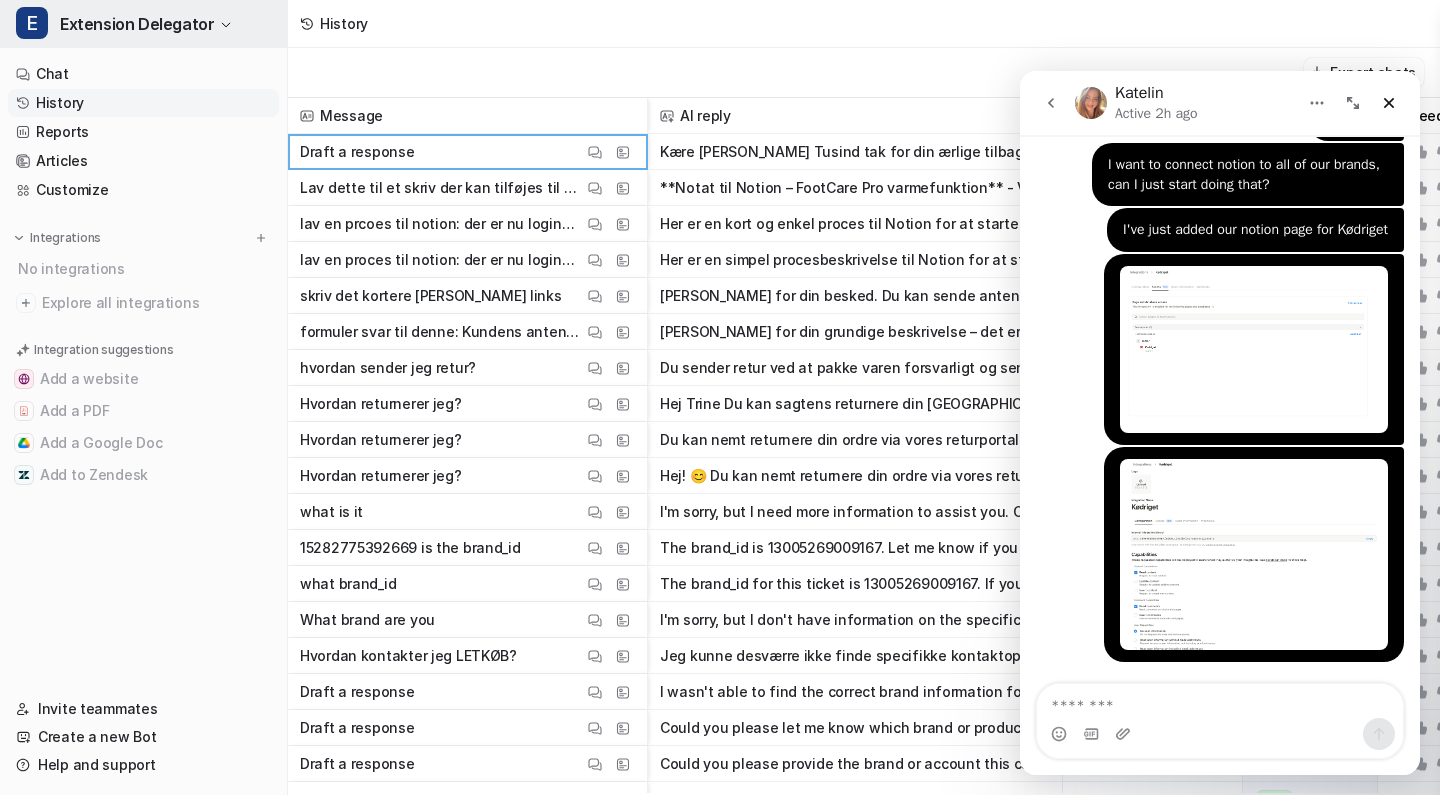 click on "E Extension Delegator" at bounding box center [143, 24] 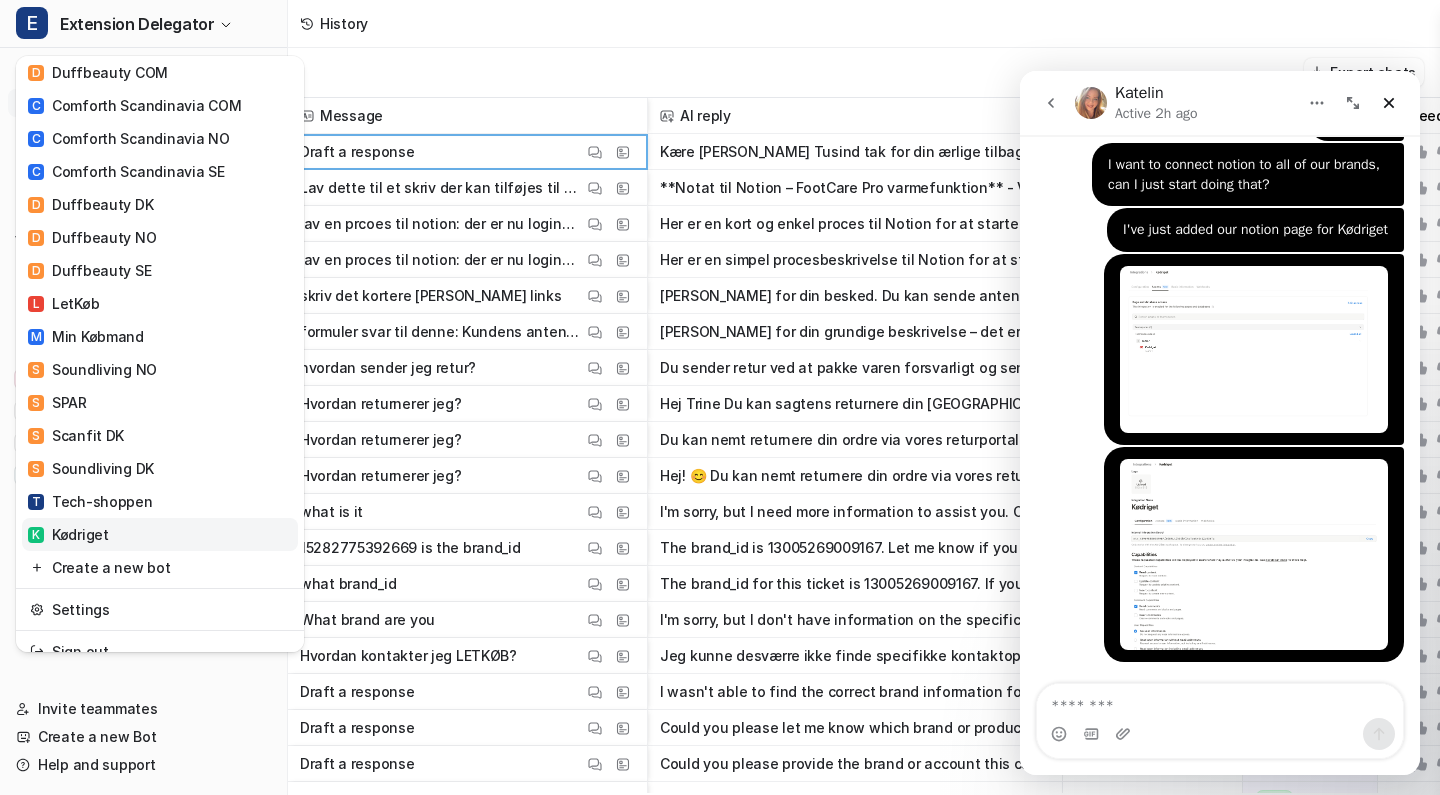 scroll, scrollTop: 486, scrollLeft: 0, axis: vertical 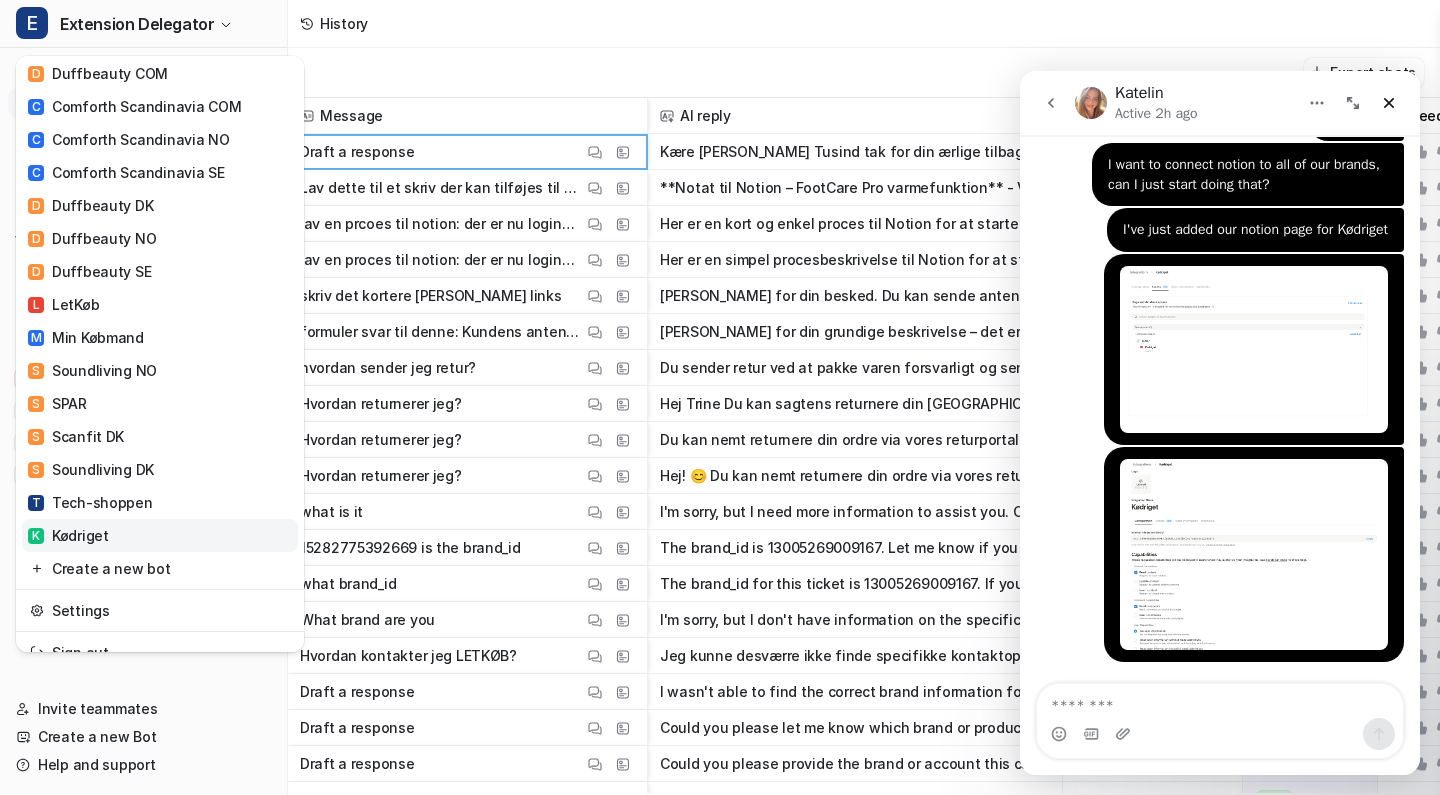 click on "K   Kødriget" at bounding box center [160, 535] 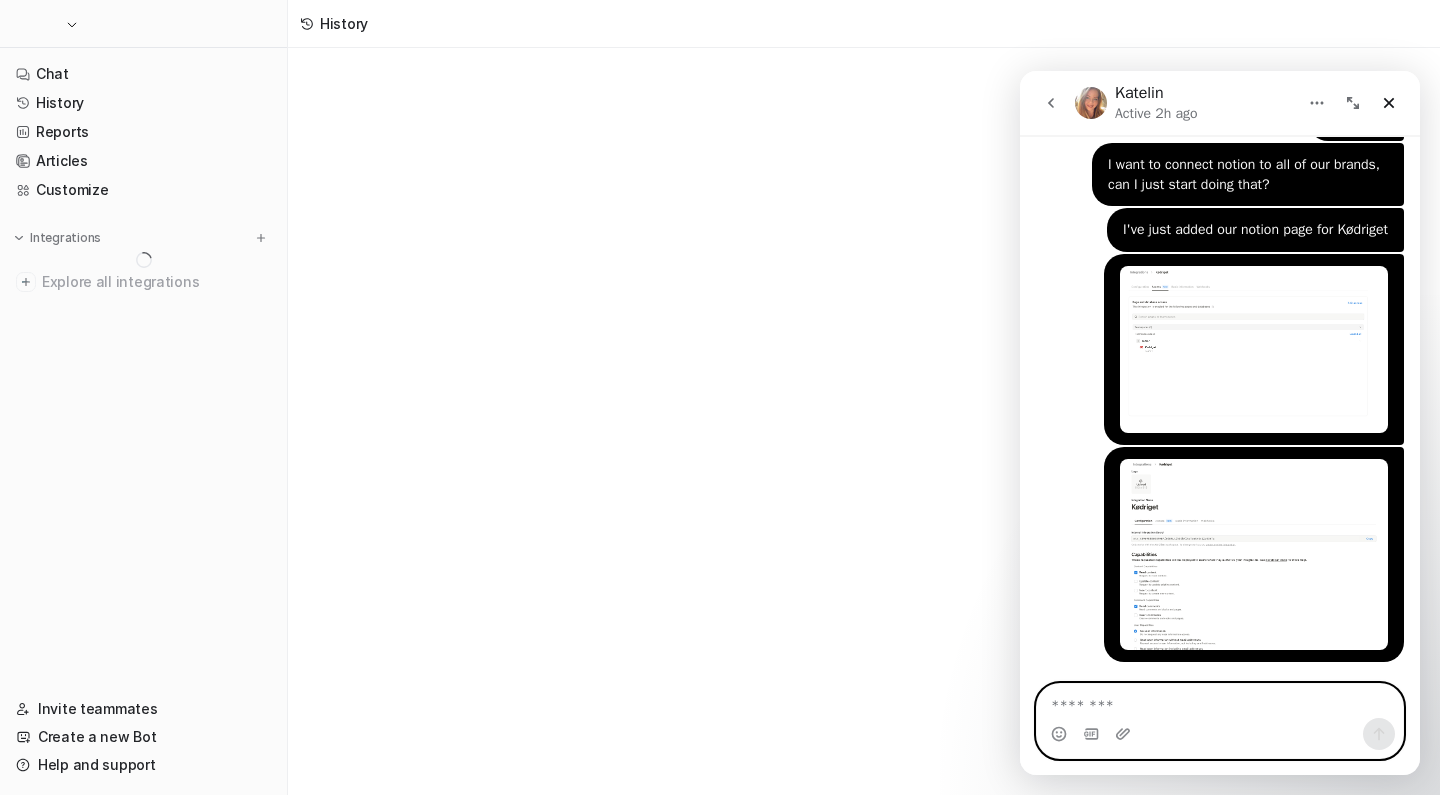 click at bounding box center (1220, 701) 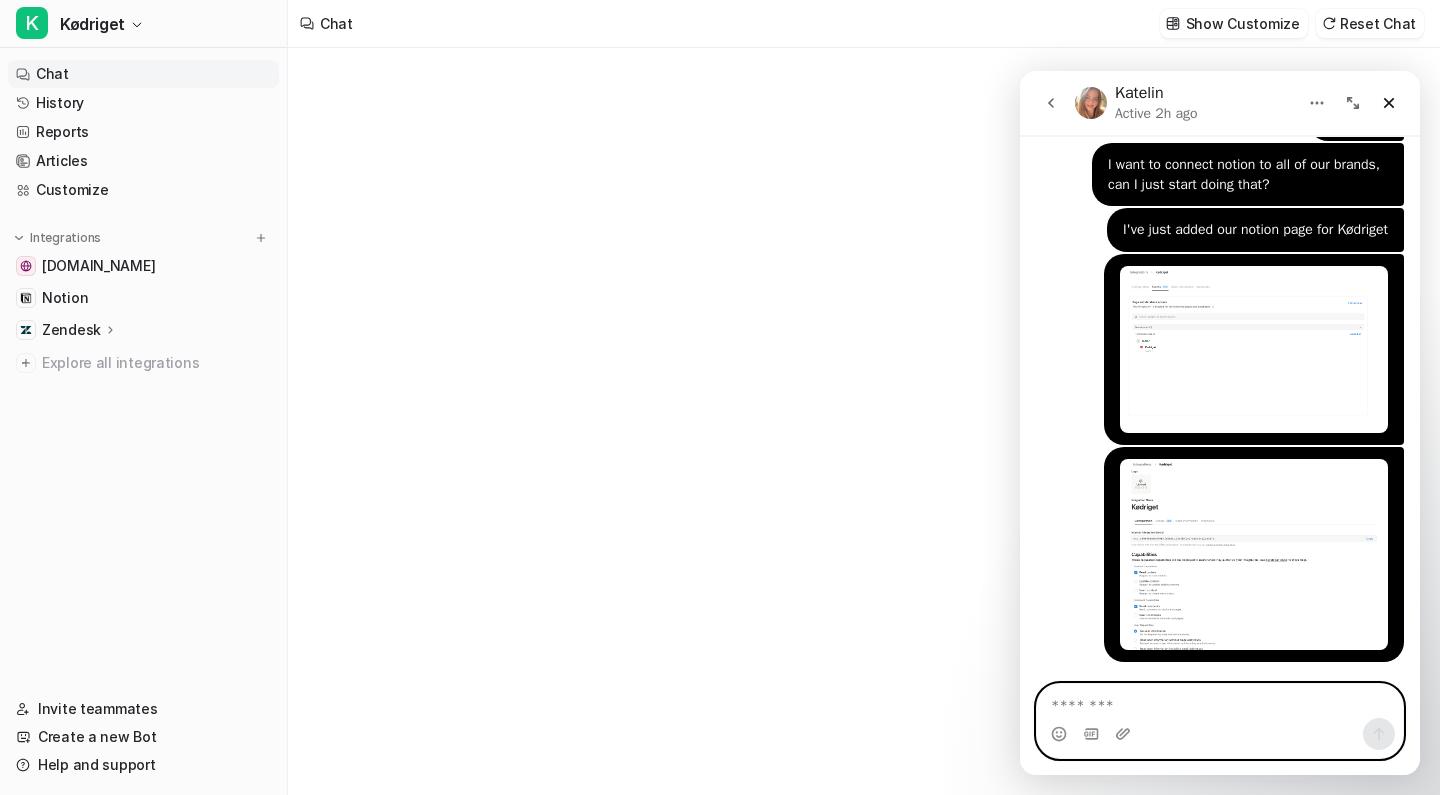 type on "**********" 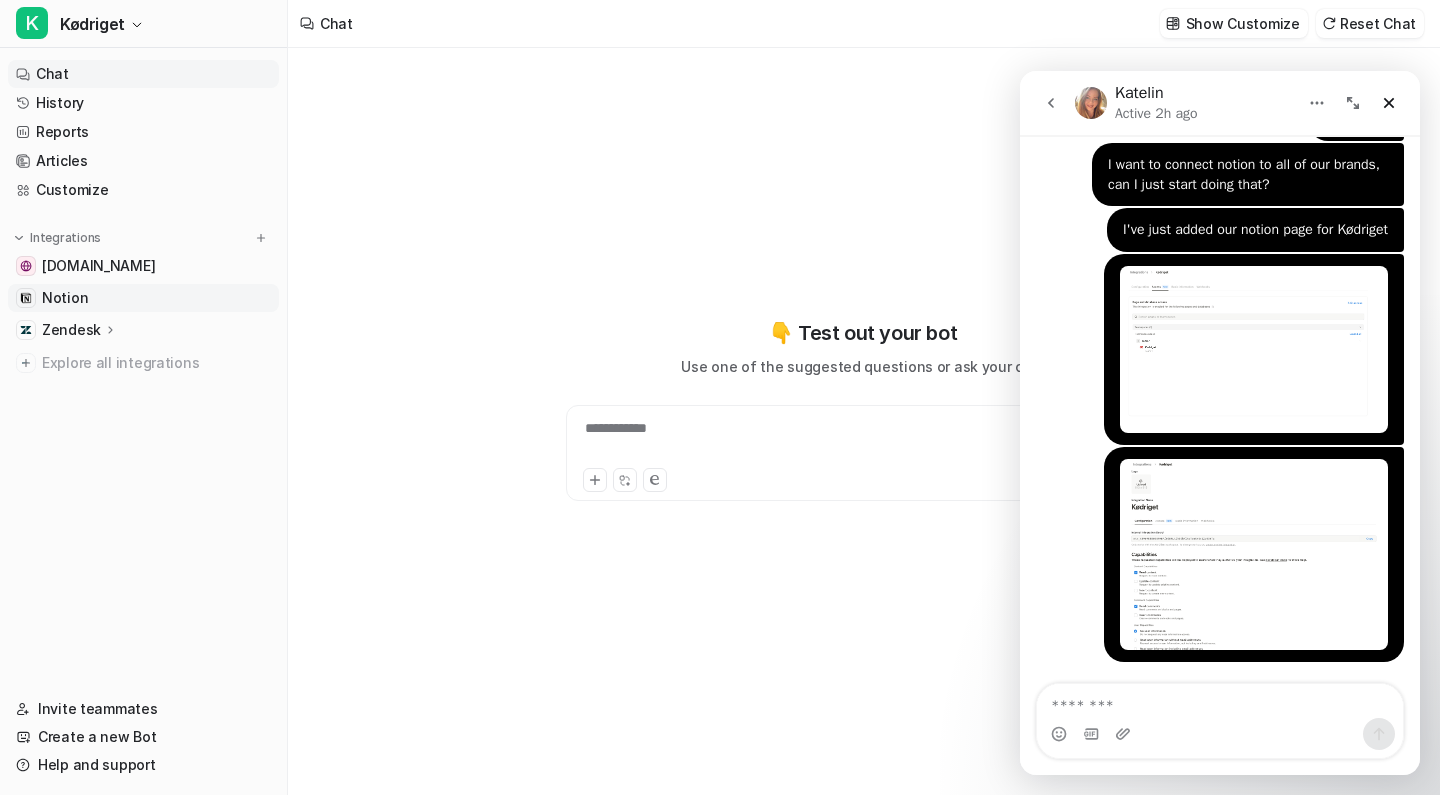 click on "Notion" at bounding box center (143, 298) 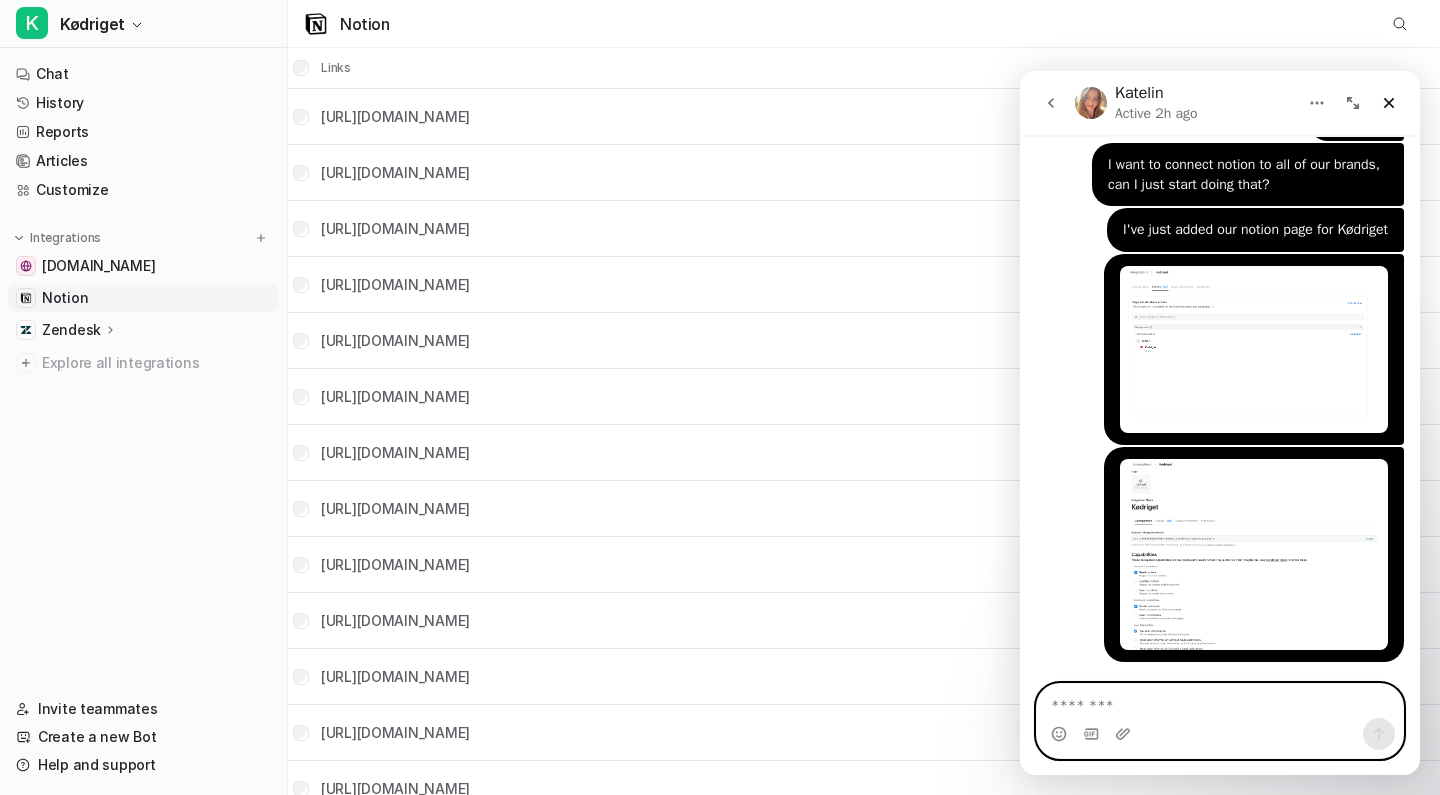 click at bounding box center [1220, 701] 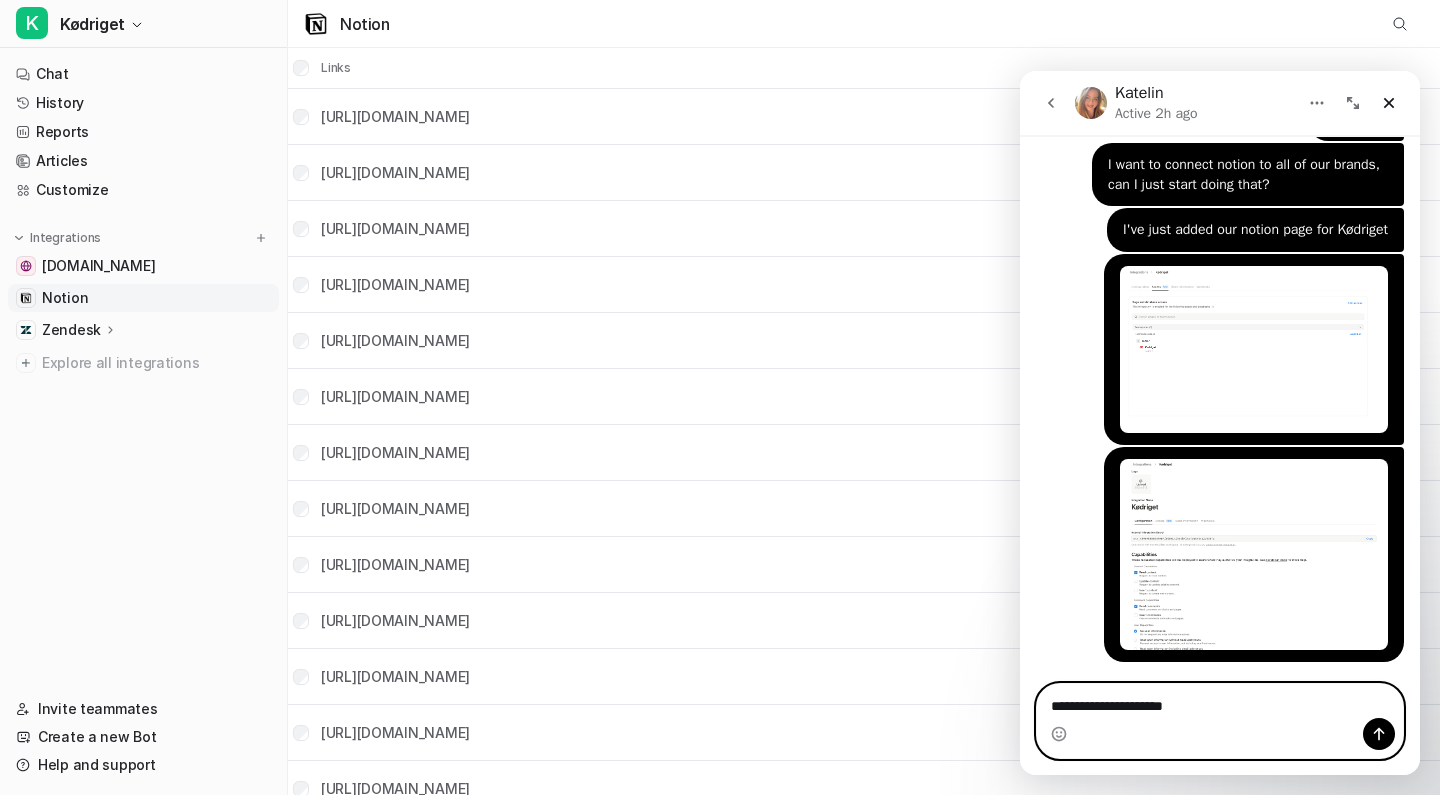 type on "**********" 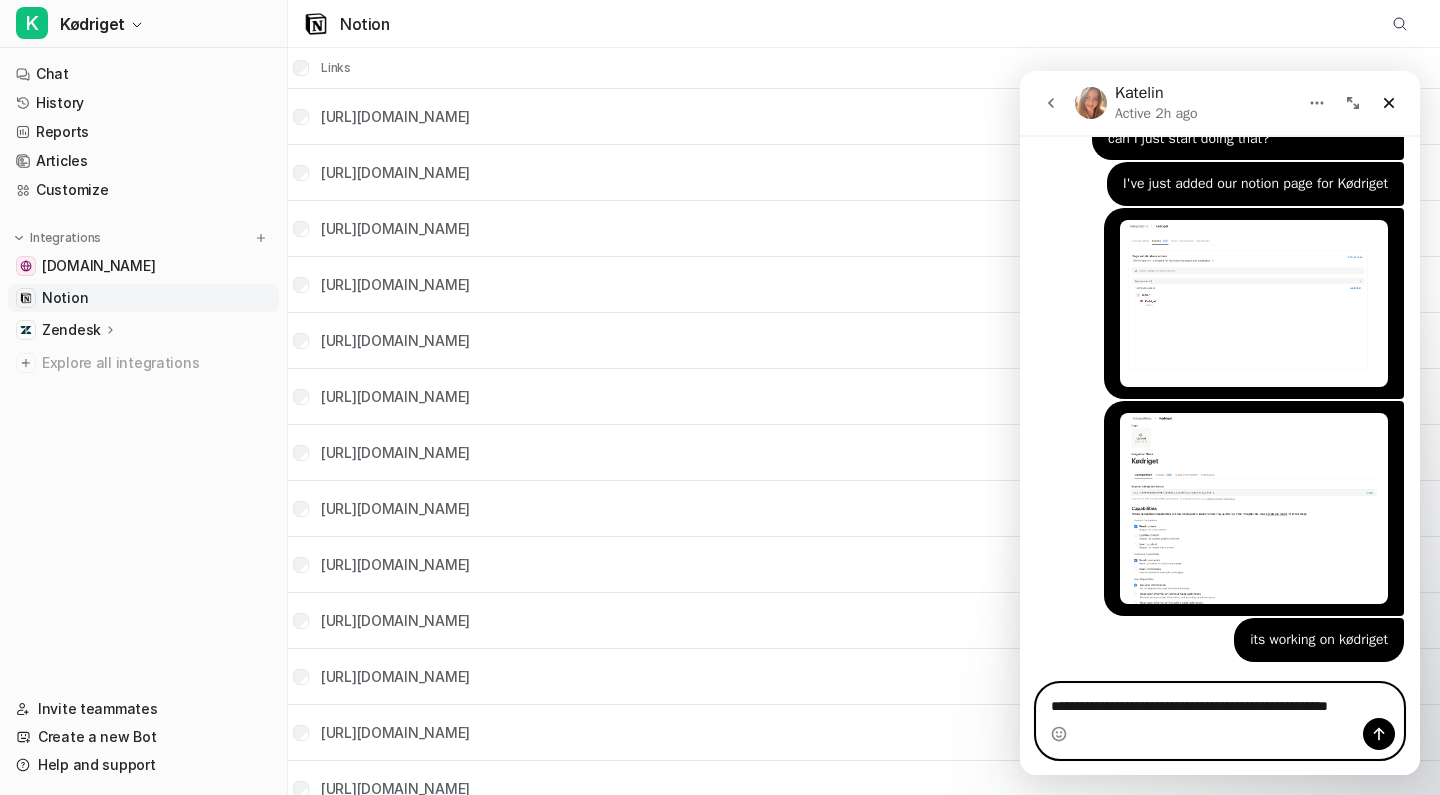 scroll, scrollTop: 31061, scrollLeft: 0, axis: vertical 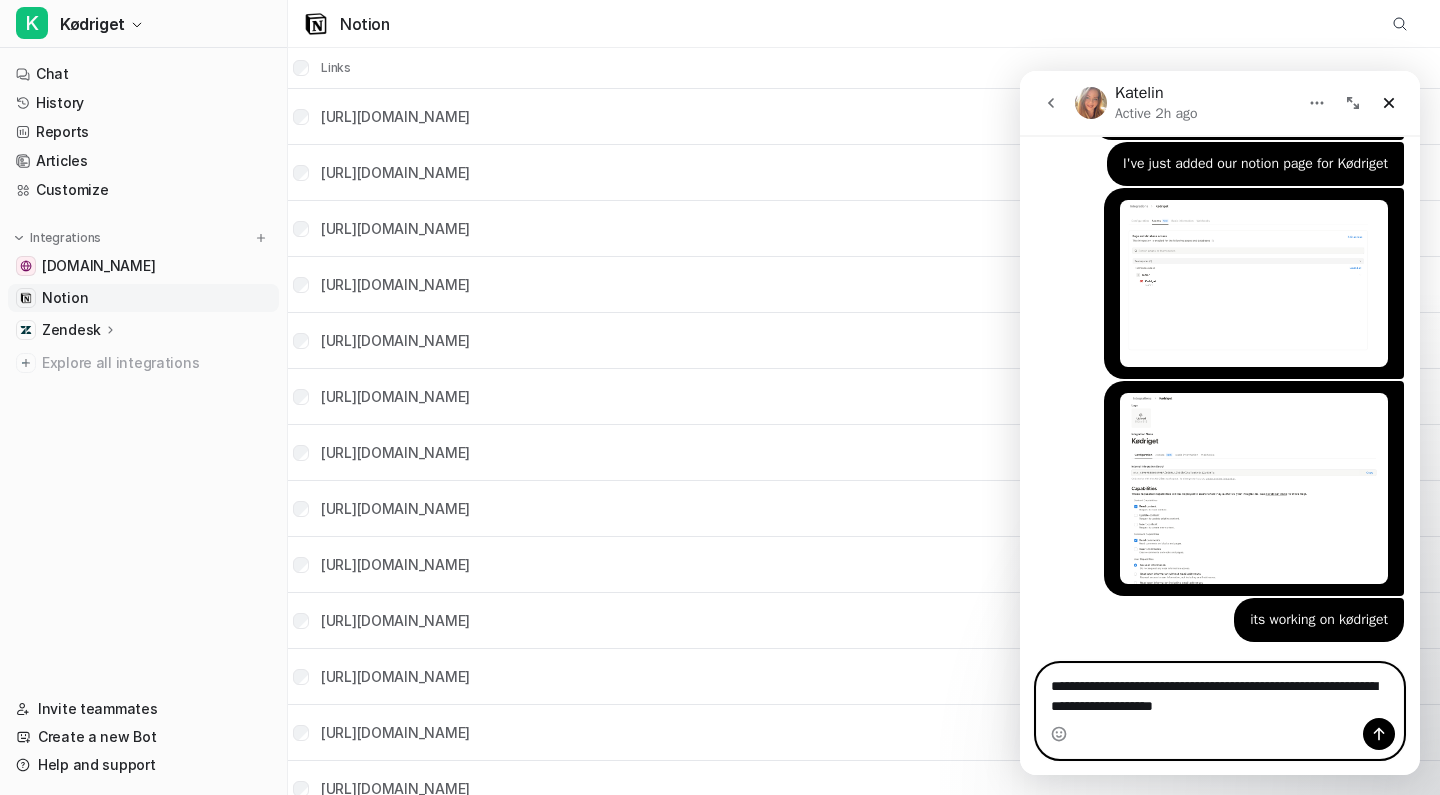 type on "**********" 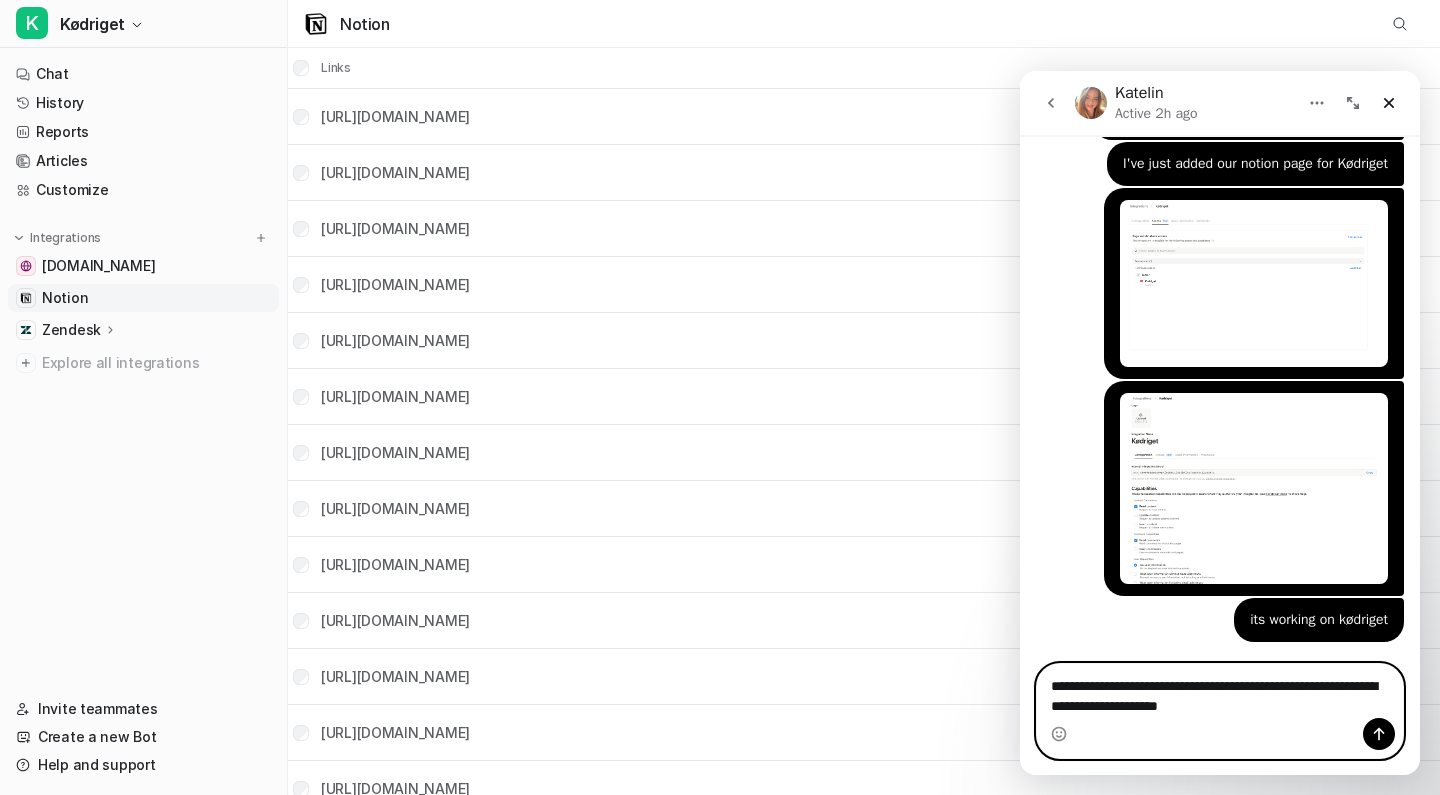 type 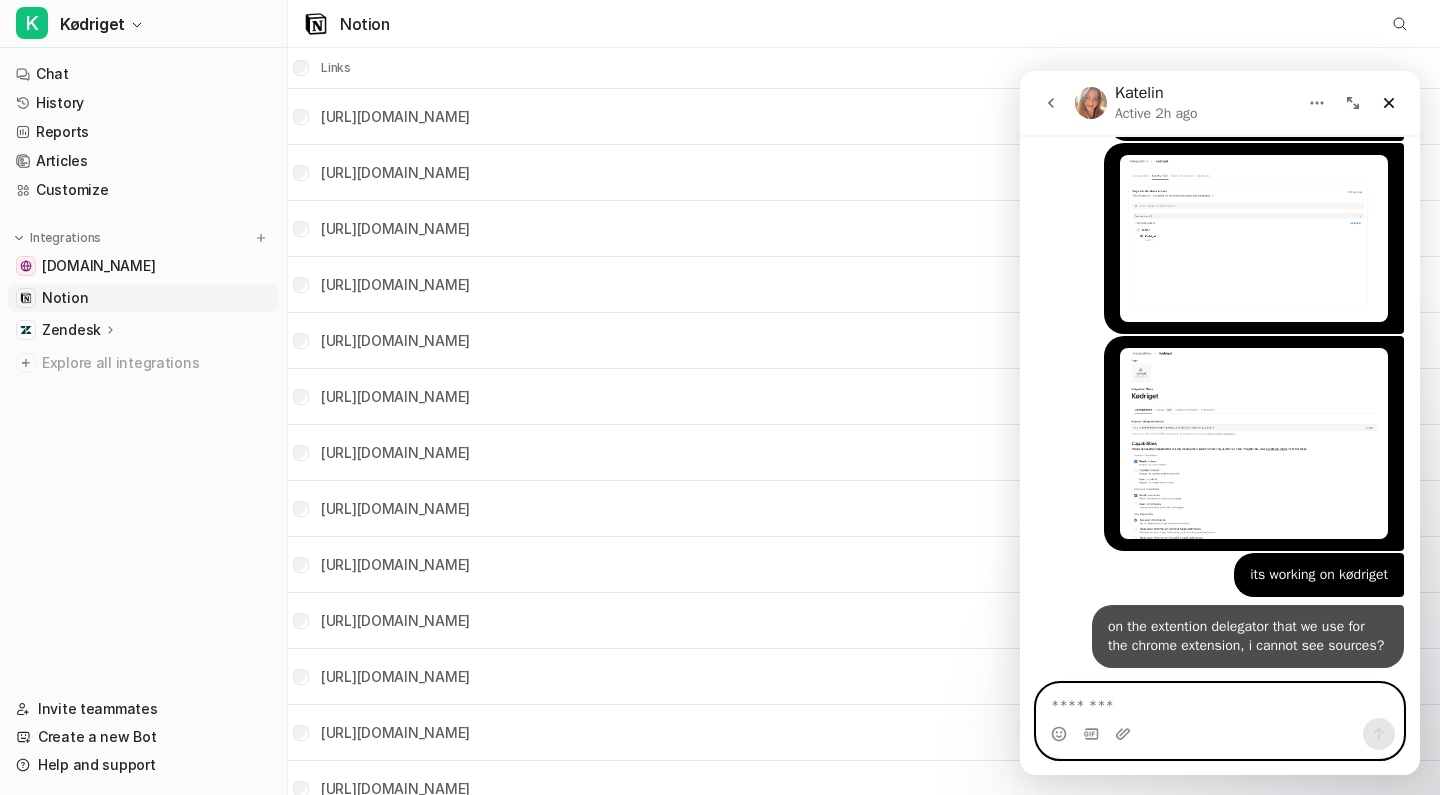 scroll, scrollTop: 31124, scrollLeft: 0, axis: vertical 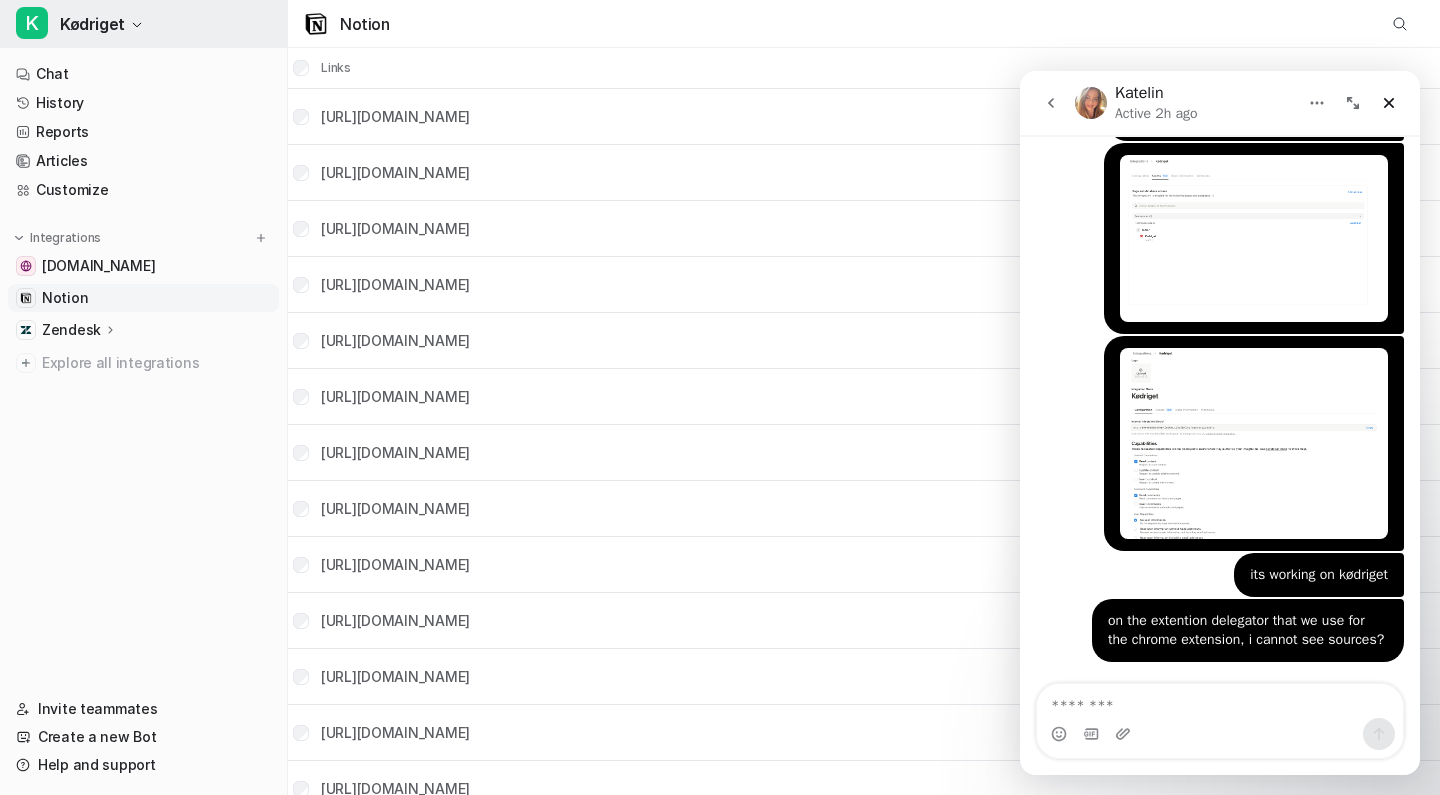 click on "Kødriget" at bounding box center (92, 24) 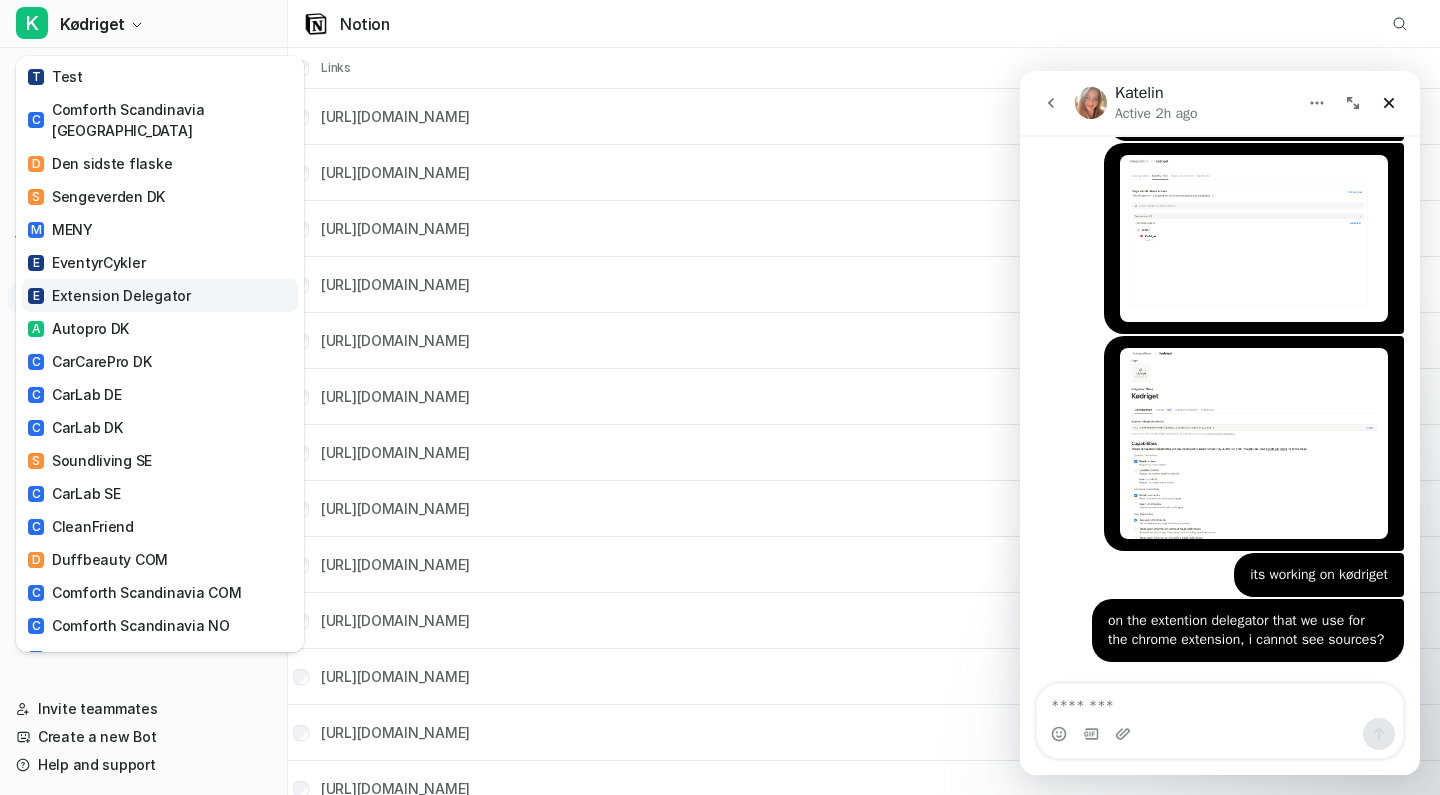 click on "E   Extension Delegator" at bounding box center (109, 295) 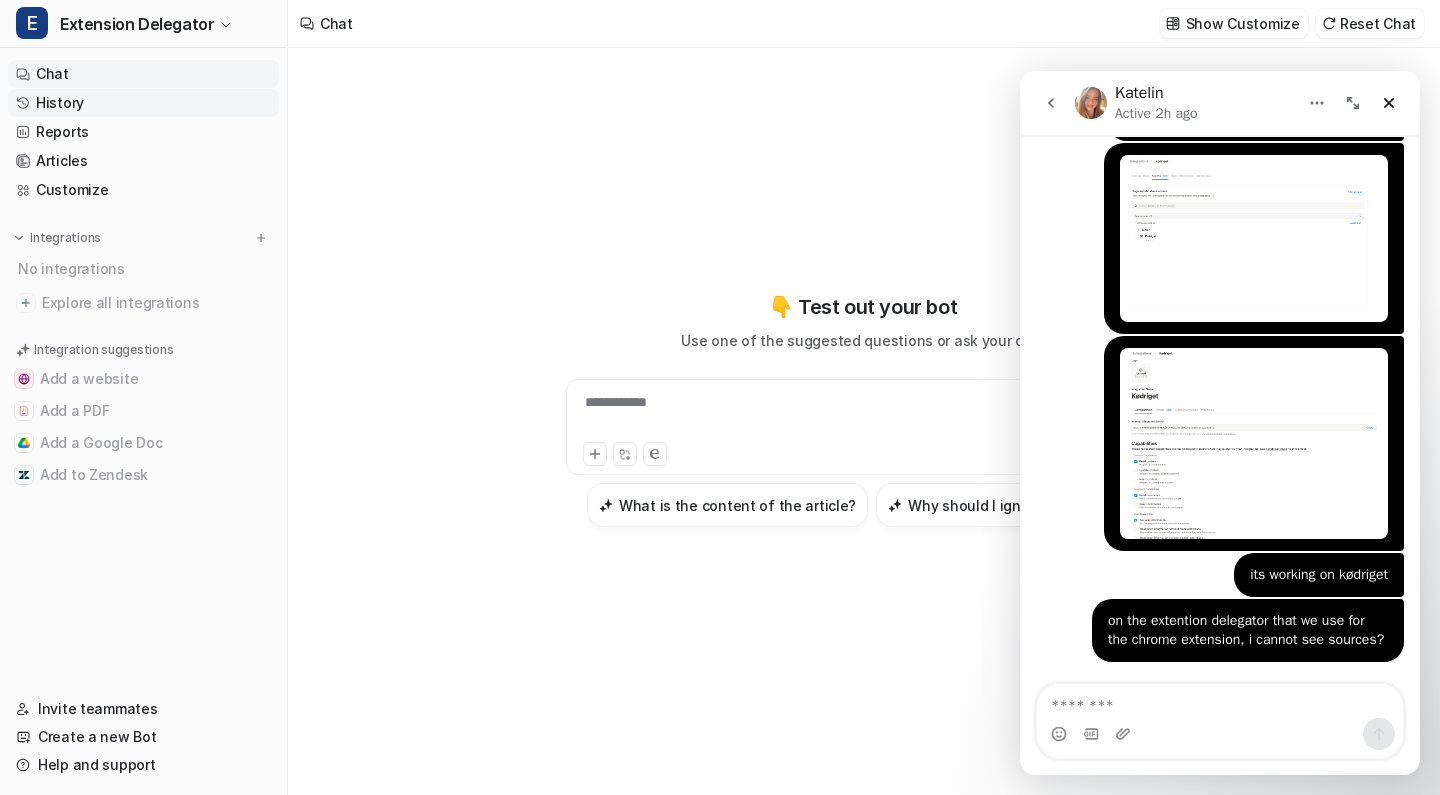 click on "History" at bounding box center [143, 103] 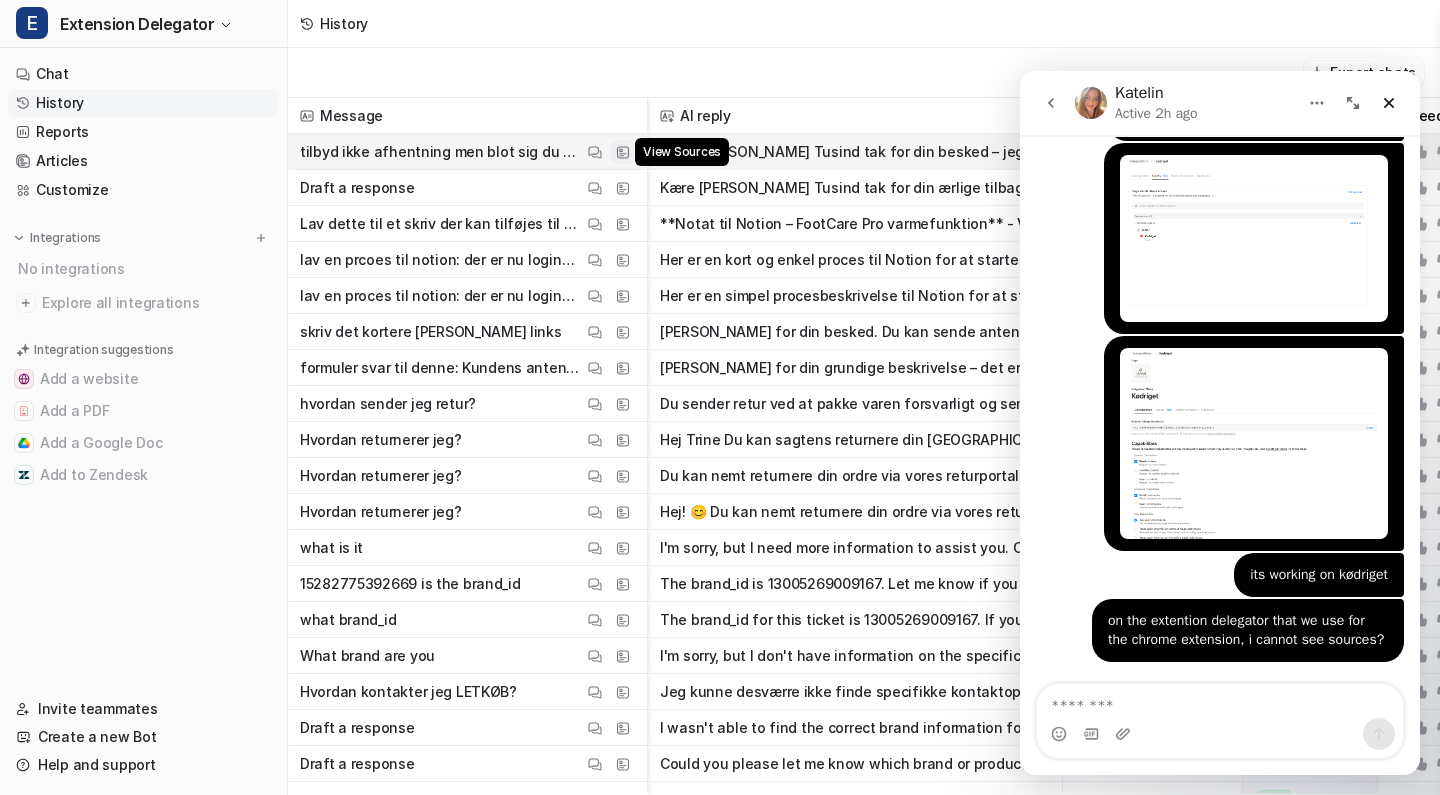 click at bounding box center [623, 152] 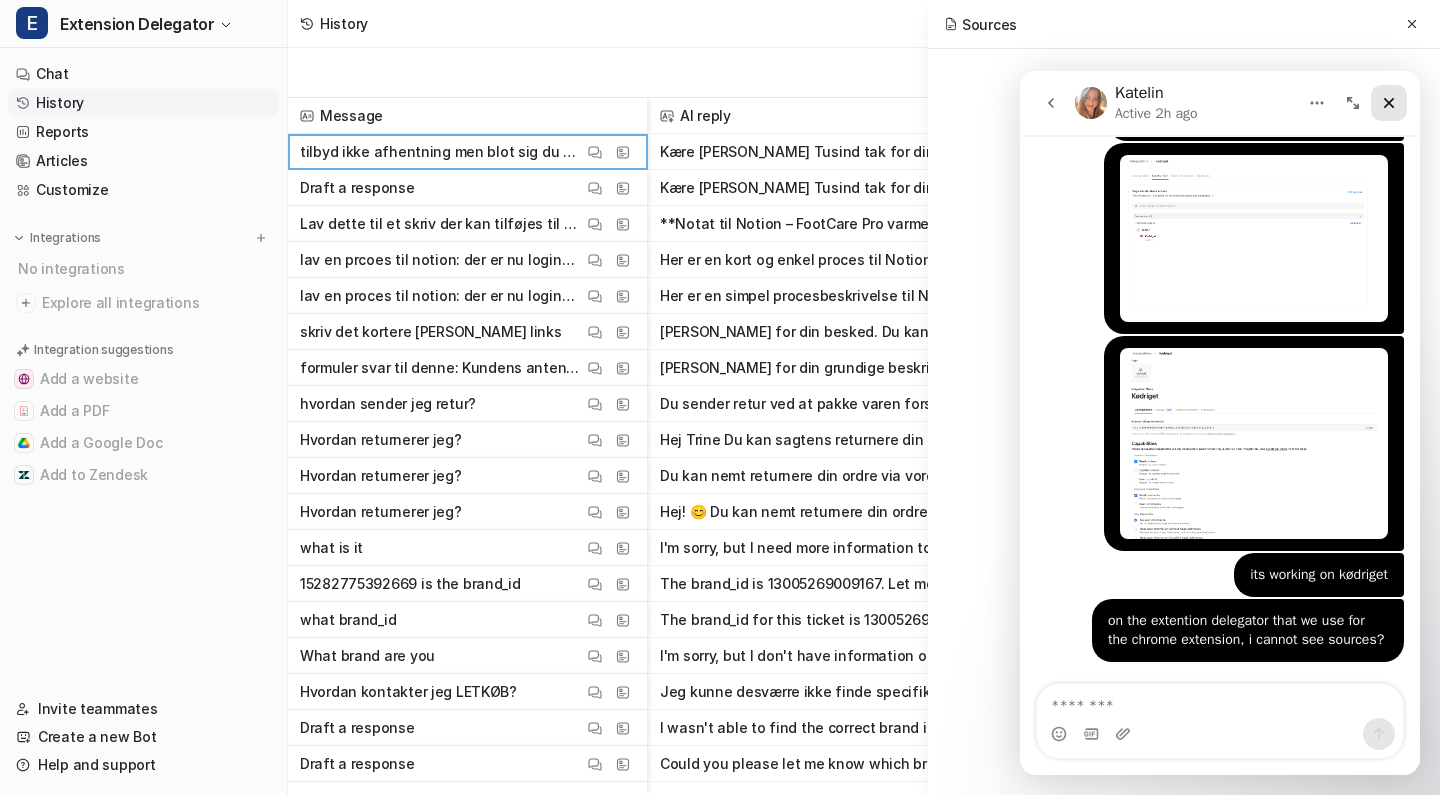click 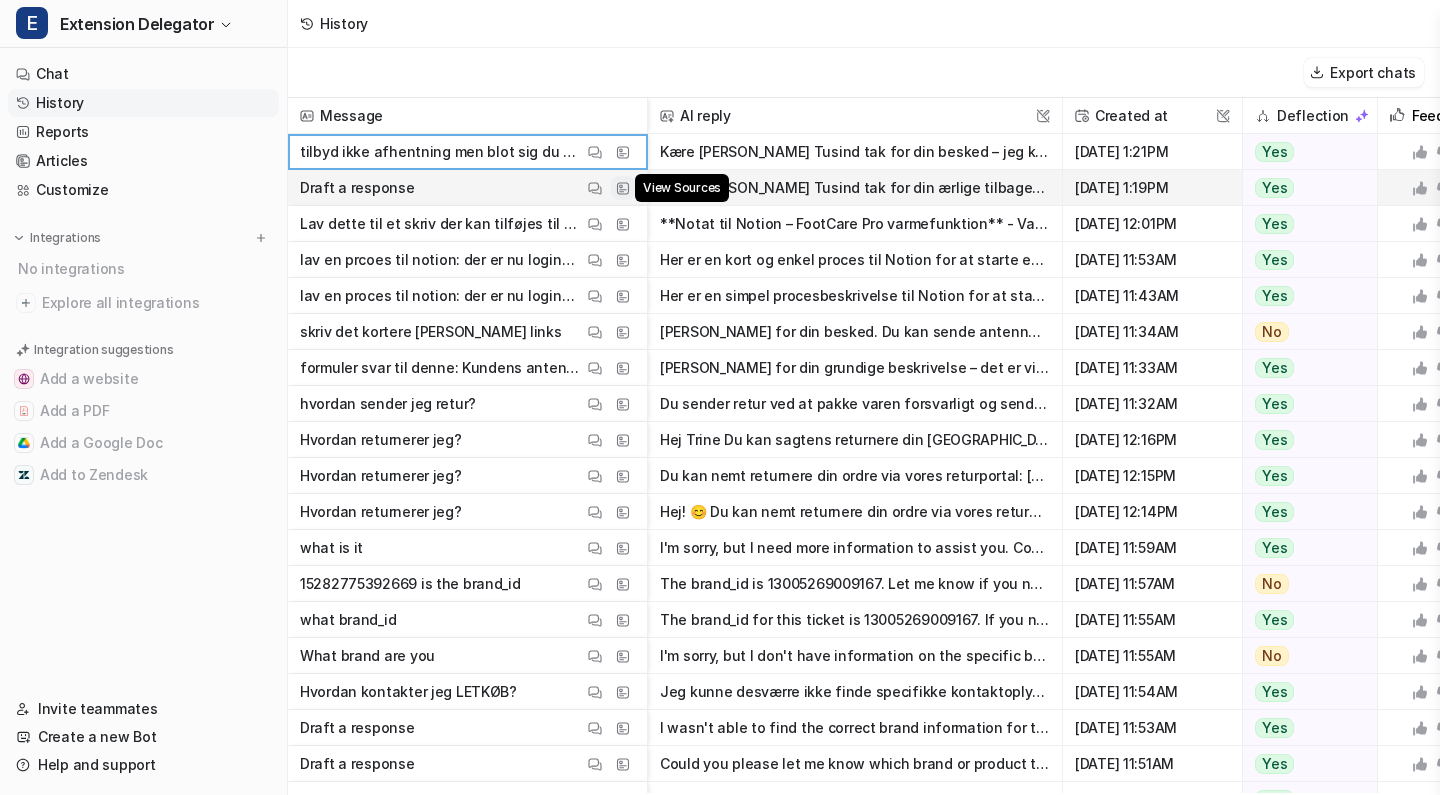 click at bounding box center [623, 188] 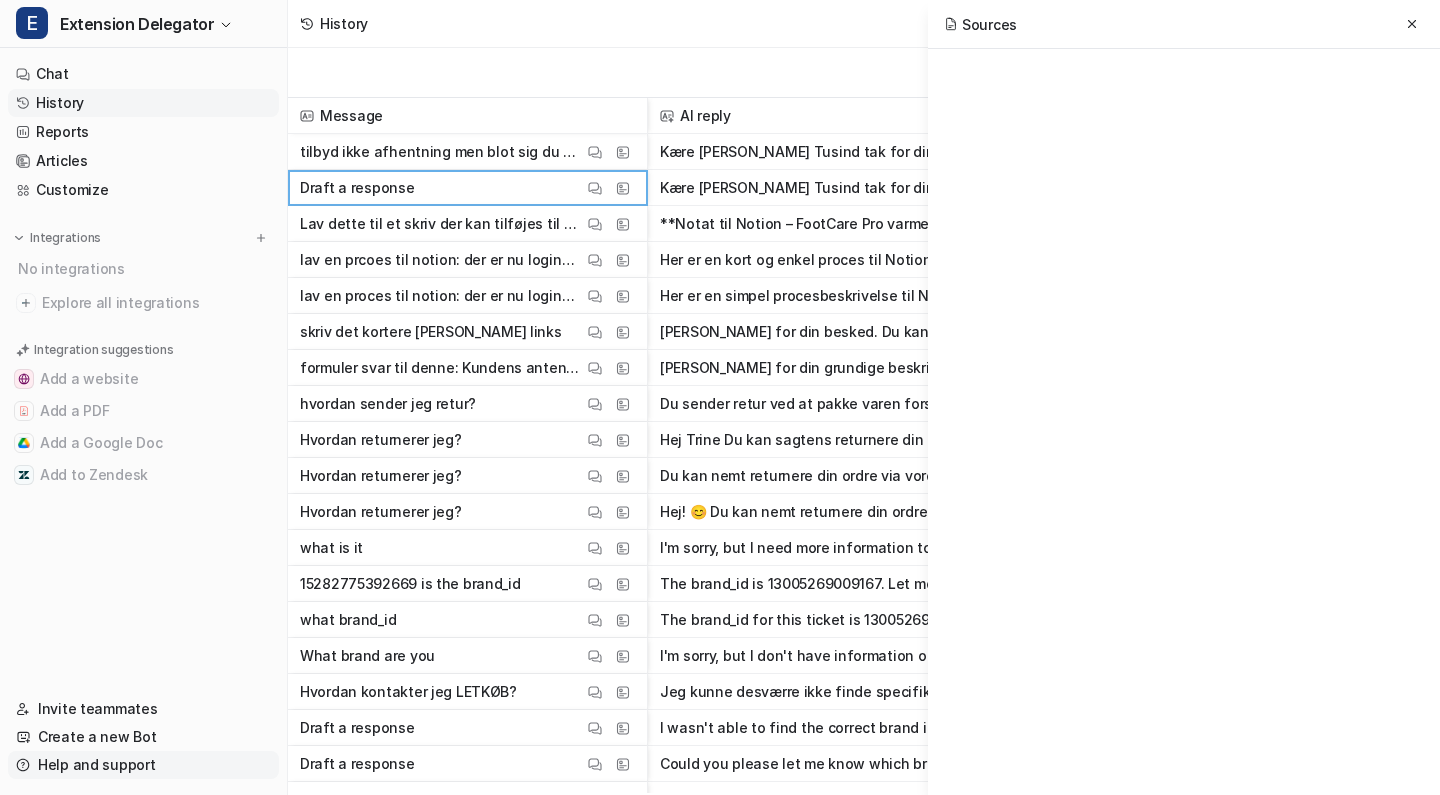 click on "Help and support" at bounding box center (143, 765) 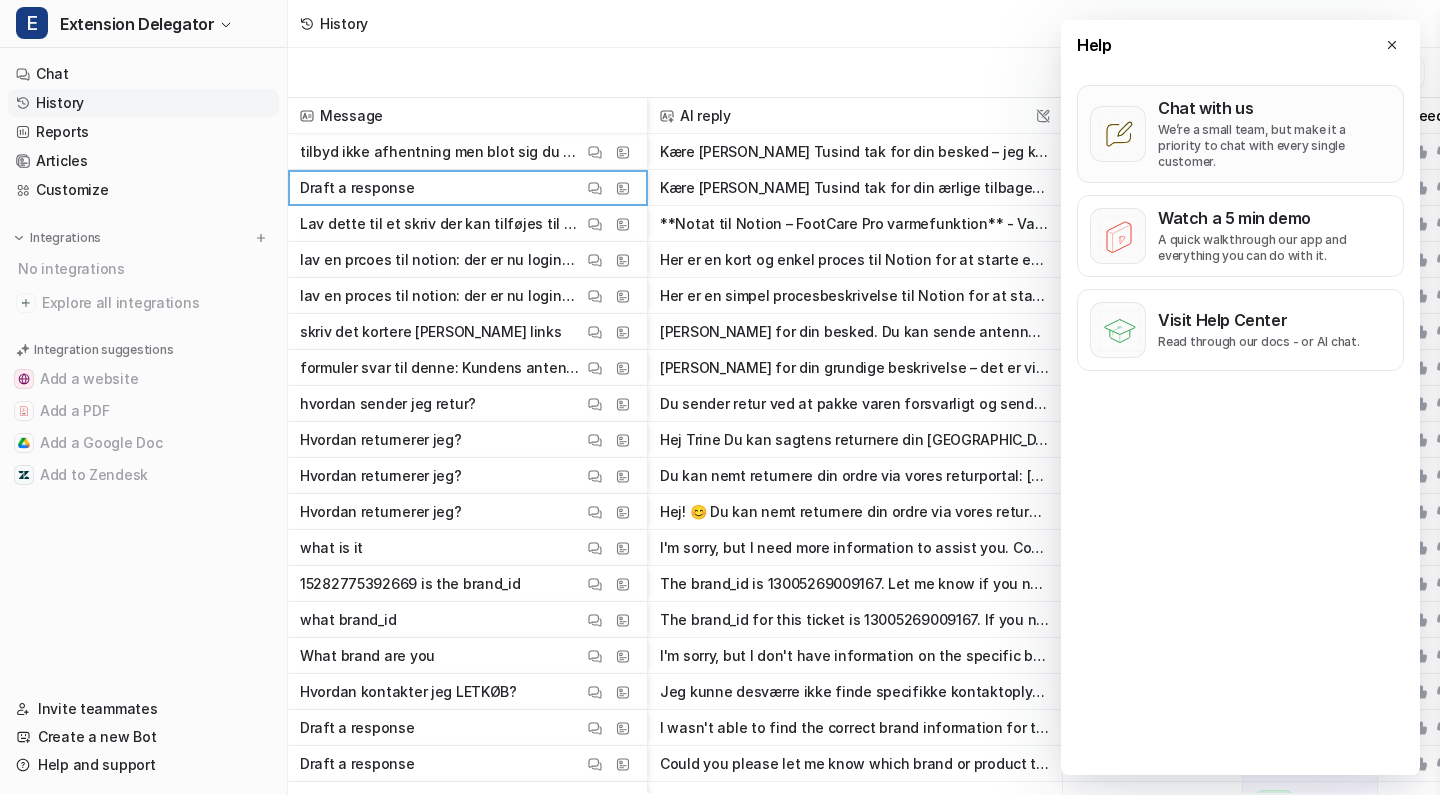 click on "We’re a small team, but make it a priority to chat with every single customer." at bounding box center [1274, 146] 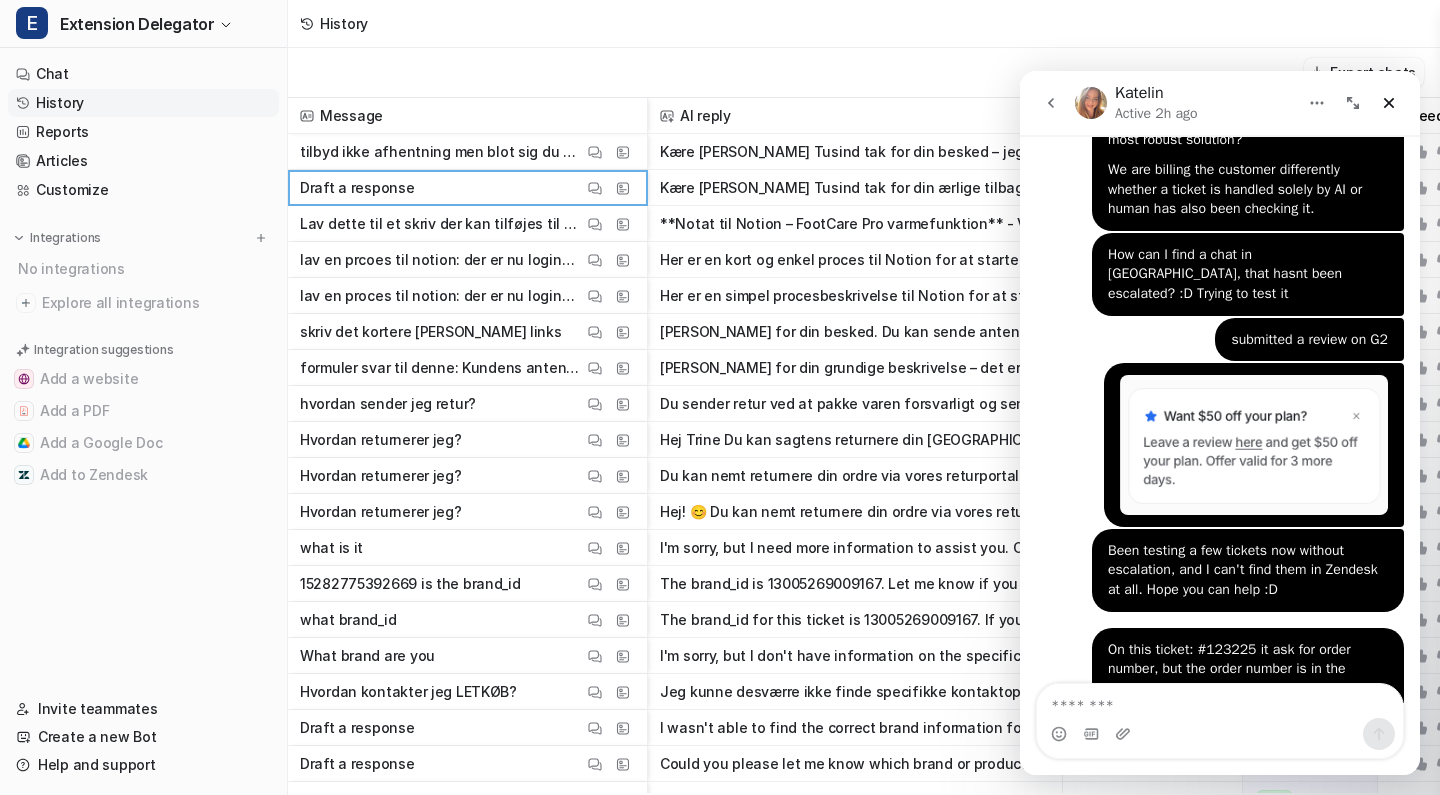 scroll, scrollTop: 31124, scrollLeft: 0, axis: vertical 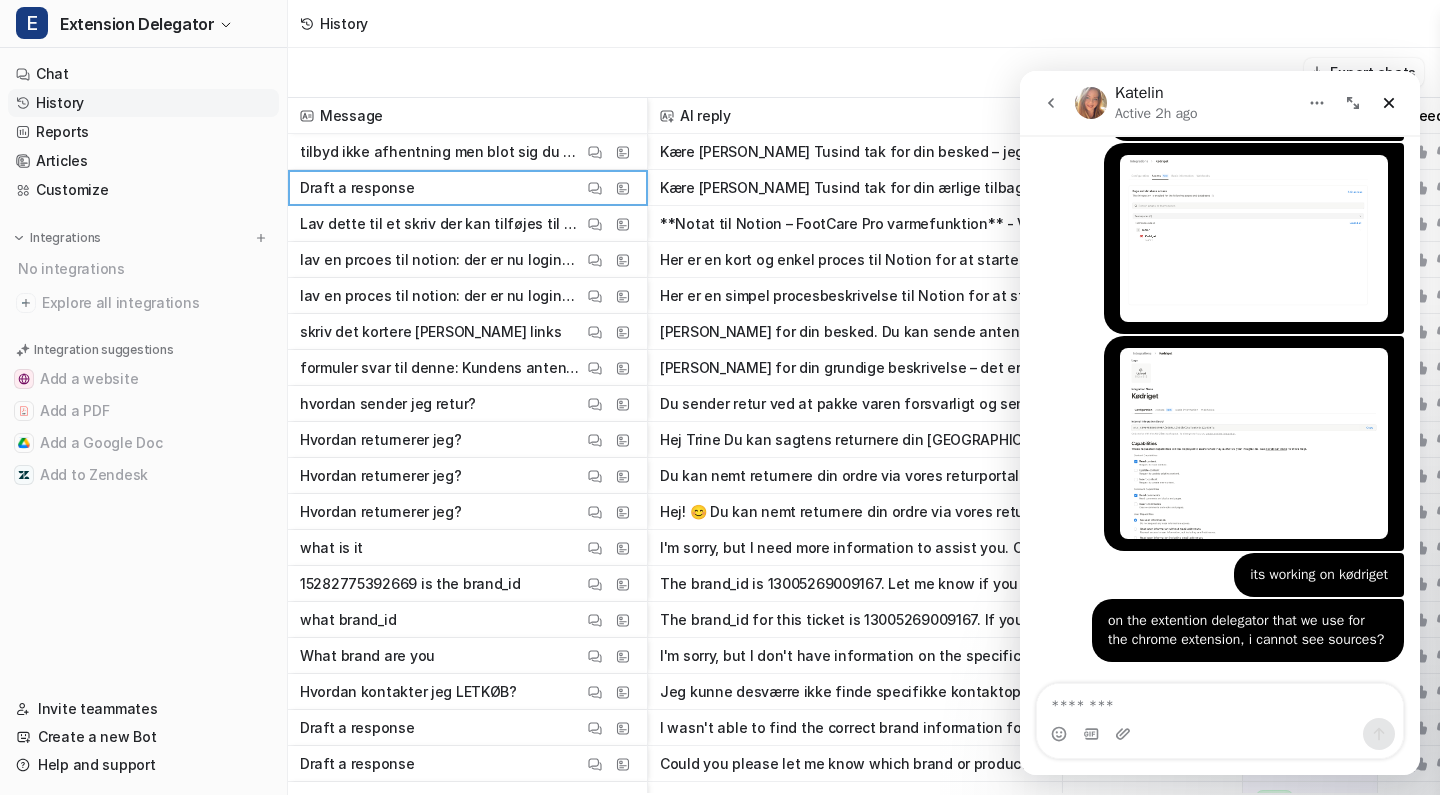 click at bounding box center [1220, 734] 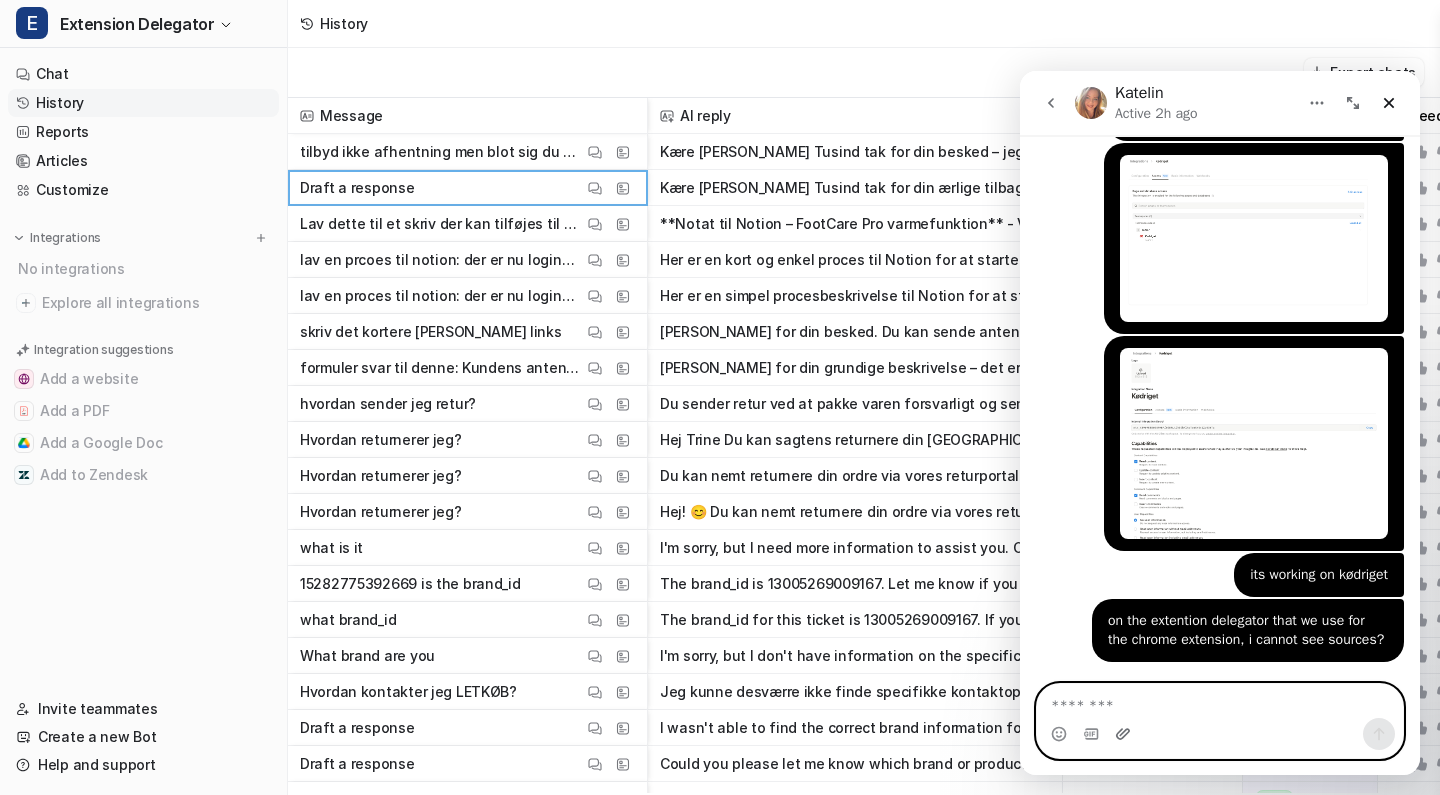 click 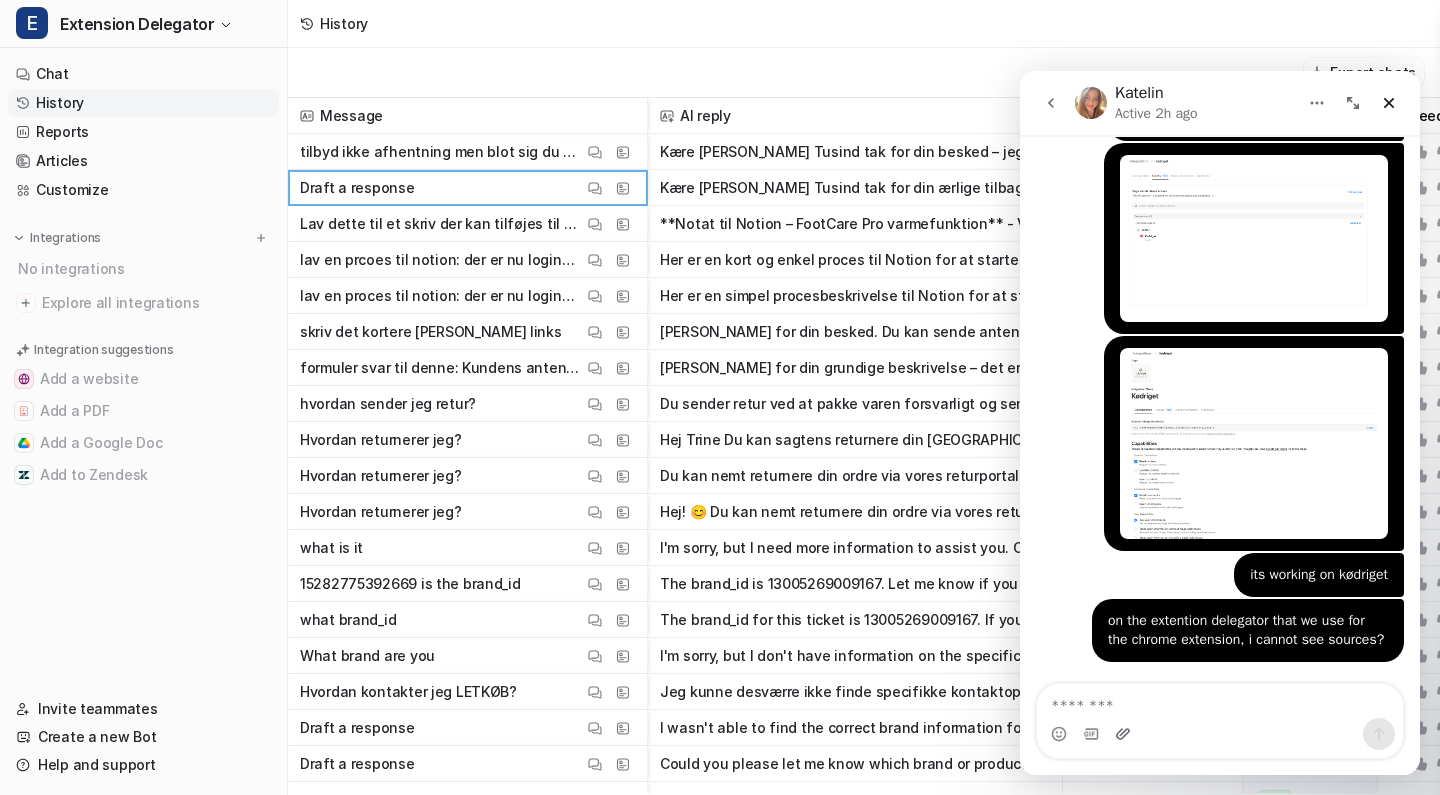 type 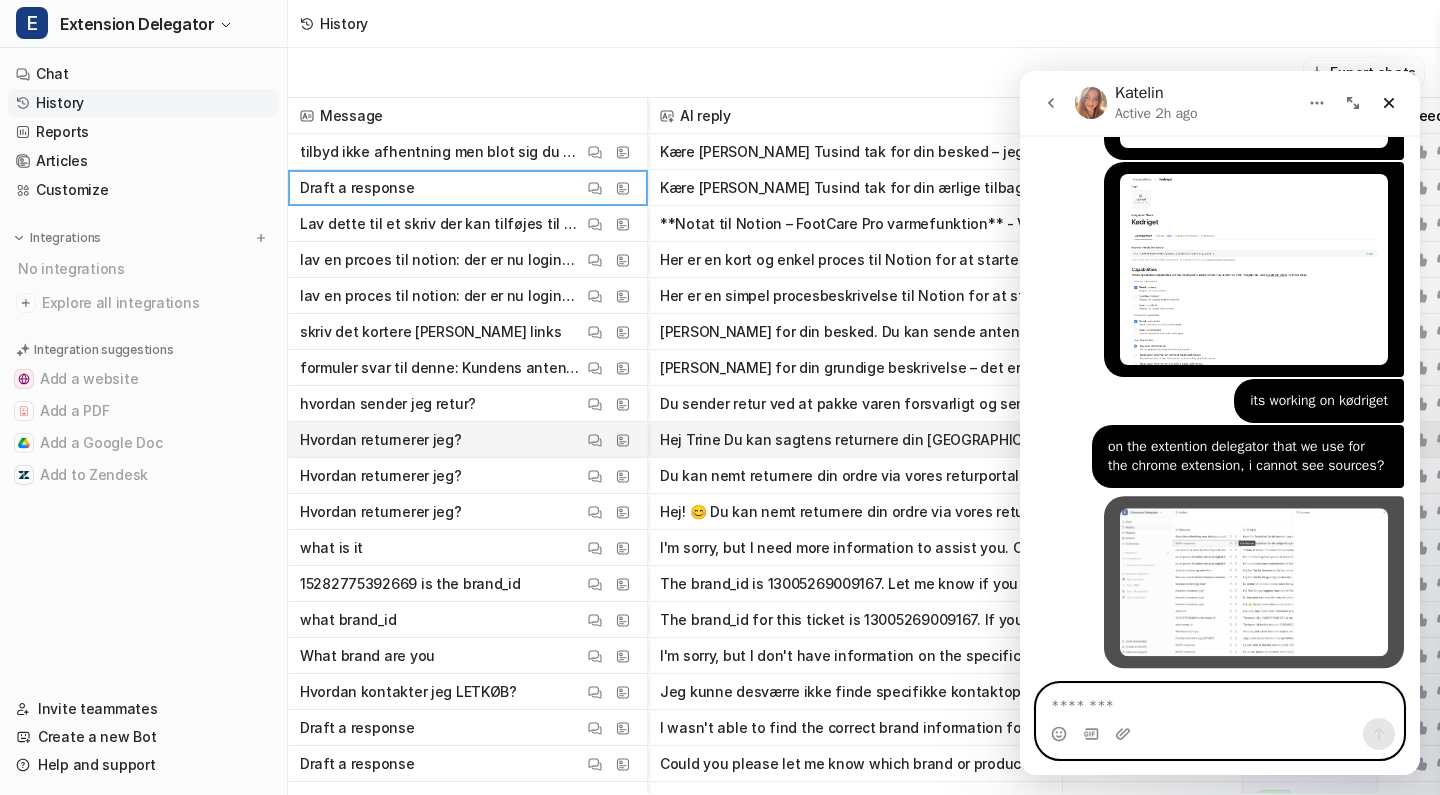 scroll, scrollTop: 31297, scrollLeft: 0, axis: vertical 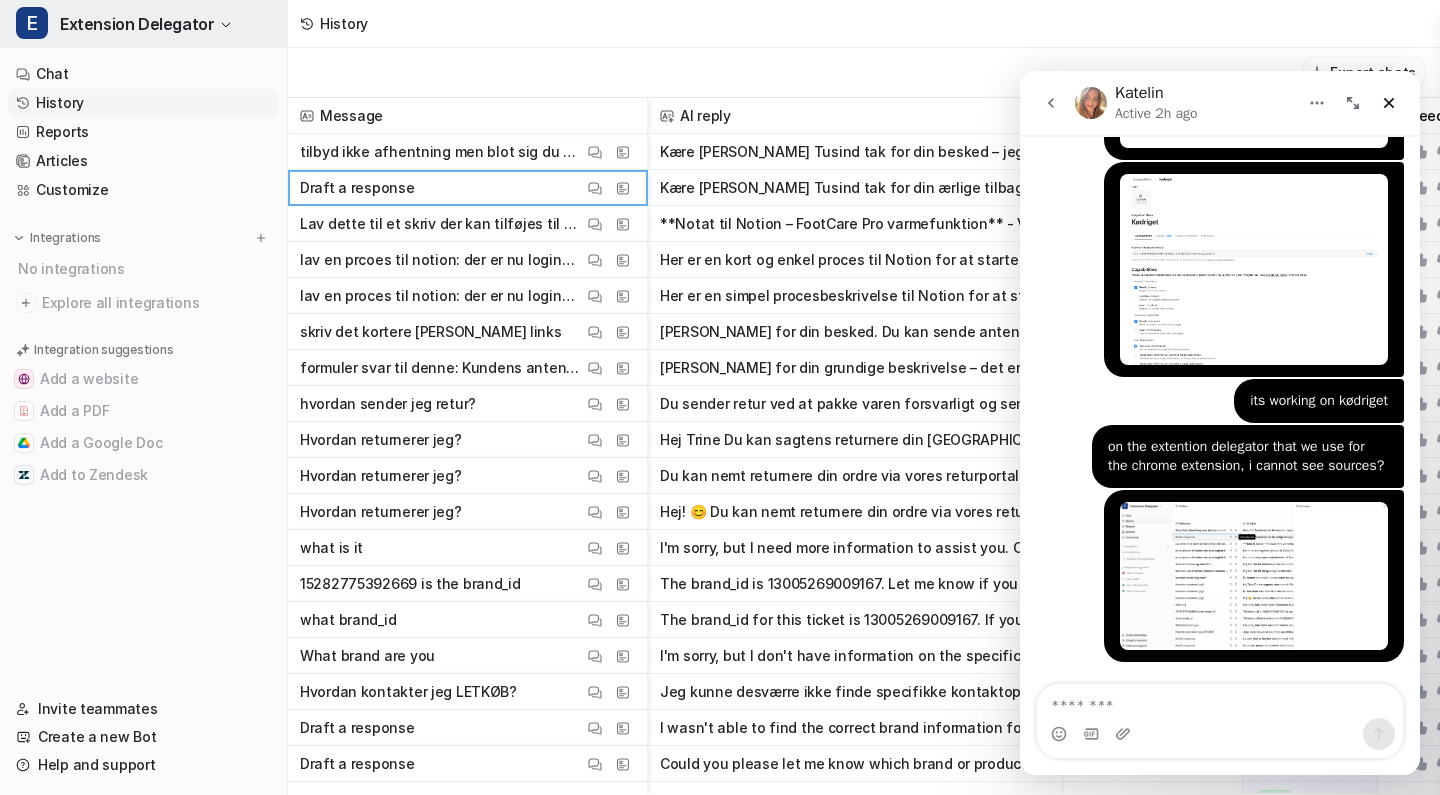 click on "Extension Delegator" at bounding box center [137, 24] 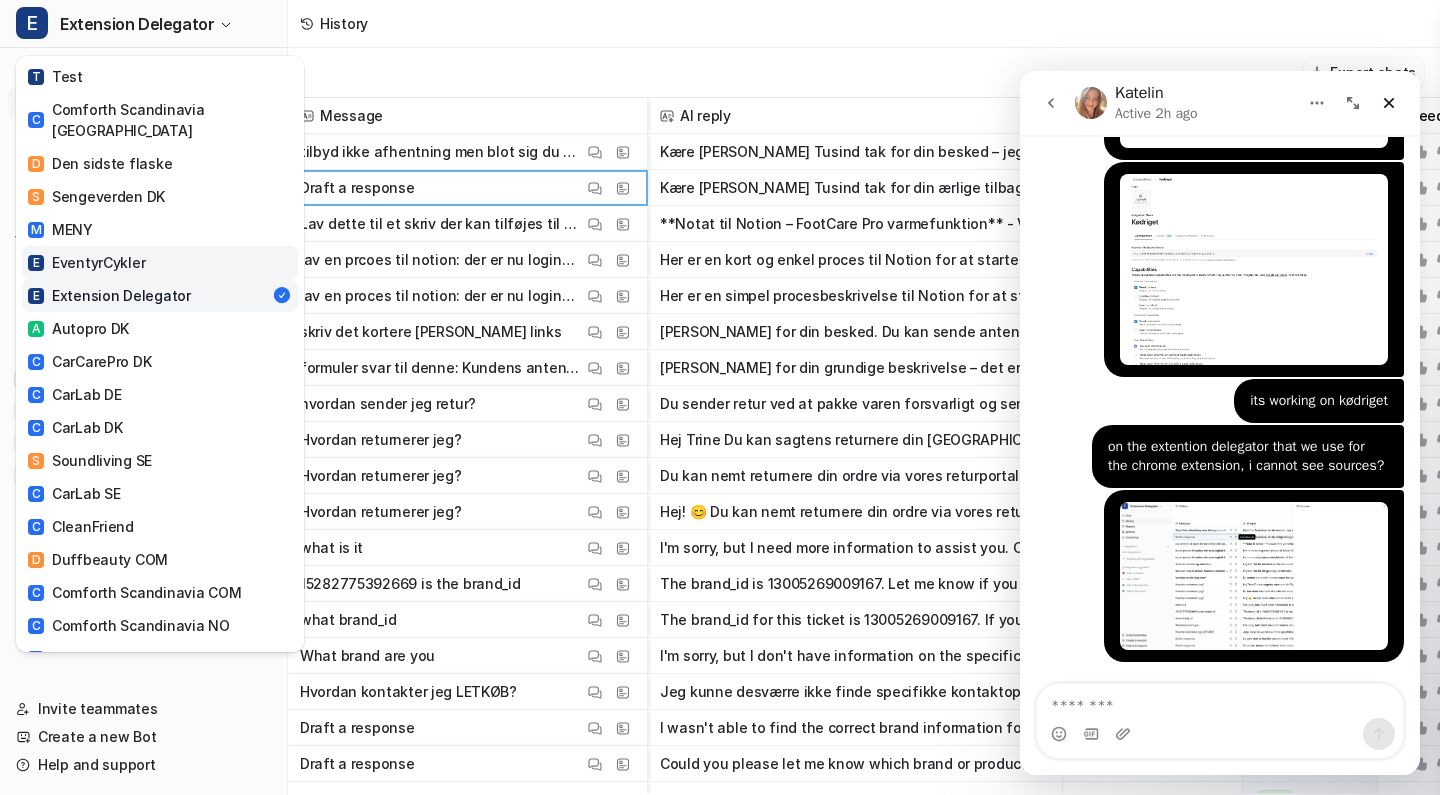 scroll, scrollTop: 0, scrollLeft: 0, axis: both 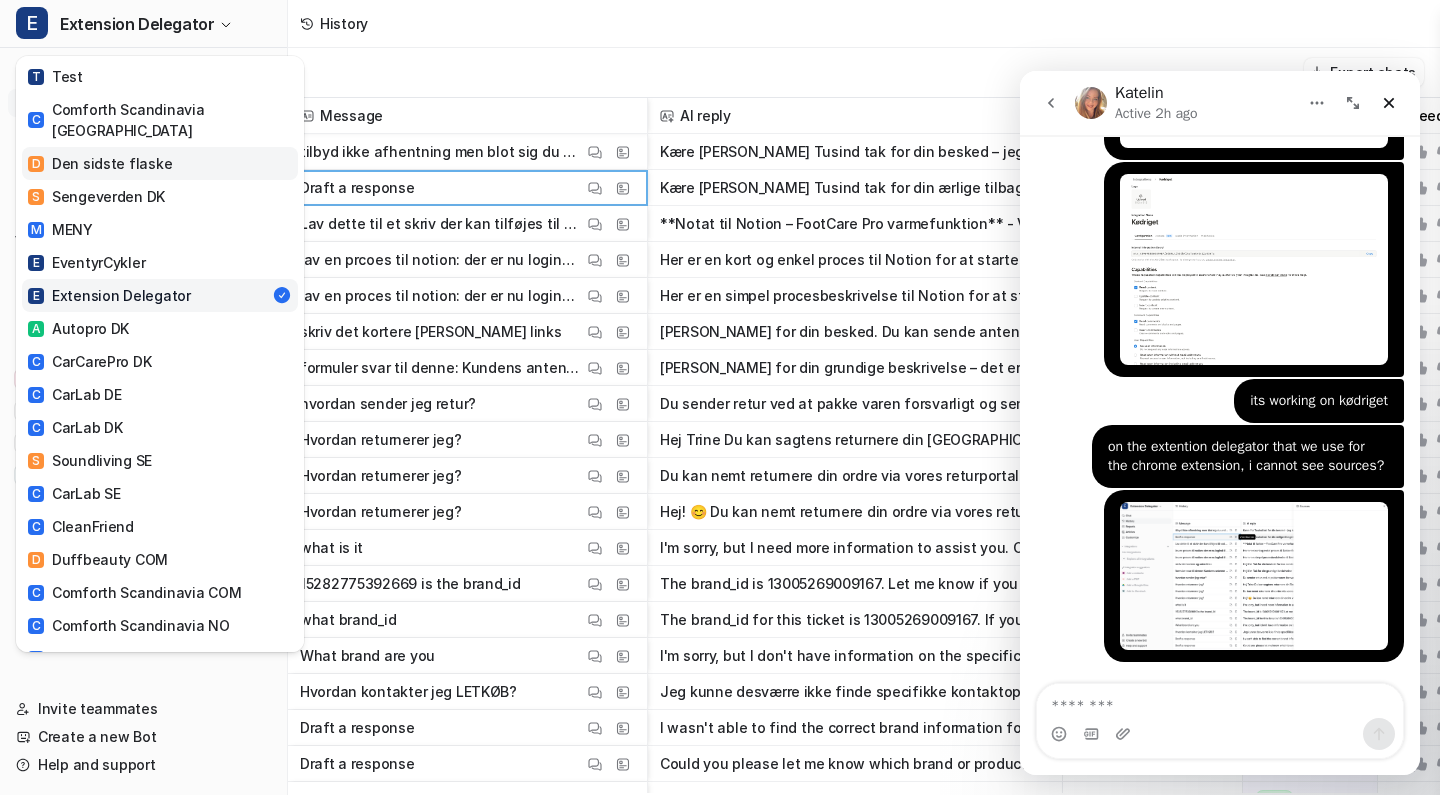 click on "D   Den sidste flaske" at bounding box center (160, 163) 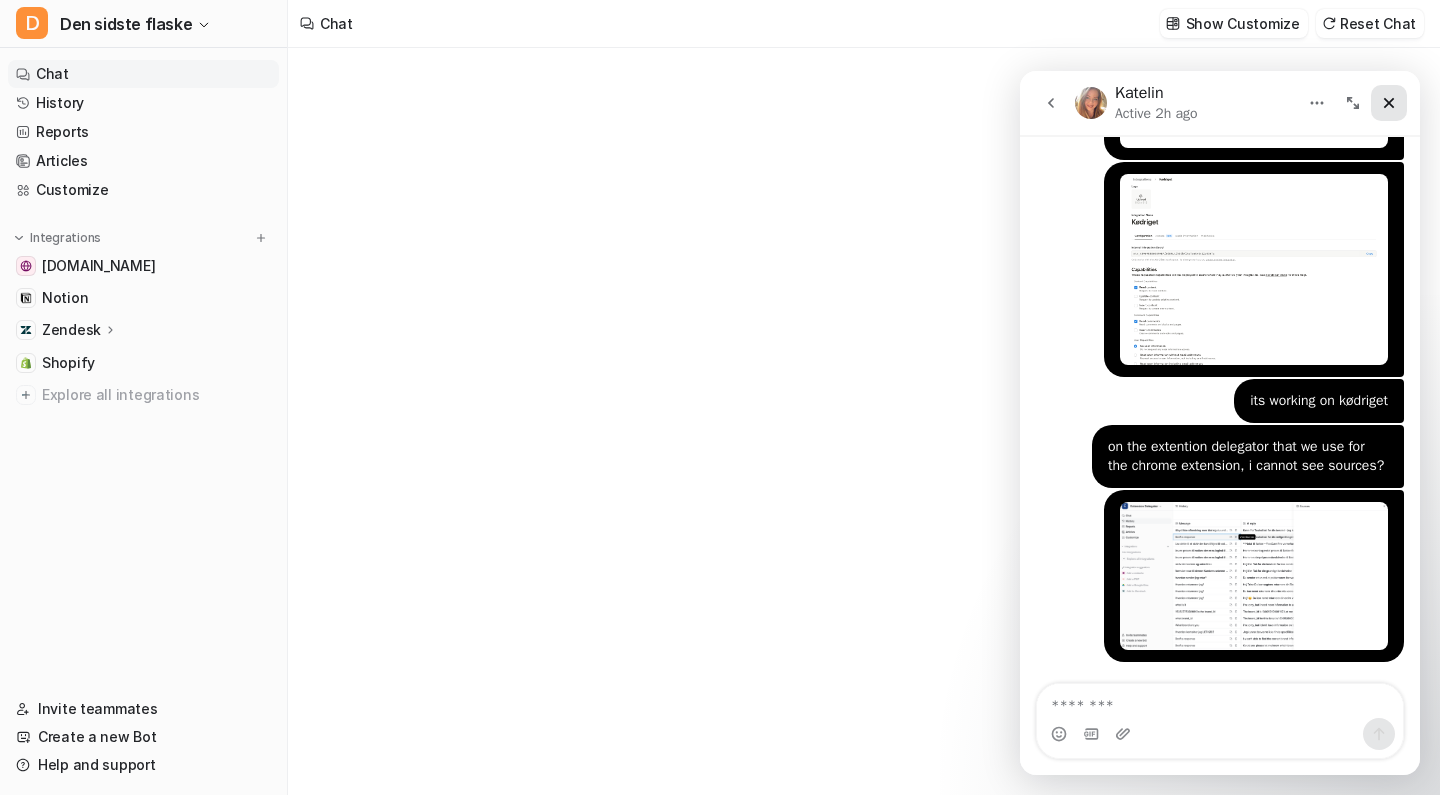 drag, startPoint x: 1396, startPoint y: 103, endPoint x: 2412, endPoint y: 174, distance: 1018.4778 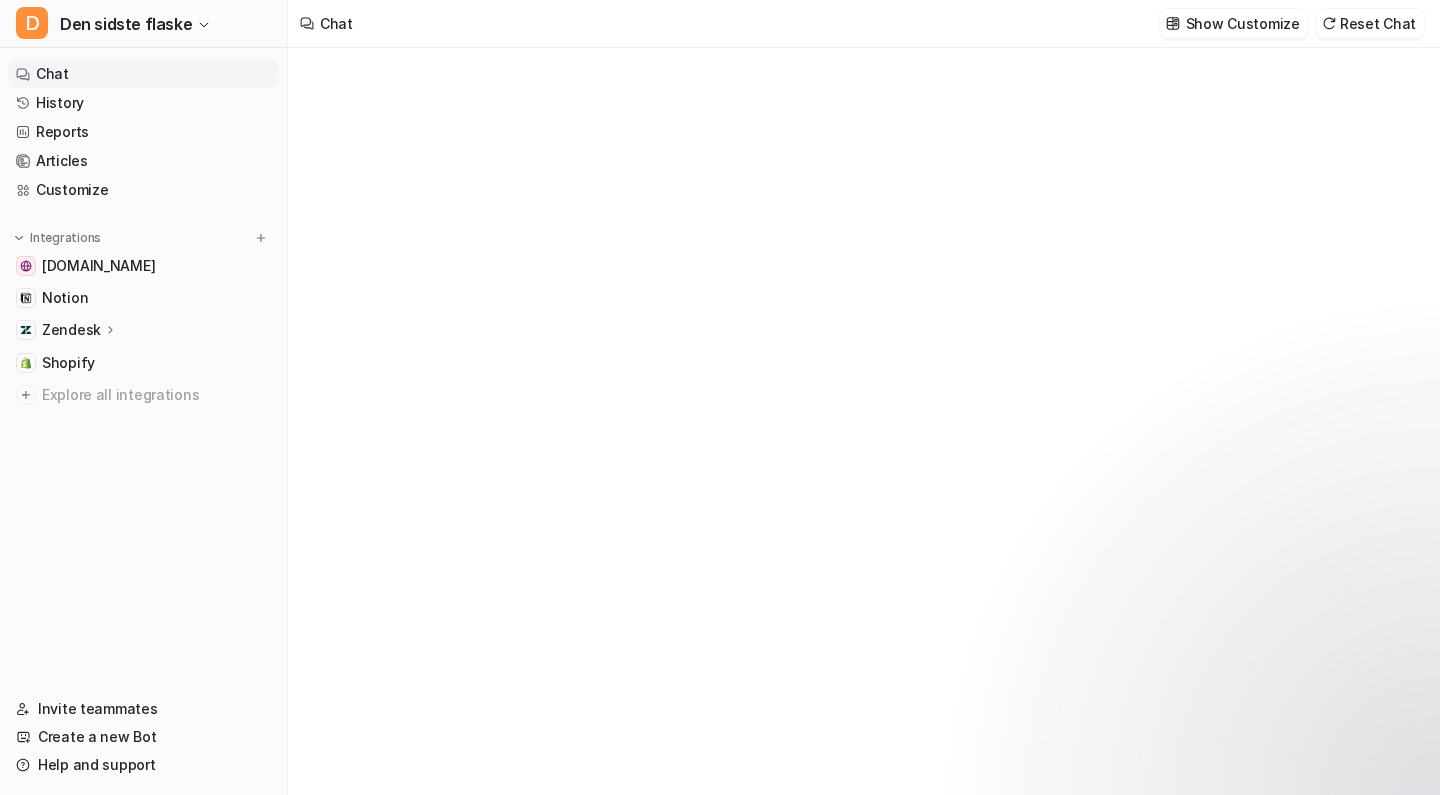 type on "**********" 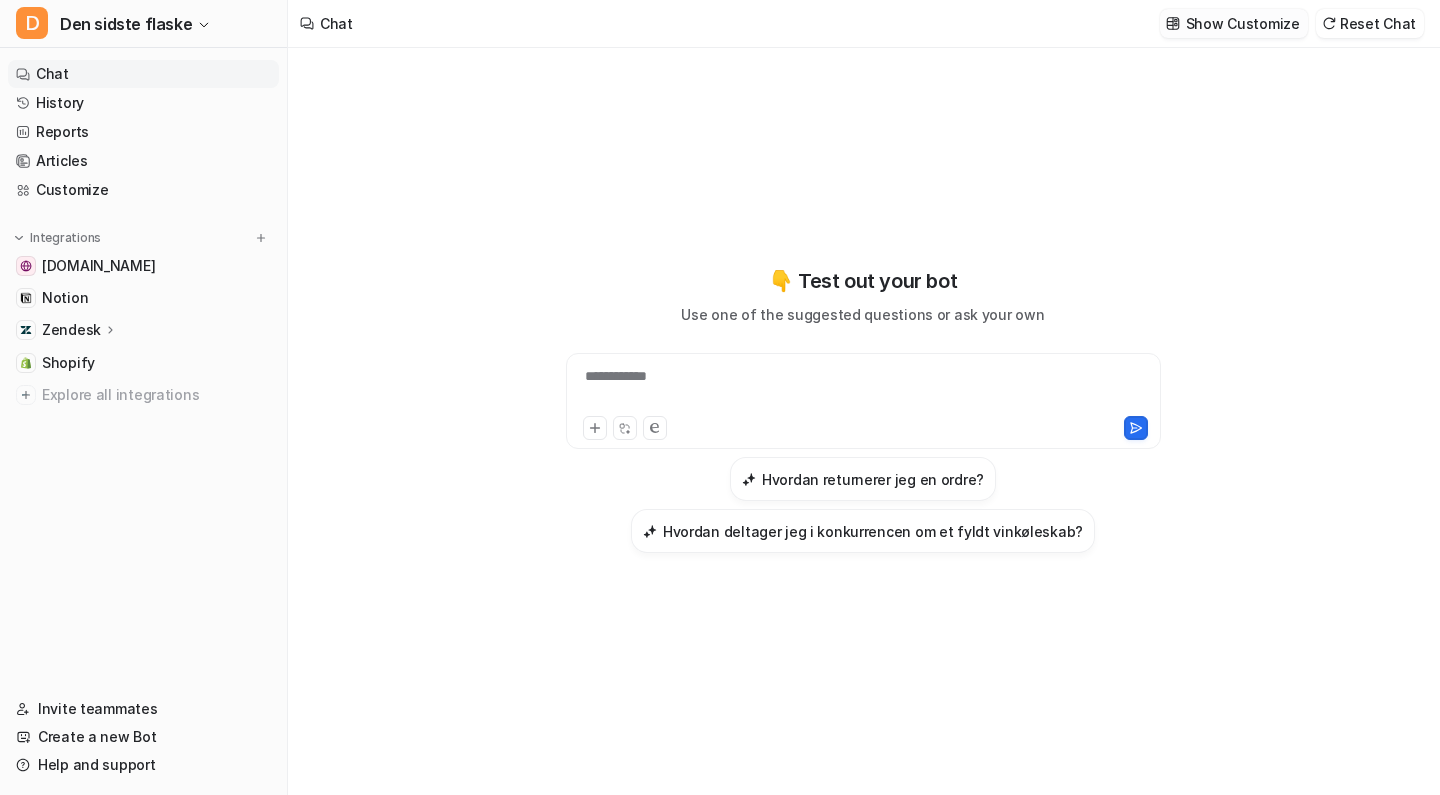 click on "Show Customize" at bounding box center [1243, 23] 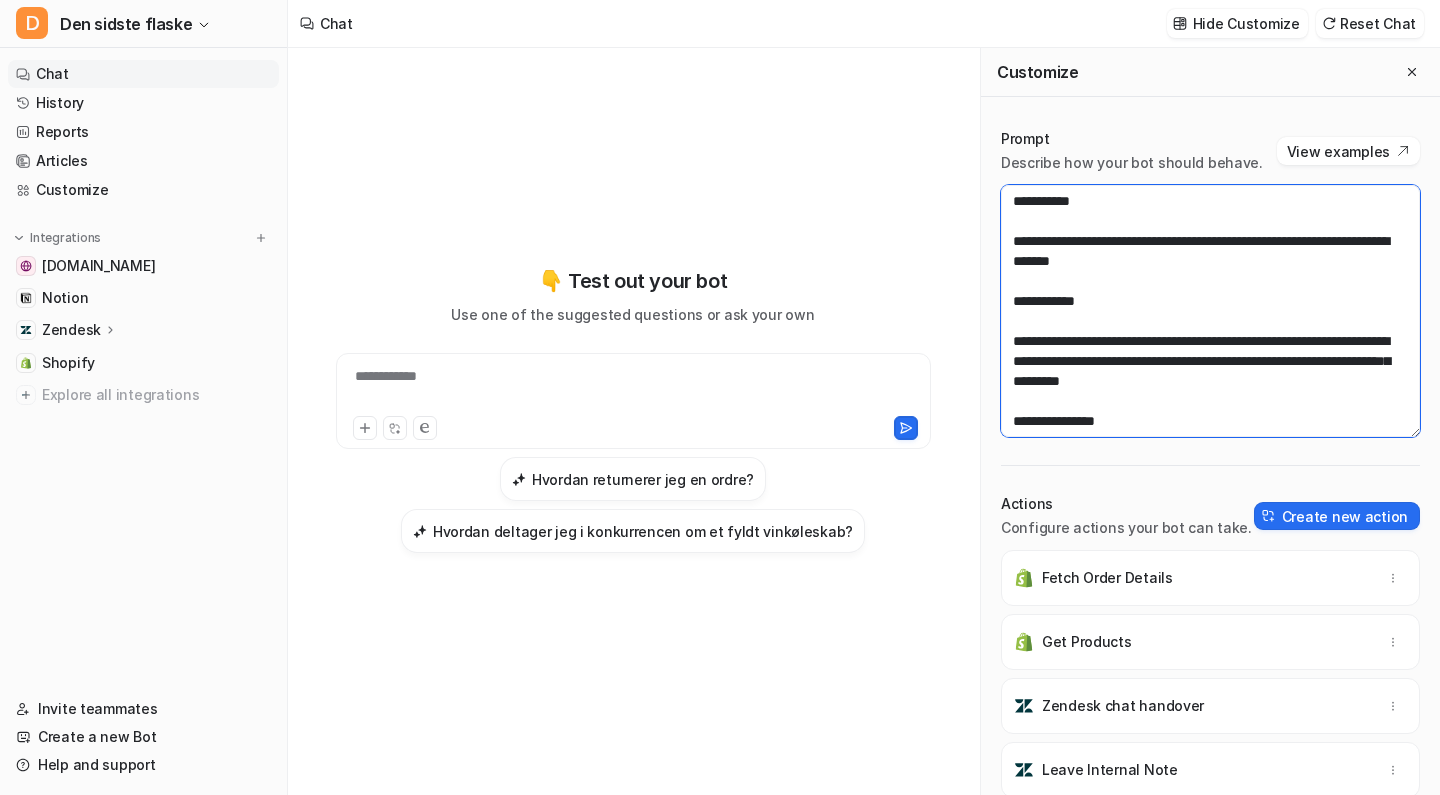 click at bounding box center [1210, 311] 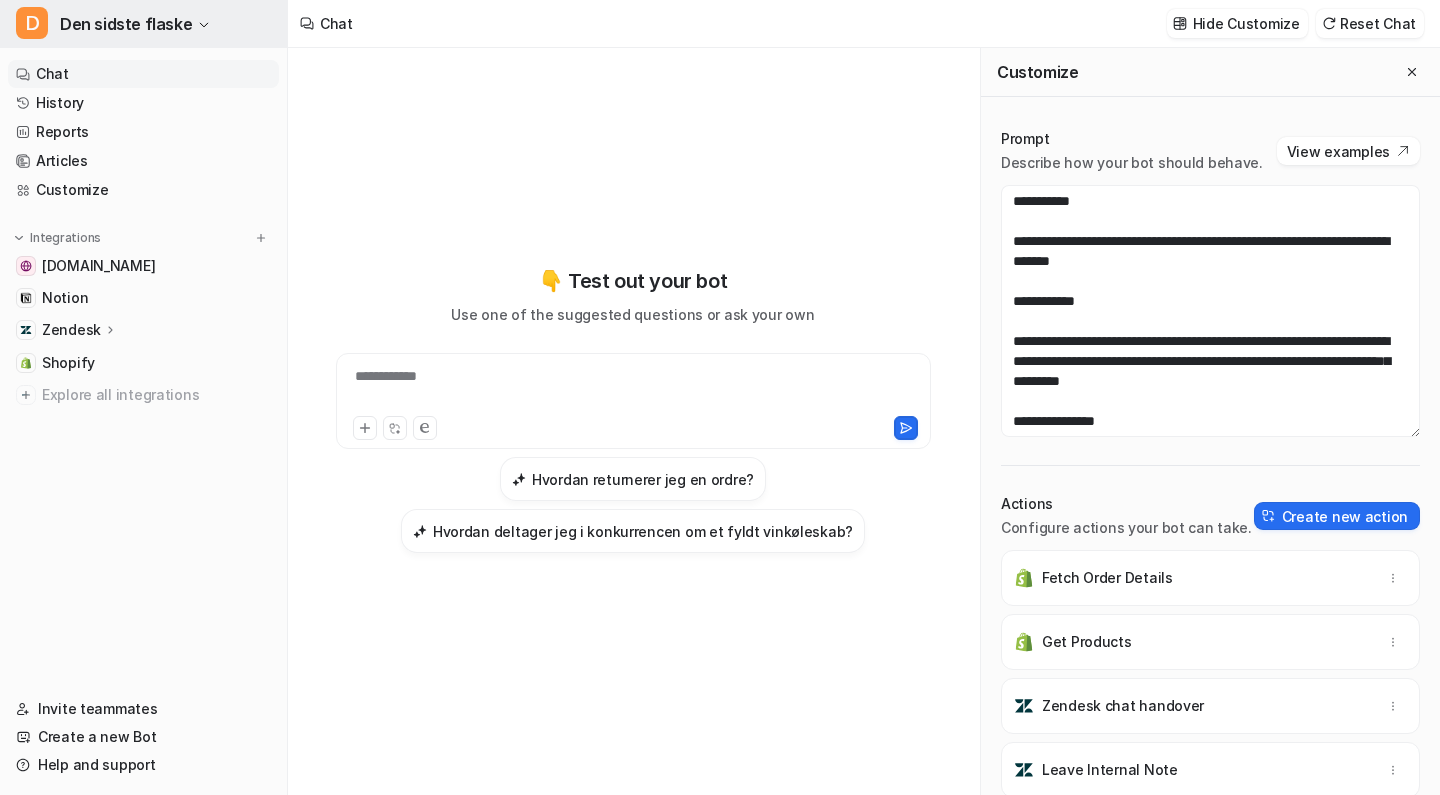 click on "Den sidste flaske" at bounding box center [126, 24] 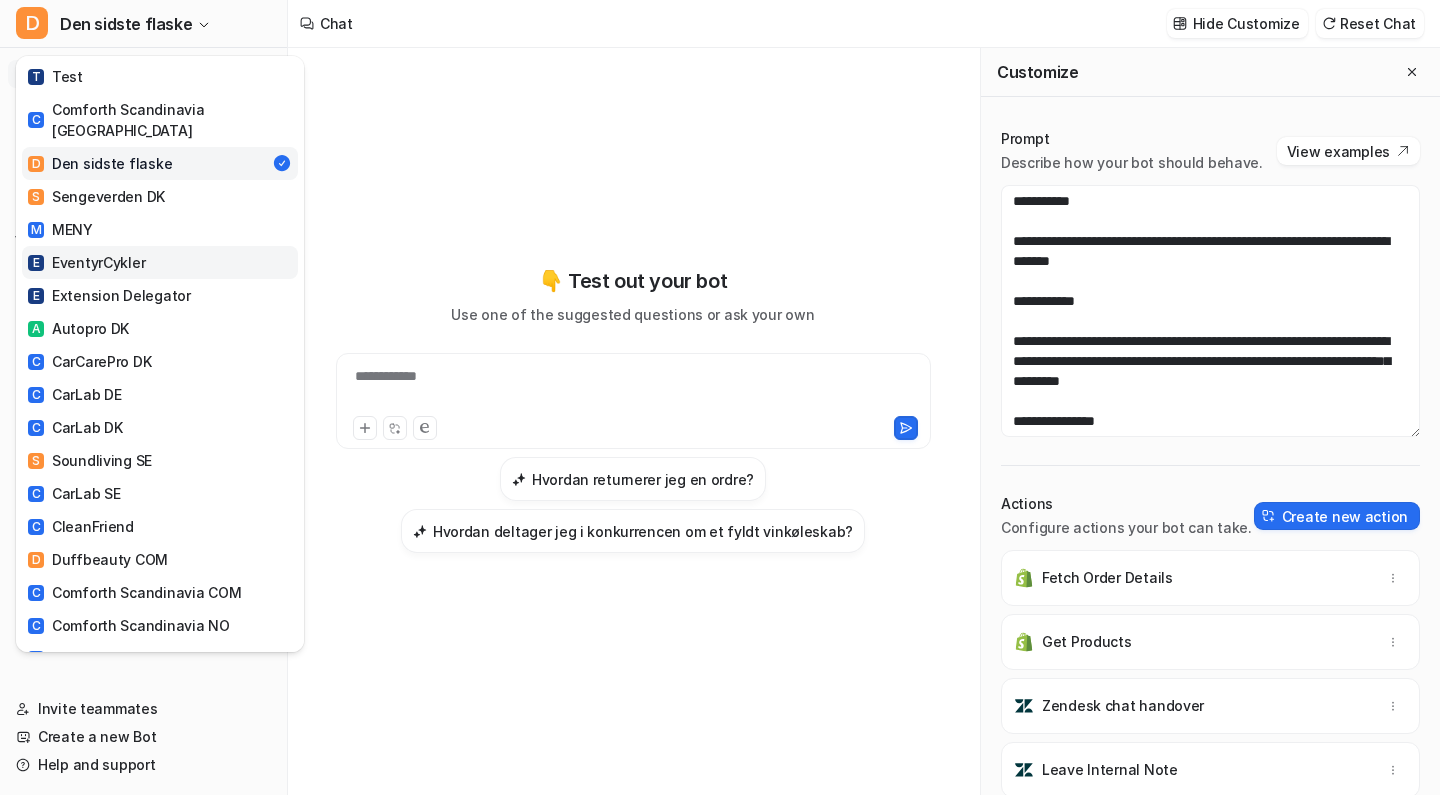 click on "E   EventyrCykler" at bounding box center [160, 262] 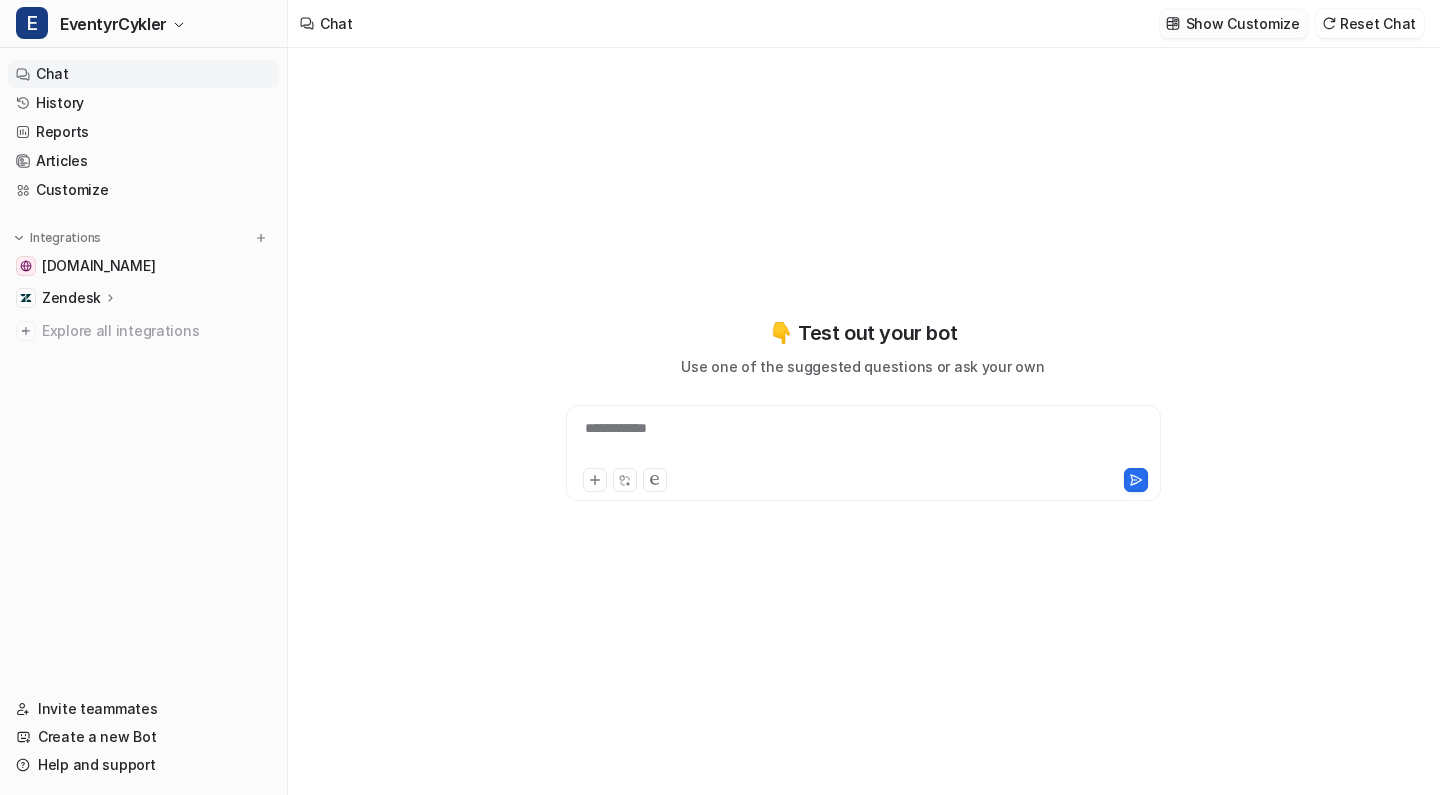 click on "Show Customize" at bounding box center [1243, 23] 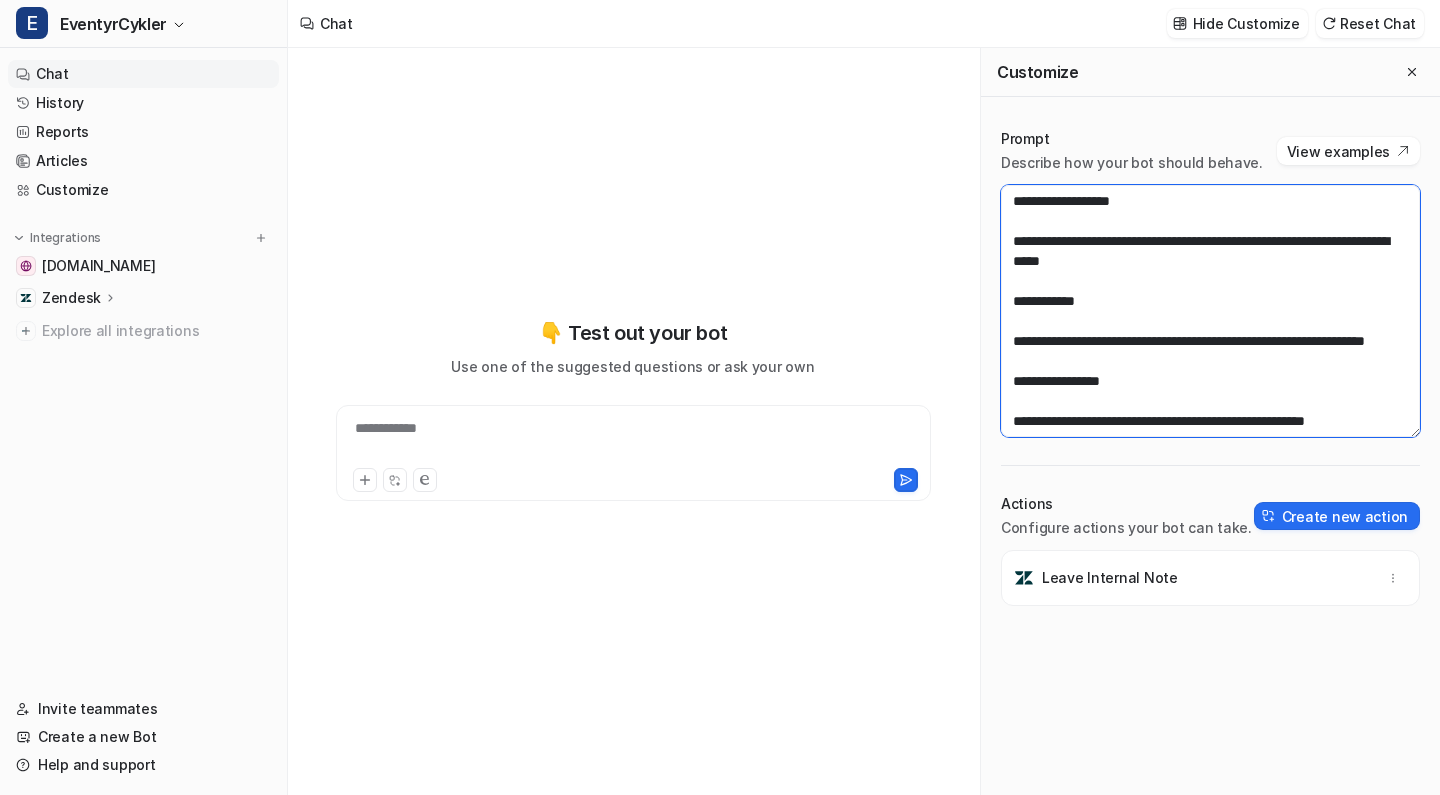 click at bounding box center (1210, 311) 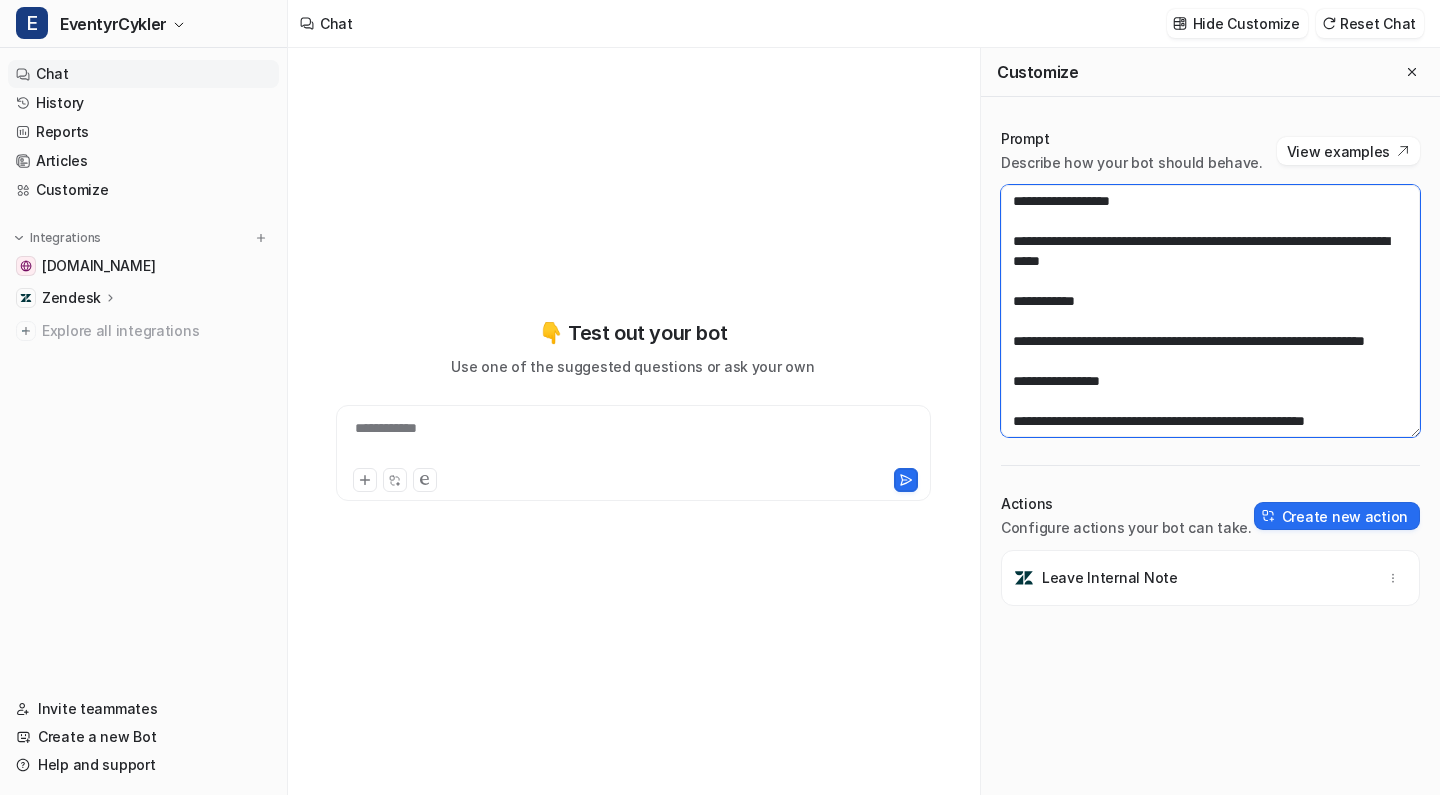paste on "**********" 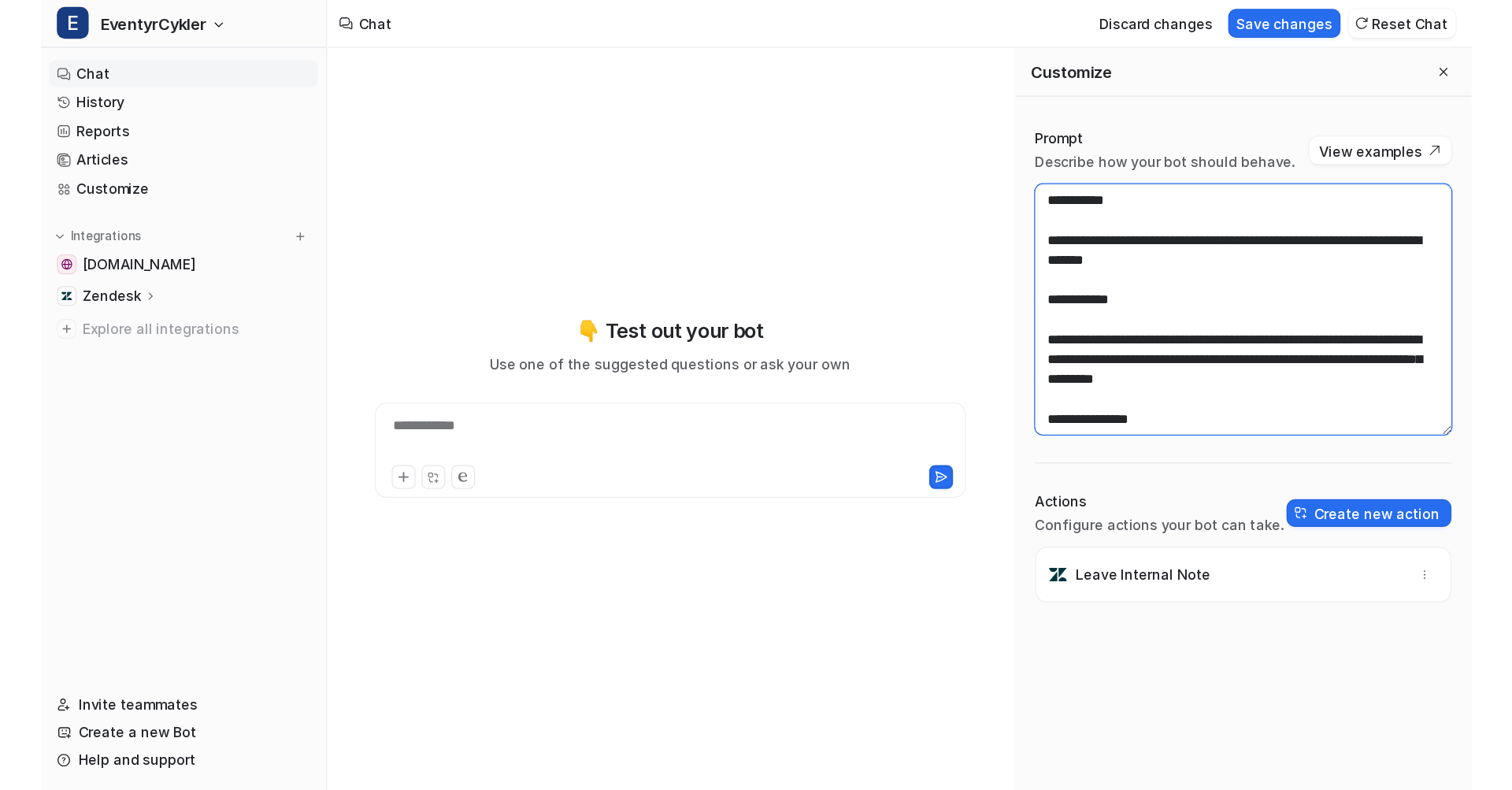 scroll, scrollTop: 1560, scrollLeft: 0, axis: vertical 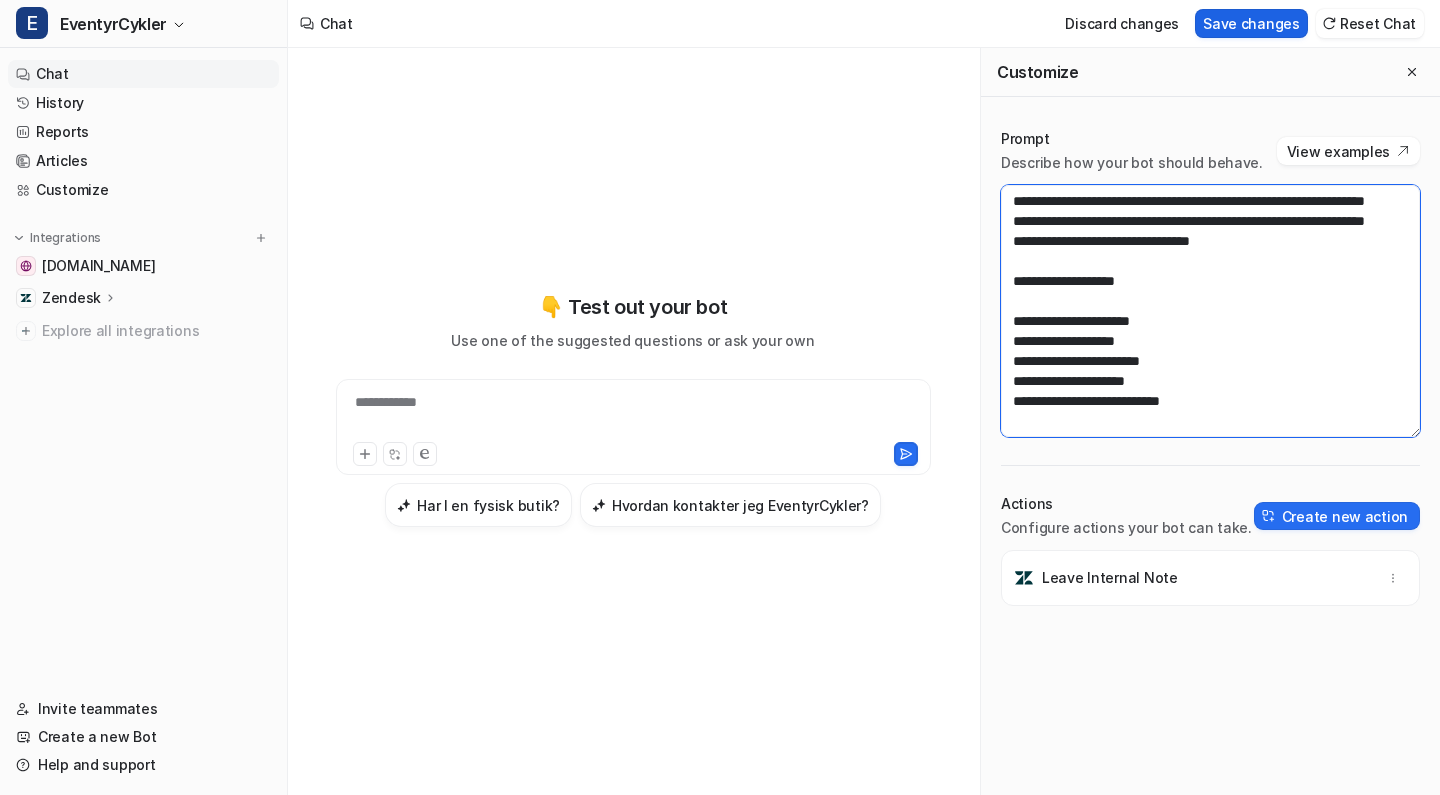 type on "**********" 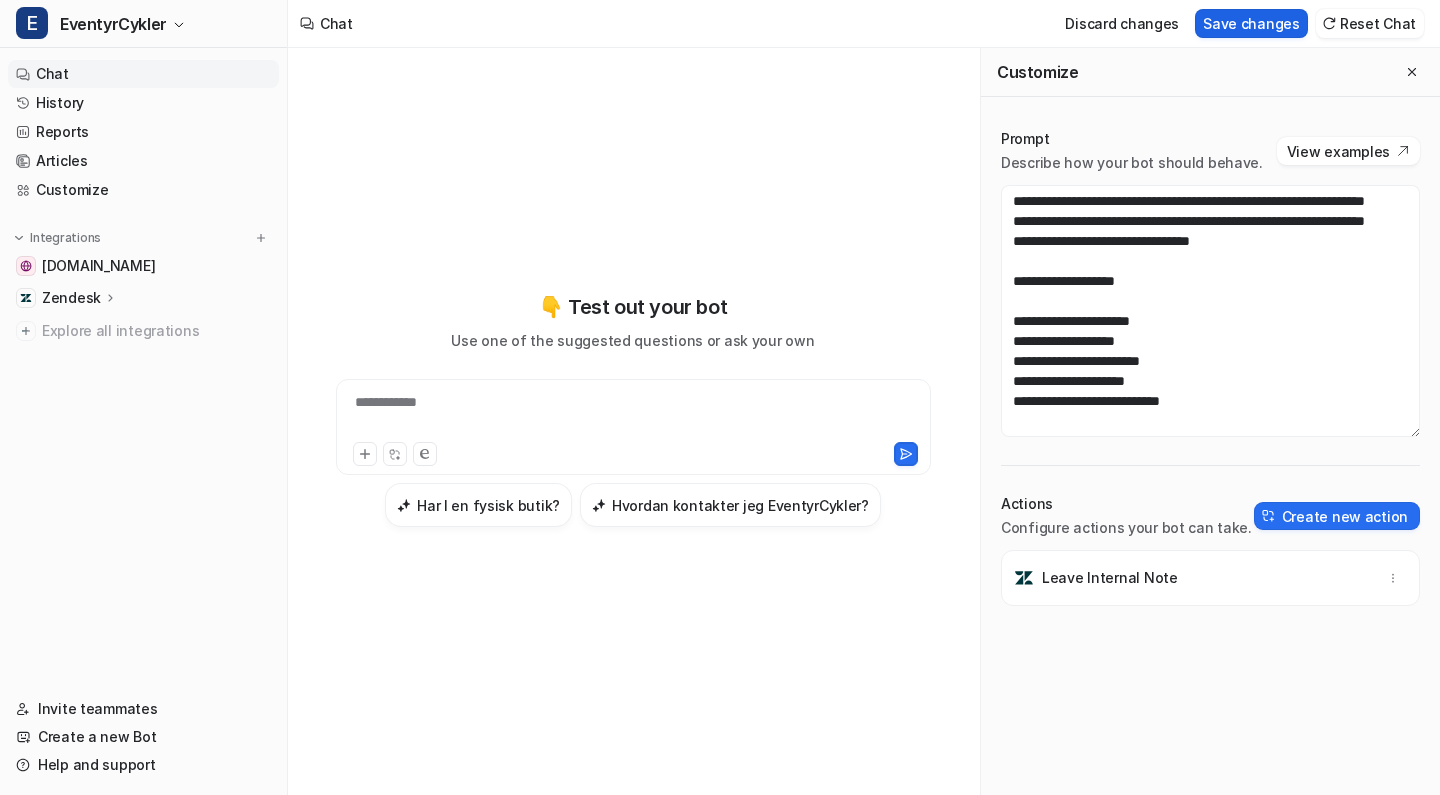 click on "Save changes" at bounding box center (1251, 23) 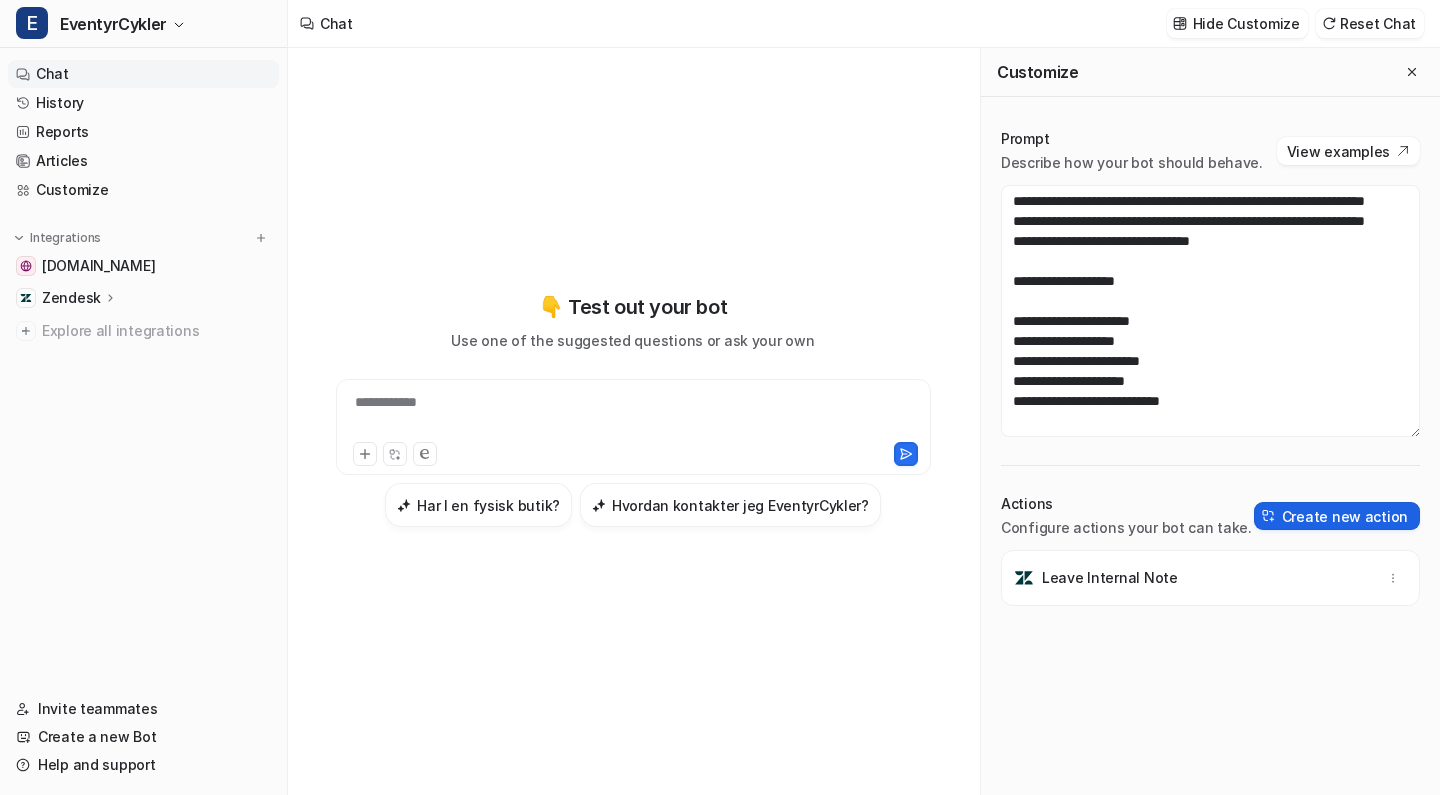 click on "Create new action" at bounding box center (1337, 516) 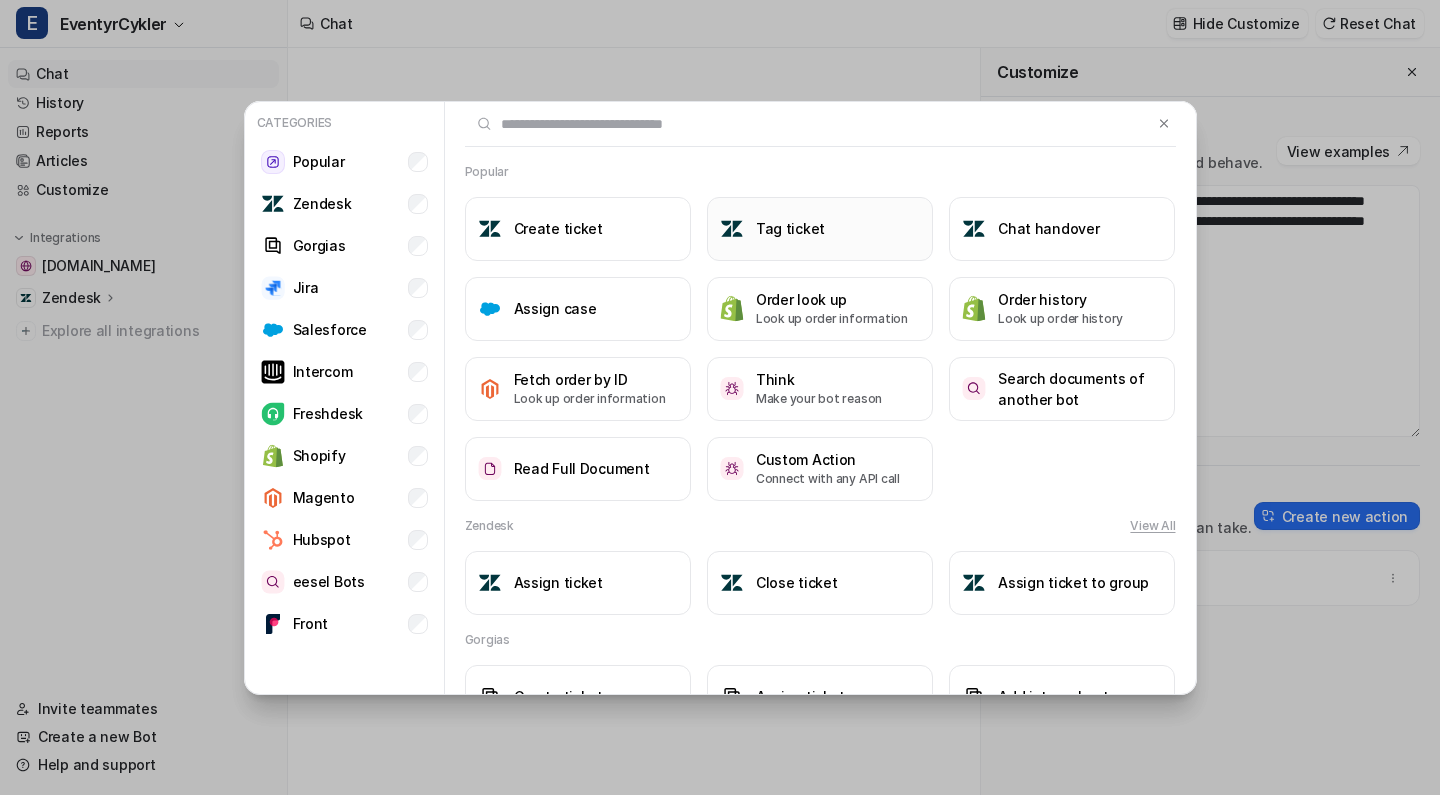 click on "Tag ticket" at bounding box center (820, 229) 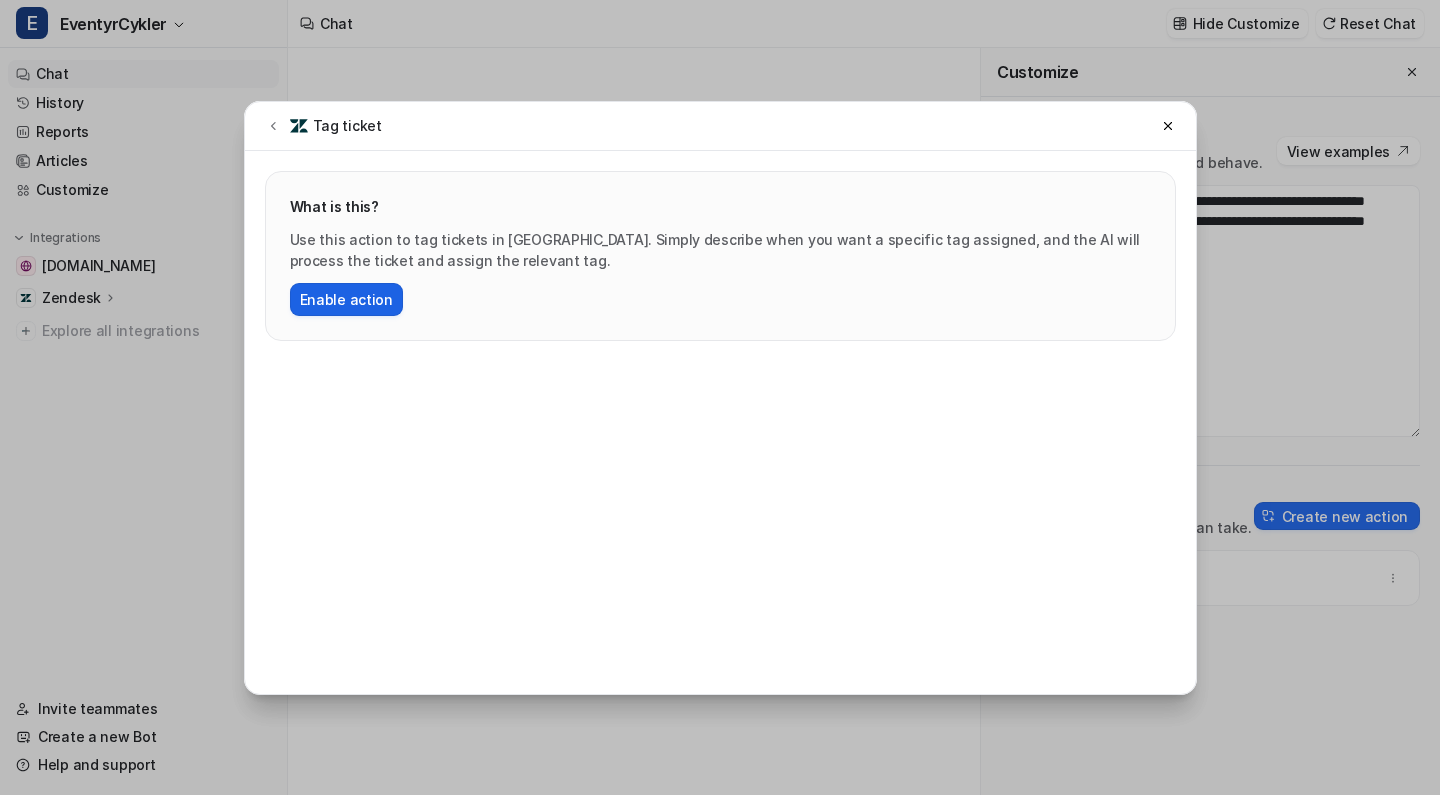click on "Enable action" at bounding box center [346, 299] 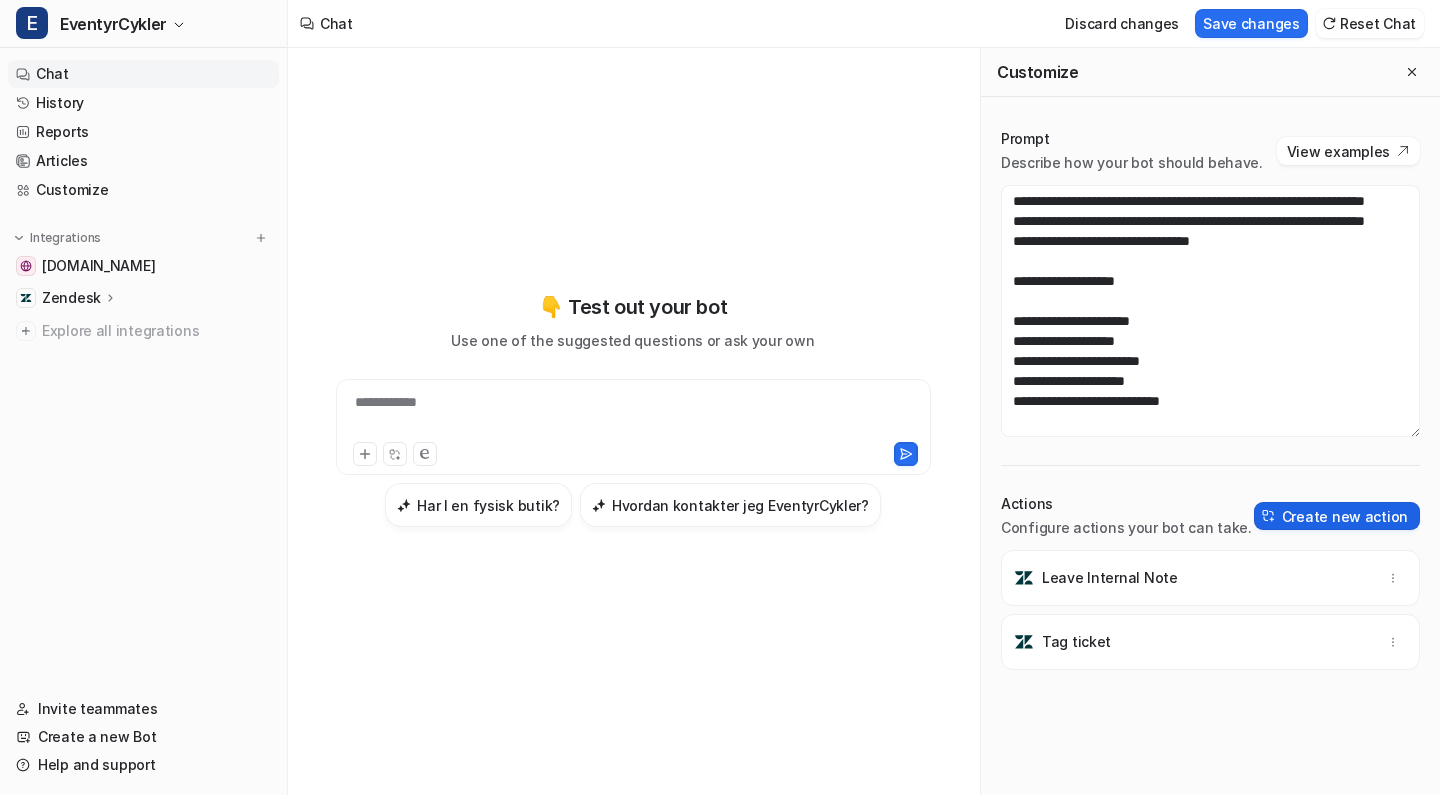 click on "Create new action" at bounding box center (1337, 516) 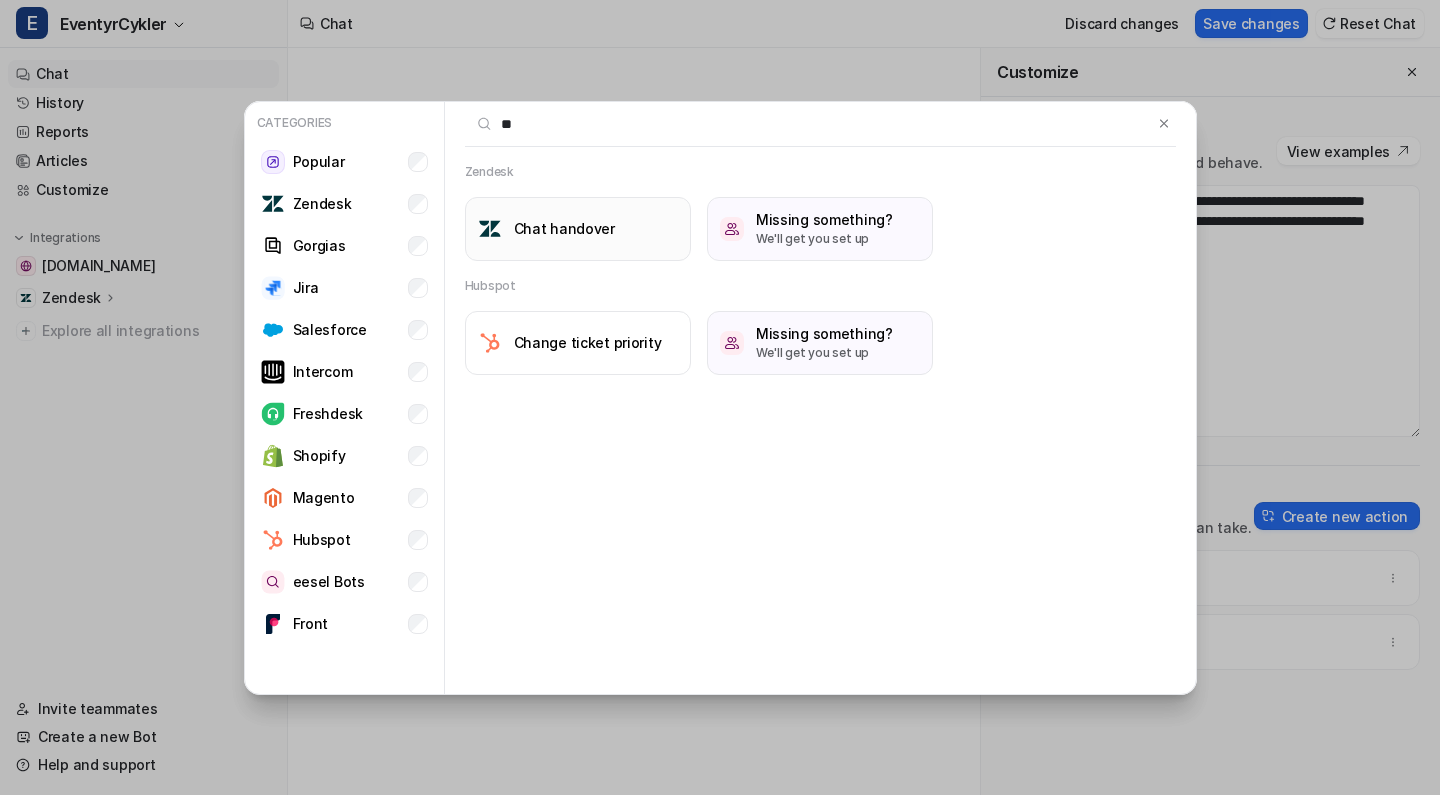 type on "**" 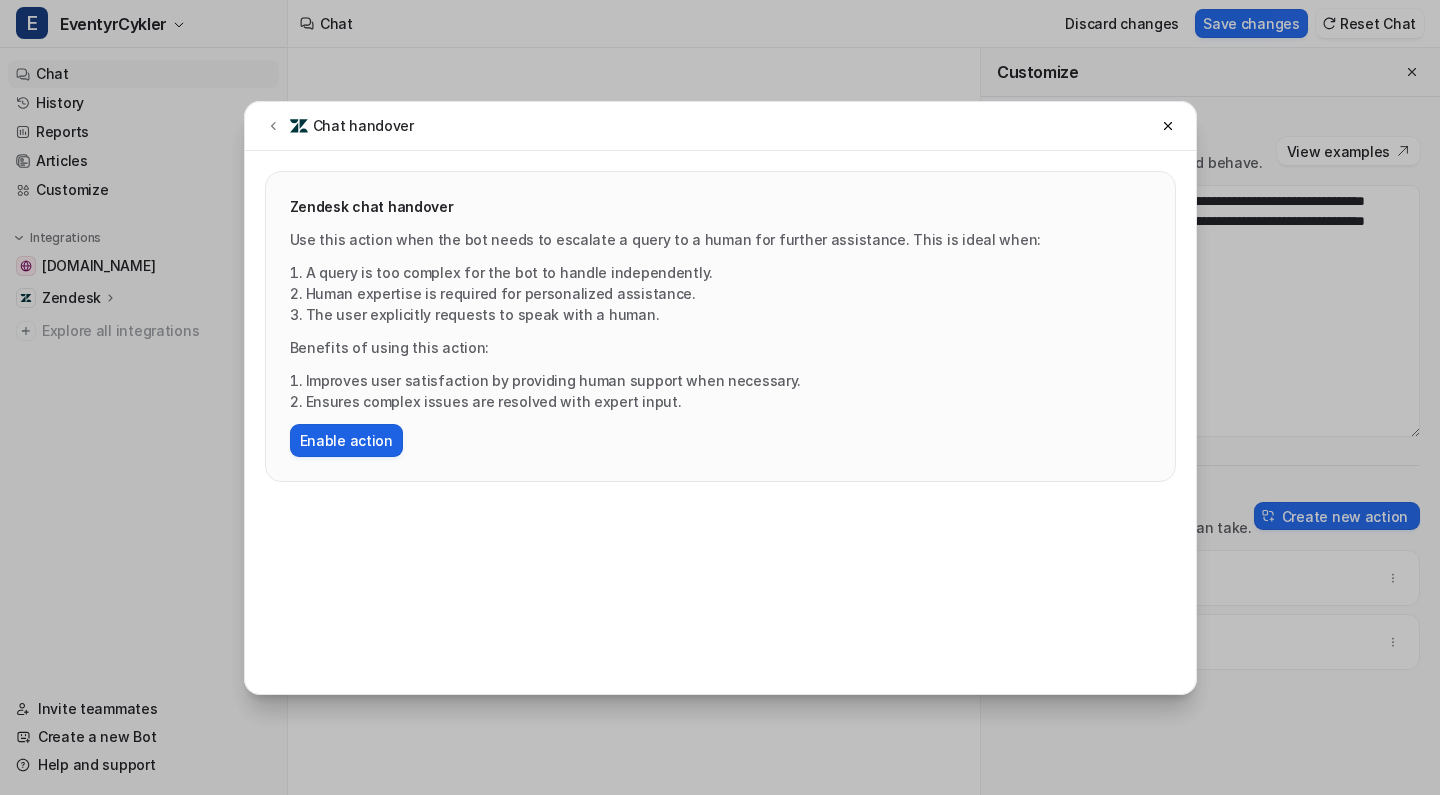 click on "Enable action" at bounding box center [346, 440] 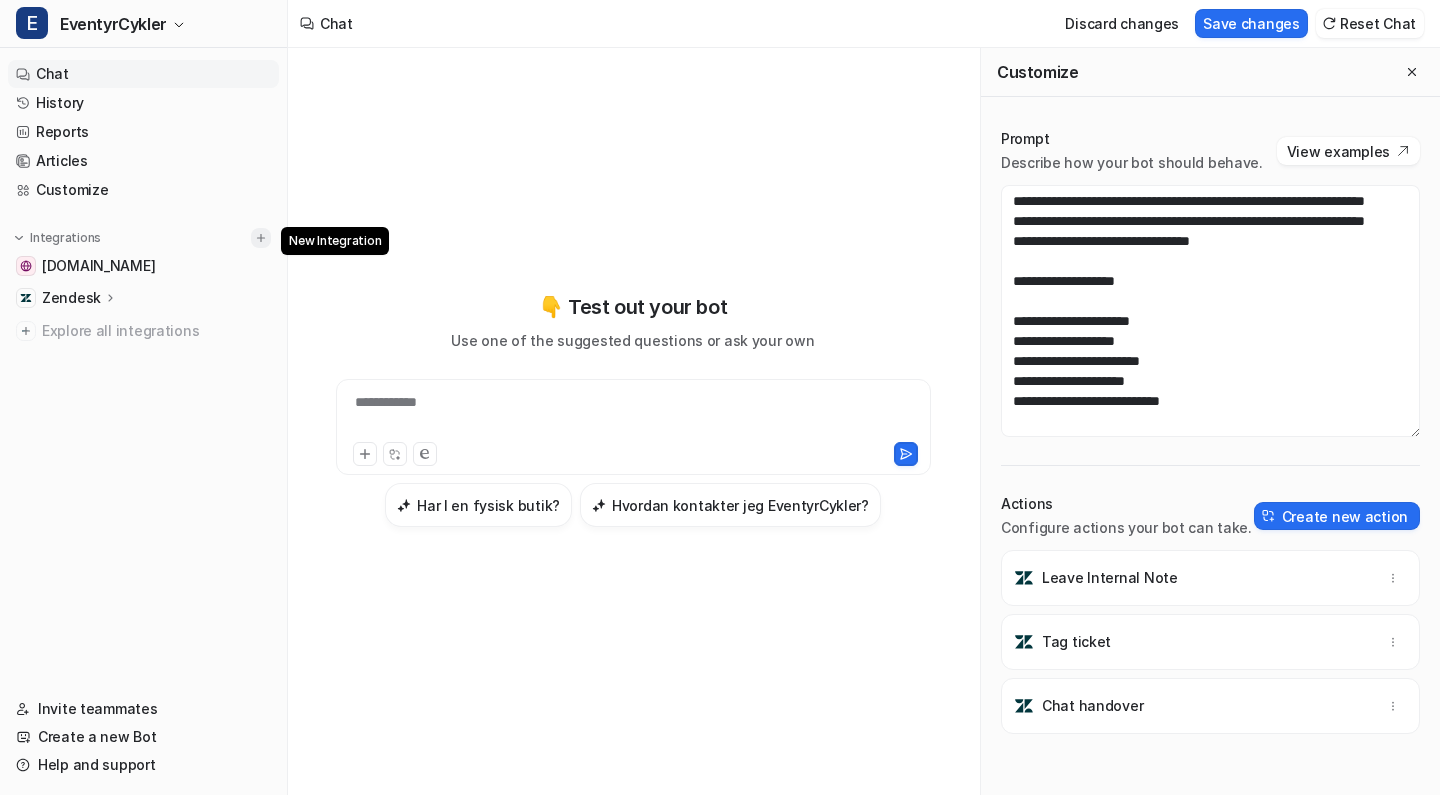 click at bounding box center [261, 238] 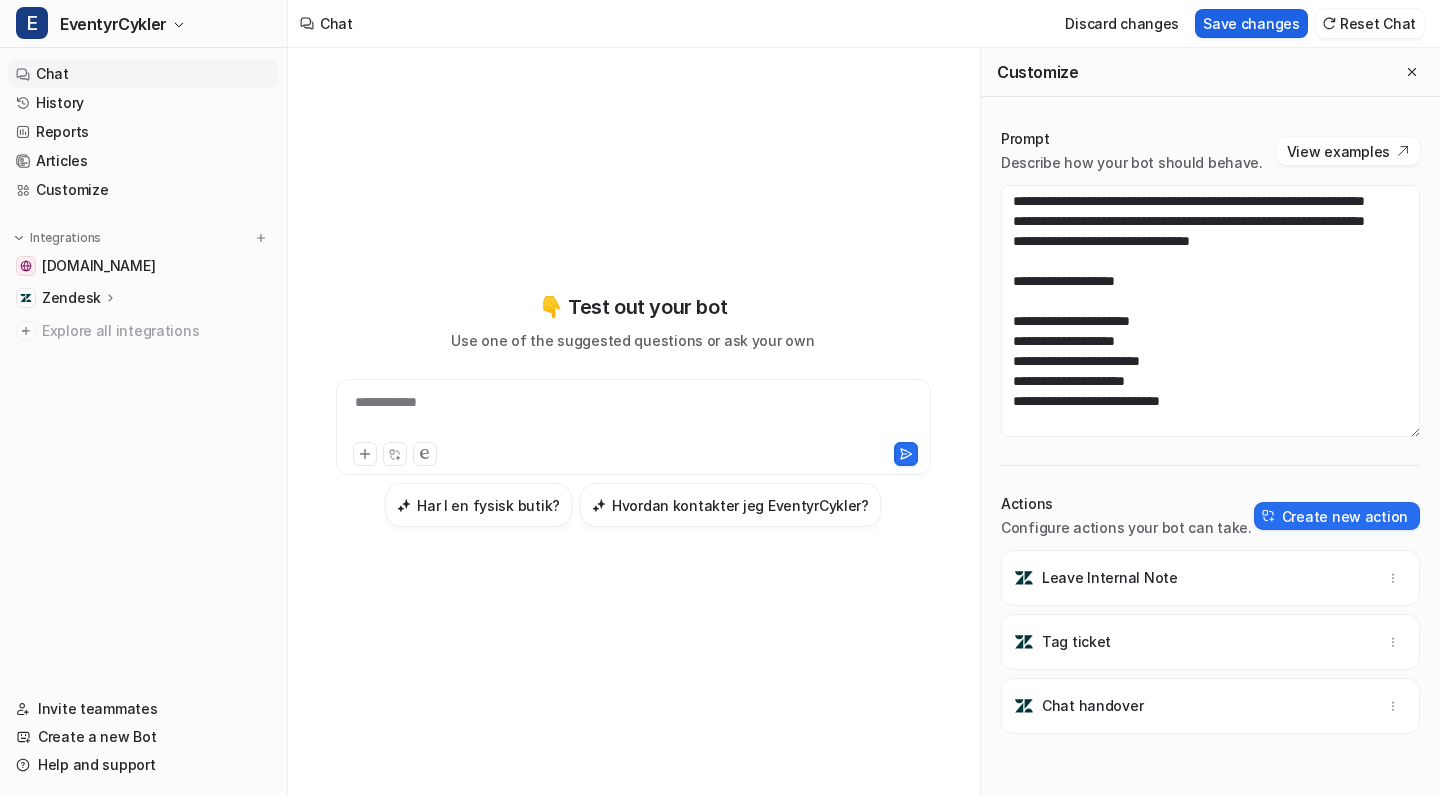 click on "Save changes" at bounding box center [1251, 23] 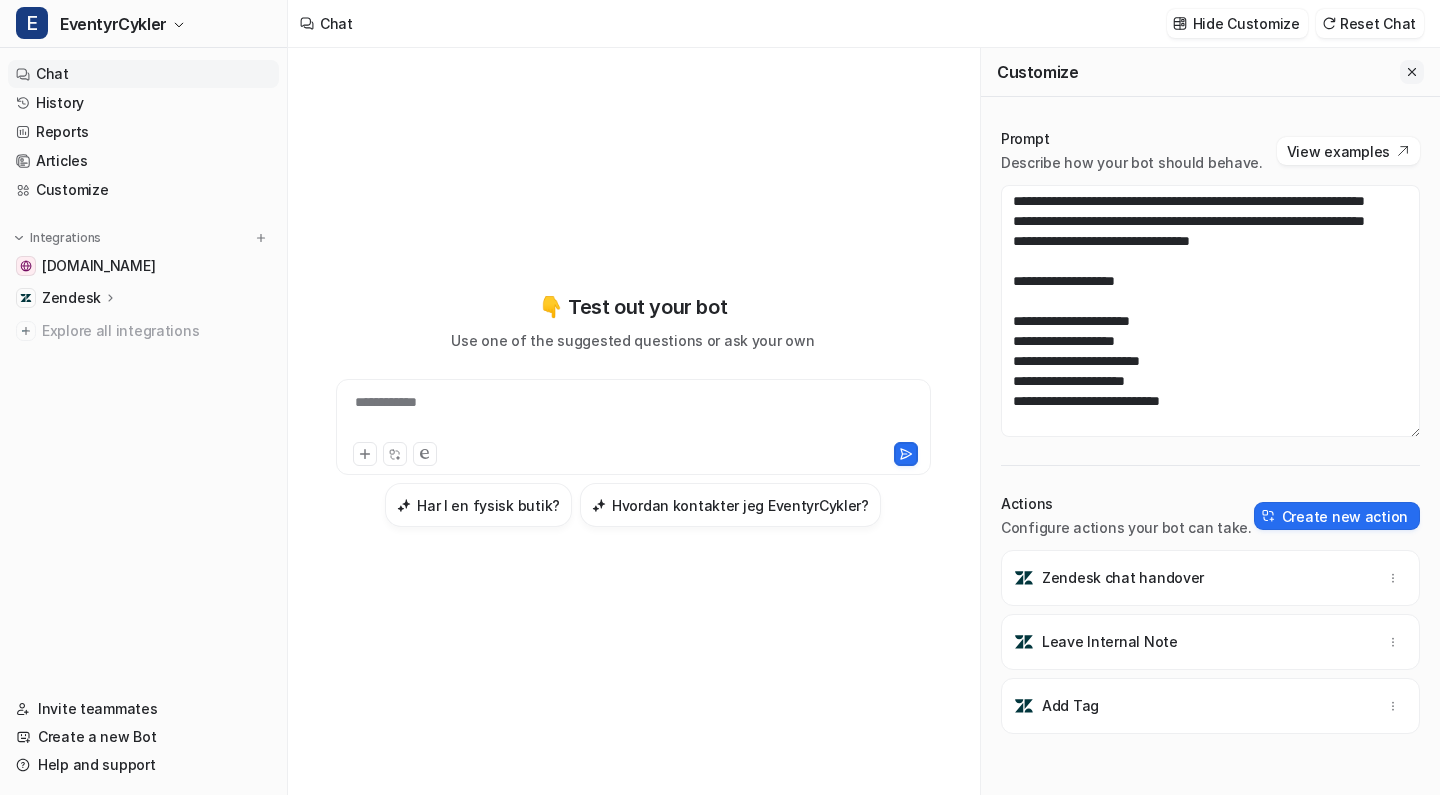 click 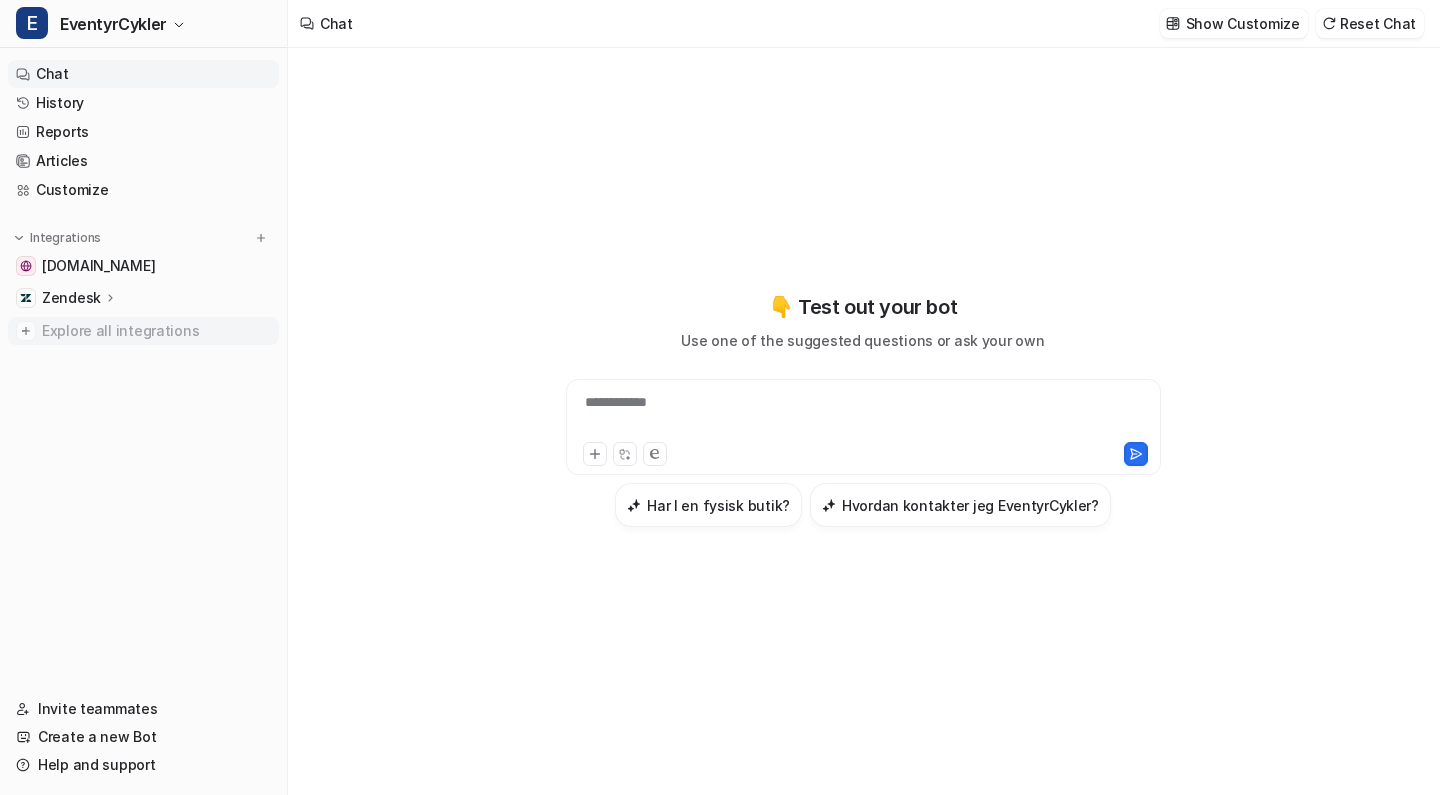 click on "Explore all integrations" at bounding box center (156, 331) 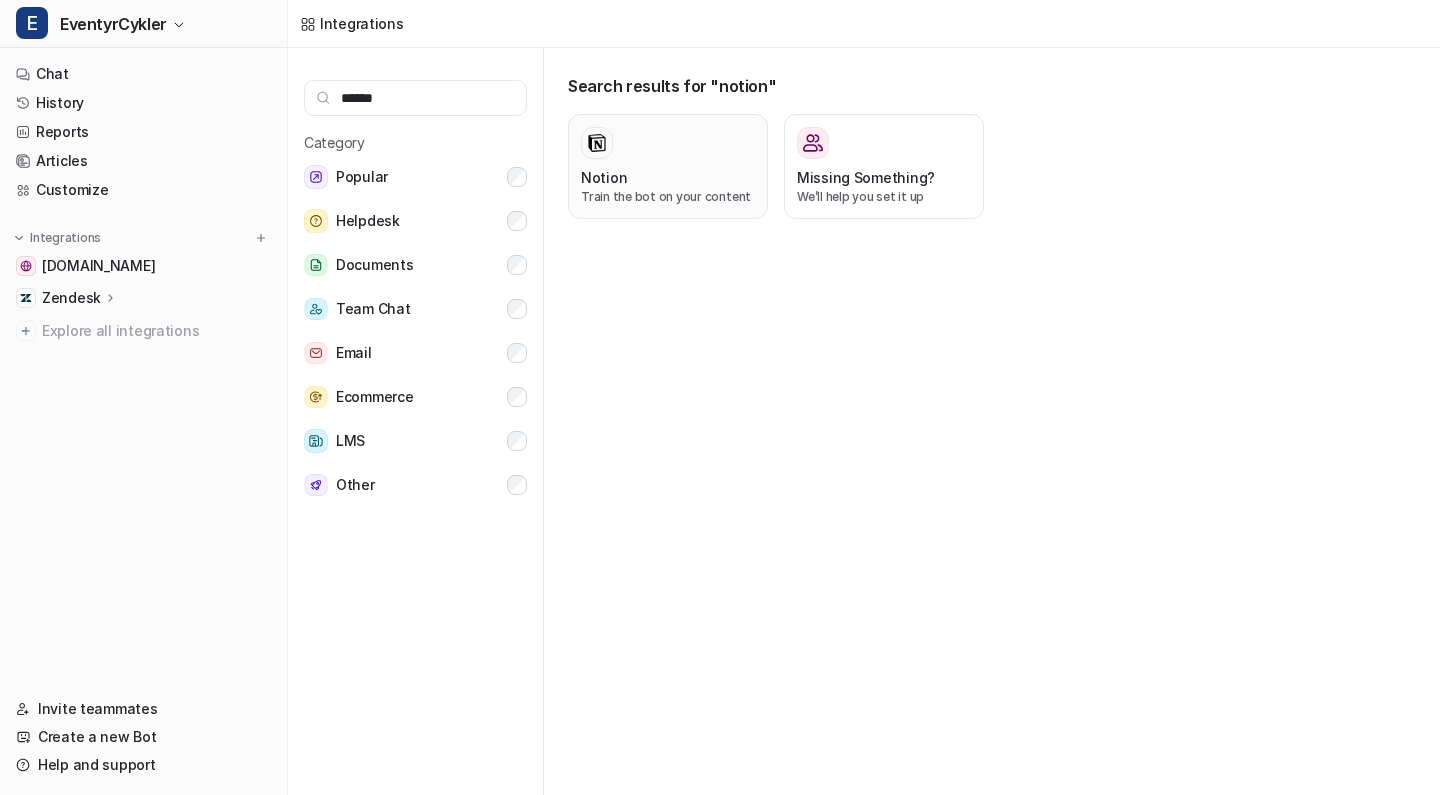 type on "******" 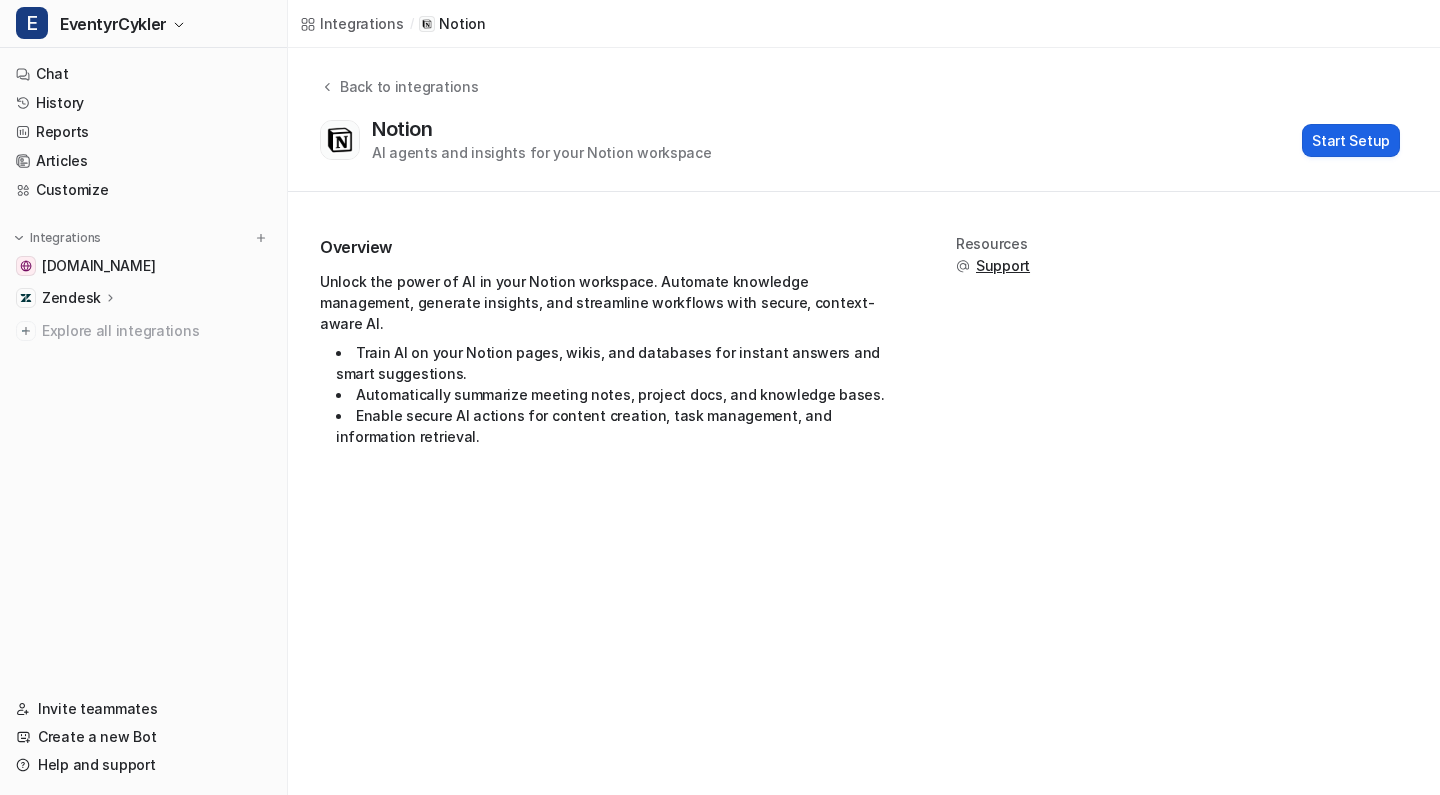 click on "Start Setup" at bounding box center (1351, 140) 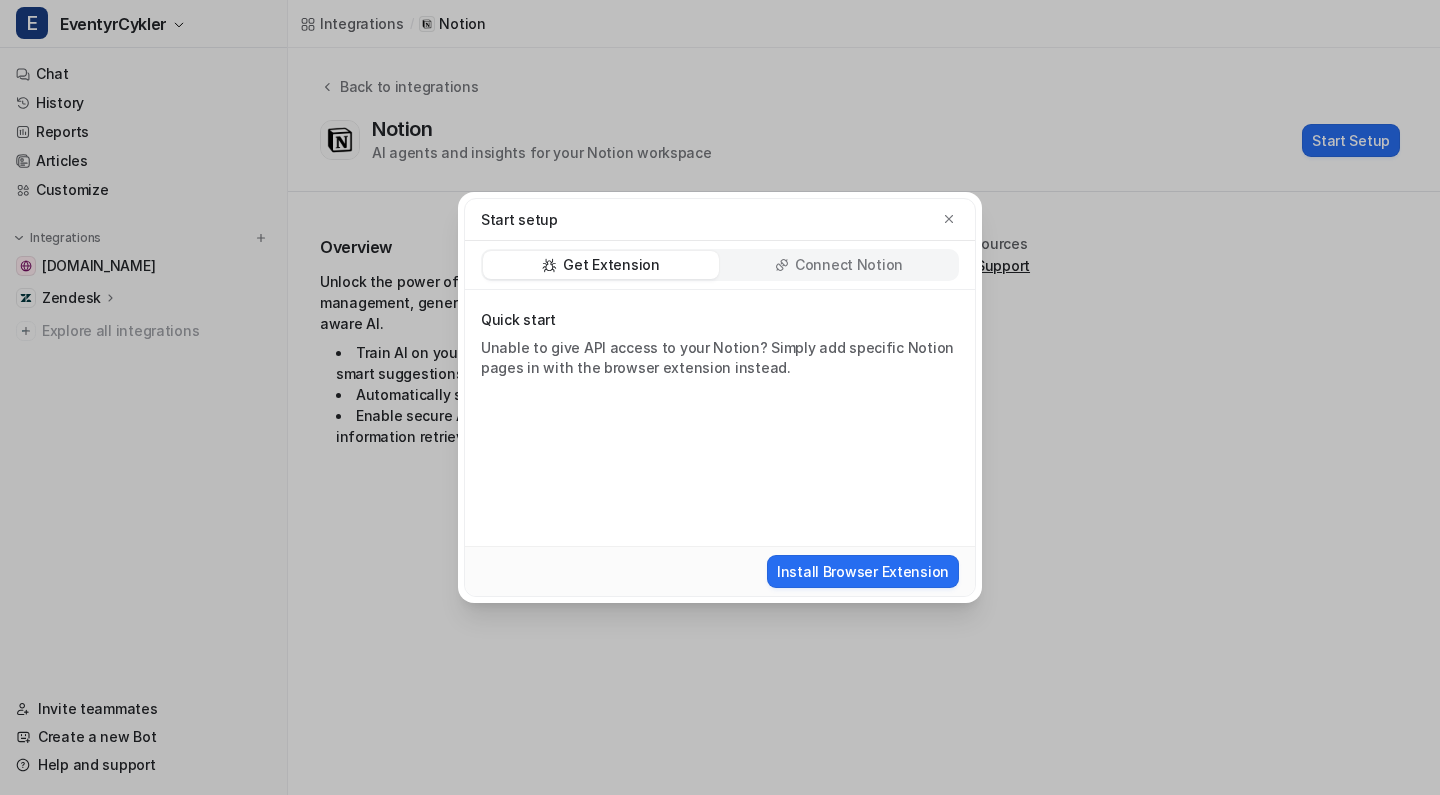 click on "Connect Notion" at bounding box center (839, 265) 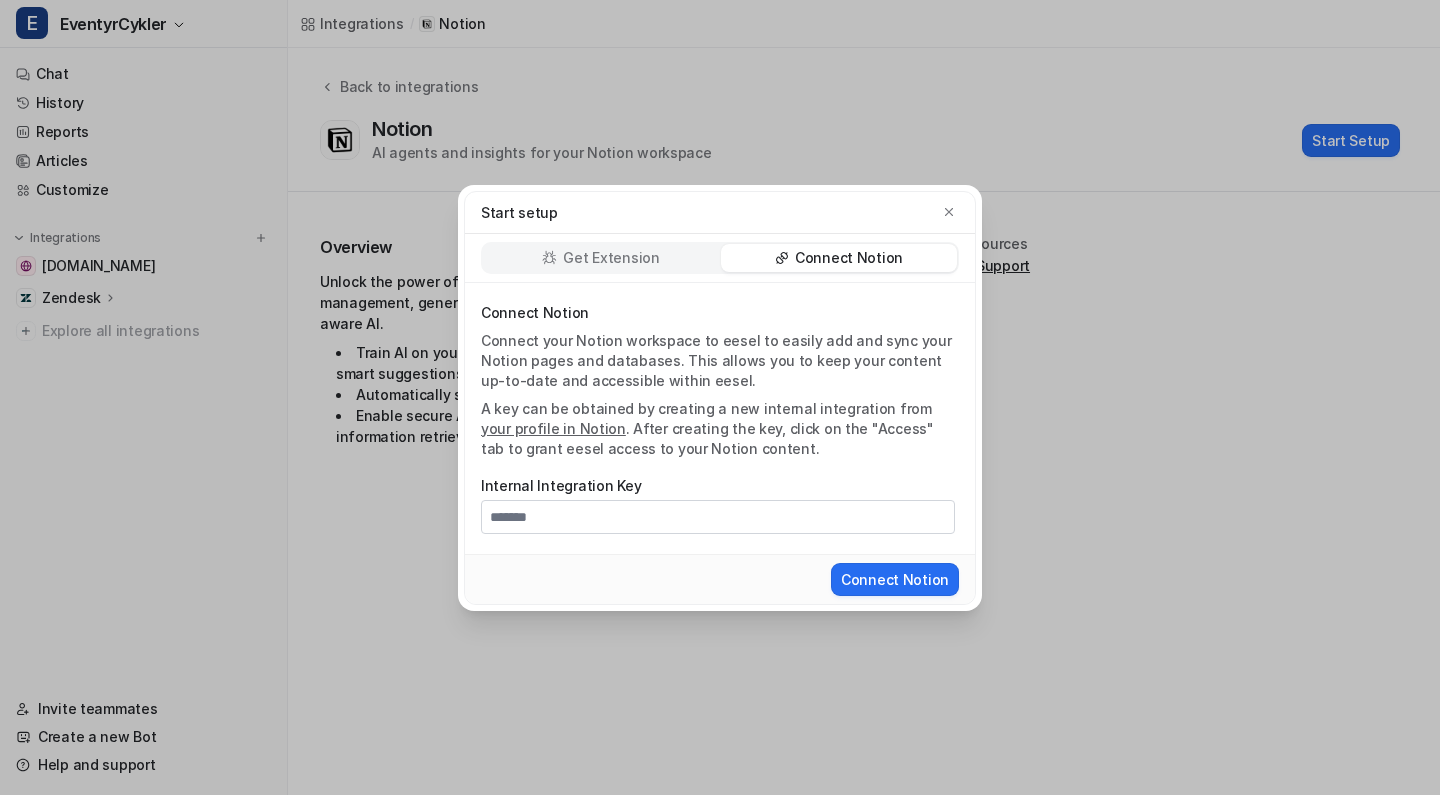 click on "your profile in Notion" at bounding box center (553, 428) 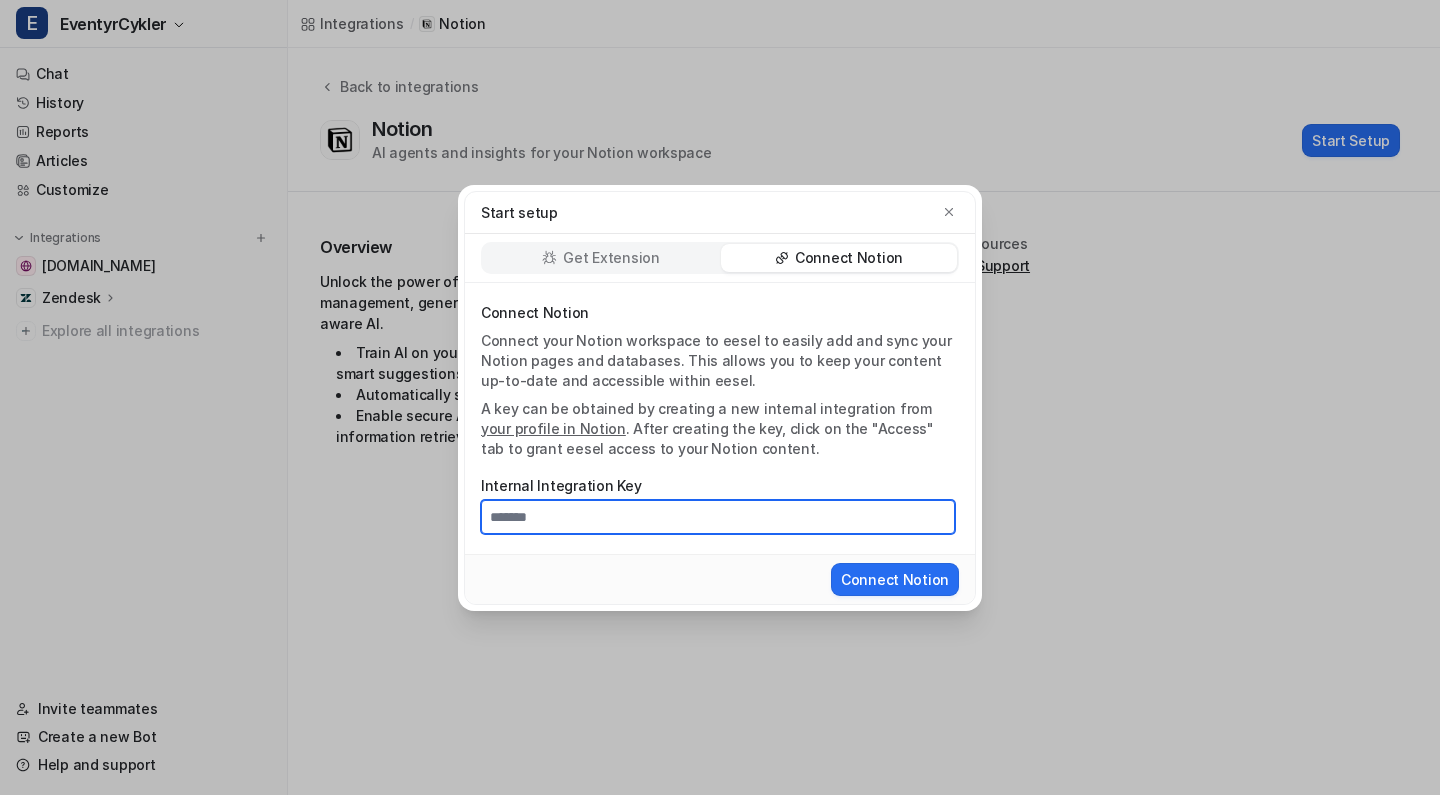 click on "Internal Integration Key" at bounding box center (718, 517) 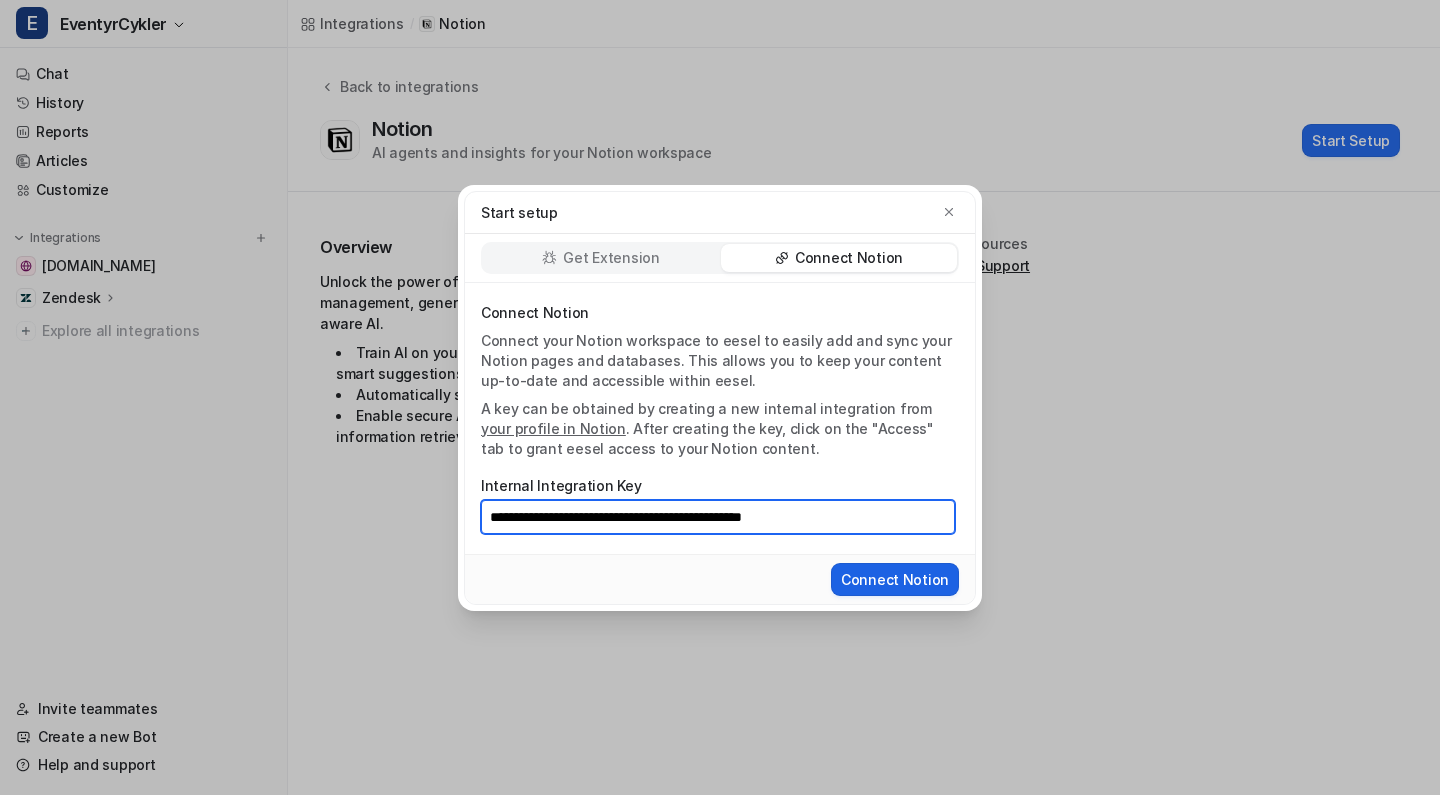 type on "**********" 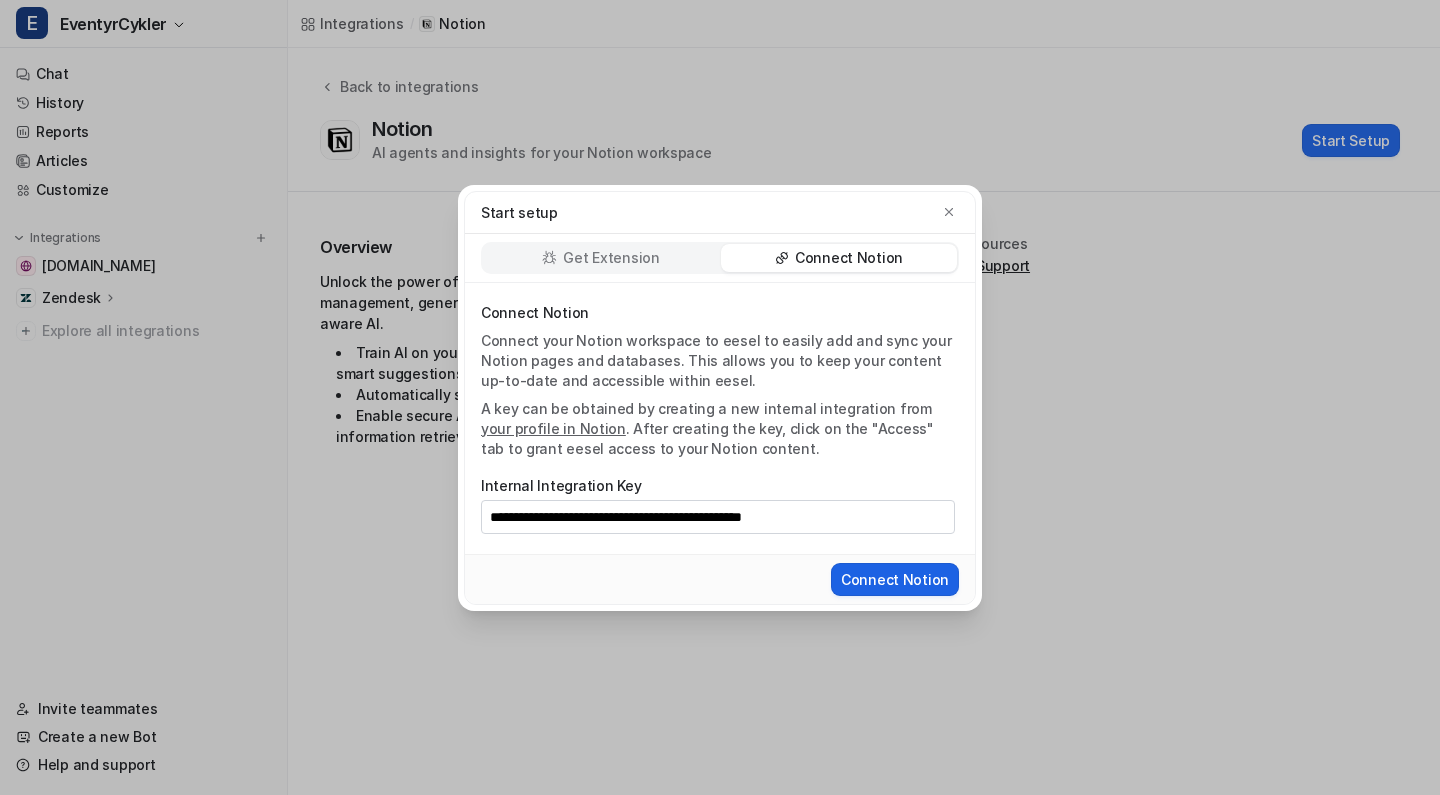 click on "Connect Notion" at bounding box center [895, 579] 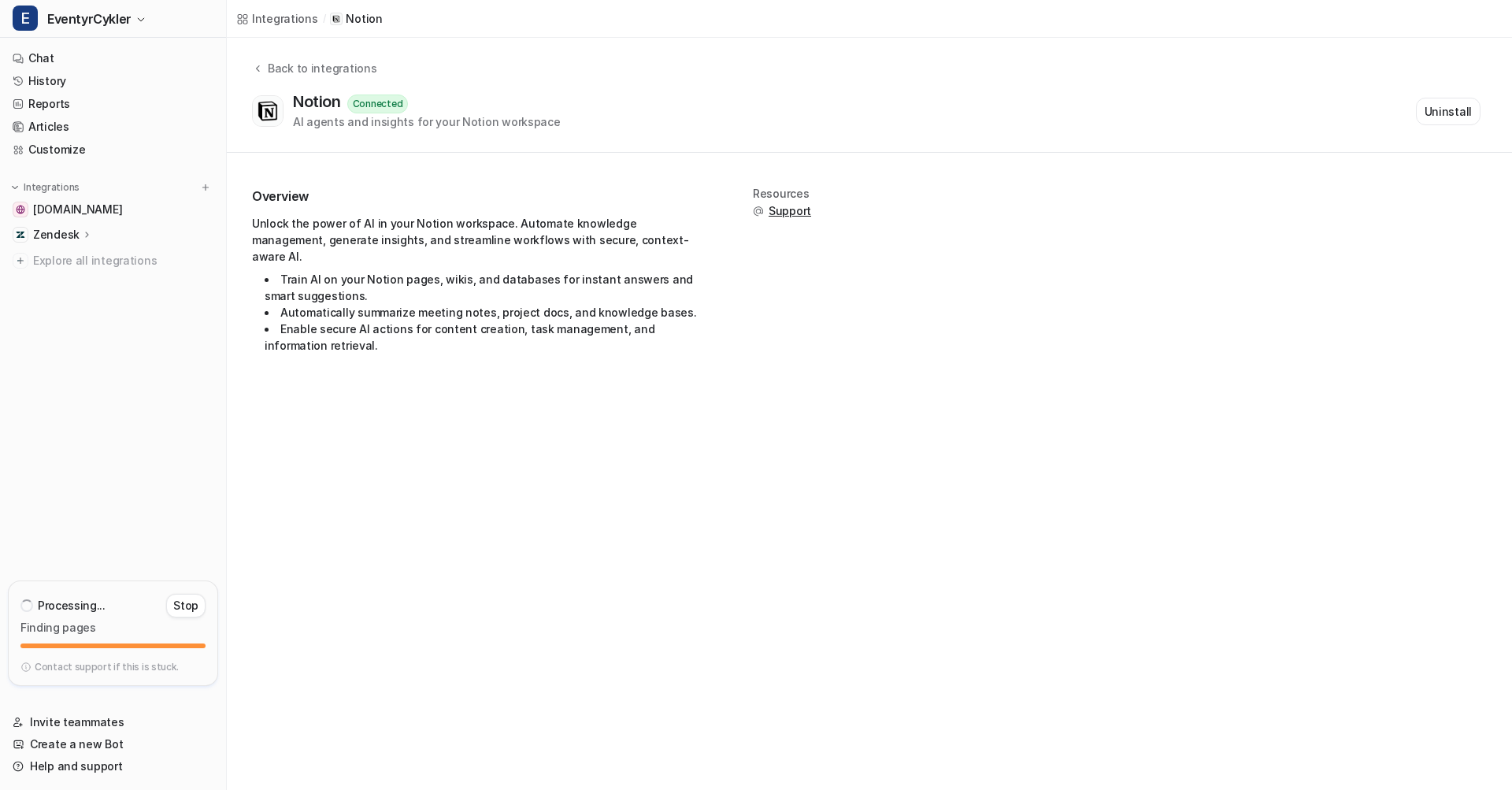click on "Integrations / Notion Back to integrations Notion Connected AI agents and insights for your Notion workspace Uninstall Overview Unlock the power of AI in your Notion workspace. Automate knowledge management, generate insights, and streamline workflows with secure, context-aware AI. Train AI on your Notion pages, wikis, and databases for instant answers and smart suggestions. Automatically summarize meeting notes, project docs, and knowledge bases. Enable secure AI actions for content creation, task management, and information retrieval. Resources   Support" at bounding box center (756, 395) 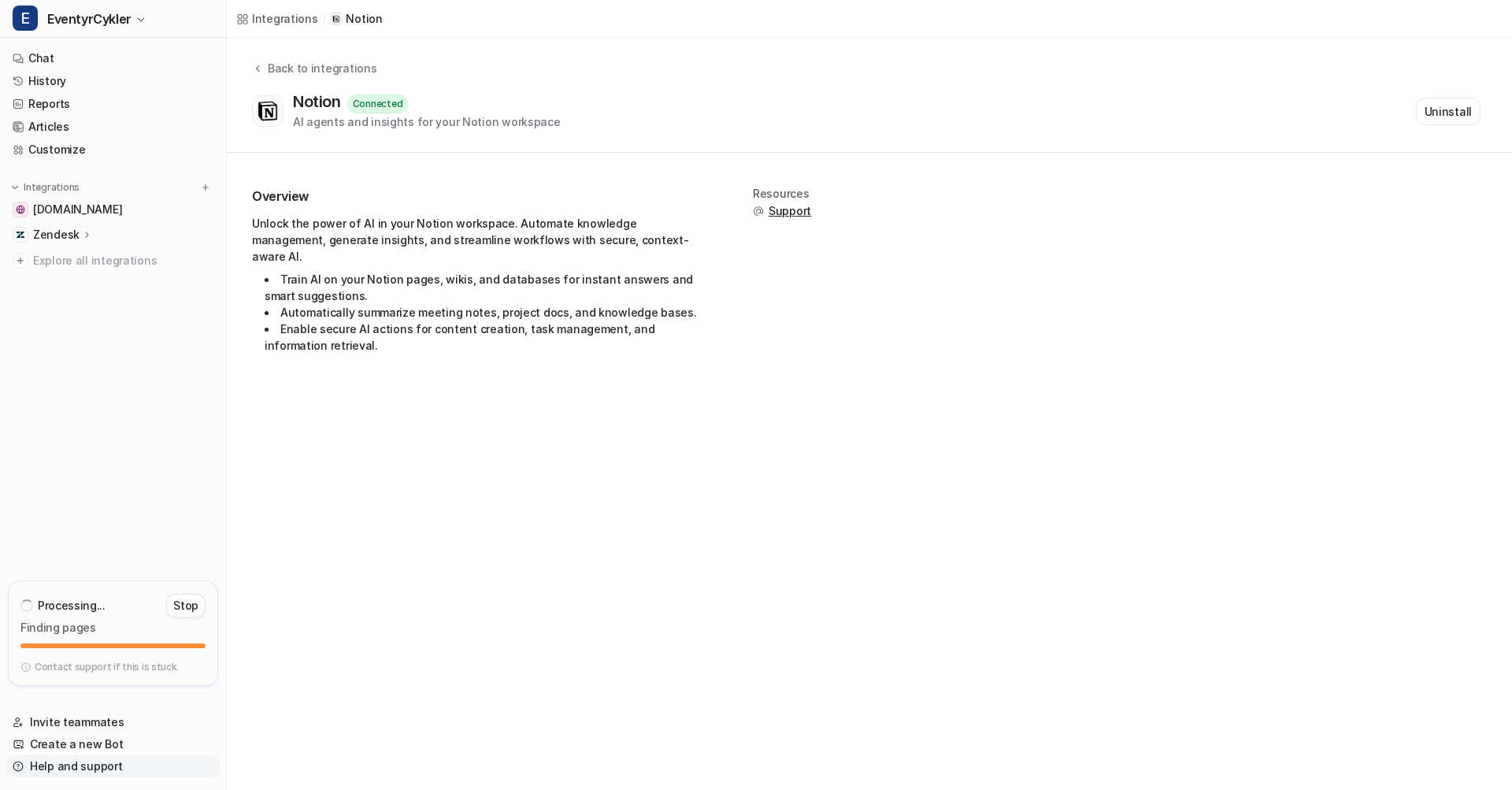 click on "Help and support" at bounding box center (113, 766) 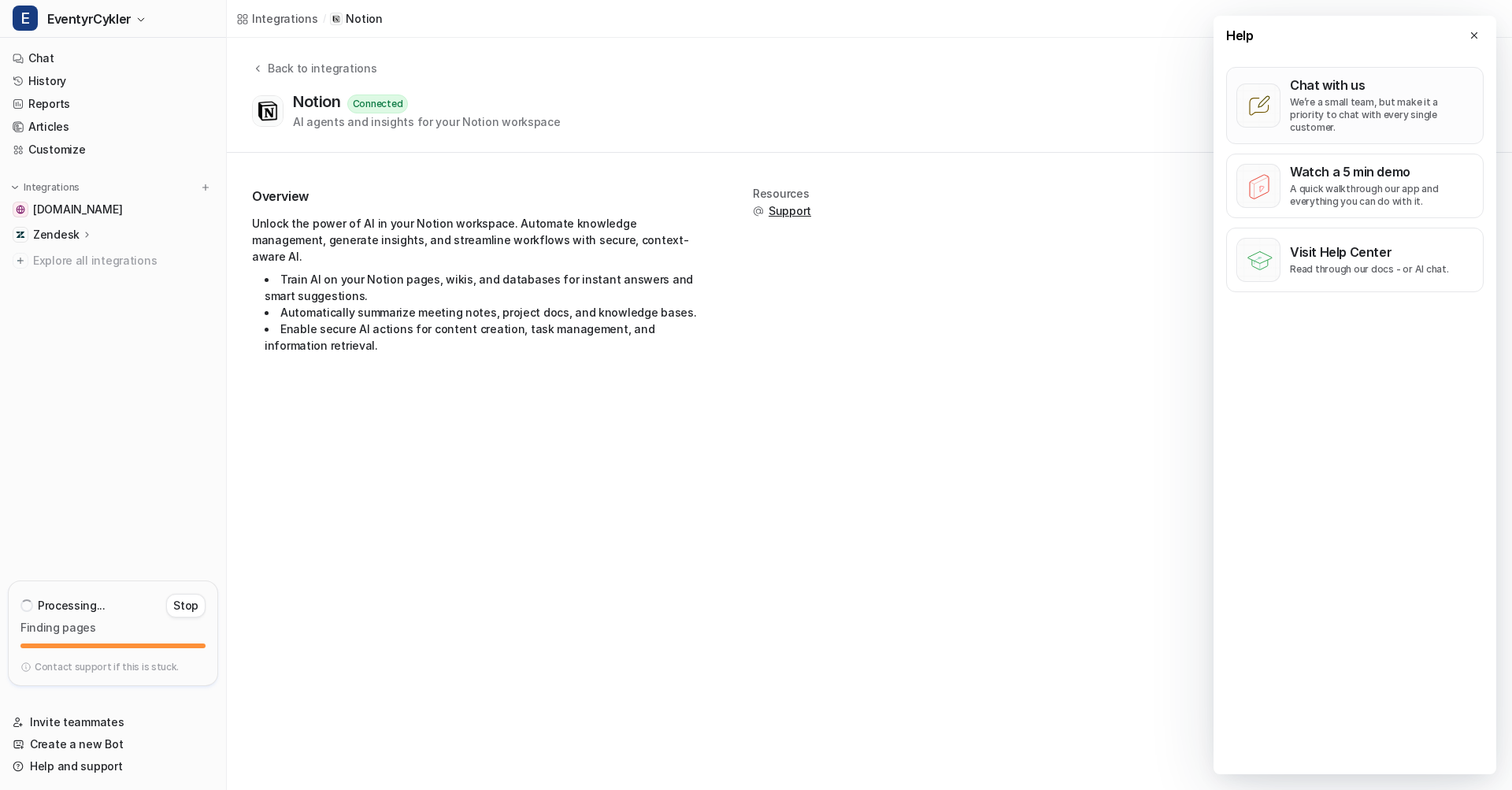 click on "We’re a small team, but make it a priority to chat with every single customer." at bounding box center [1381, 115] 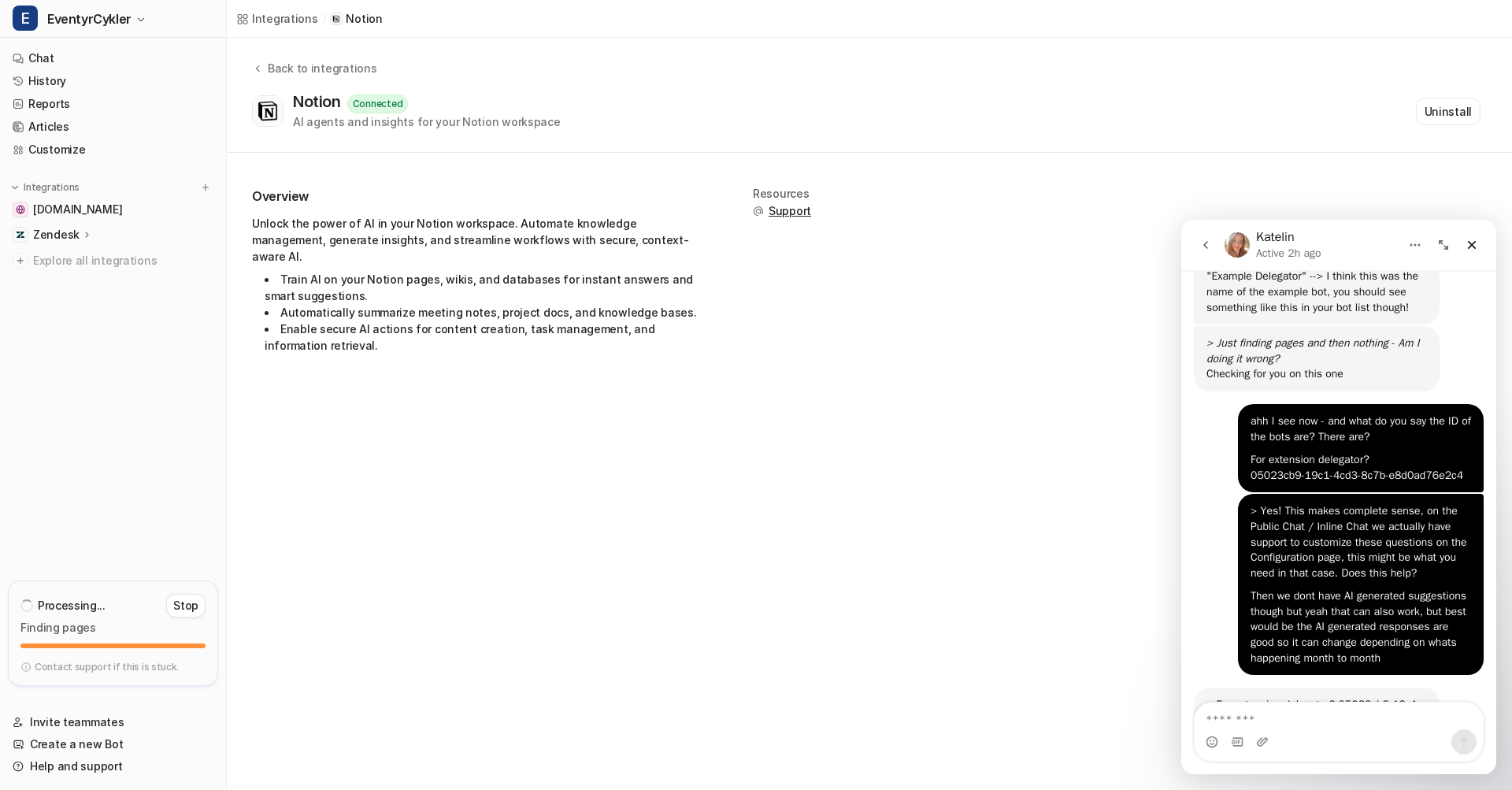 scroll, scrollTop: 24651, scrollLeft: 0, axis: vertical 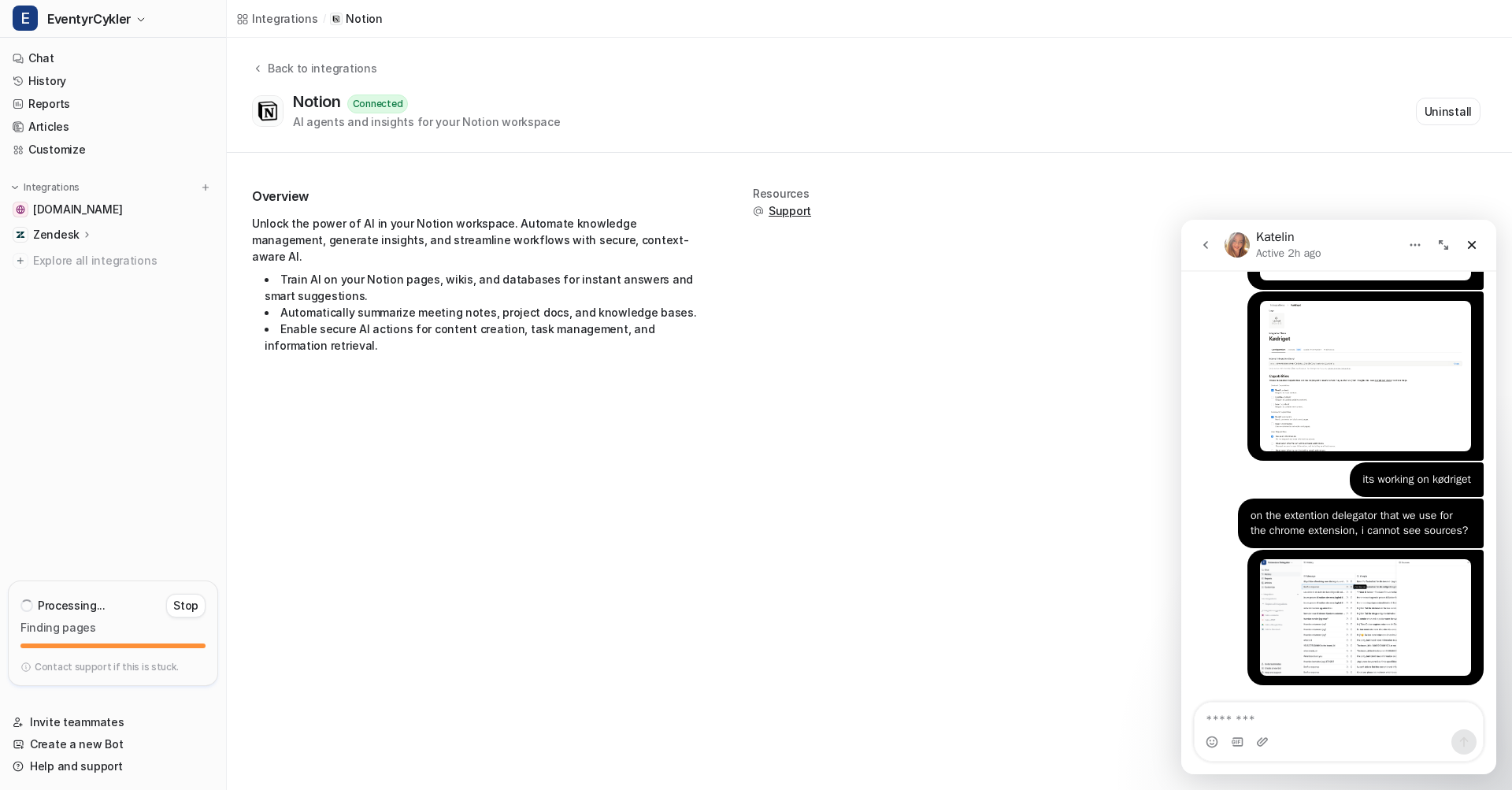 click at bounding box center (1339, 732) 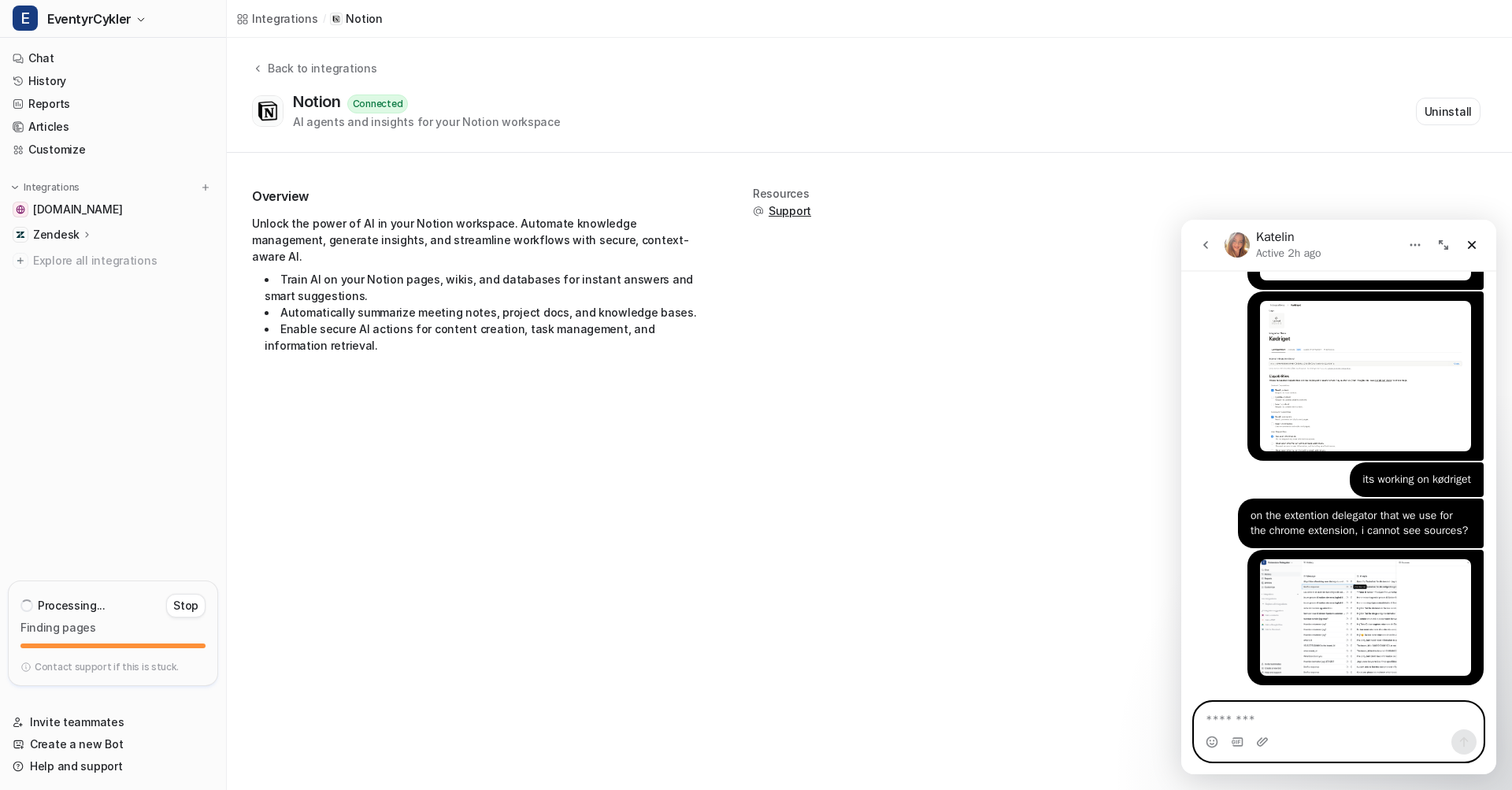 click at bounding box center (1339, 716) 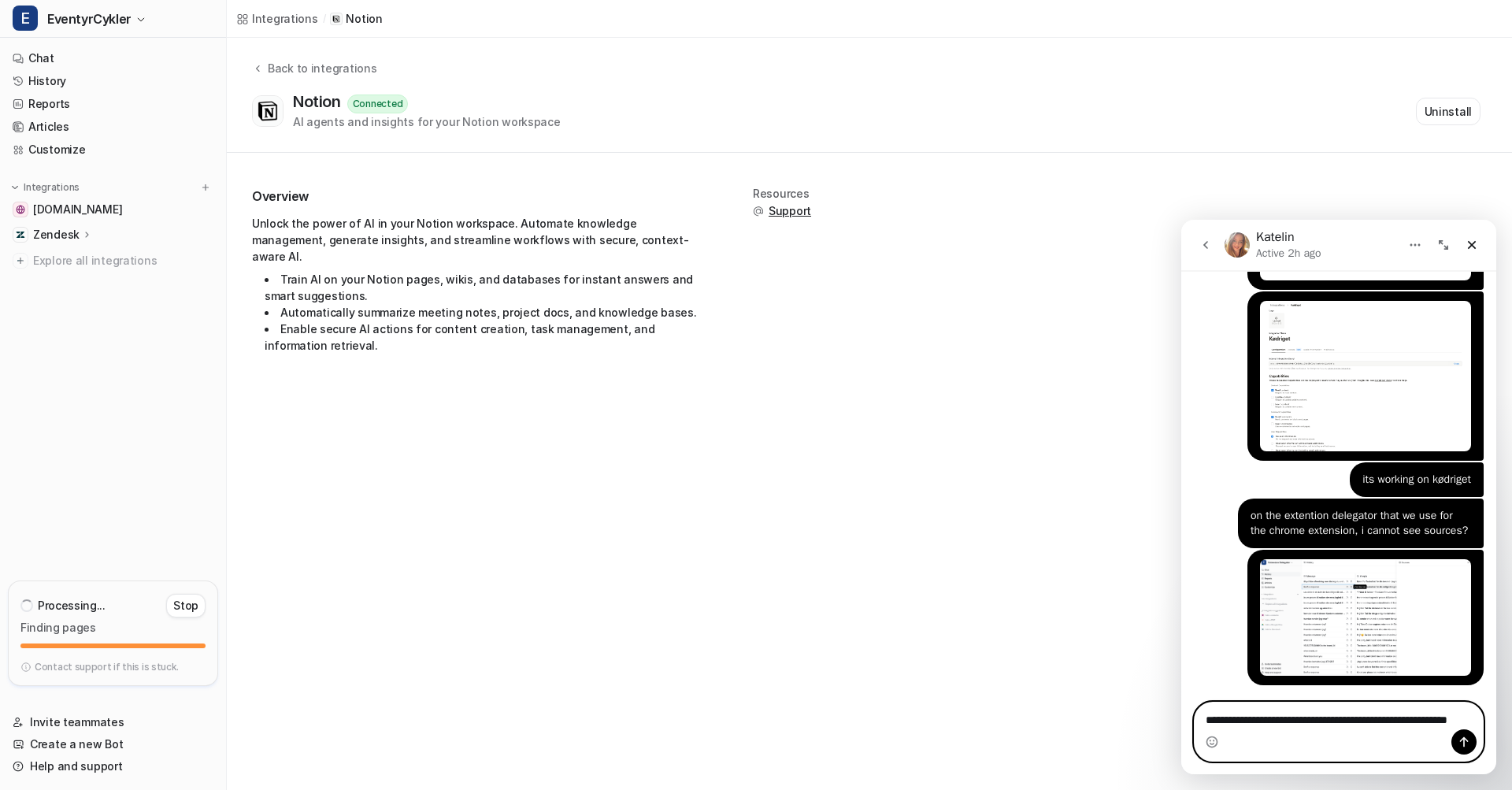 scroll, scrollTop: 24666, scrollLeft: 0, axis: vertical 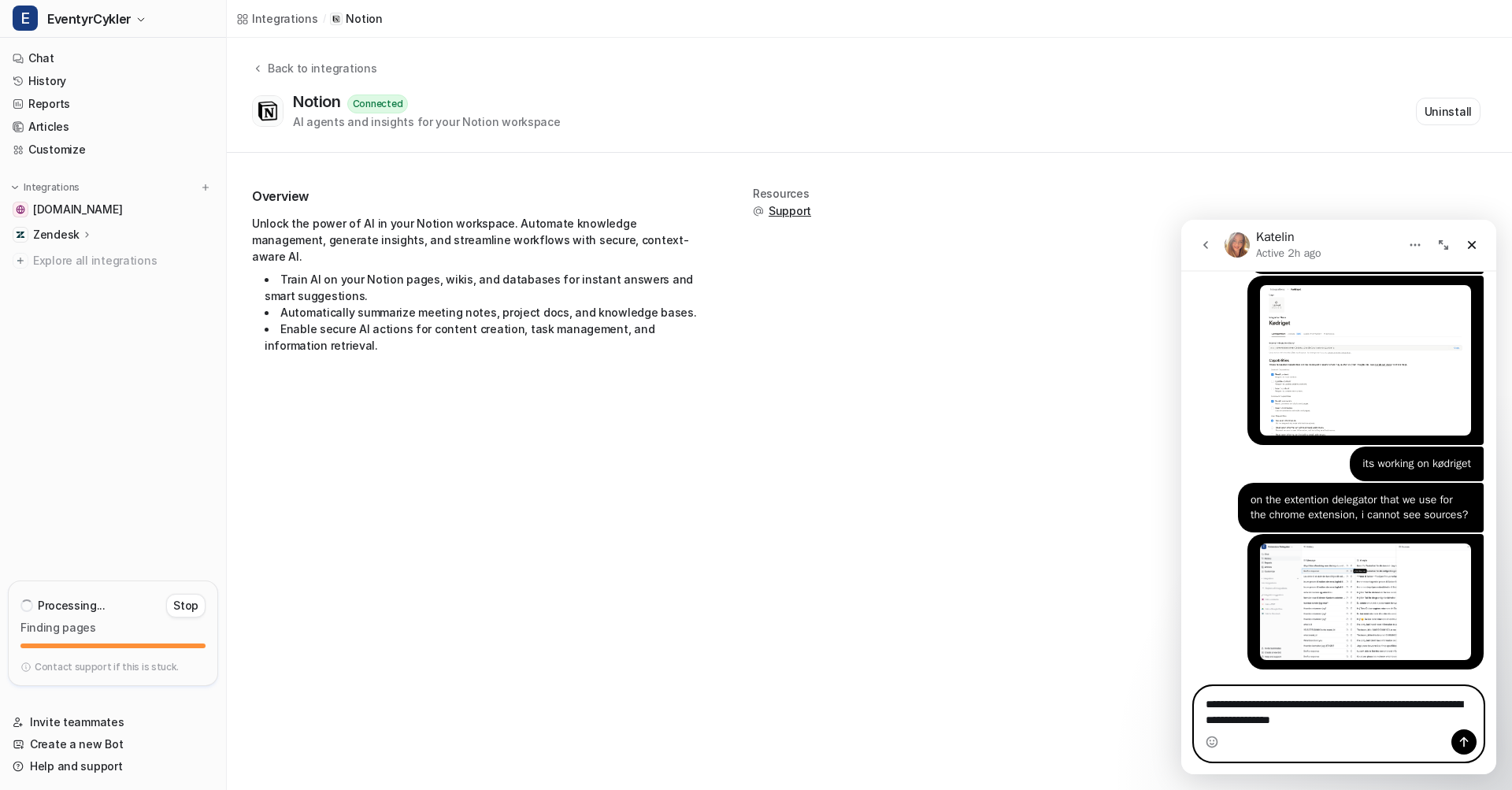 type on "**********" 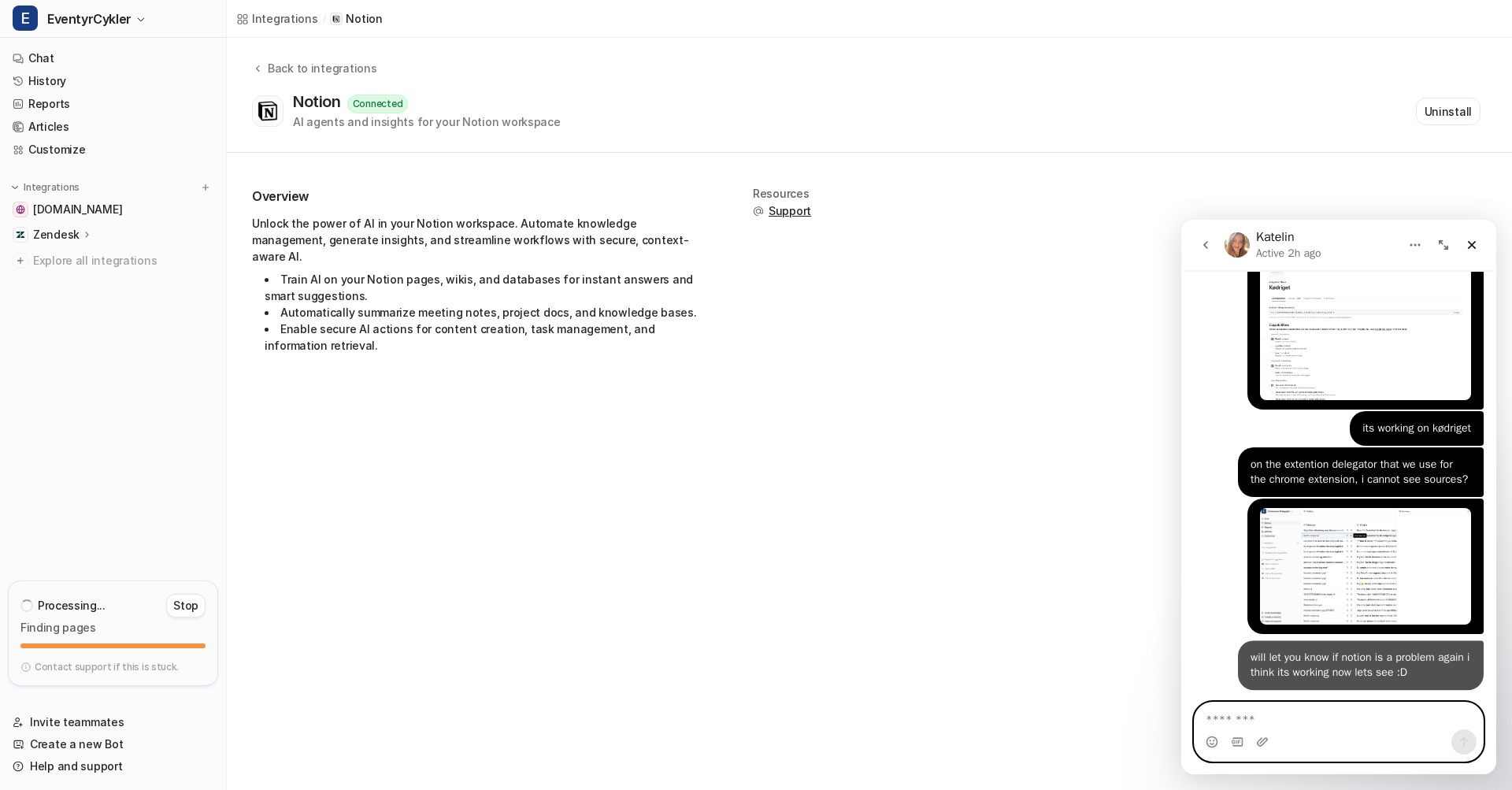 scroll, scrollTop: 24701, scrollLeft: 0, axis: vertical 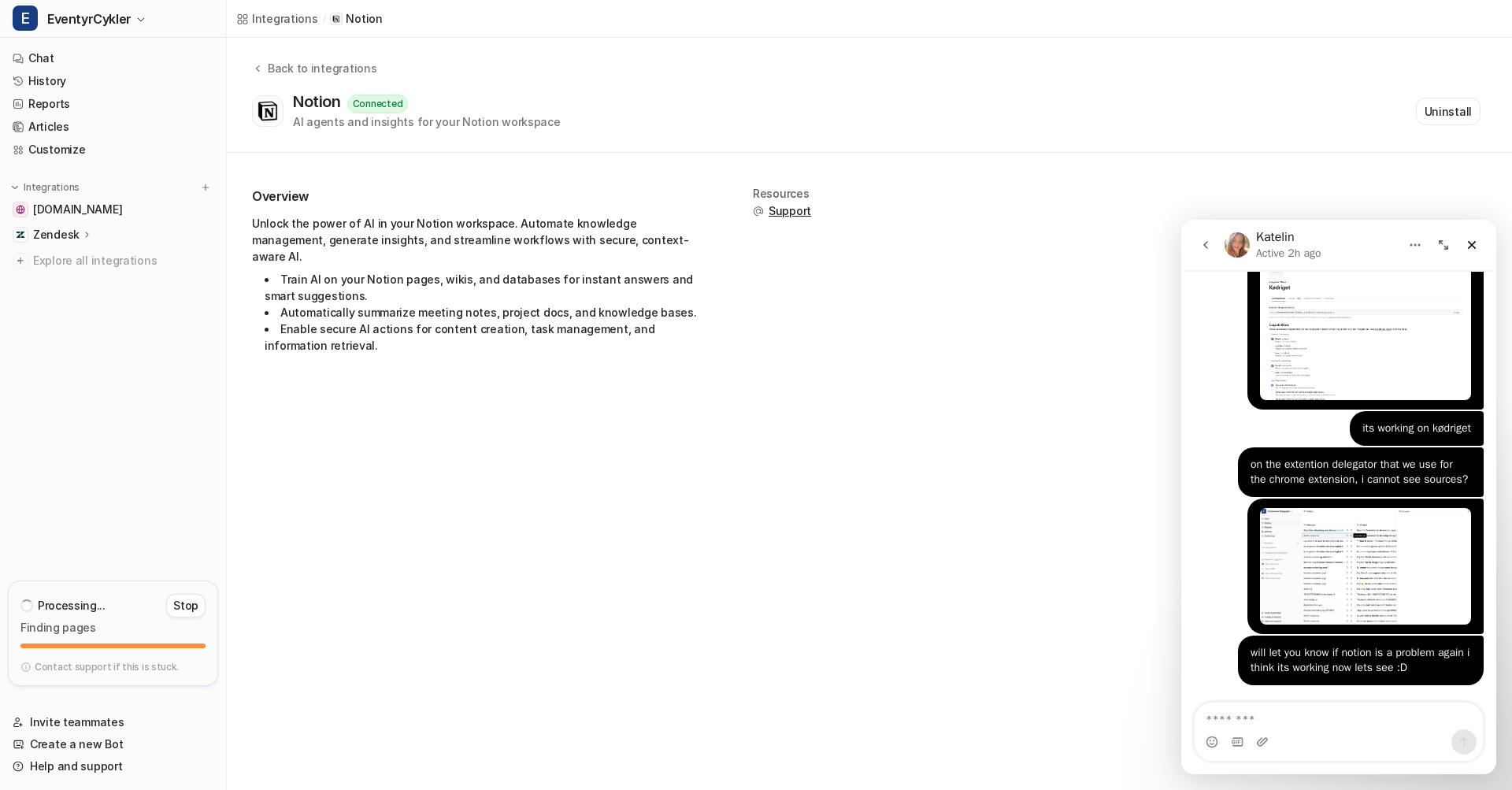 click at bounding box center [1366, 566] 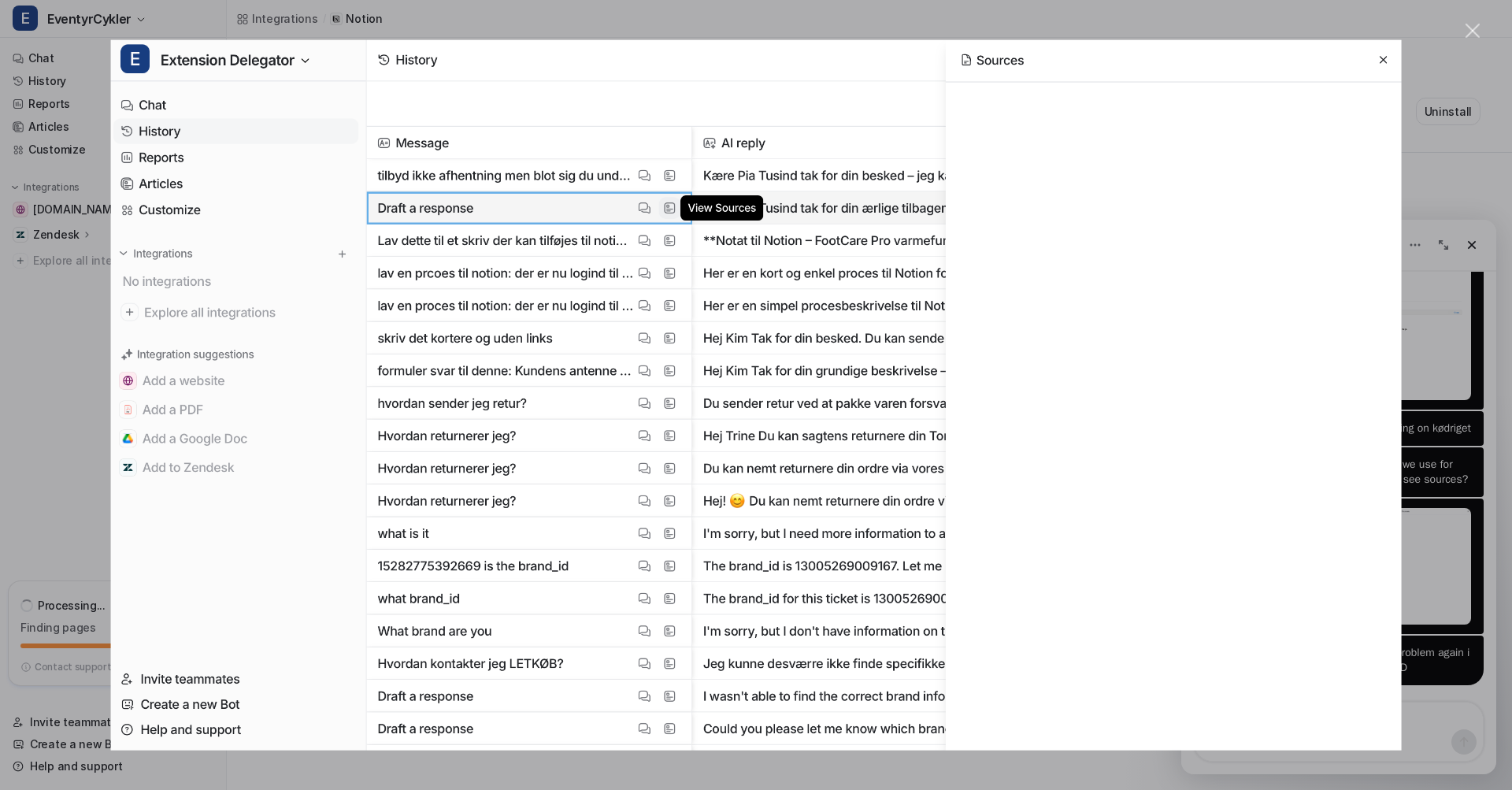 scroll, scrollTop: 0, scrollLeft: 0, axis: both 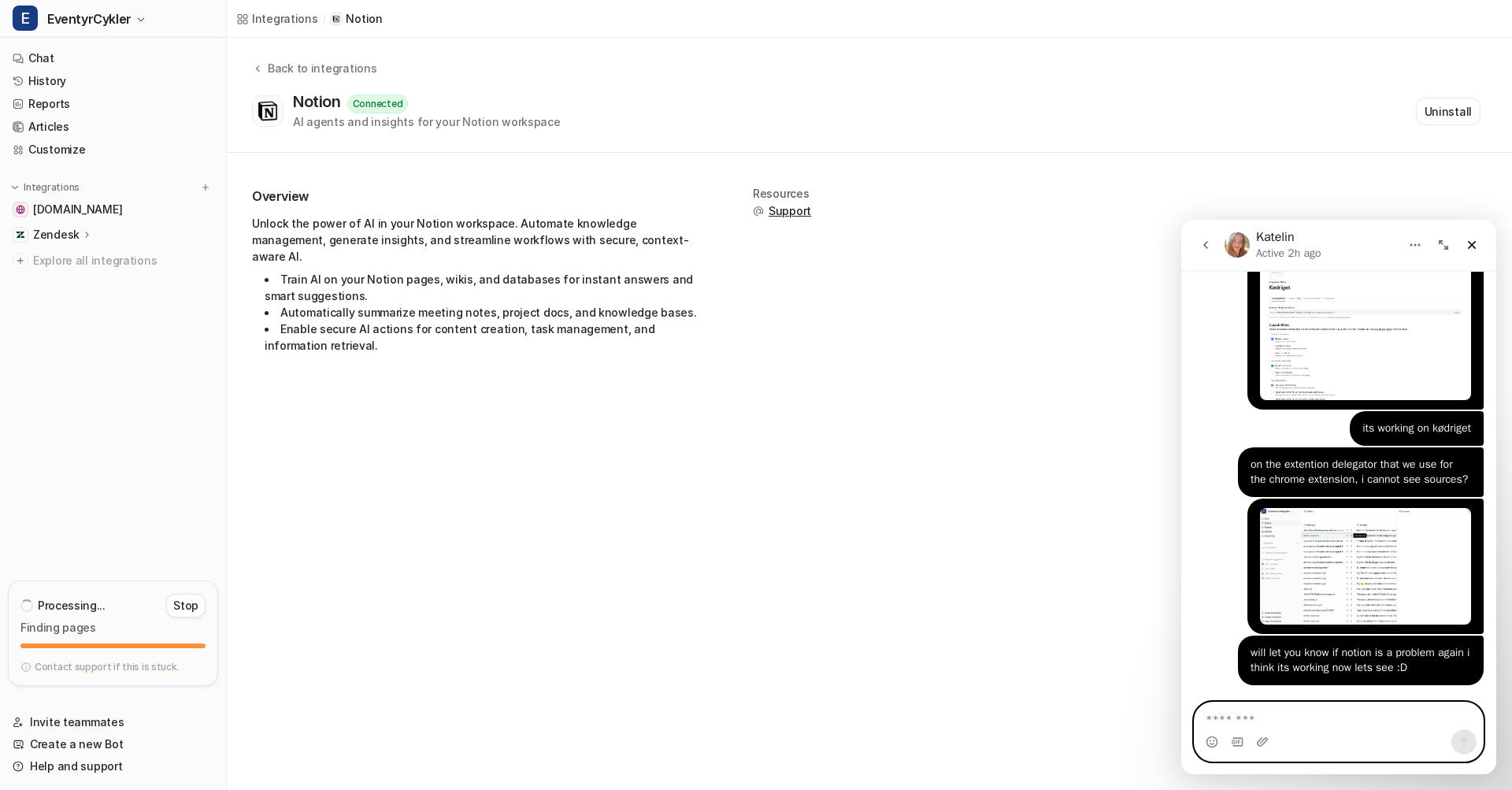 click at bounding box center [1339, 716] 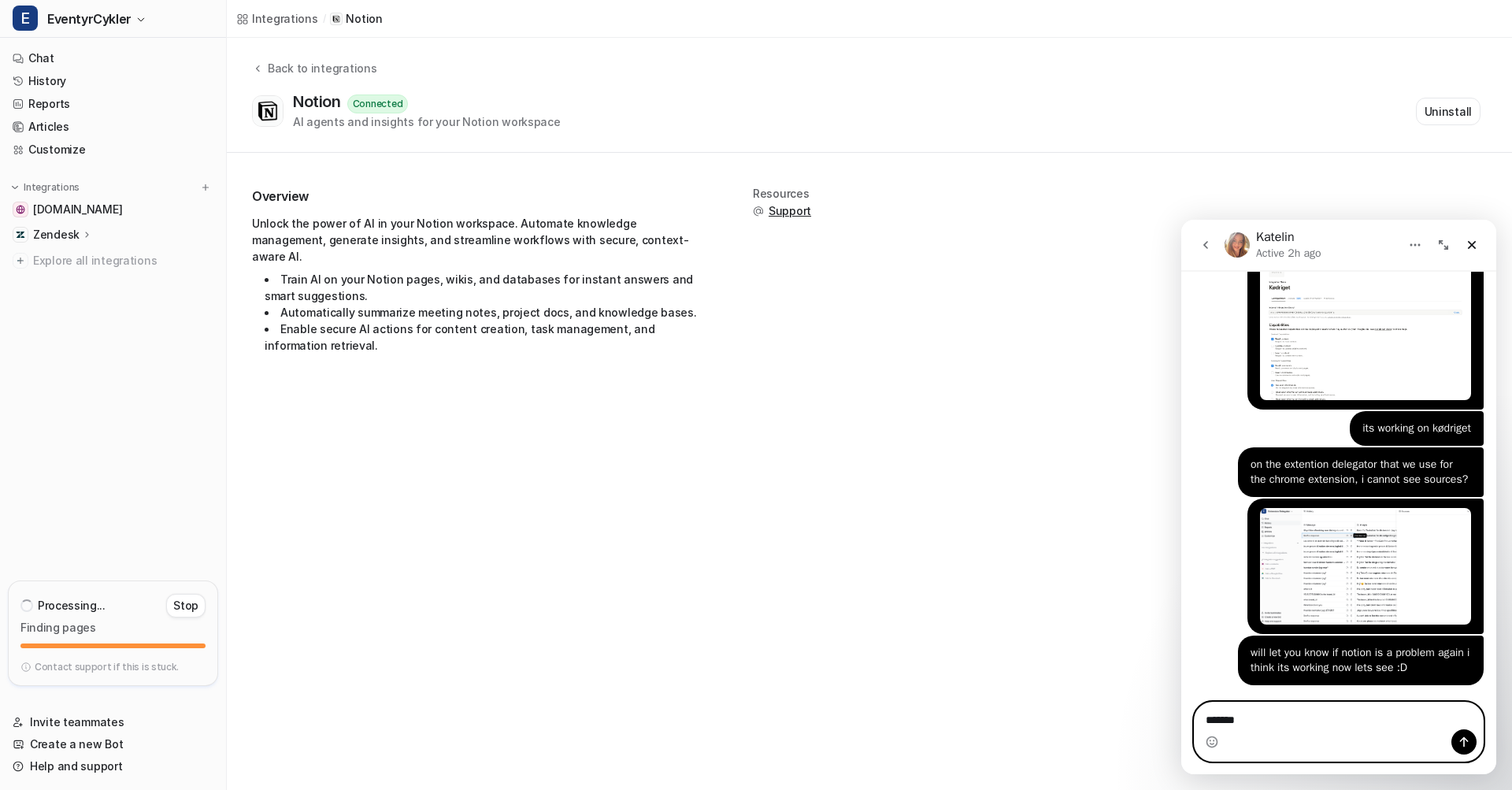 type on "*******" 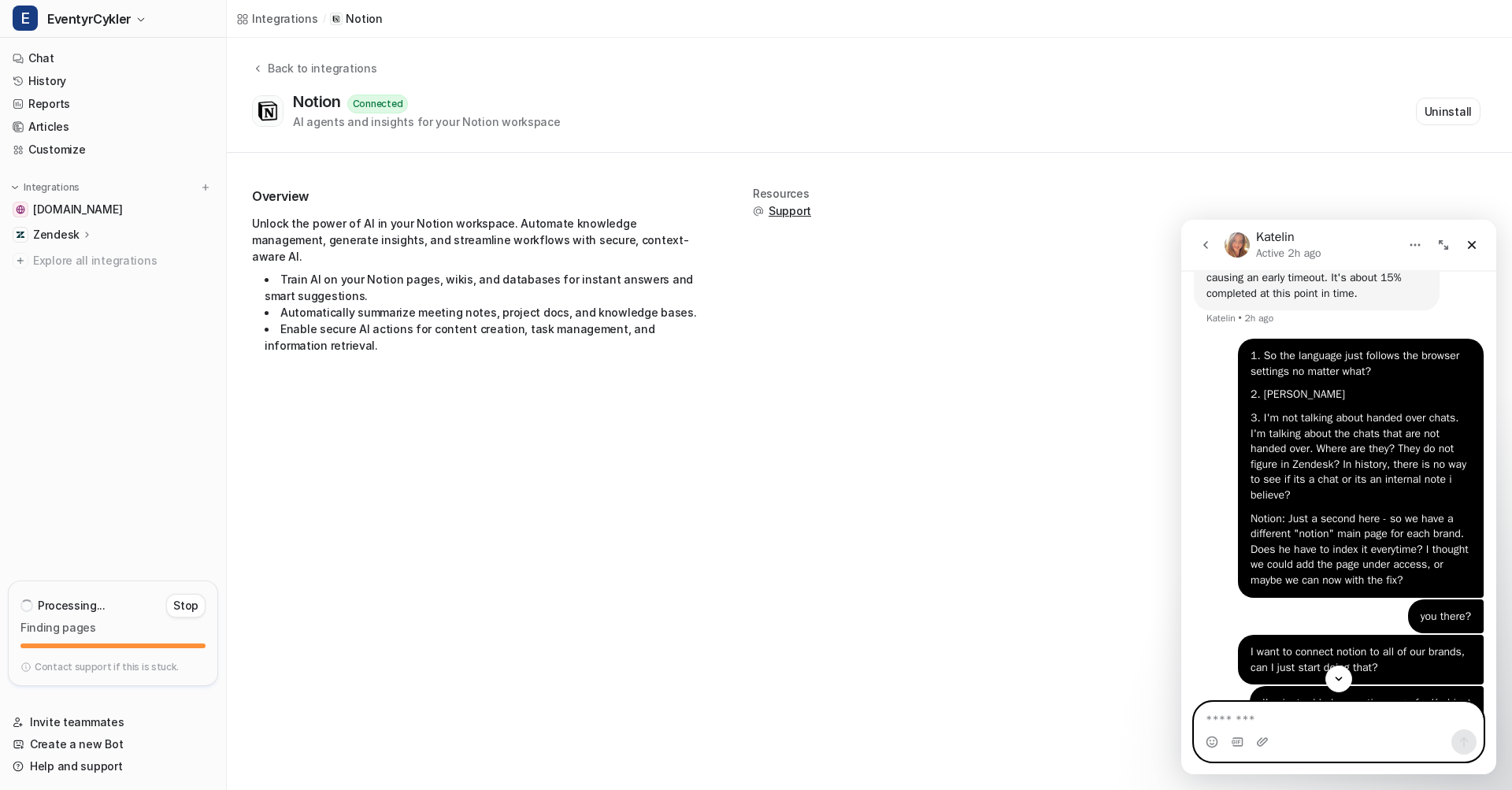 scroll, scrollTop: 23857, scrollLeft: 0, axis: vertical 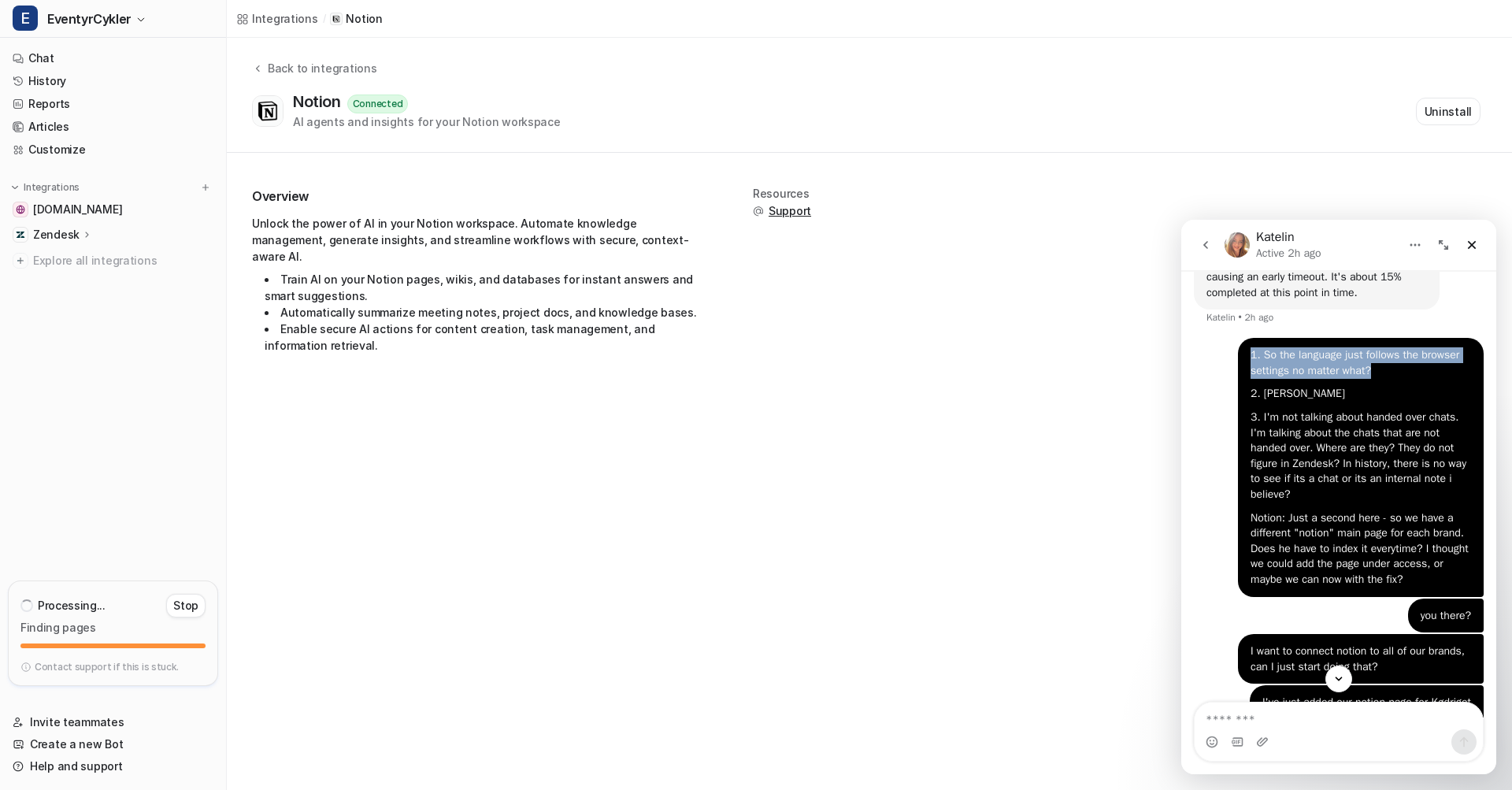 drag, startPoint x: 1306, startPoint y: 577, endPoint x: 1243, endPoint y: 573, distance: 63.126856 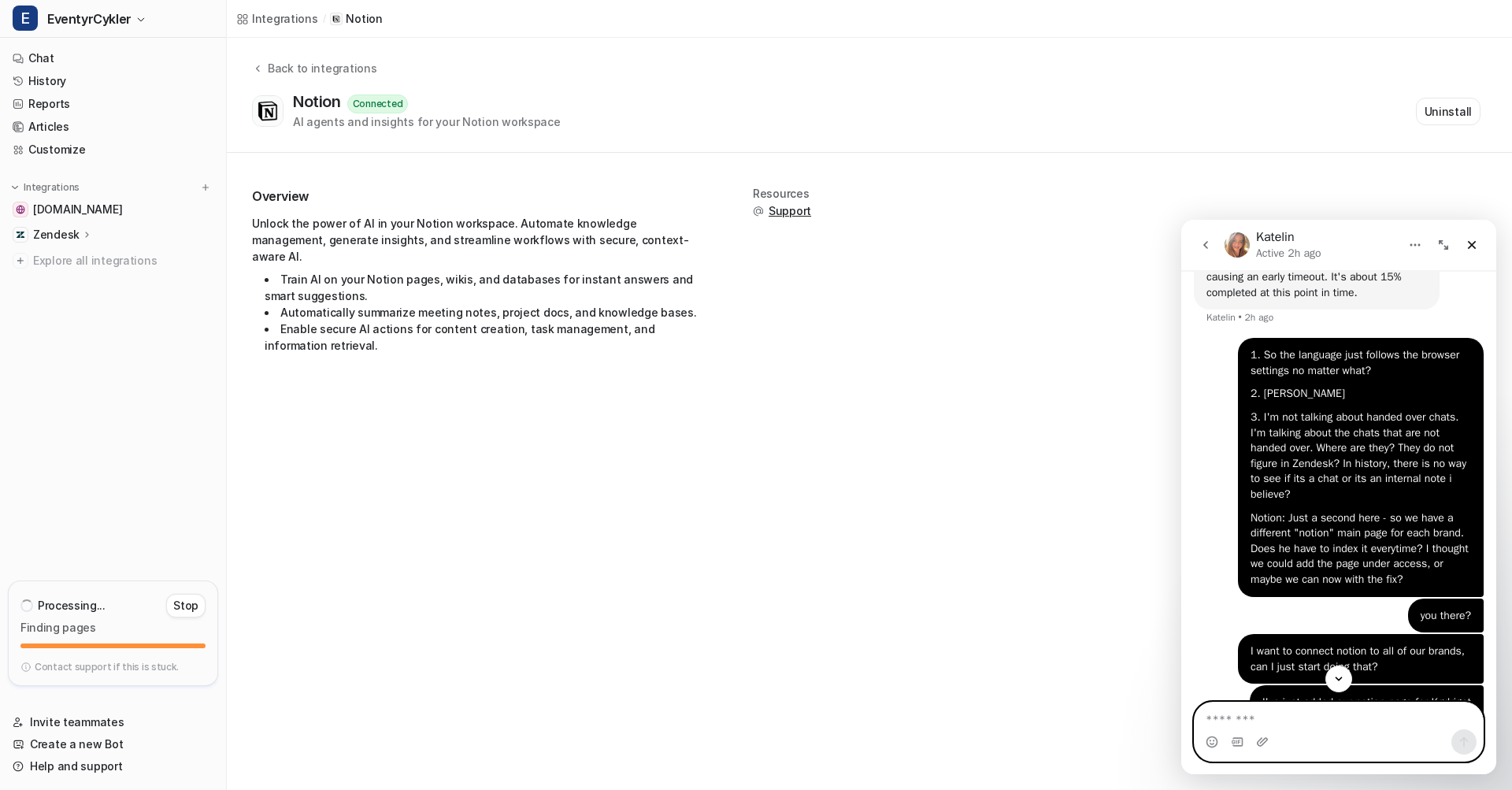 click at bounding box center [1339, 716] 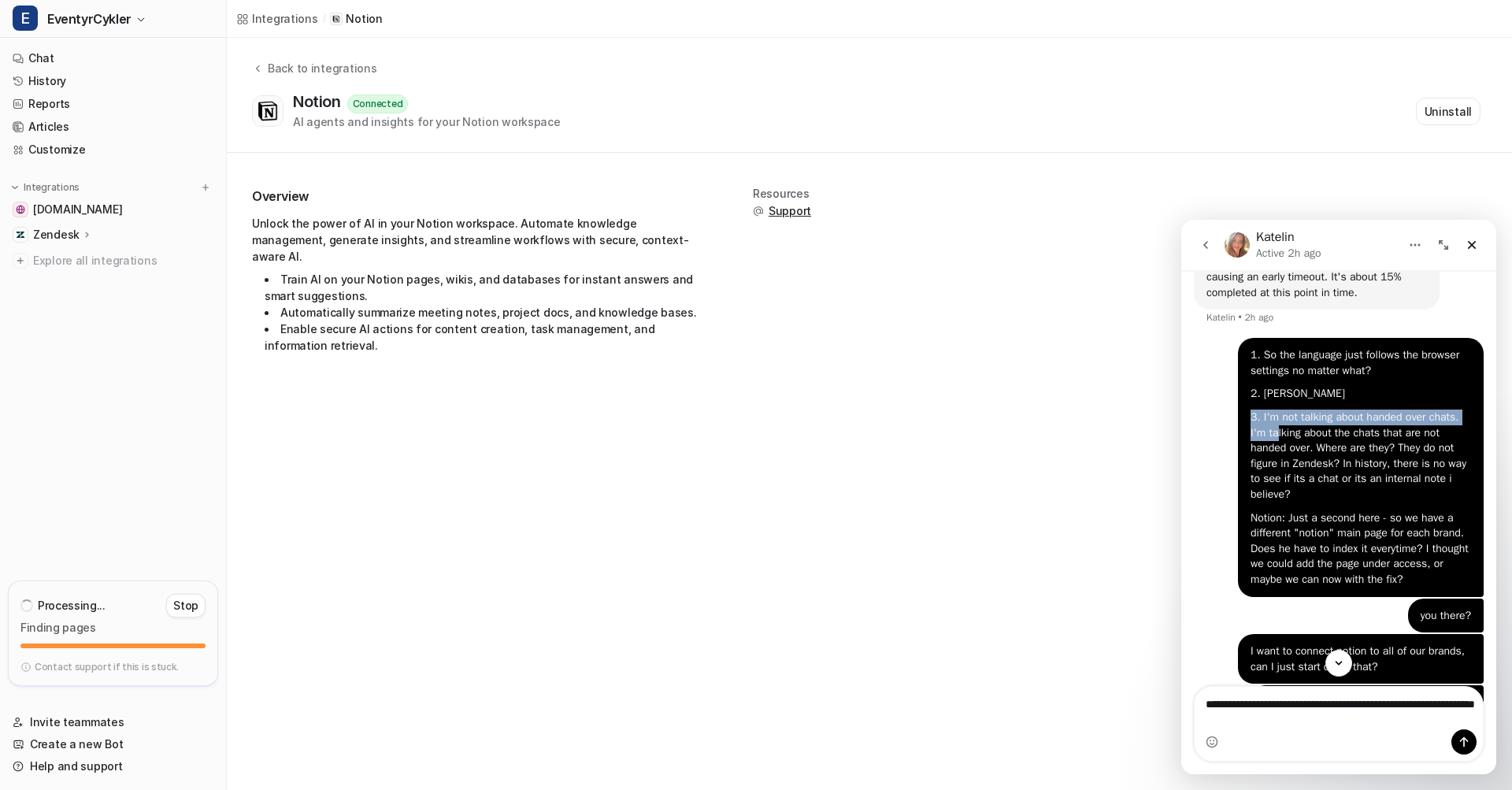 drag, startPoint x: 1254, startPoint y: 628, endPoint x: 1277, endPoint y: 632, distance: 23.345235 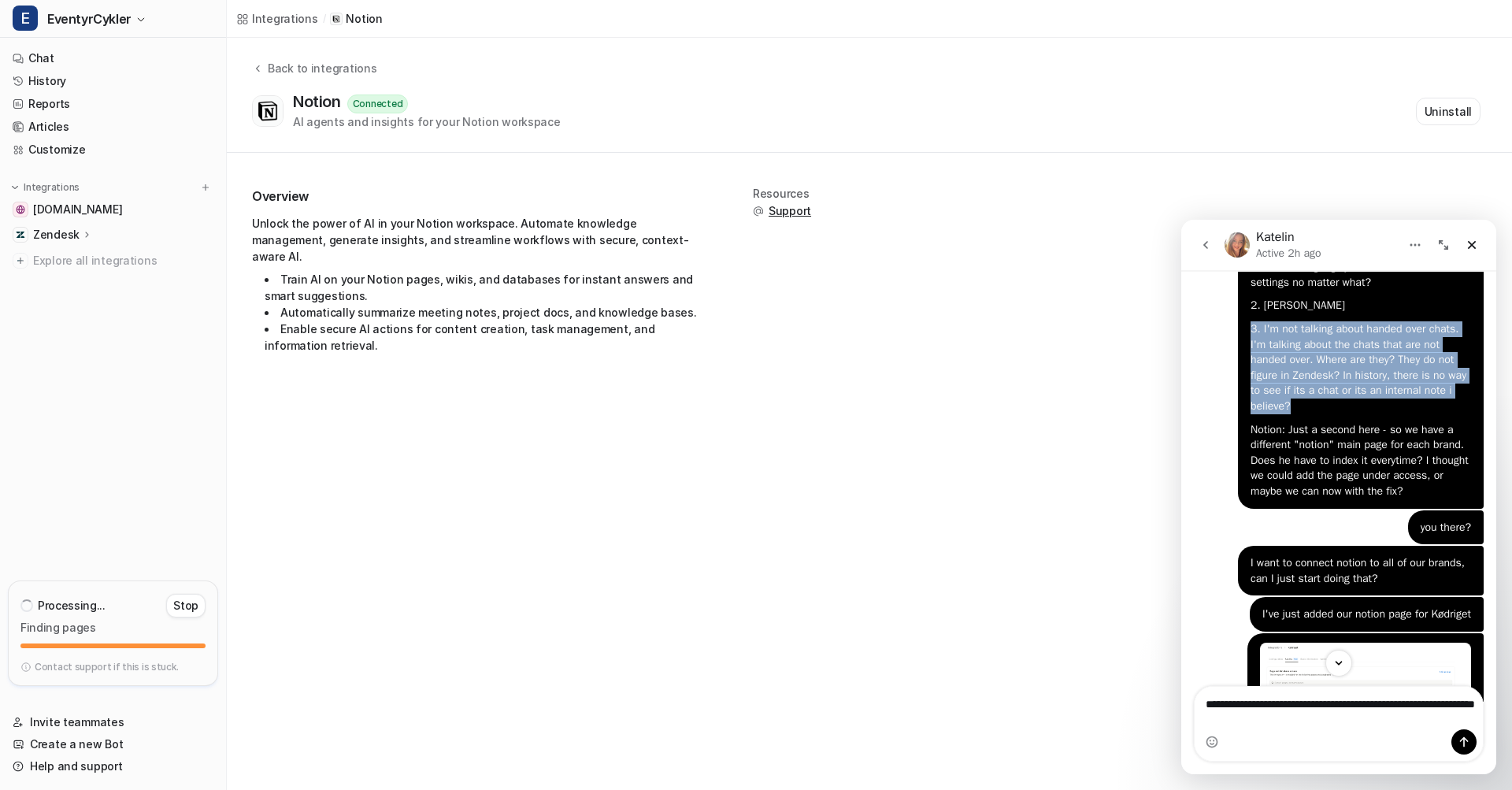 click on "3. I'm not talking about handed over chats. I'm talking about the chats that are not handed over. Where are they? They do not figure in Zendesk? In history, there is no way to see if its a chat or its an internal note i believe?" at bounding box center (1361, 368) 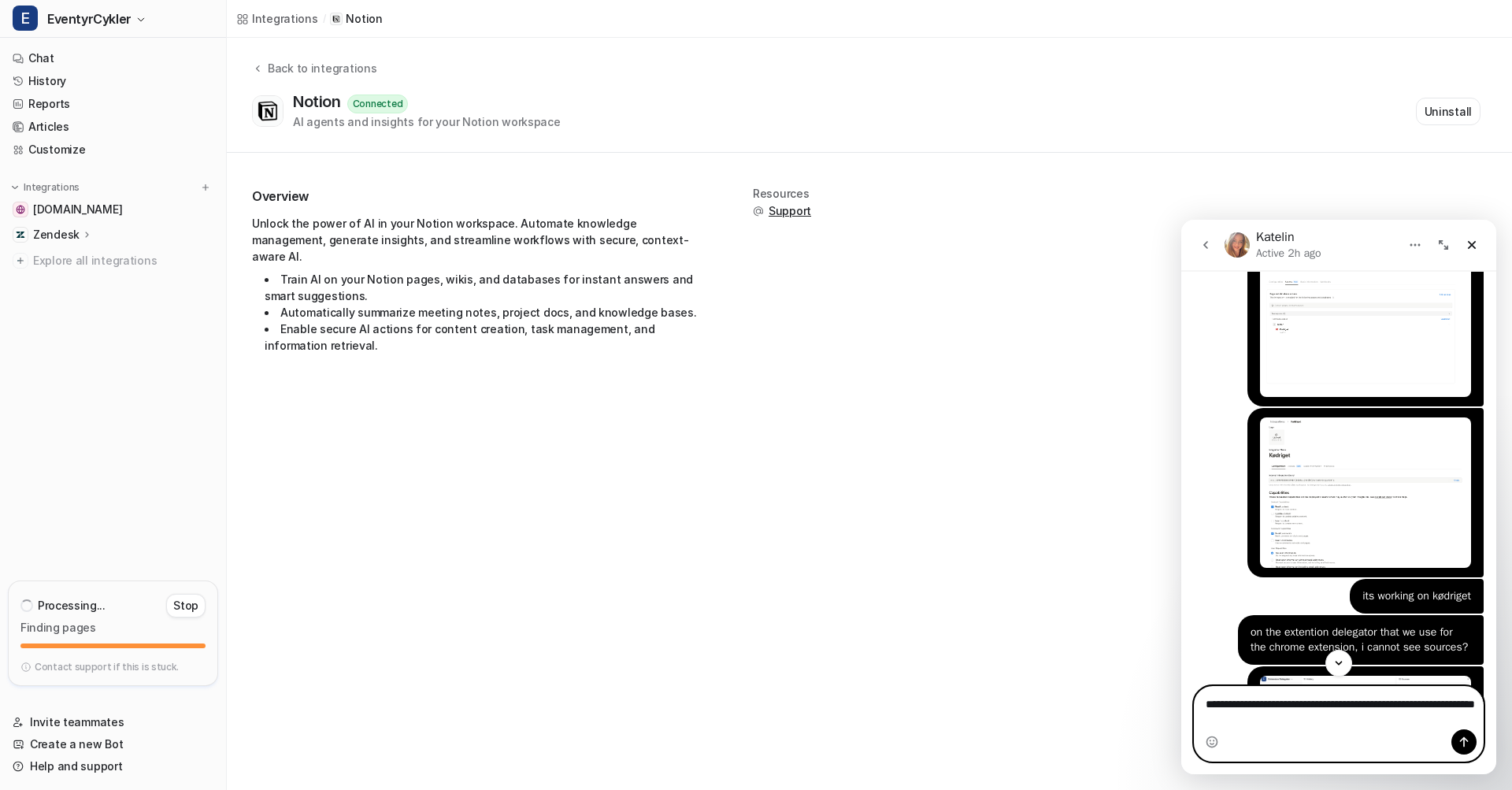 click on "**********" at bounding box center [1339, 708] 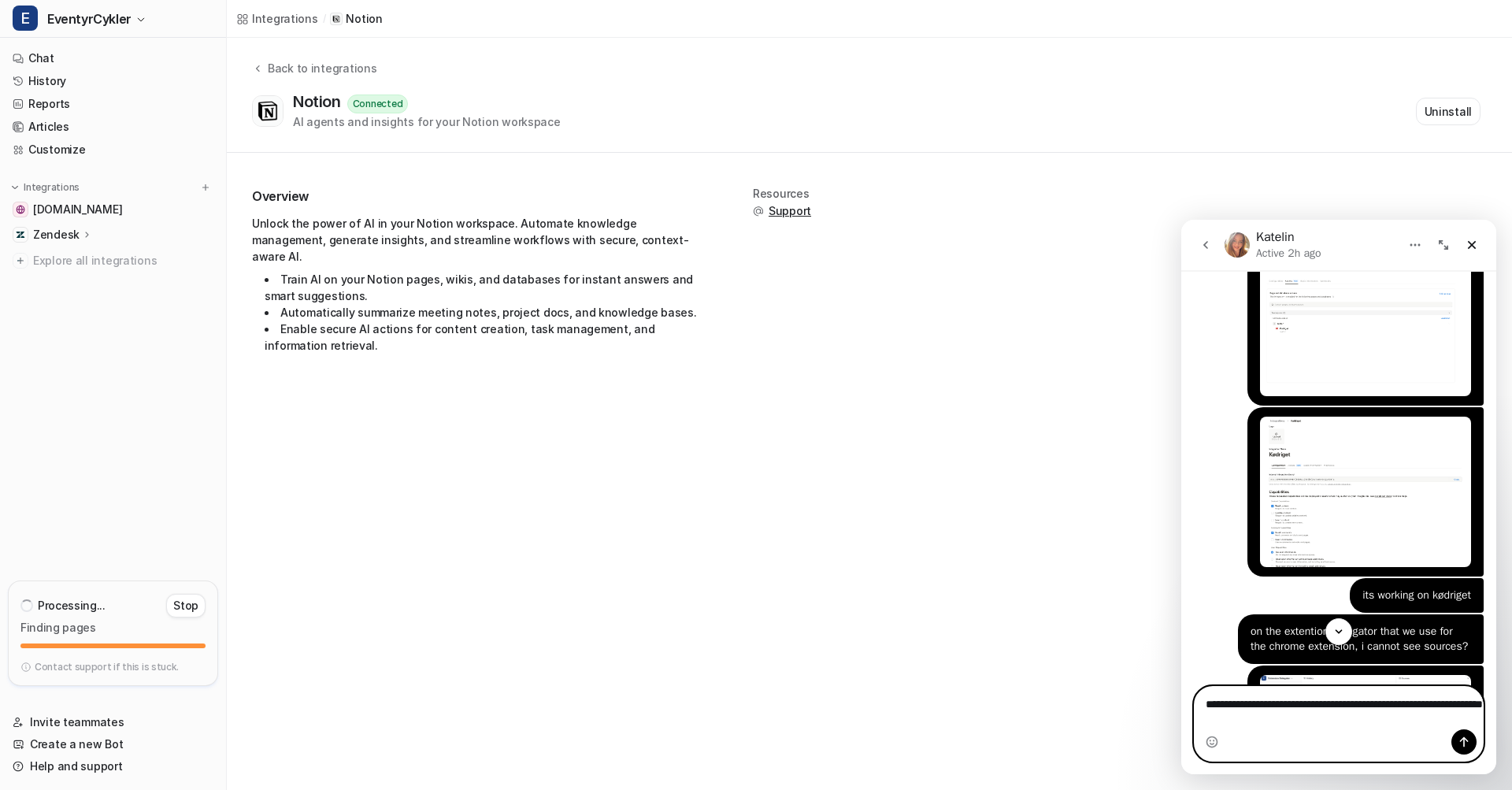 paste on "**********" 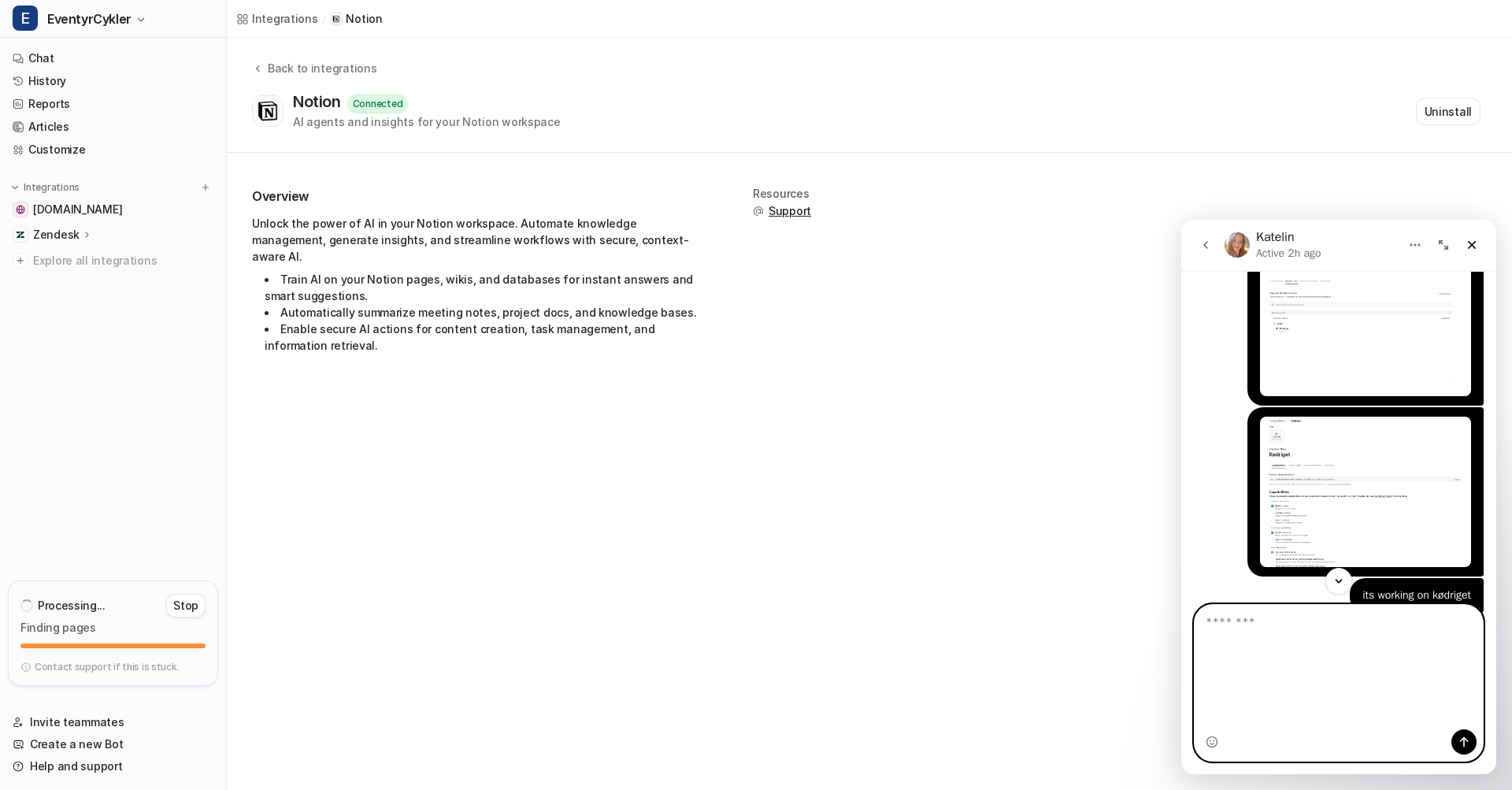 scroll, scrollTop: 0, scrollLeft: 0, axis: both 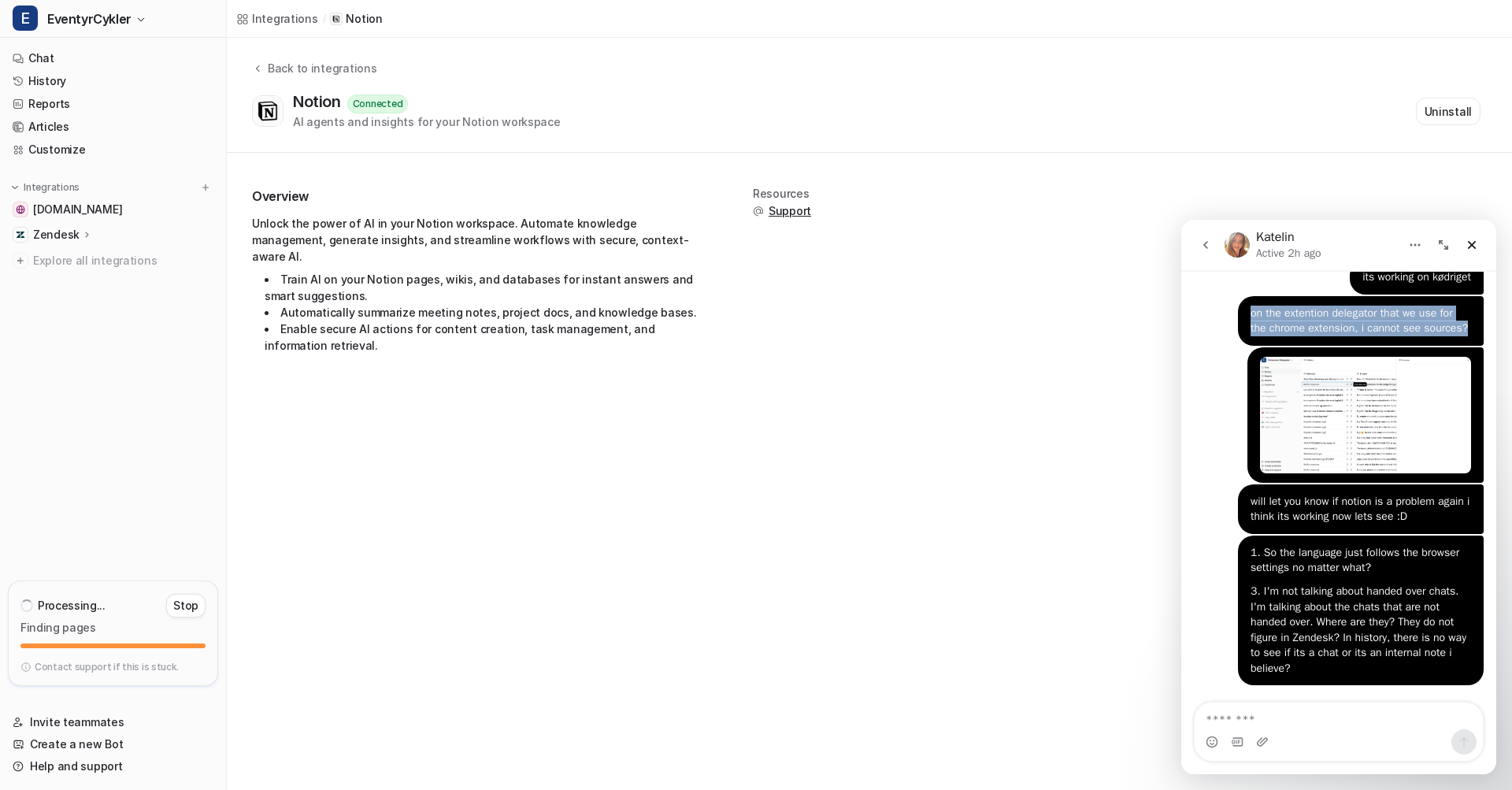 drag, startPoint x: 1328, startPoint y: 374, endPoint x: 1248, endPoint y: 345, distance: 85.094066 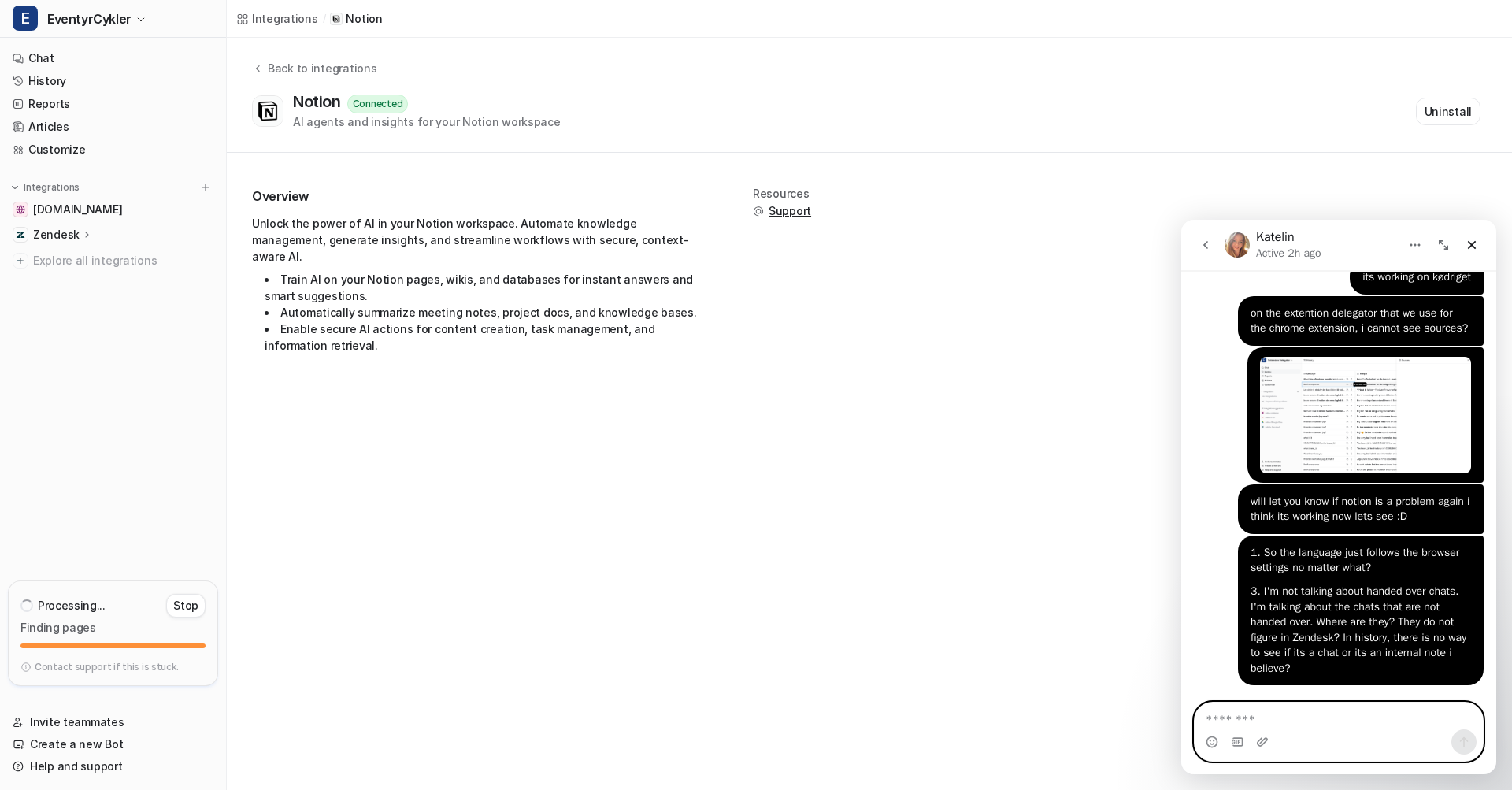 click at bounding box center (1339, 716) 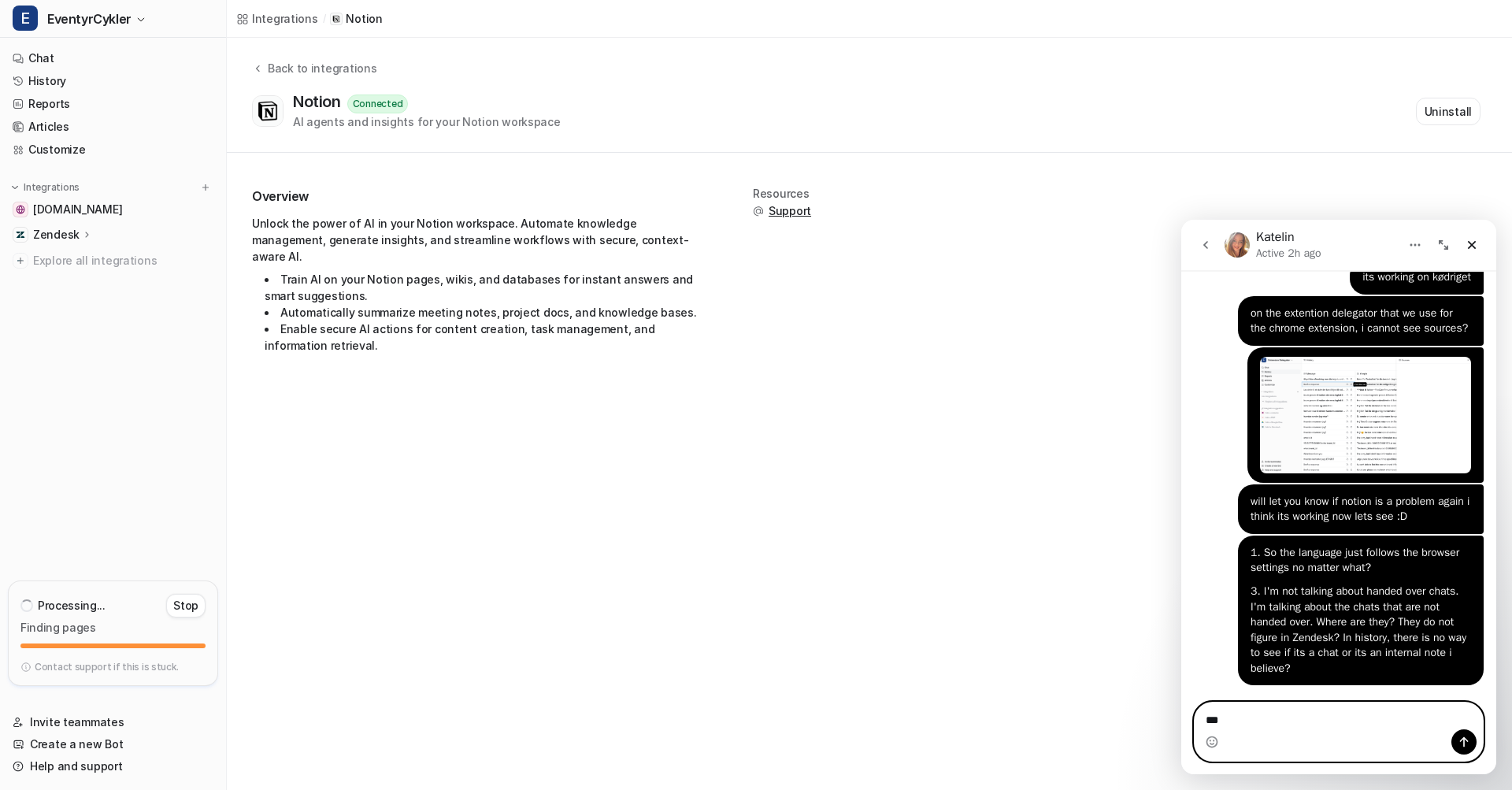 paste on "**********" 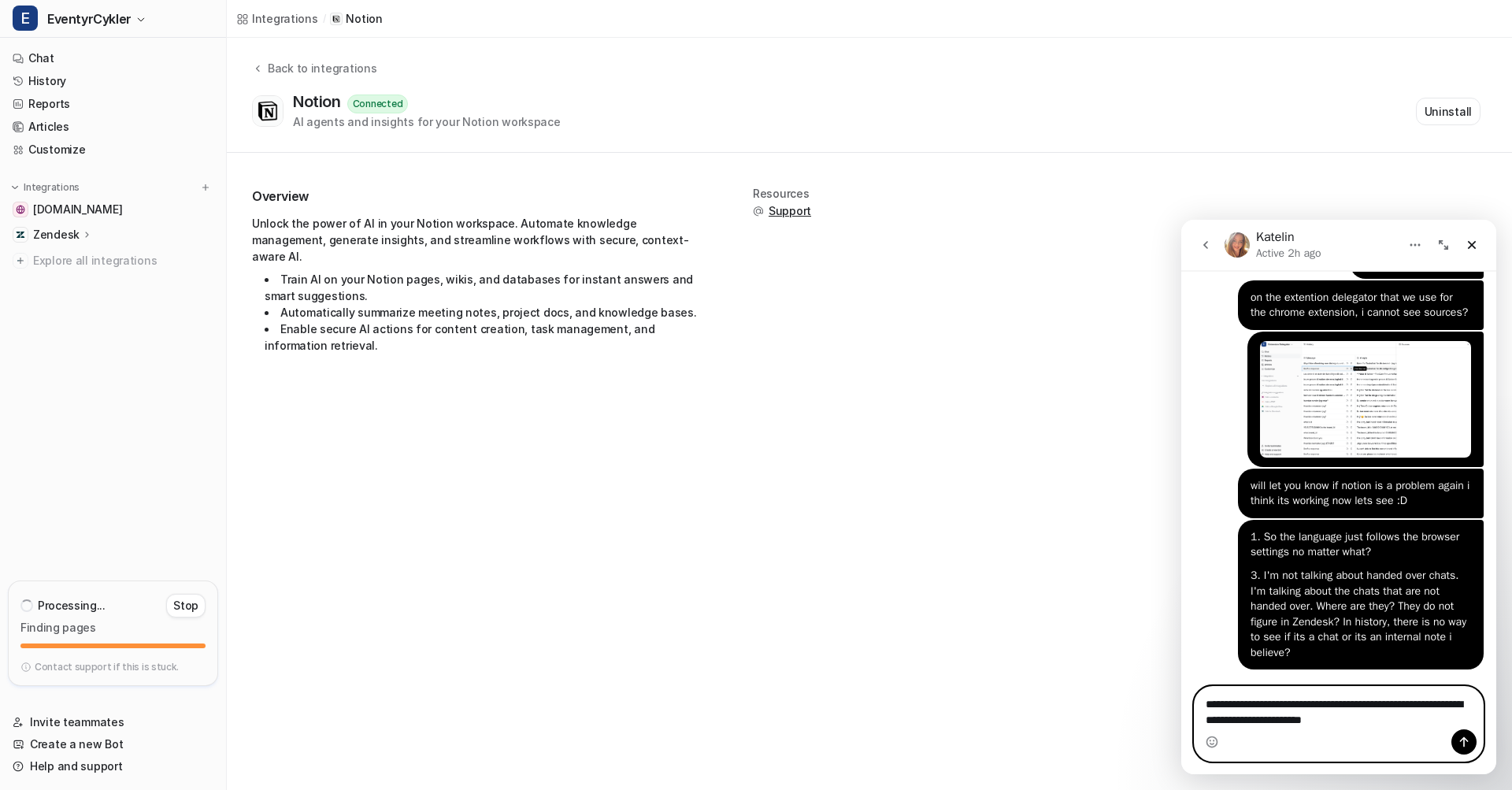 type 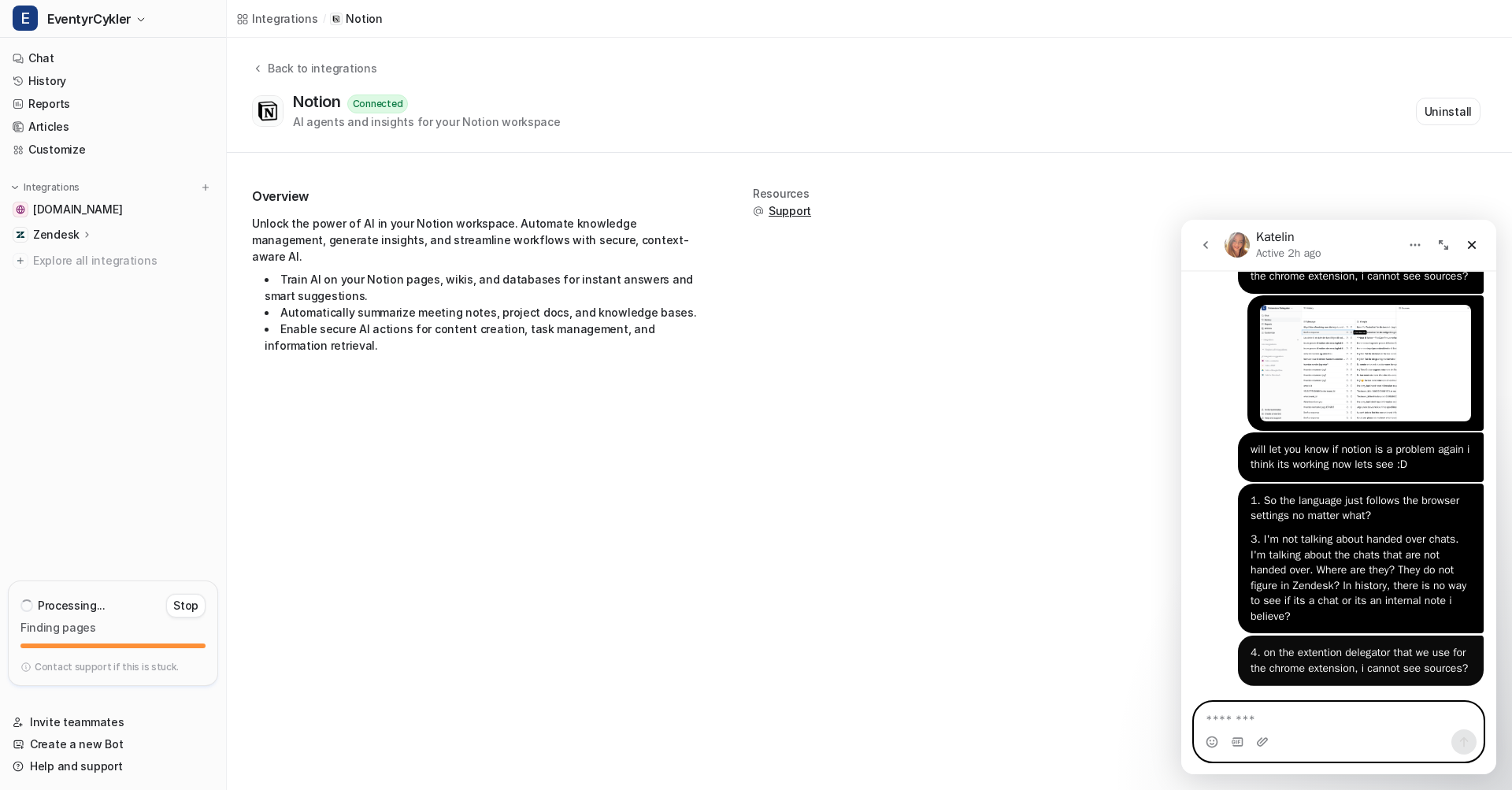 scroll, scrollTop: 24915, scrollLeft: 0, axis: vertical 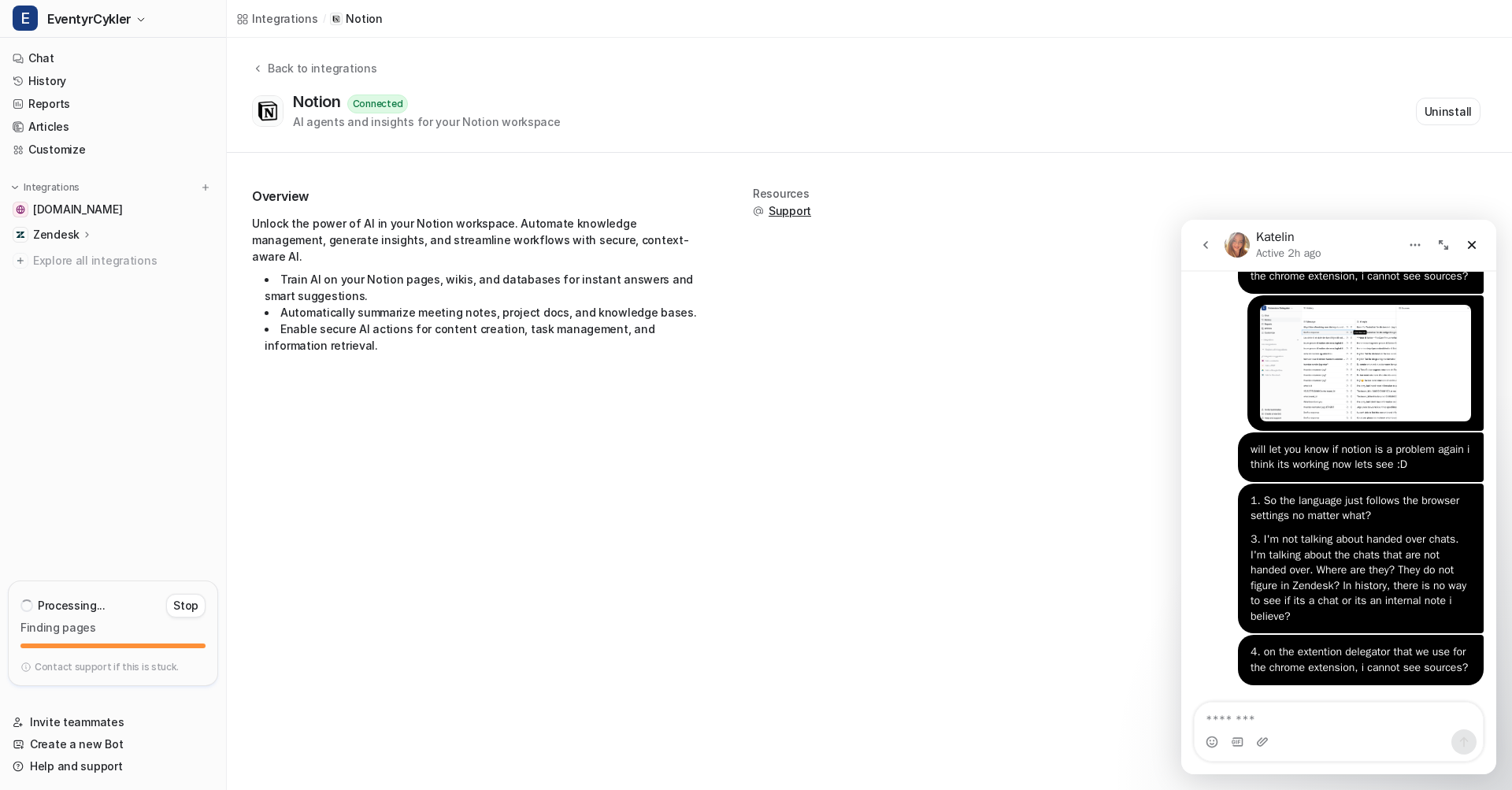 click on "Integrations / Notion Back to integrations Notion Connected AI agents and insights for your Notion workspace Uninstall Overview Unlock the power of AI in your Notion workspace. Automate knowledge management, generate insights, and streamline workflows with secure, context-aware AI. Train AI on your Notion pages, wikis, and databases for instant answers and smart suggestions. Automatically summarize meeting notes, project docs, and knowledge bases. Enable secure AI actions for content creation, task management, and information retrieval. Resources   Support" at bounding box center (756, 395) 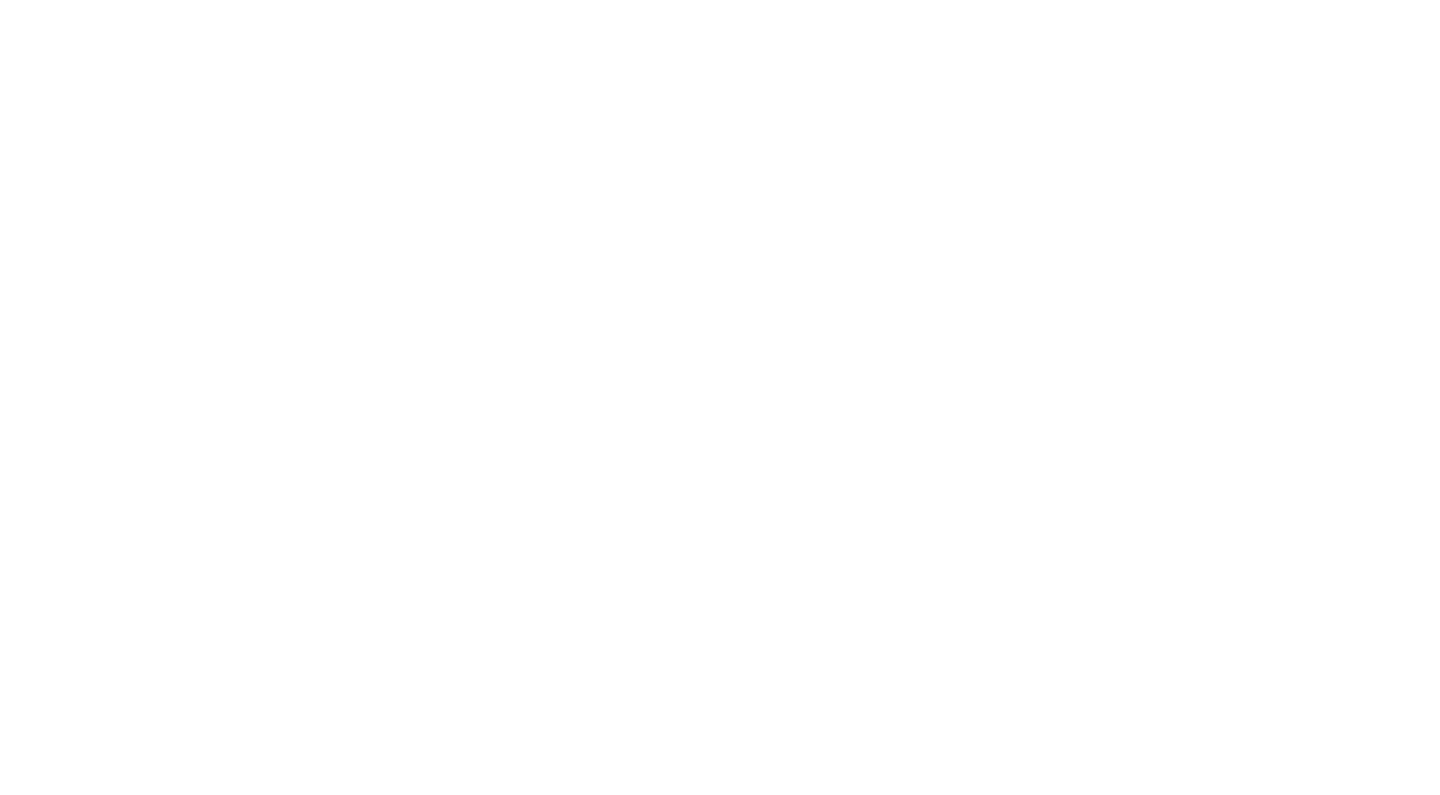 scroll, scrollTop: 0, scrollLeft: 0, axis: both 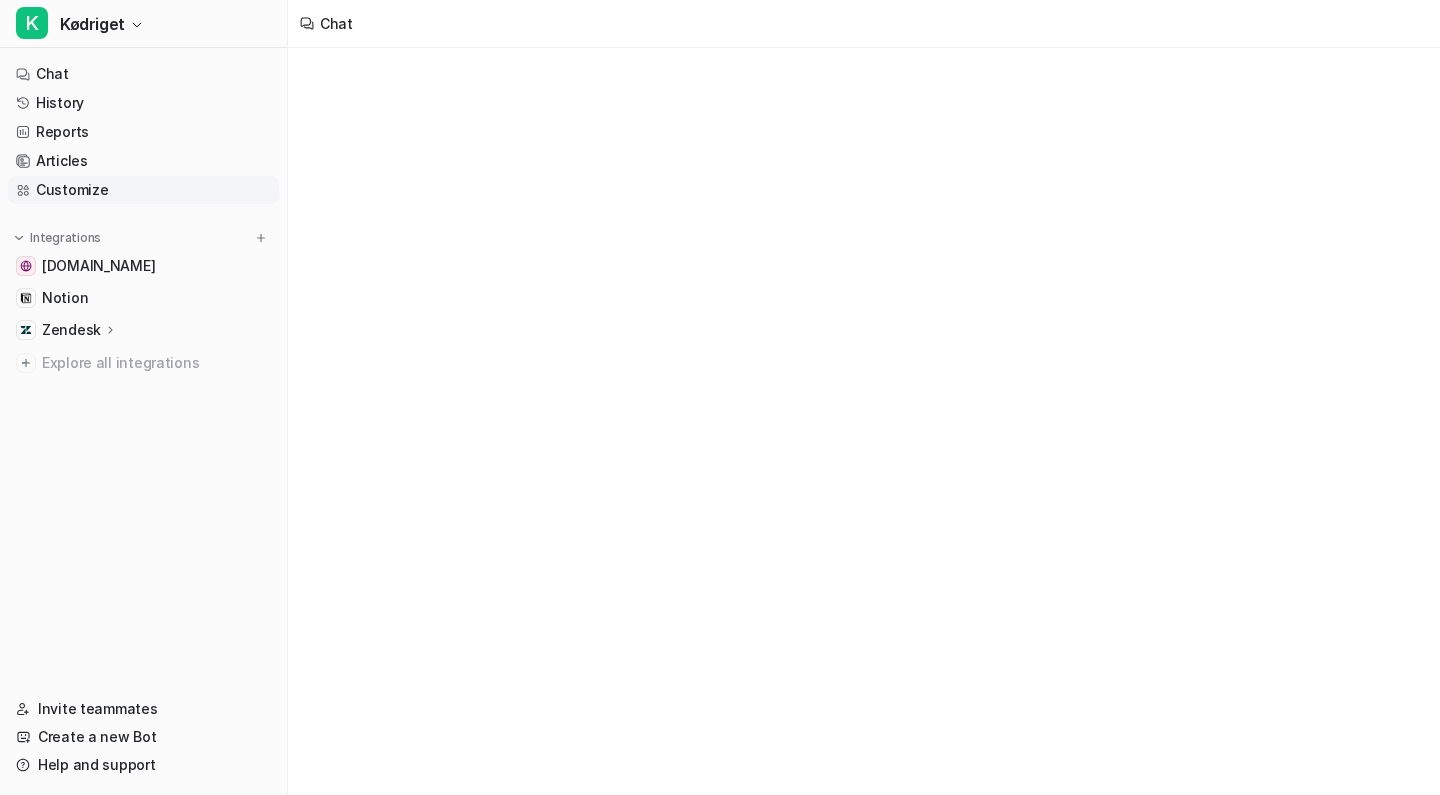 click on "Customize" at bounding box center (143, 190) 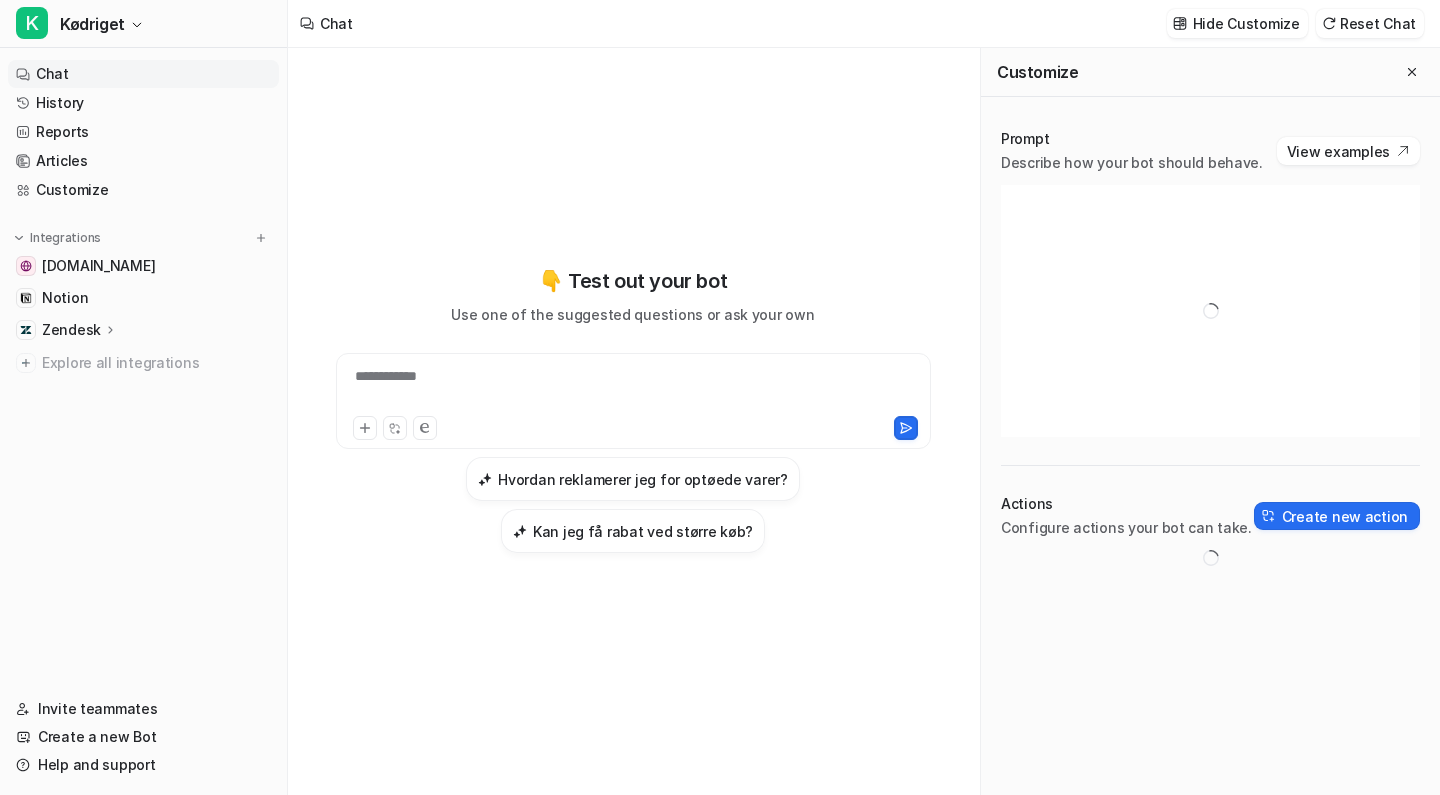 type on "**********" 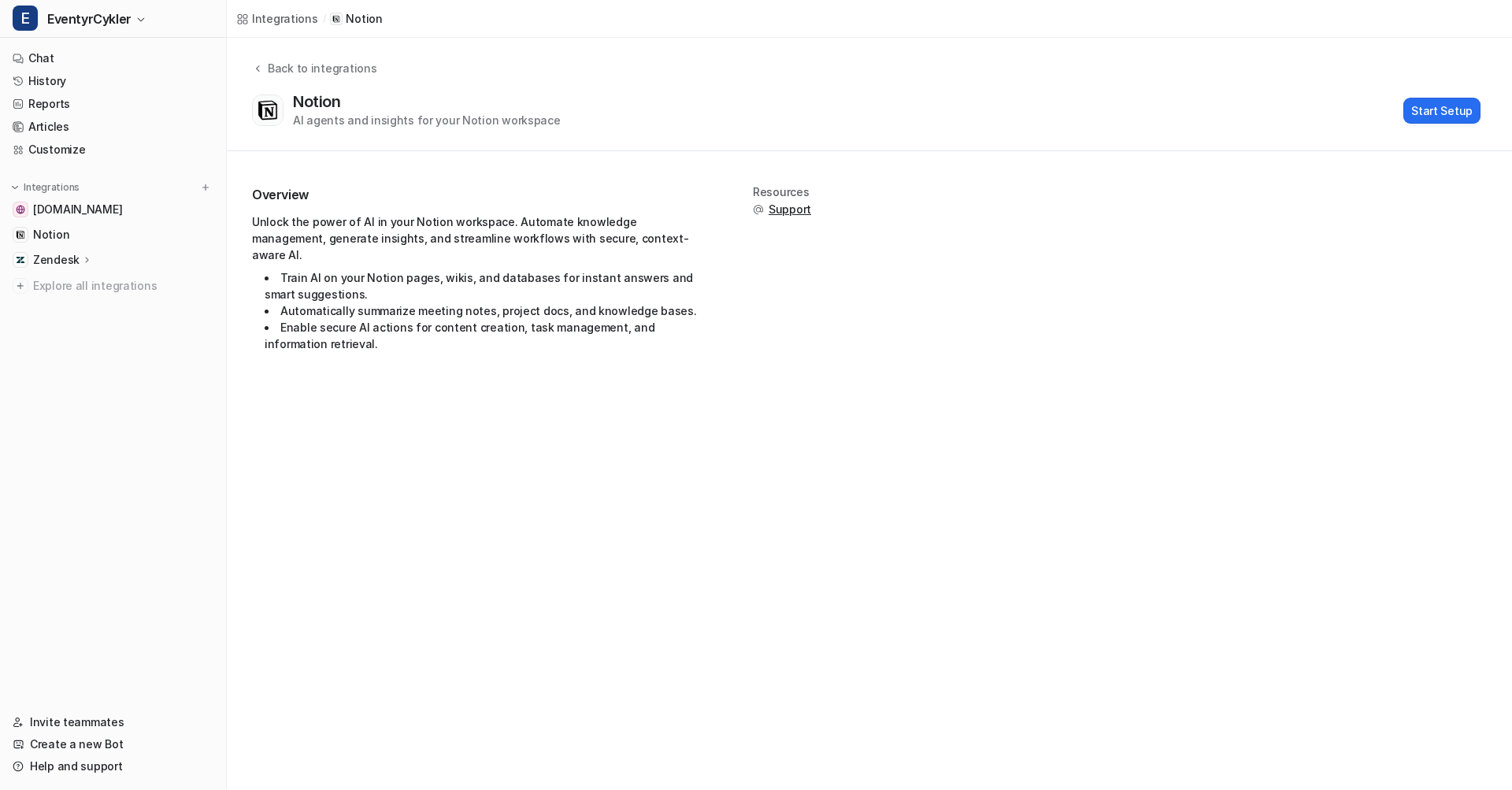scroll, scrollTop: 0, scrollLeft: 0, axis: both 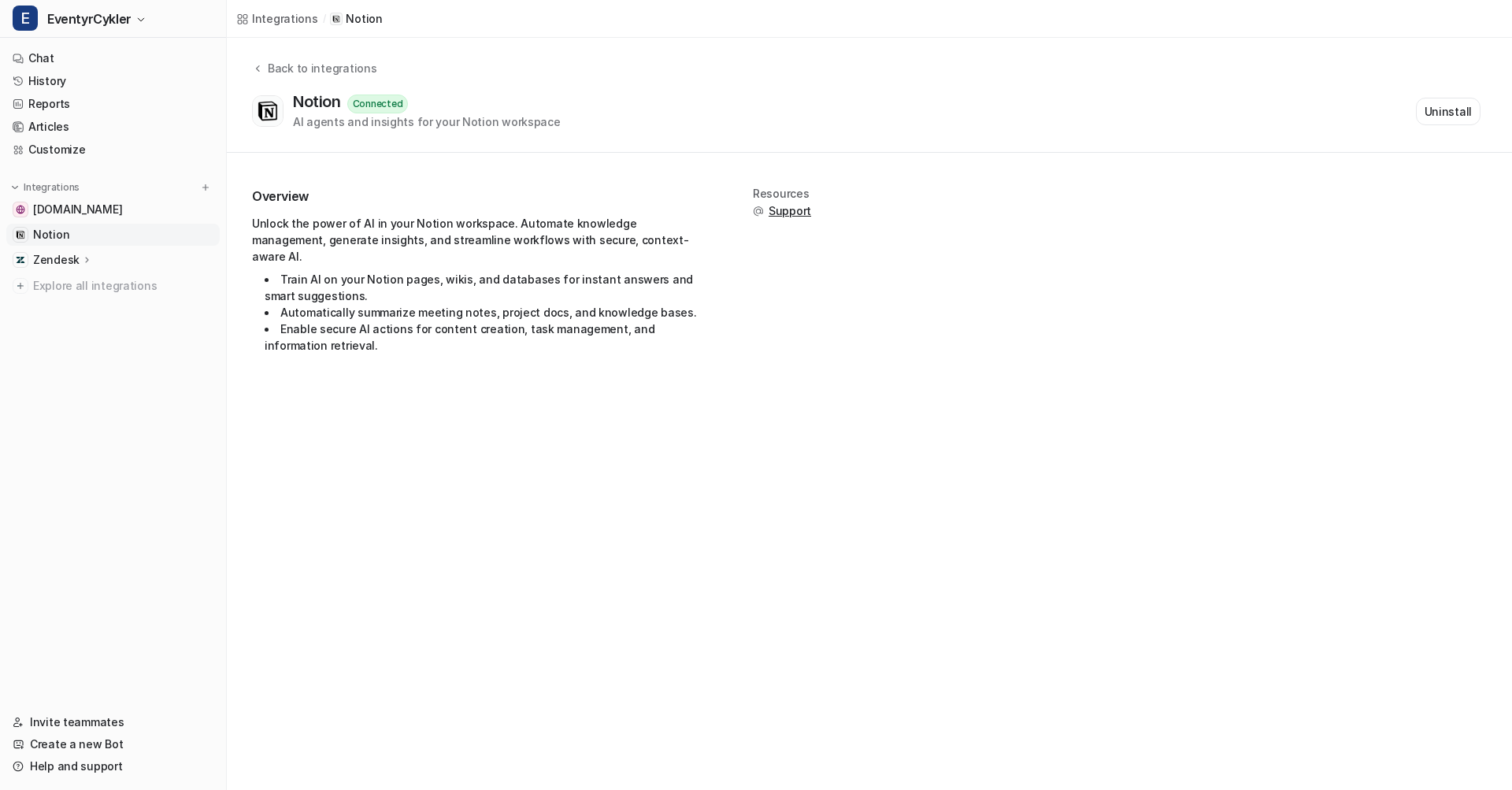click on "Notion" at bounding box center [113, 235] 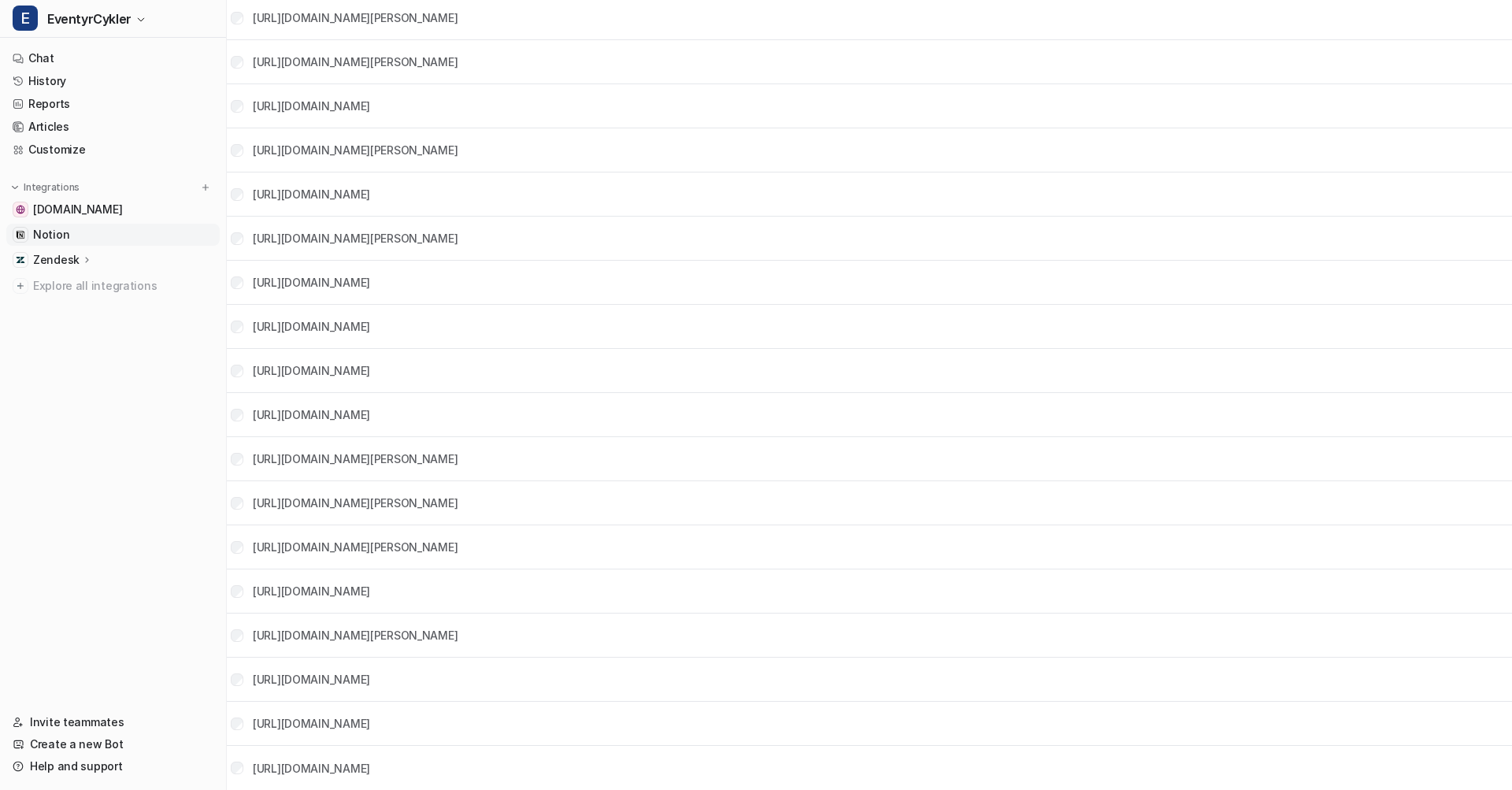 scroll, scrollTop: 559, scrollLeft: 0, axis: vertical 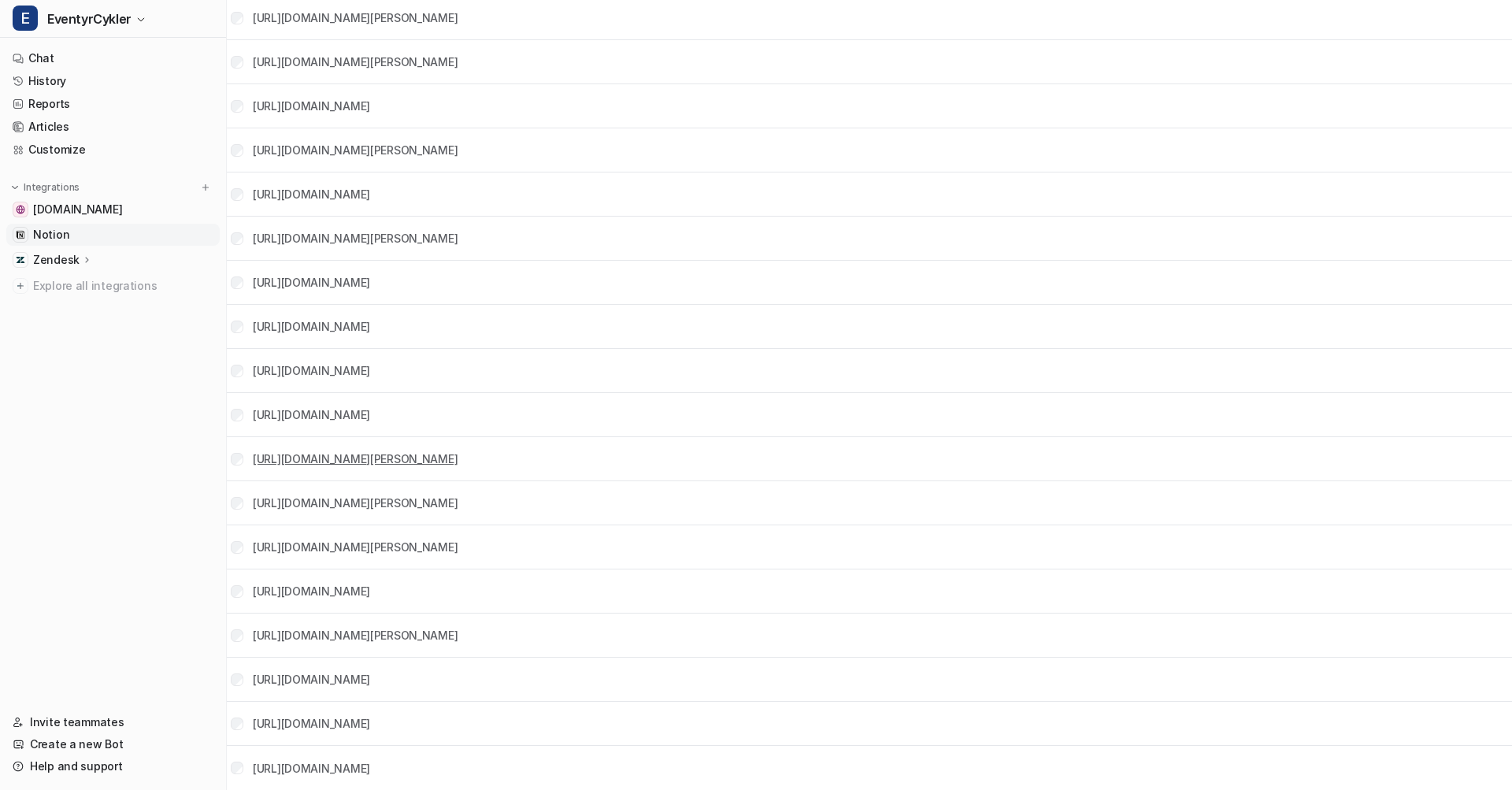 click on "https://www.notion.so/Julie-Grosmann-Jepsen-1fda3ccf415c8033ab63c2f268d00e03" at bounding box center [355, 458] 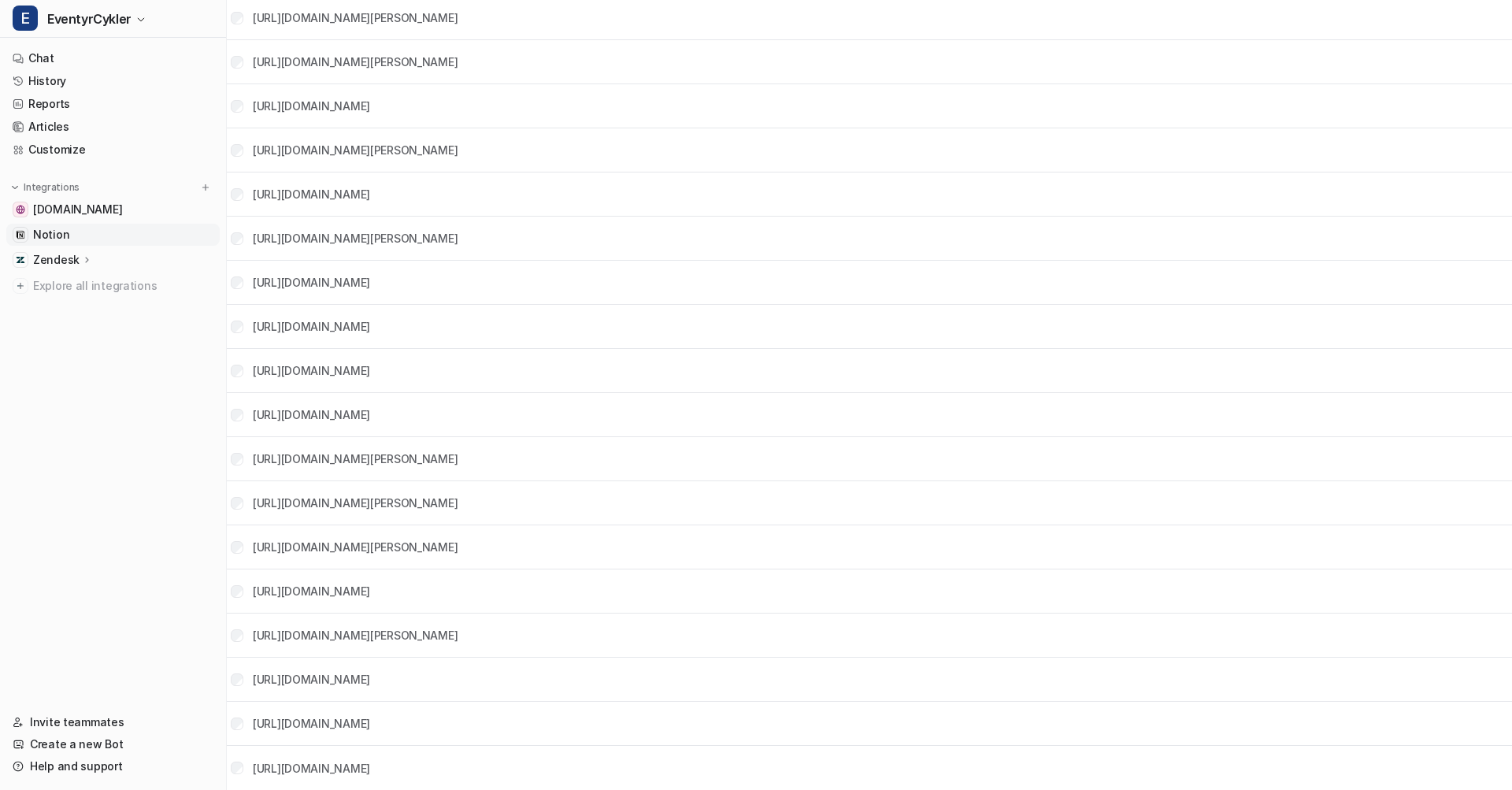 scroll, scrollTop: 559, scrollLeft: 0, axis: vertical 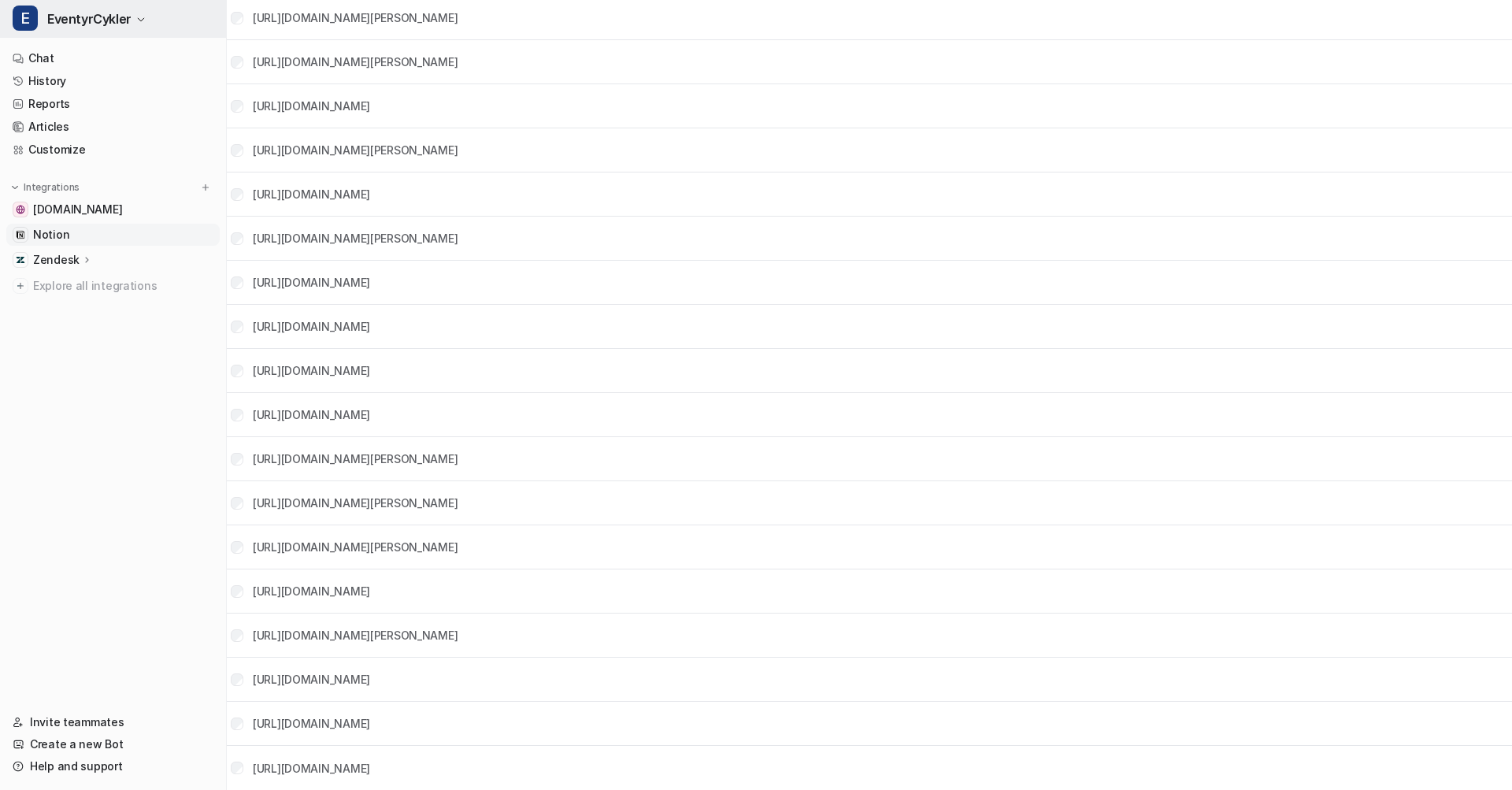 click on "E EventyrCykler" at bounding box center (113, 19) 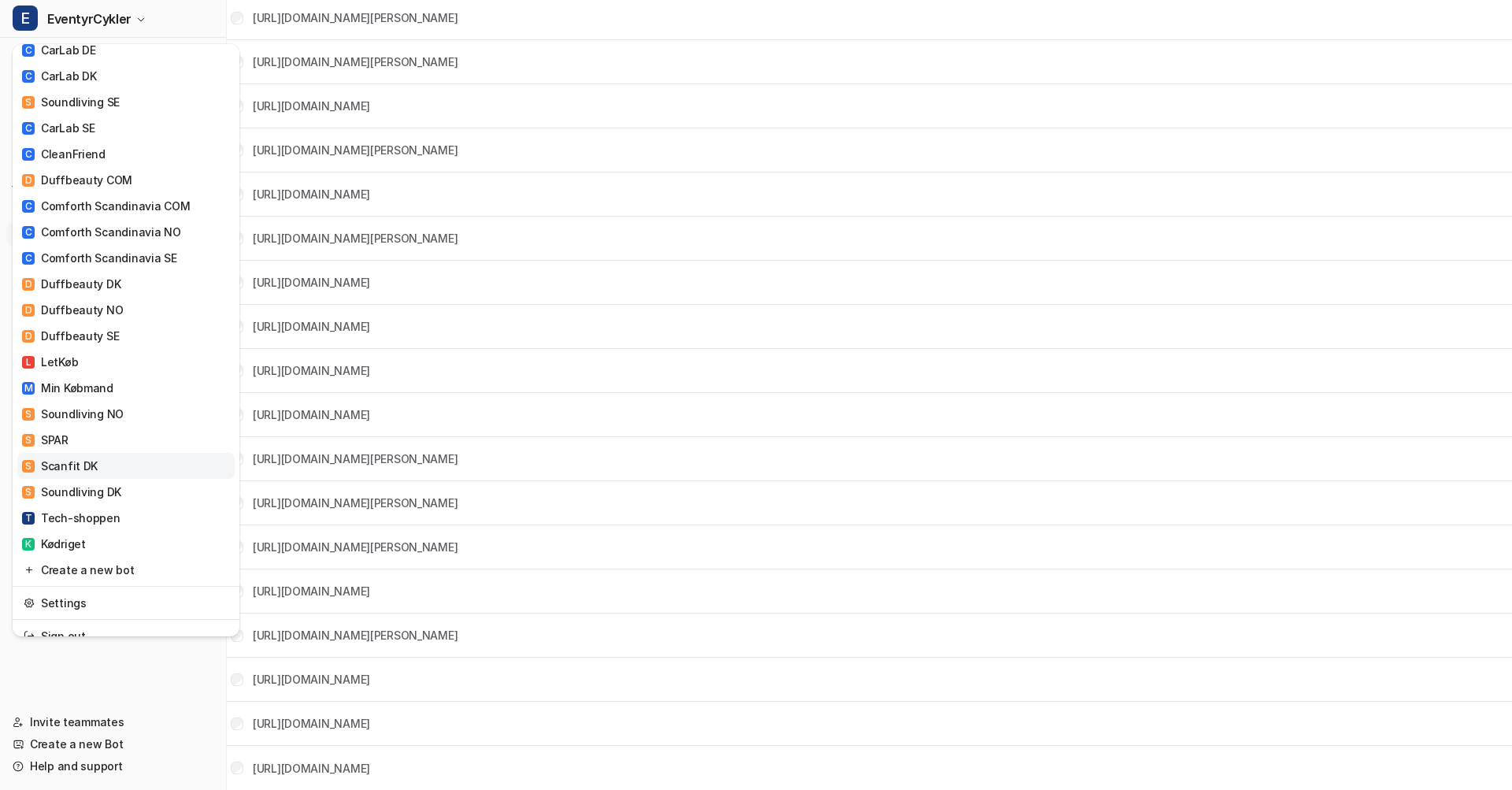 scroll, scrollTop: 260, scrollLeft: 0, axis: vertical 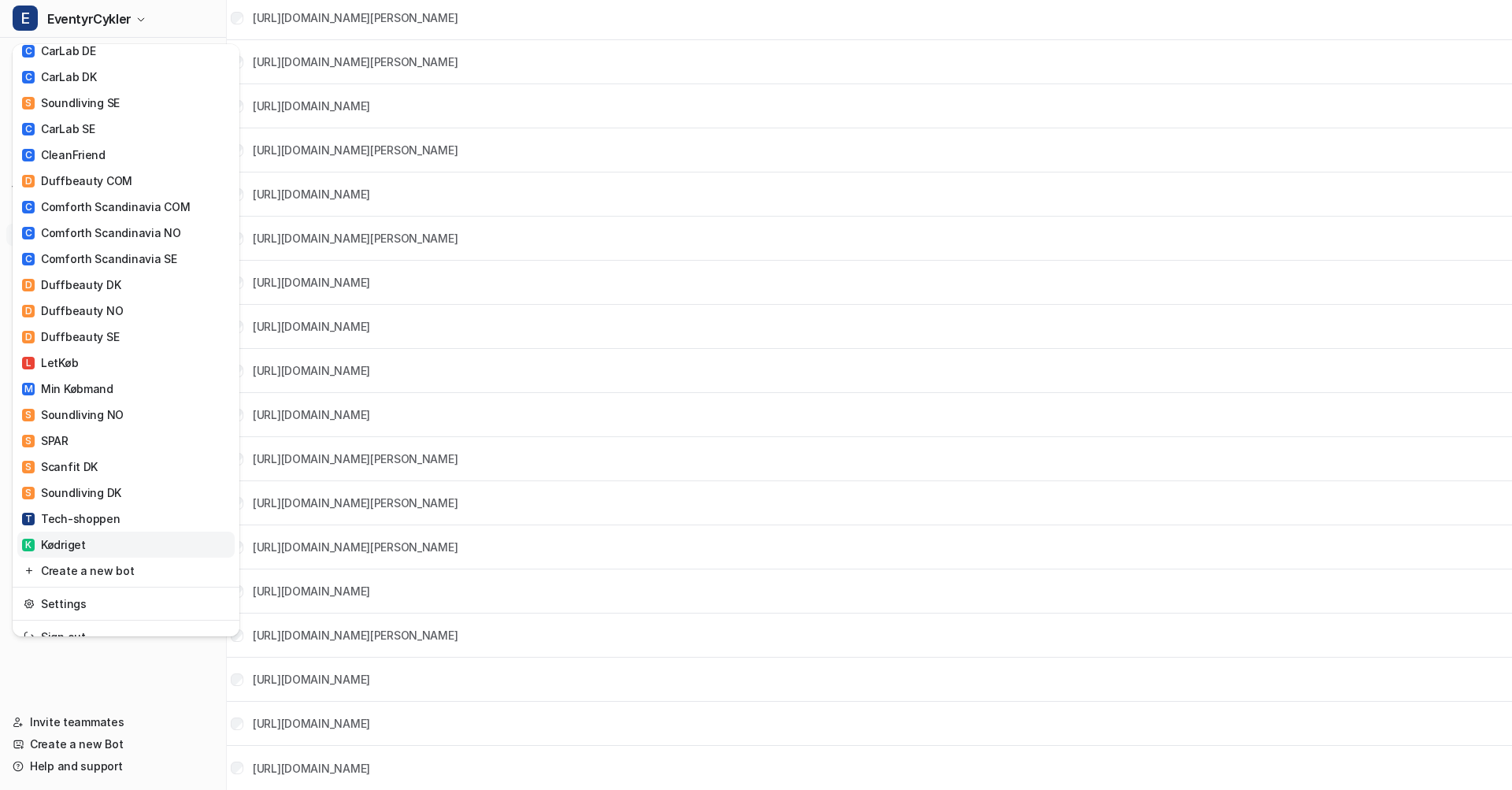 click on "K   Kødriget" at bounding box center [126, 544] 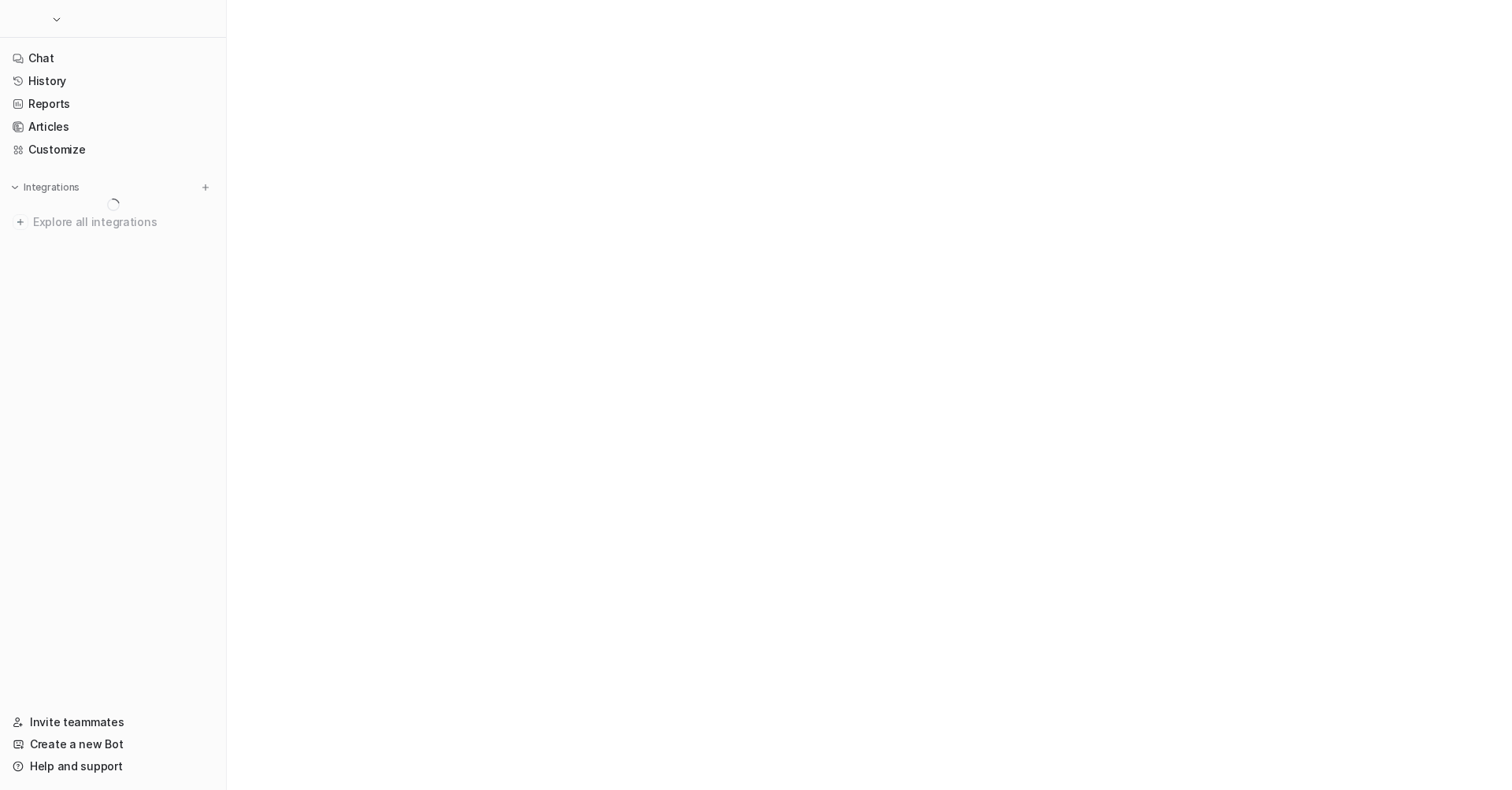 scroll, scrollTop: 0, scrollLeft: 0, axis: both 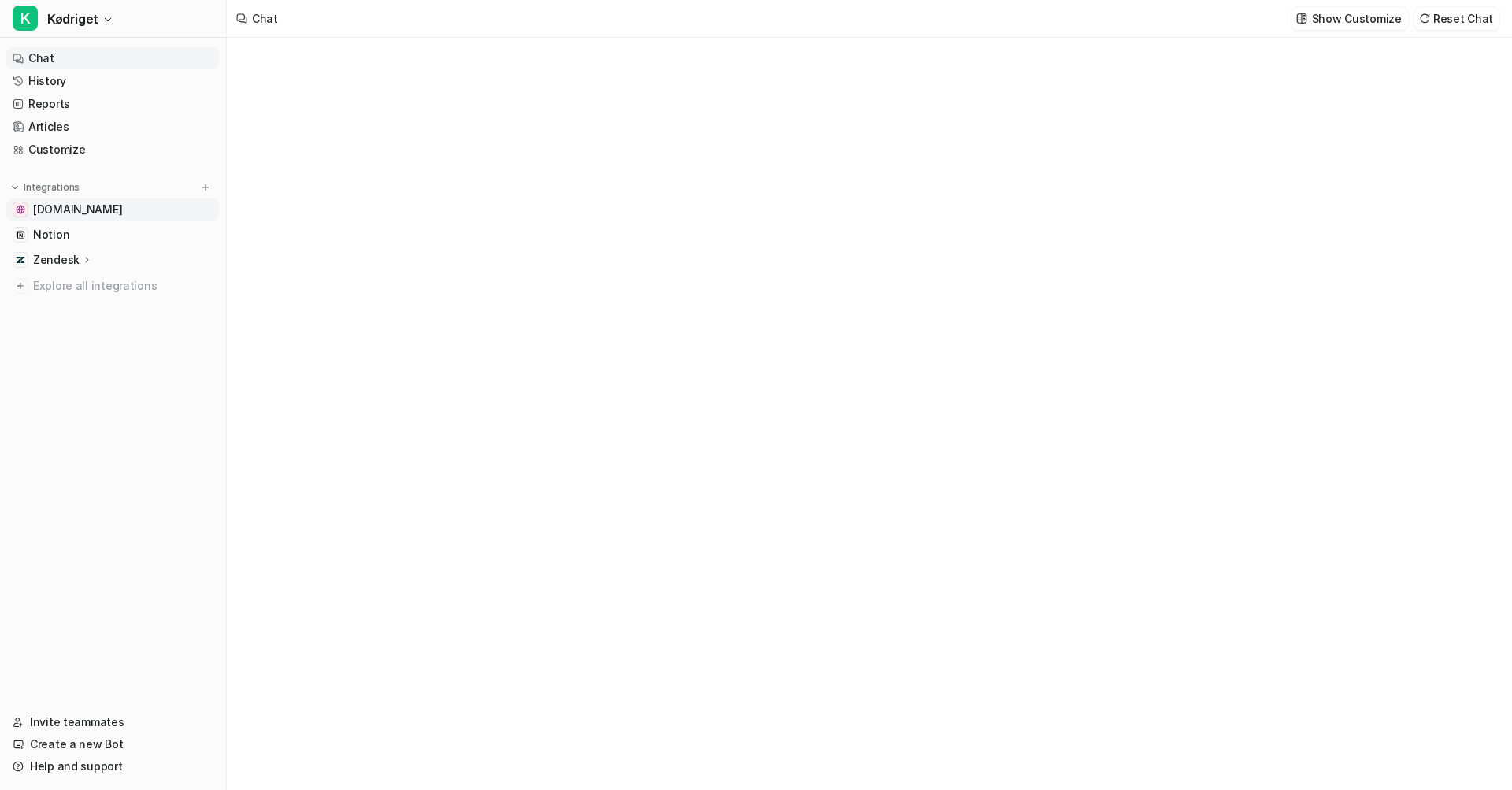 type on "**********" 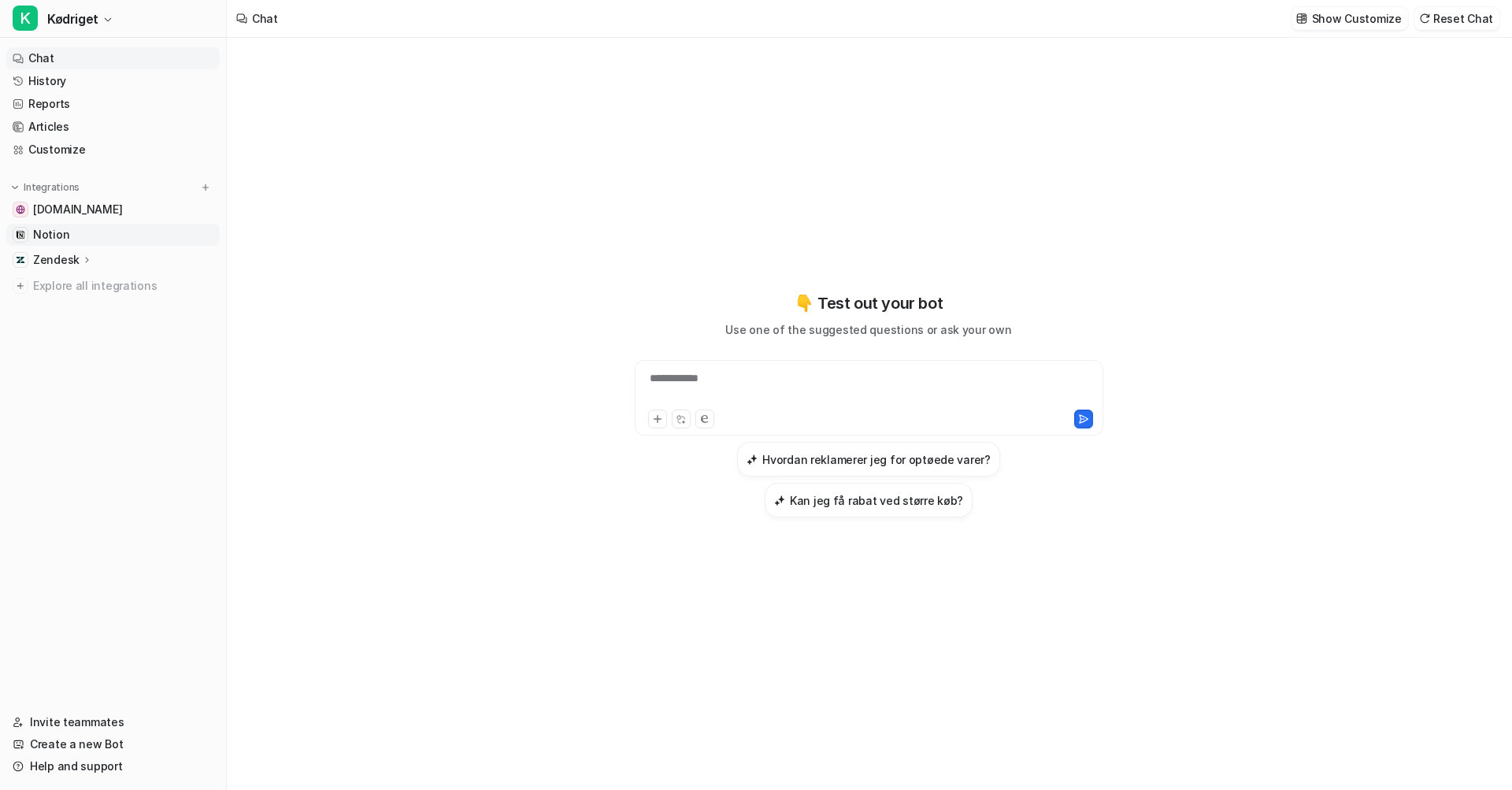 click on "Notion" at bounding box center (113, 235) 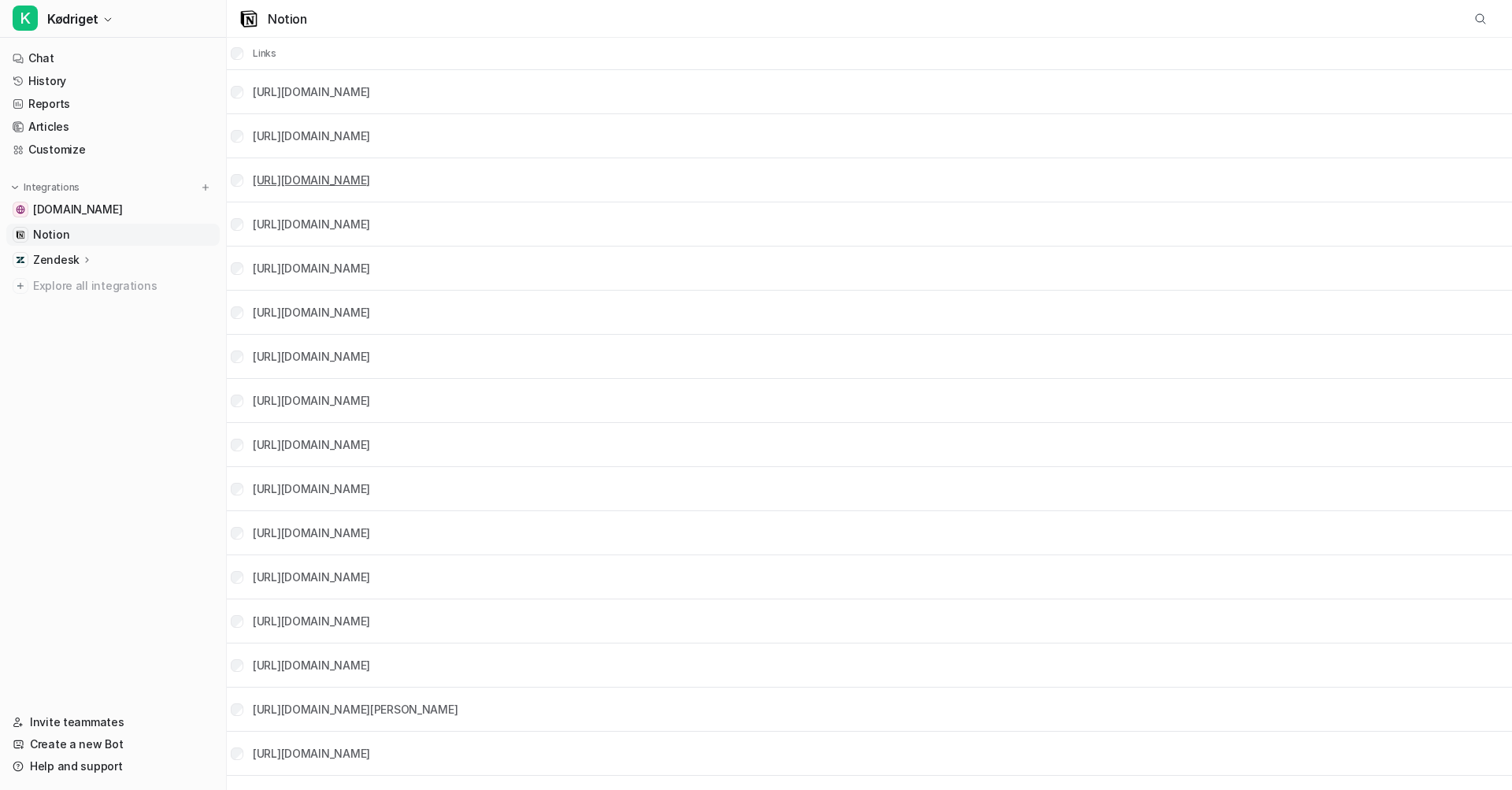 click on "https://www.notion.so/K-driget-Generelt-1a8a3ccf415c80eba512c99d4d5fe4eb" at bounding box center (311, 180) 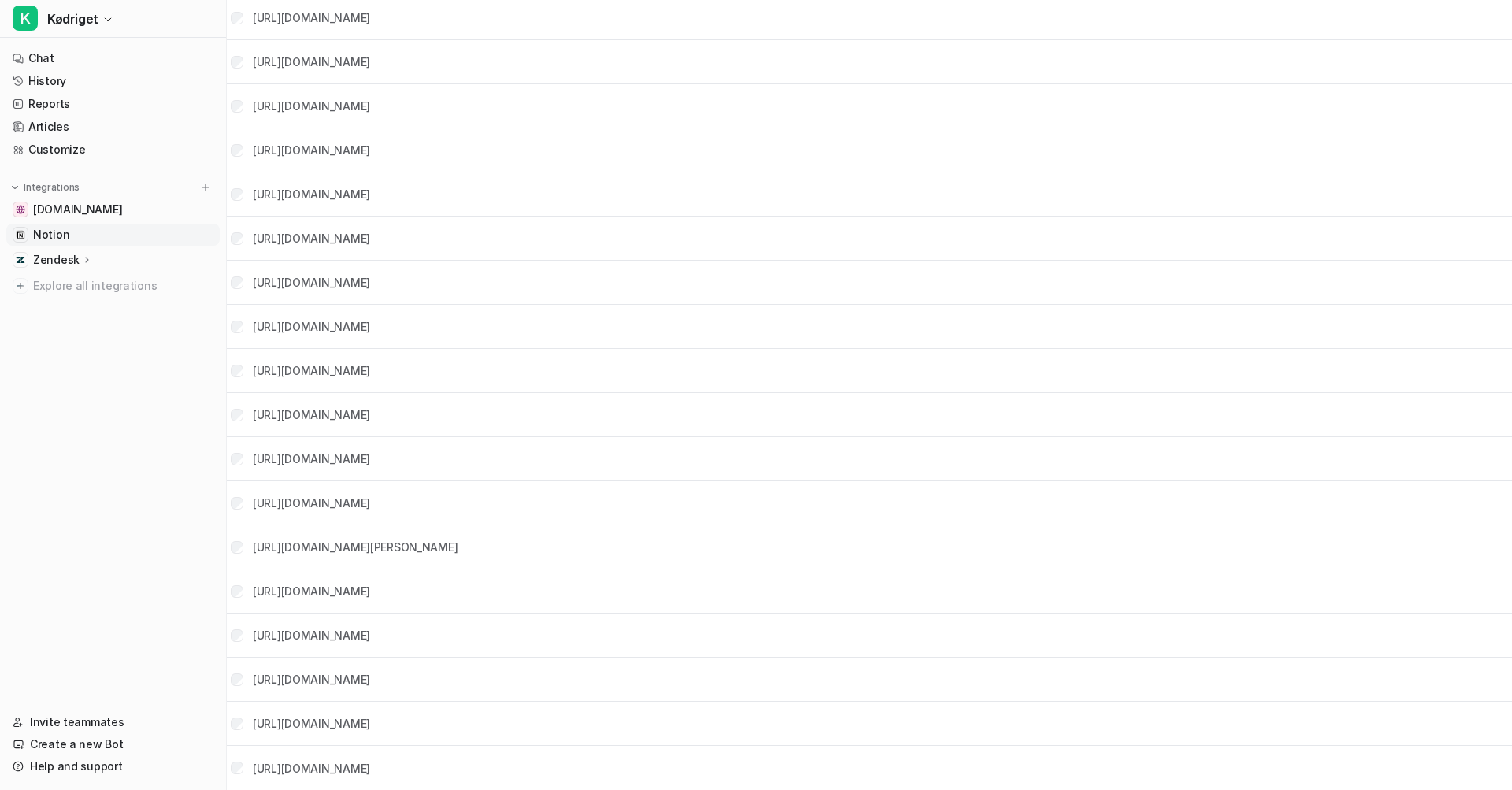 scroll, scrollTop: 912, scrollLeft: 0, axis: vertical 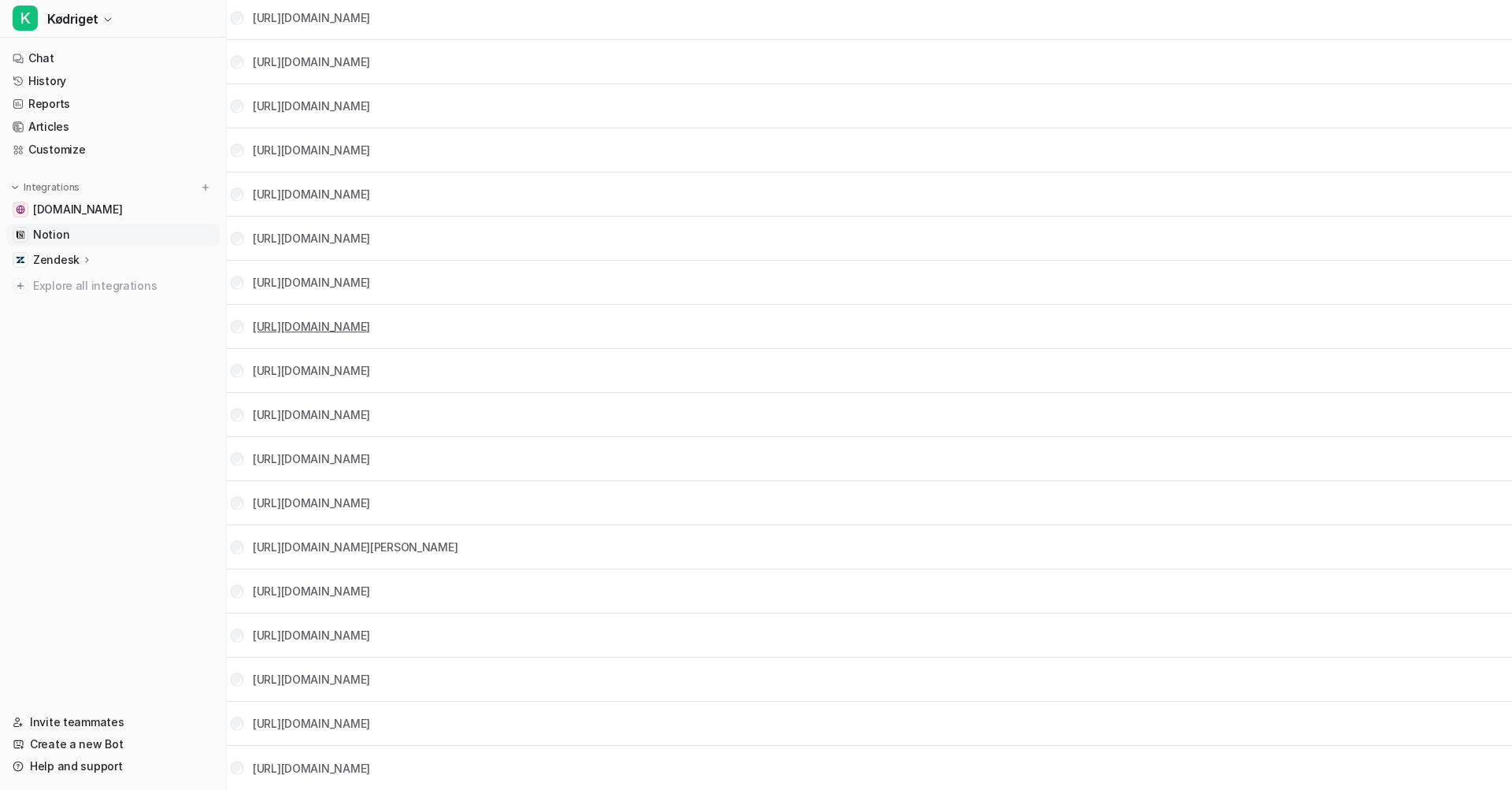 click on "https://www.notion.so/Rabatpolitik-188a3ccf415c81c38810c3ab82f1cce5" at bounding box center [311, 326] 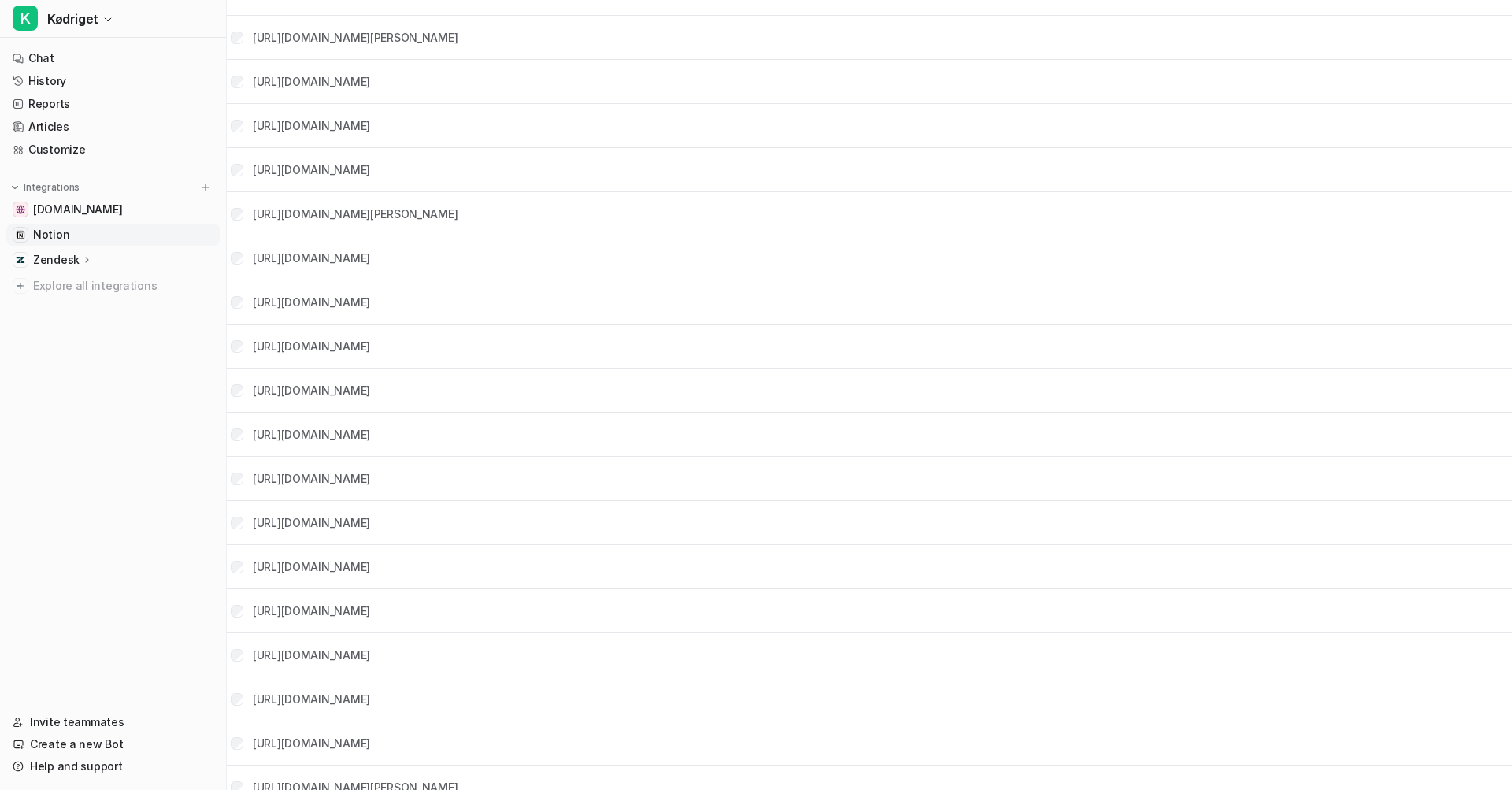 scroll, scrollTop: 672, scrollLeft: 0, axis: vertical 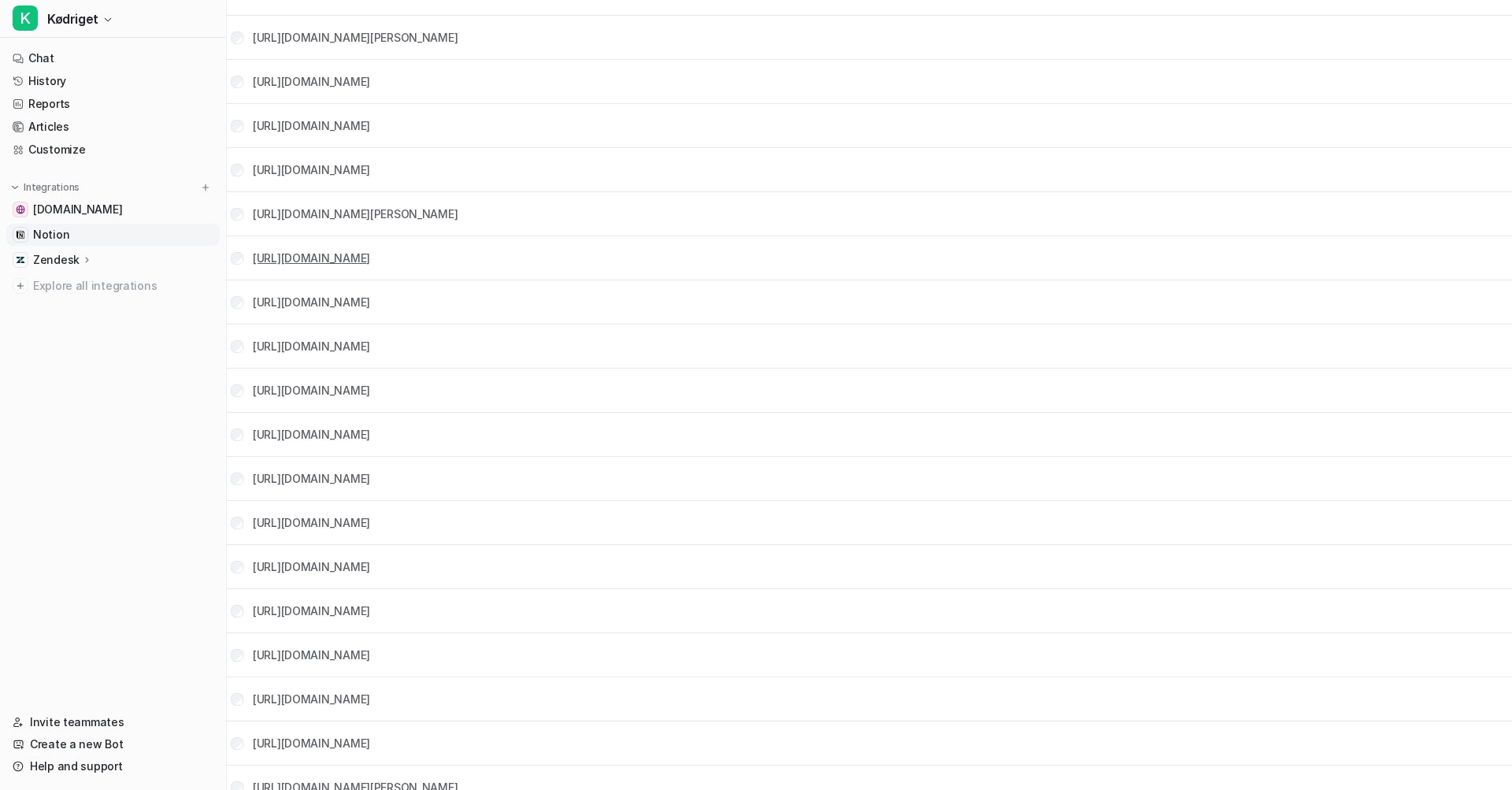 click on "https://www.notion.so/Produkt-har-fejl-og-mangler-188a3ccf415c81b69eadcd1ca48d44d0" at bounding box center [311, 258] 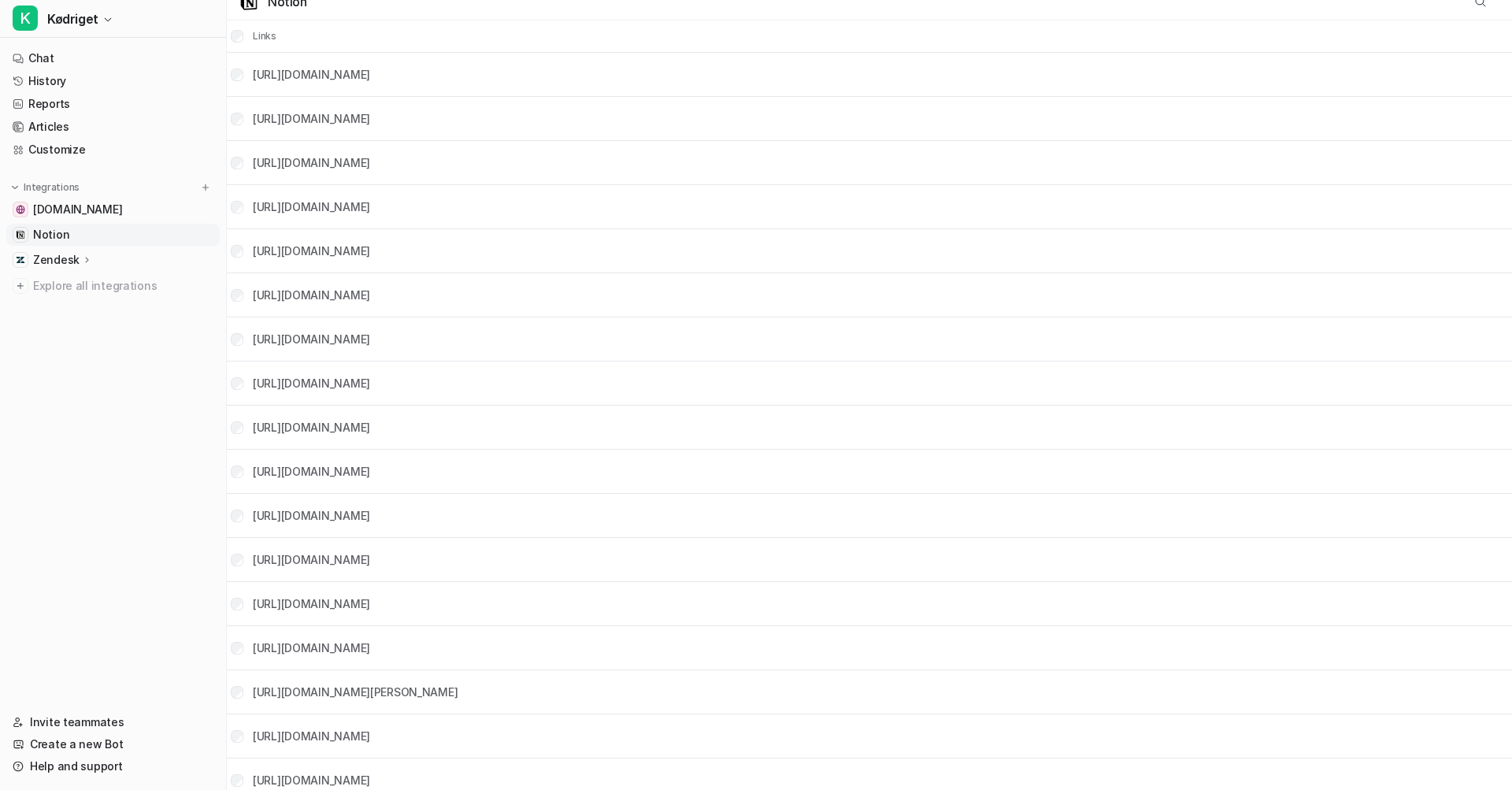 scroll, scrollTop: 15, scrollLeft: 0, axis: vertical 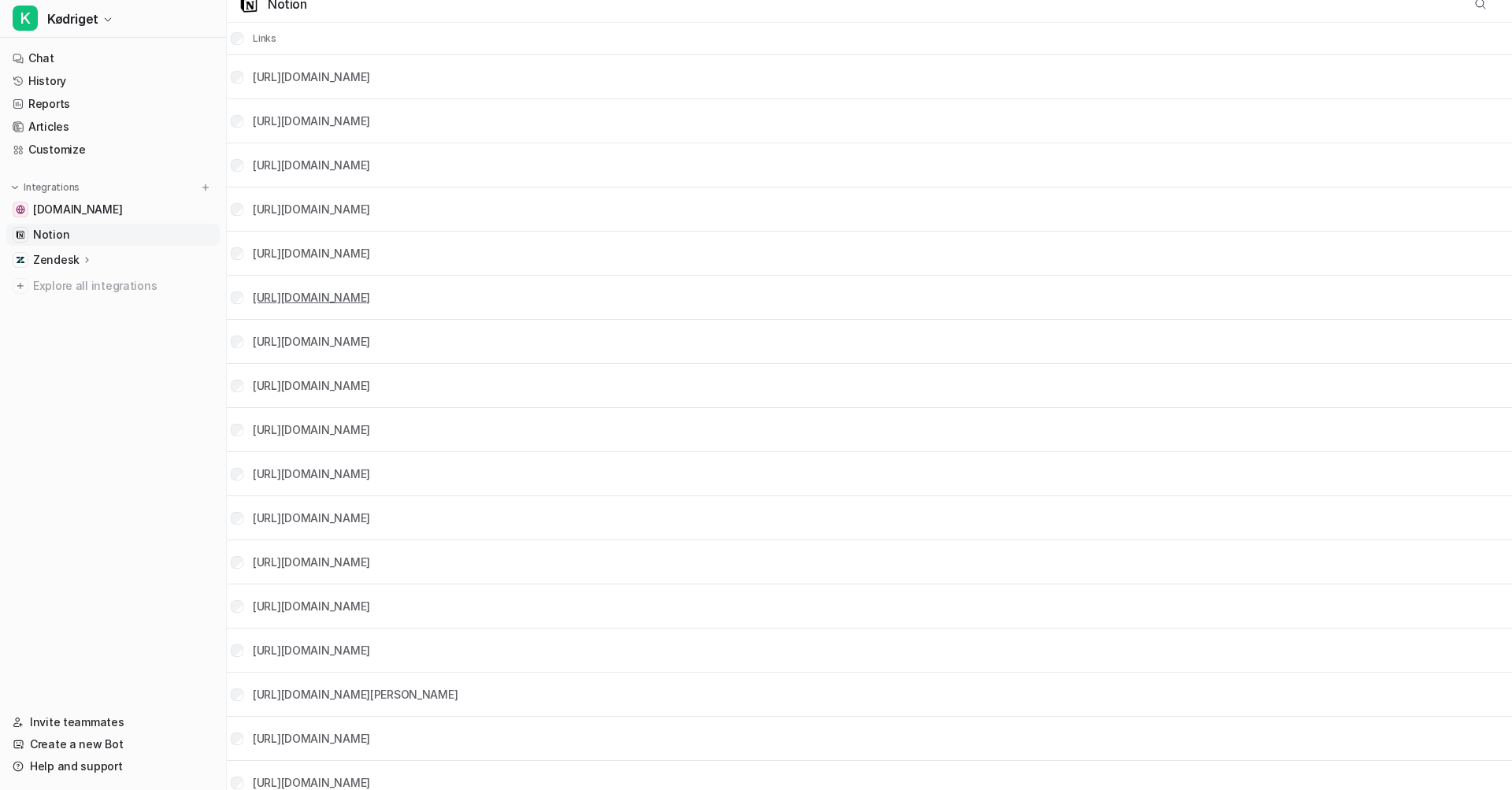 click on "https://www.notion.so/Om-K-driget-188a3ccf415c811eab56ec91139ba808" at bounding box center (311, 297) 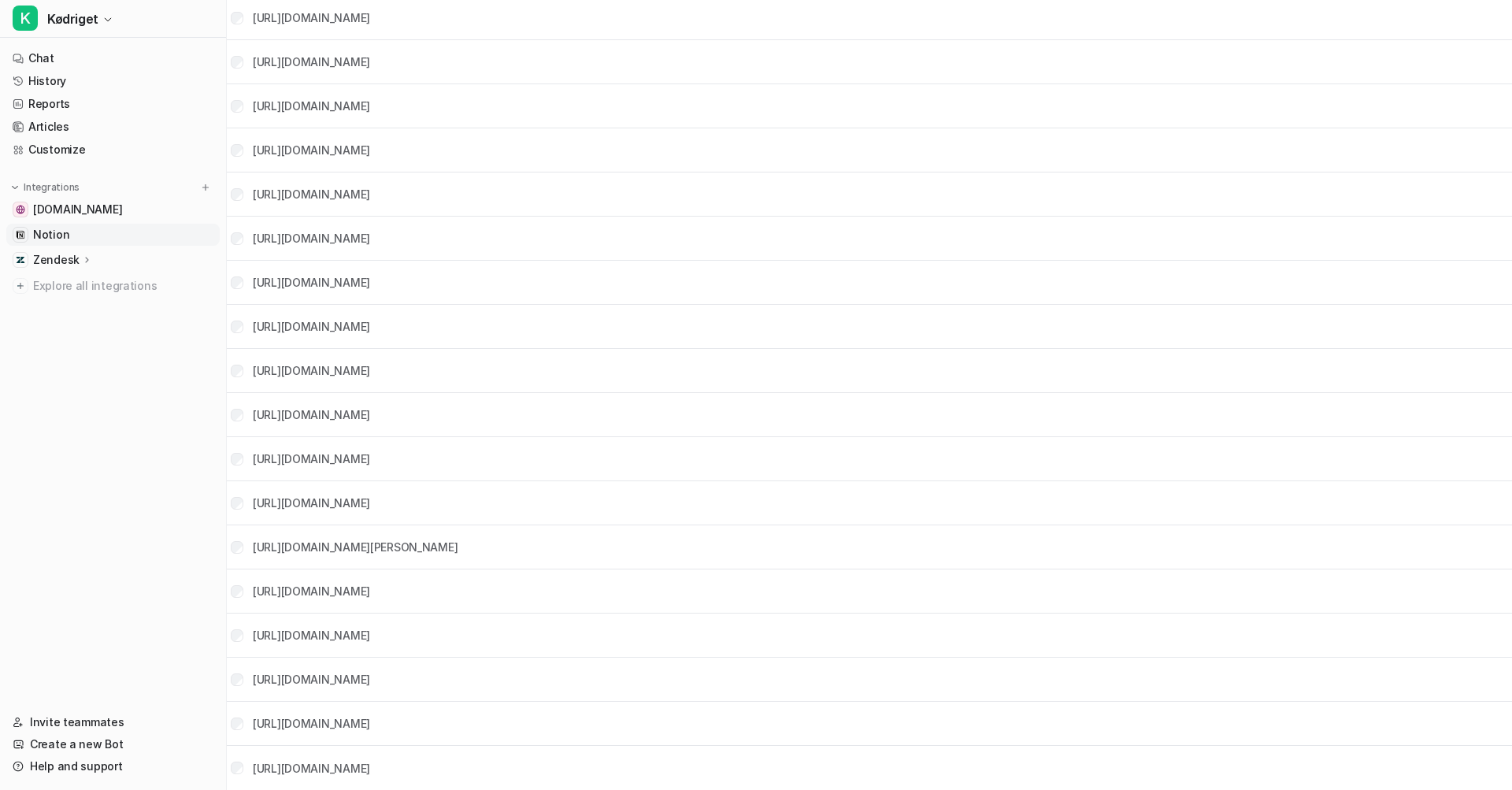 scroll, scrollTop: 912, scrollLeft: 0, axis: vertical 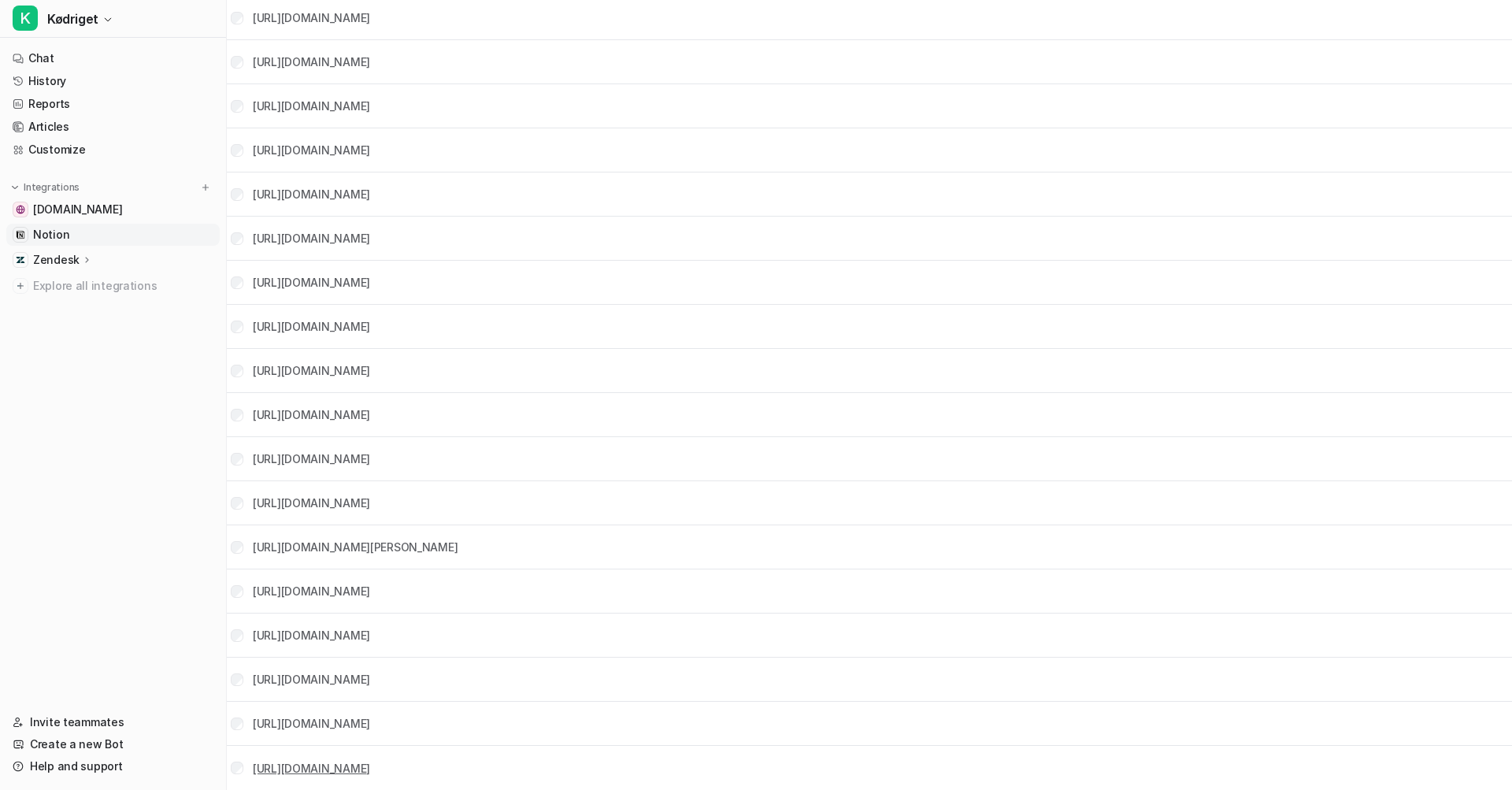 click on "https://www.notion.so/Affiliates-Samarbejder-Sponsorater-188a3ccf415c814c8a87c6ff79be1359" at bounding box center (311, 768) 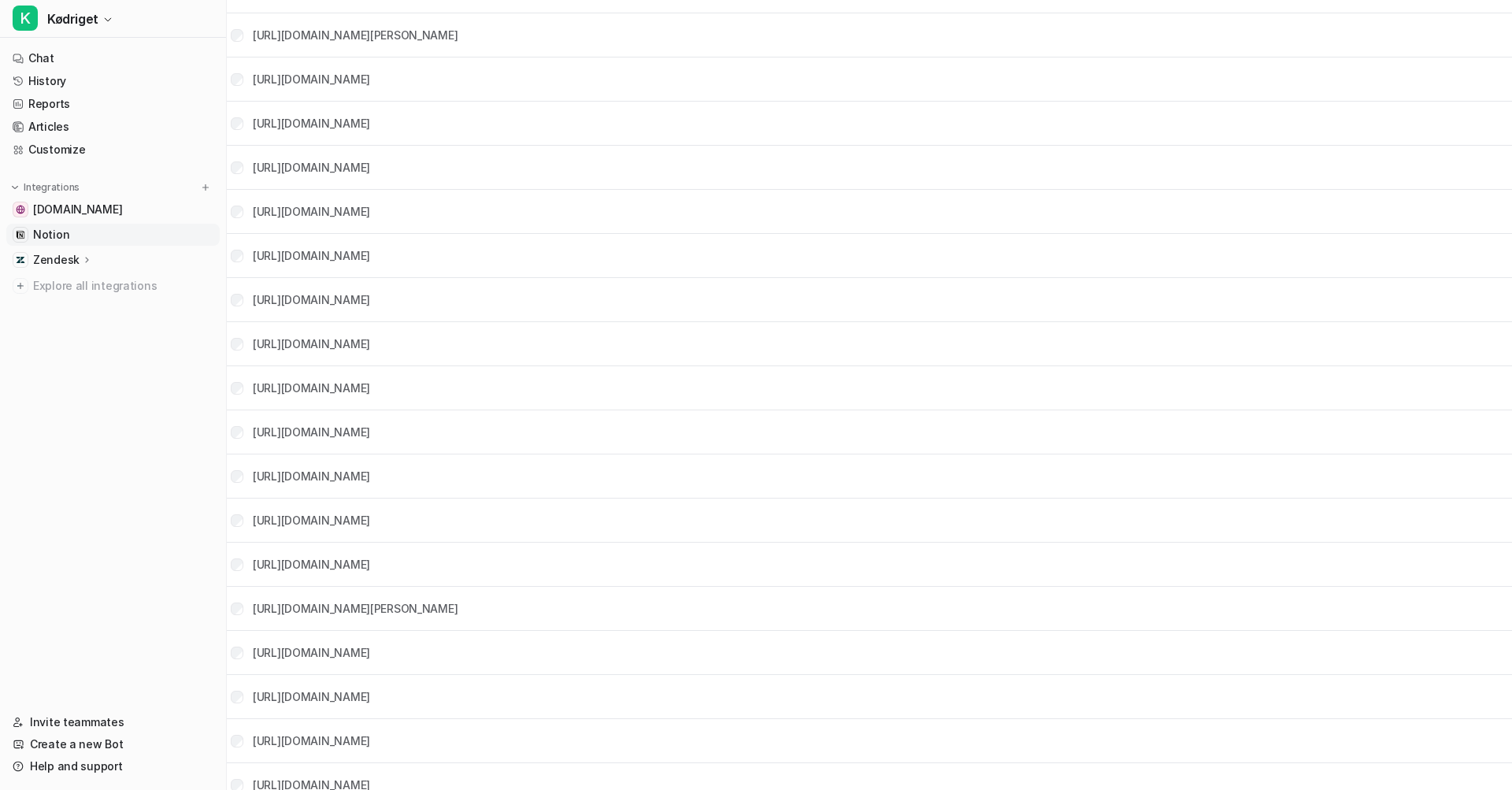 scroll, scrollTop: 850, scrollLeft: 0, axis: vertical 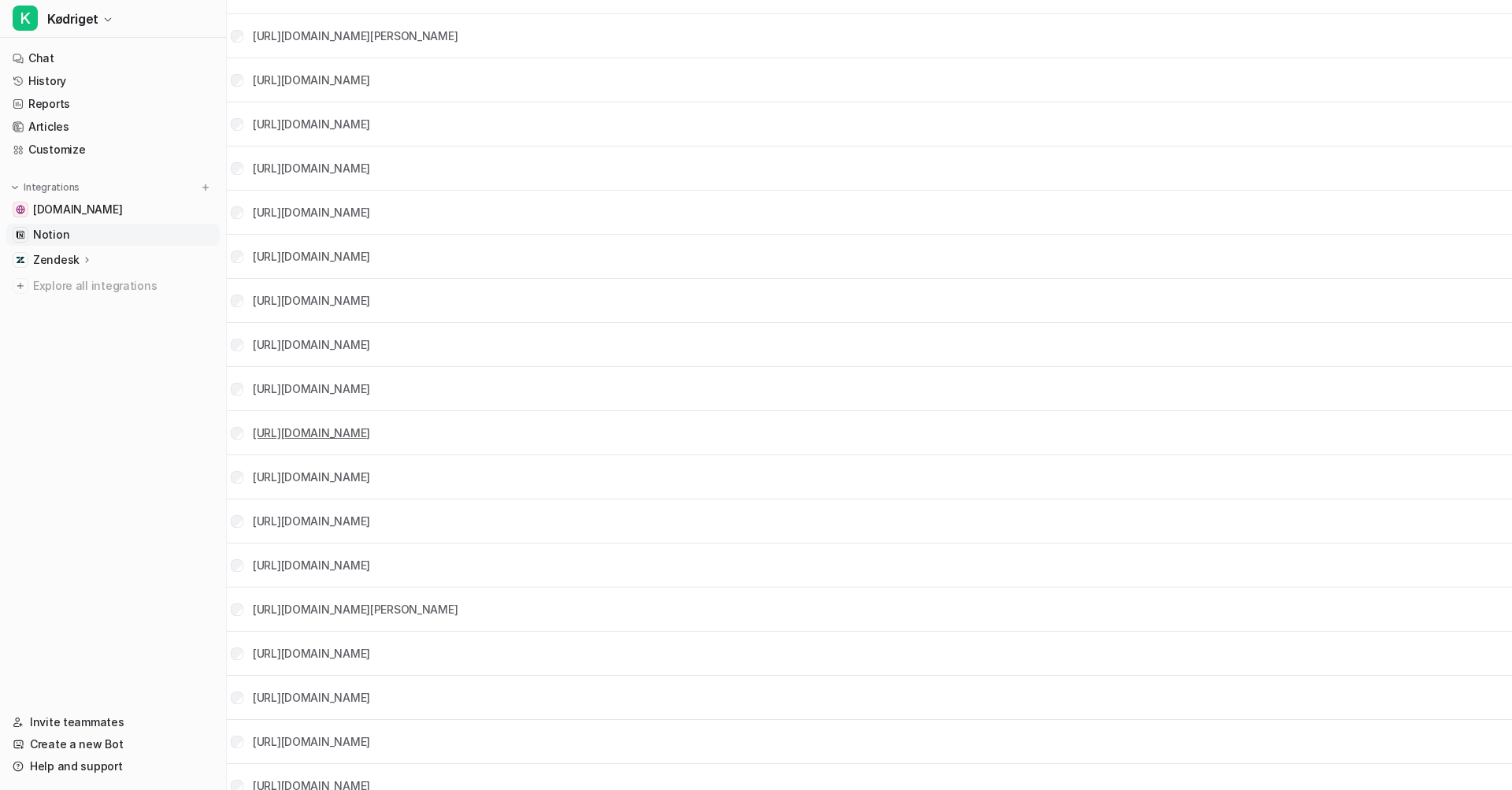 click on "https://www.notion.so/Betalingsmetoder-betaling-fejler-188a3ccf415c81c081bbc4b29e592124" at bounding box center (311, 432) 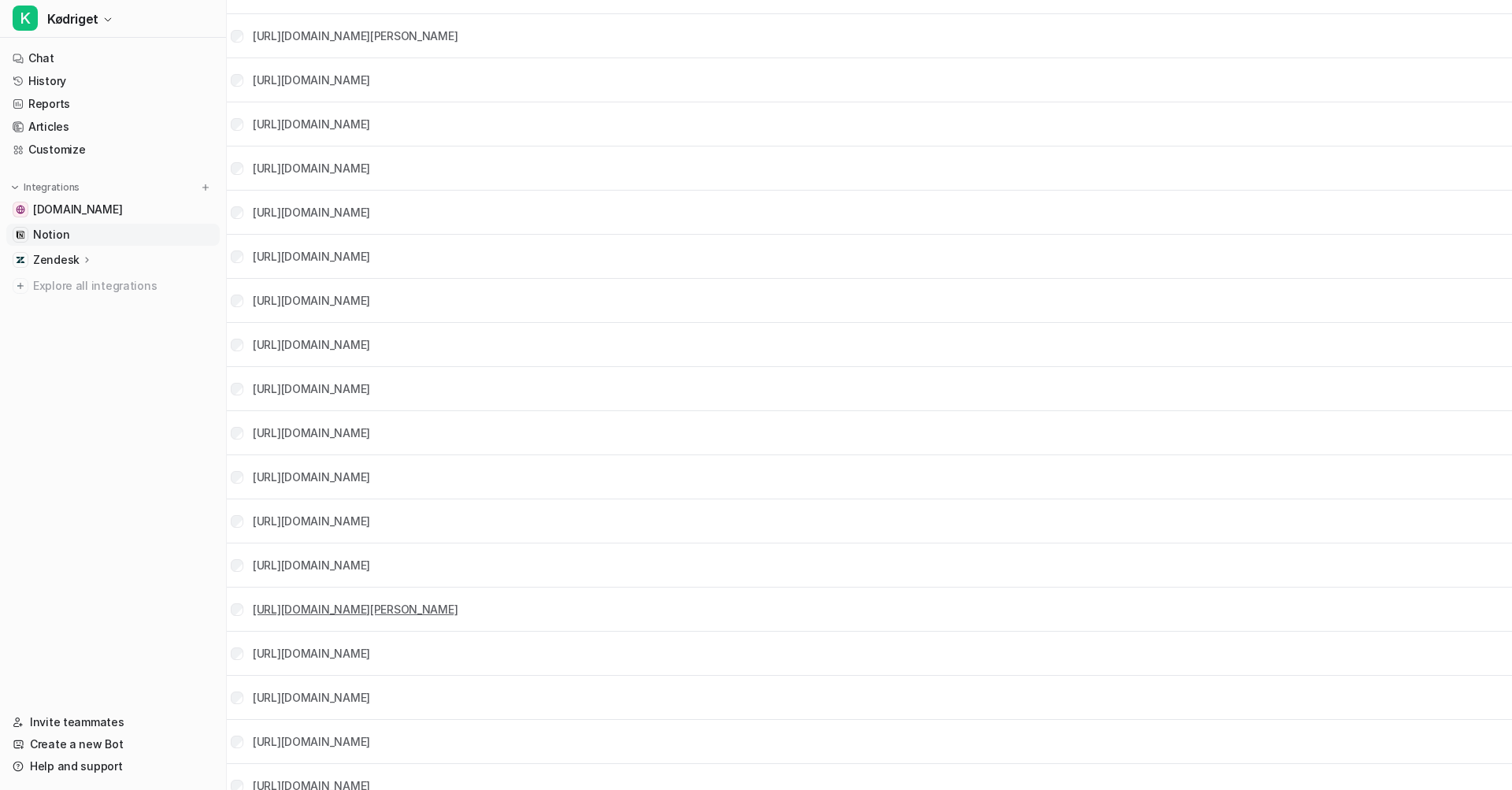 click on "https://www.notion.so/.../Har-set-flere-gange-at-pengene-er-trukket-op-til-flere-dage-f-r-at-en-ordre-sendes-Har-ringet-p-fl-1c2a3ccf415c80899389fc4aa2101d2c" at bounding box center (355, 609) 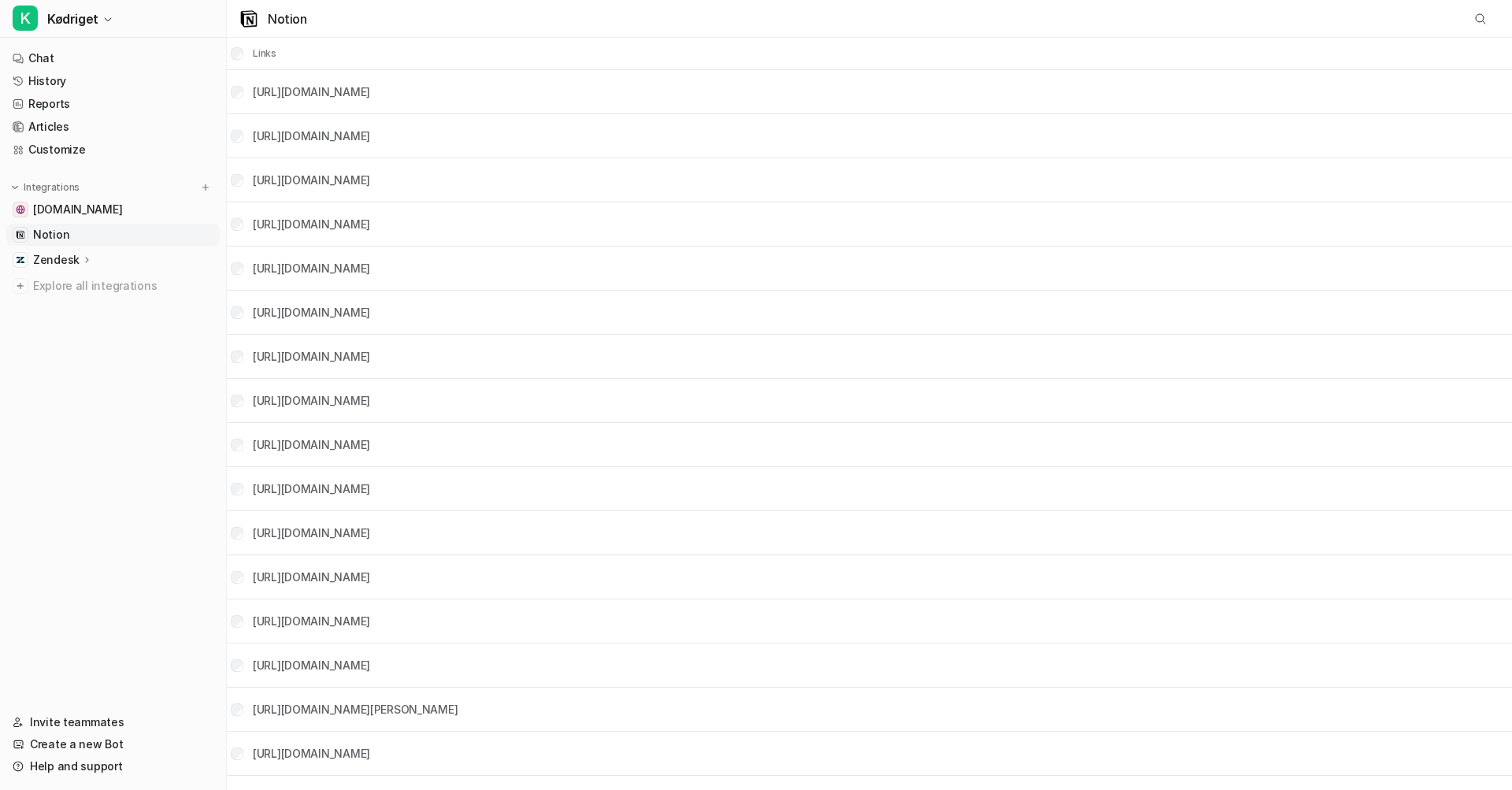 scroll, scrollTop: 0, scrollLeft: 0, axis: both 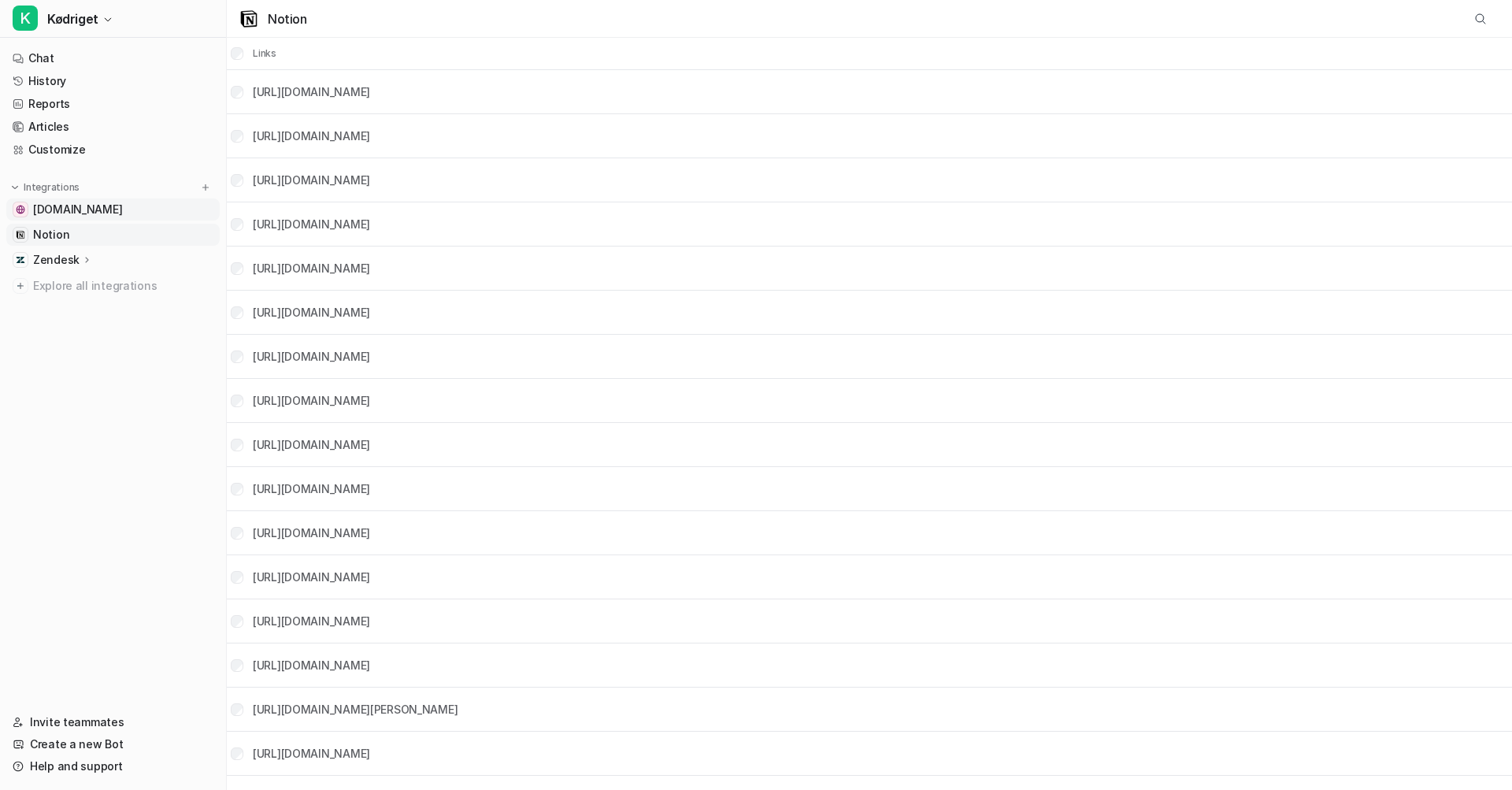 click on "www.kodriget.dk" at bounding box center [113, 210] 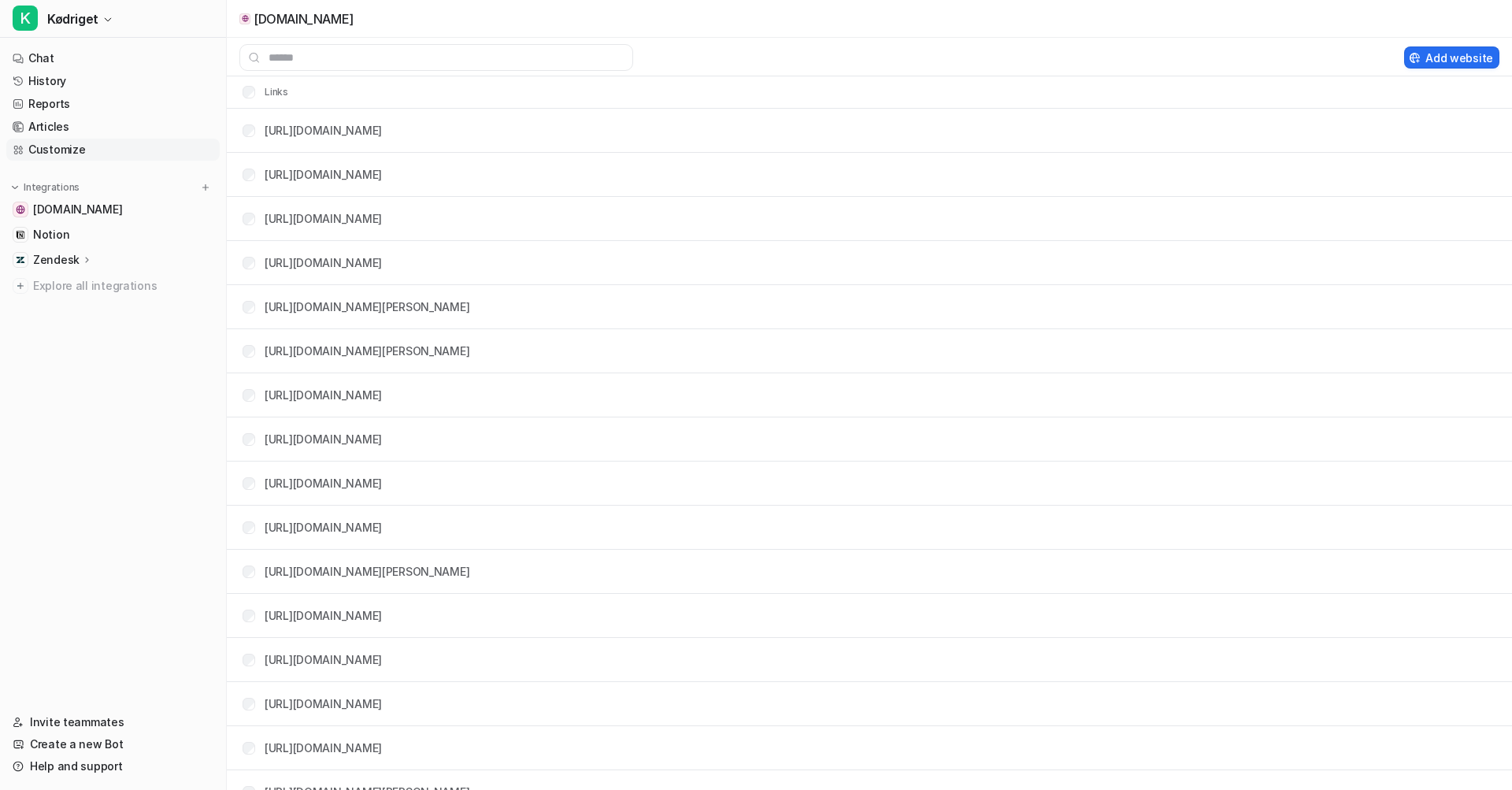 click on "Customize" at bounding box center (113, 150) 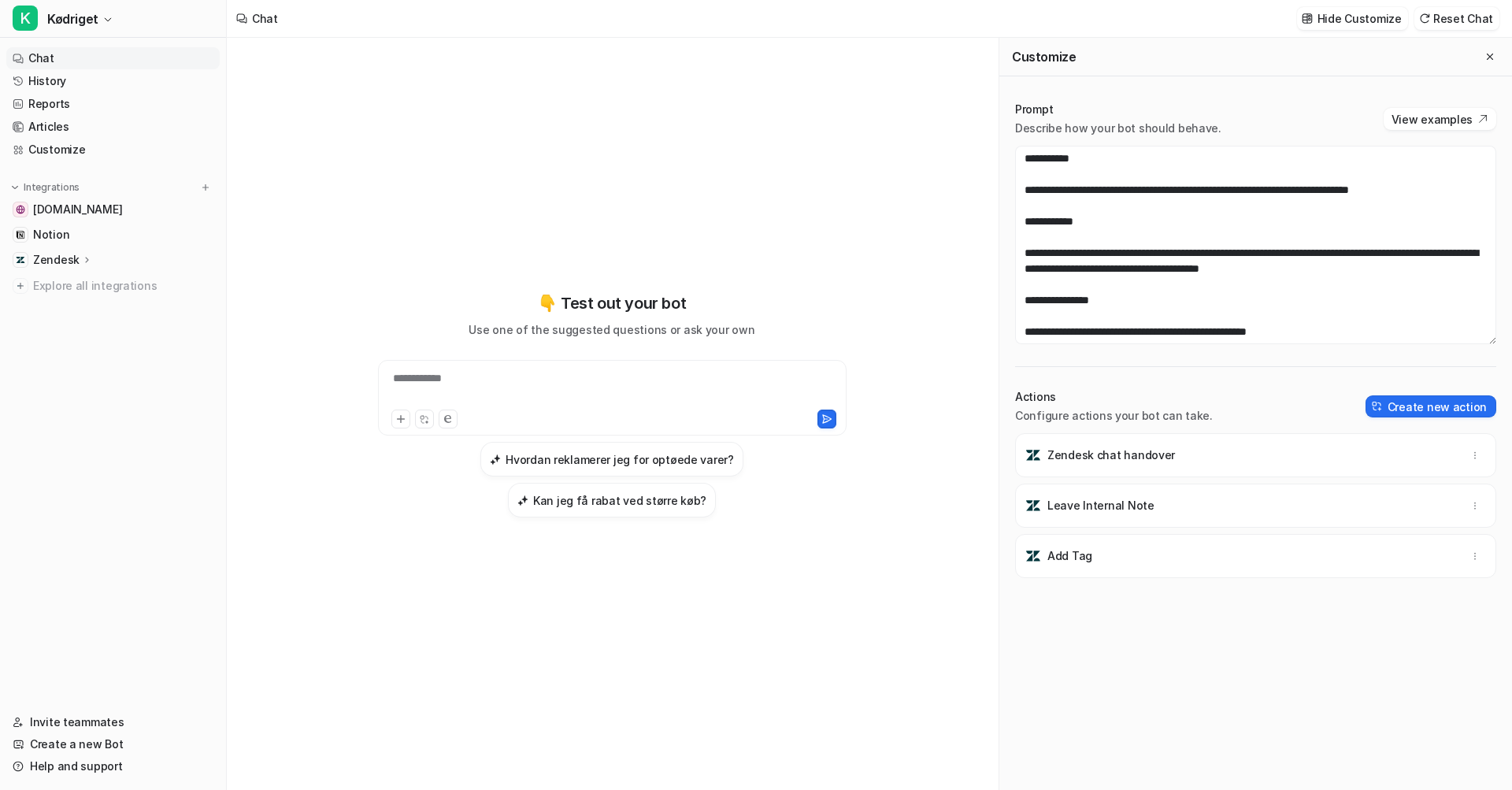 scroll, scrollTop: 0, scrollLeft: 0, axis: both 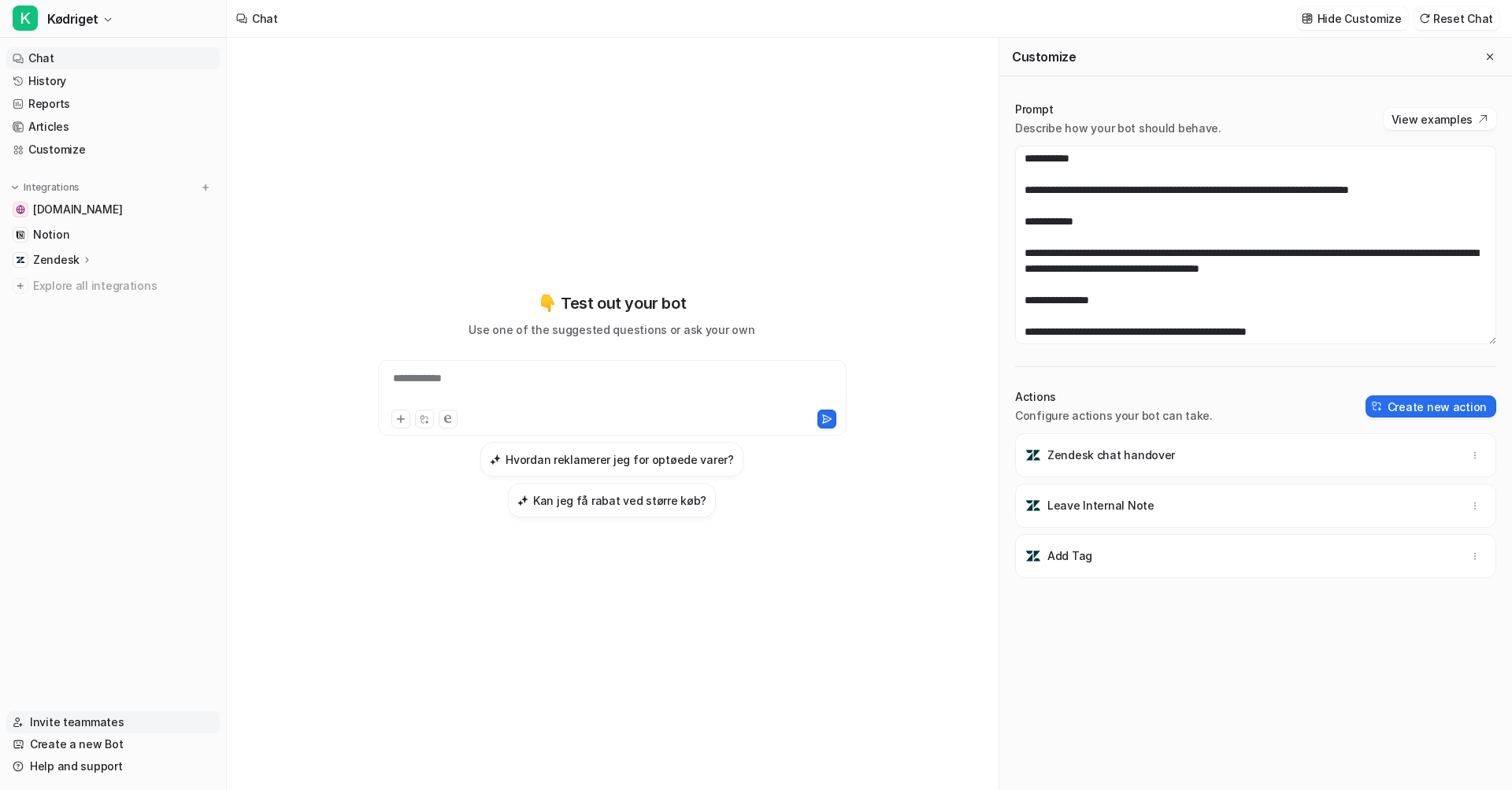 click on "Invite teammates" at bounding box center [113, 722] 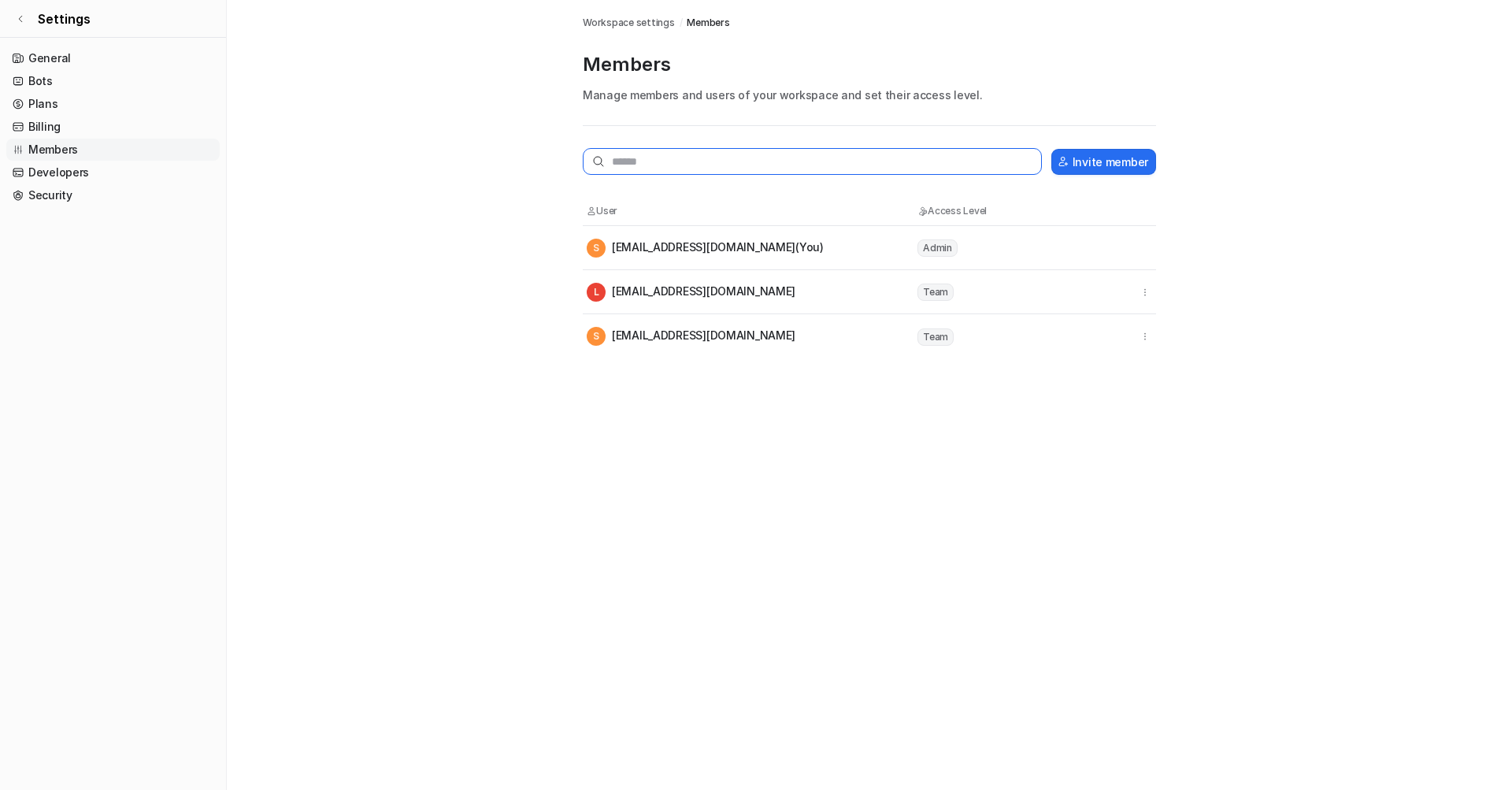 click at bounding box center (812, 161) 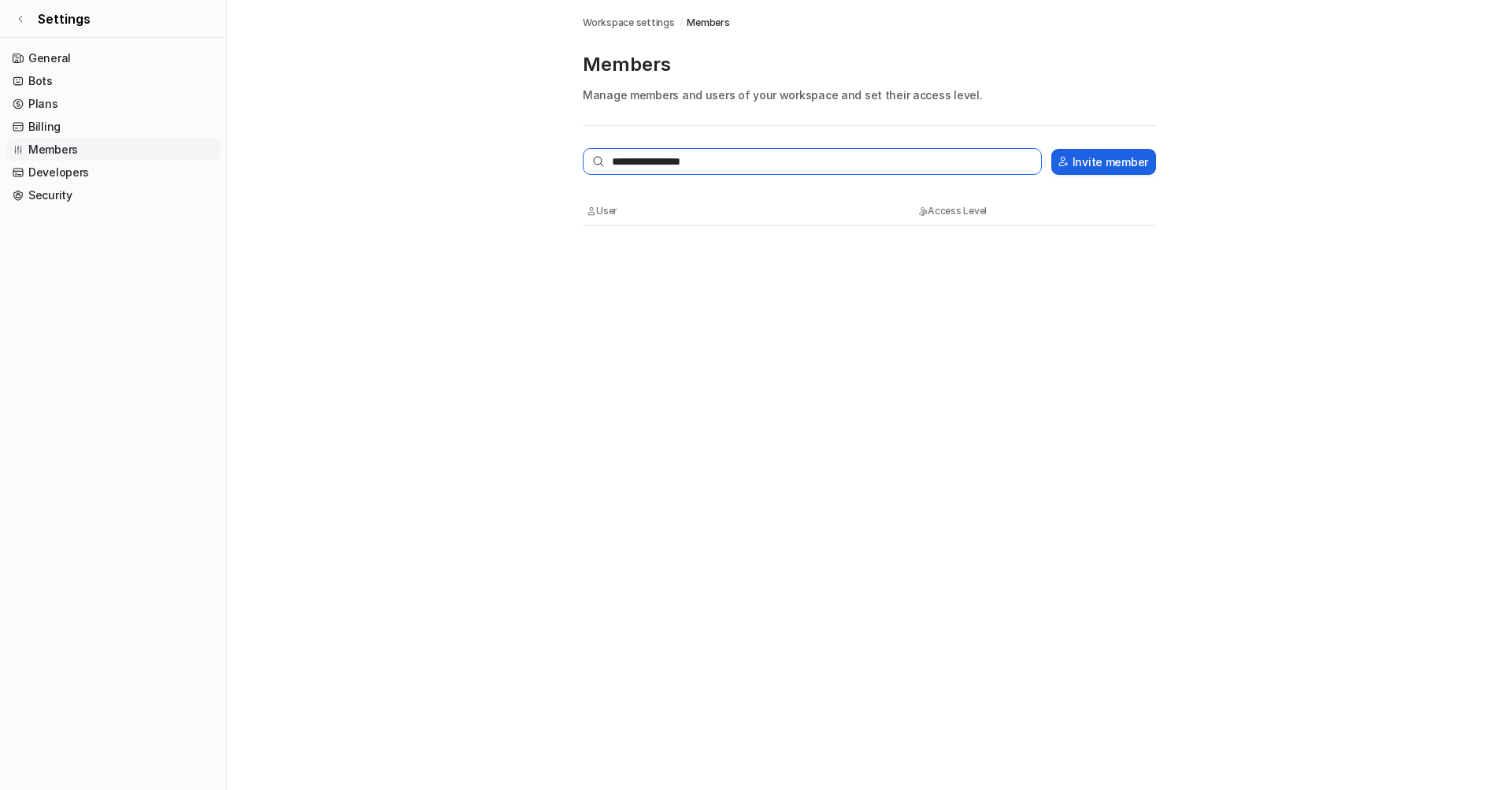type on "**********" 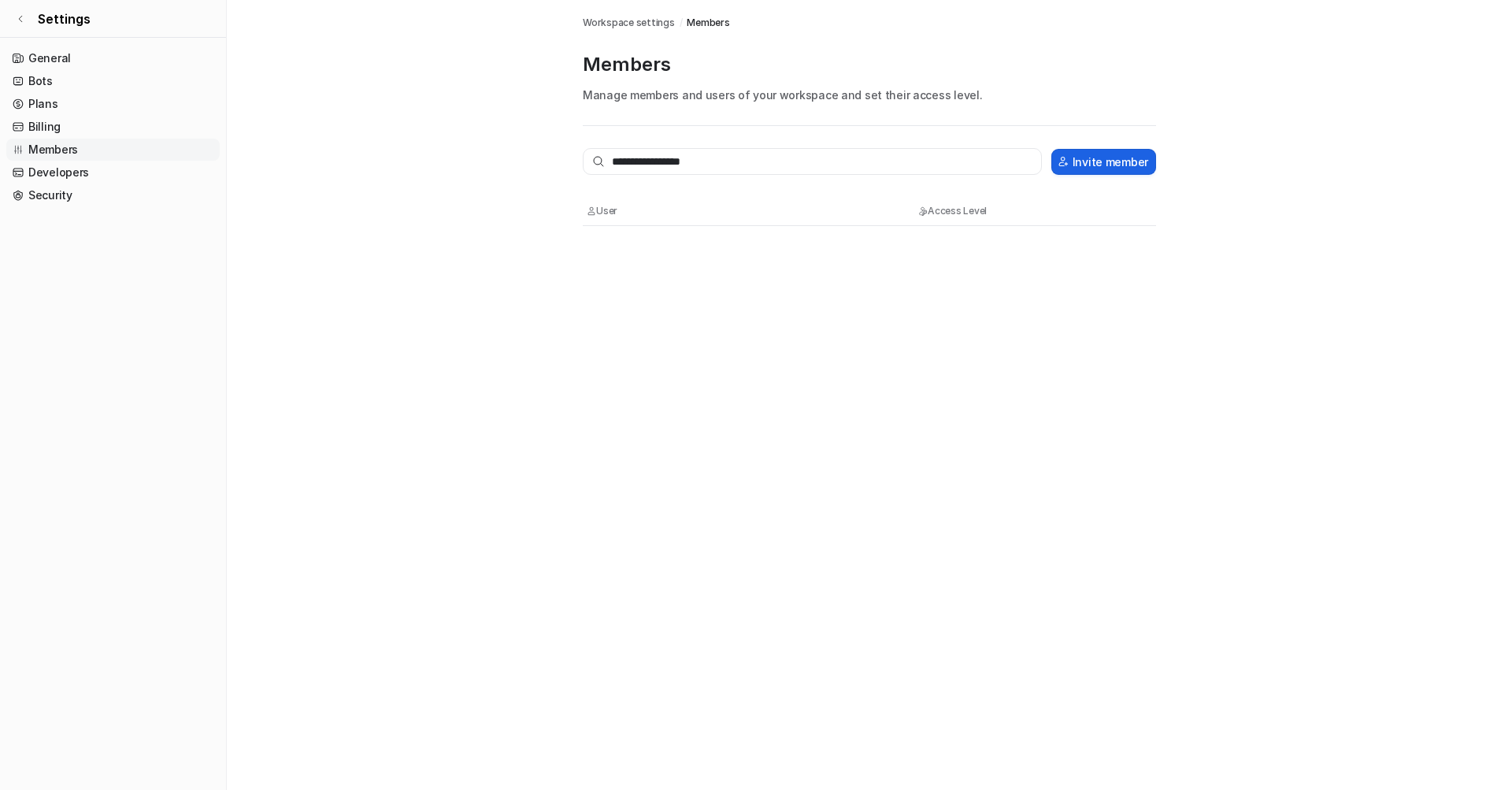 click on "Invite member" at bounding box center [1103, 161] 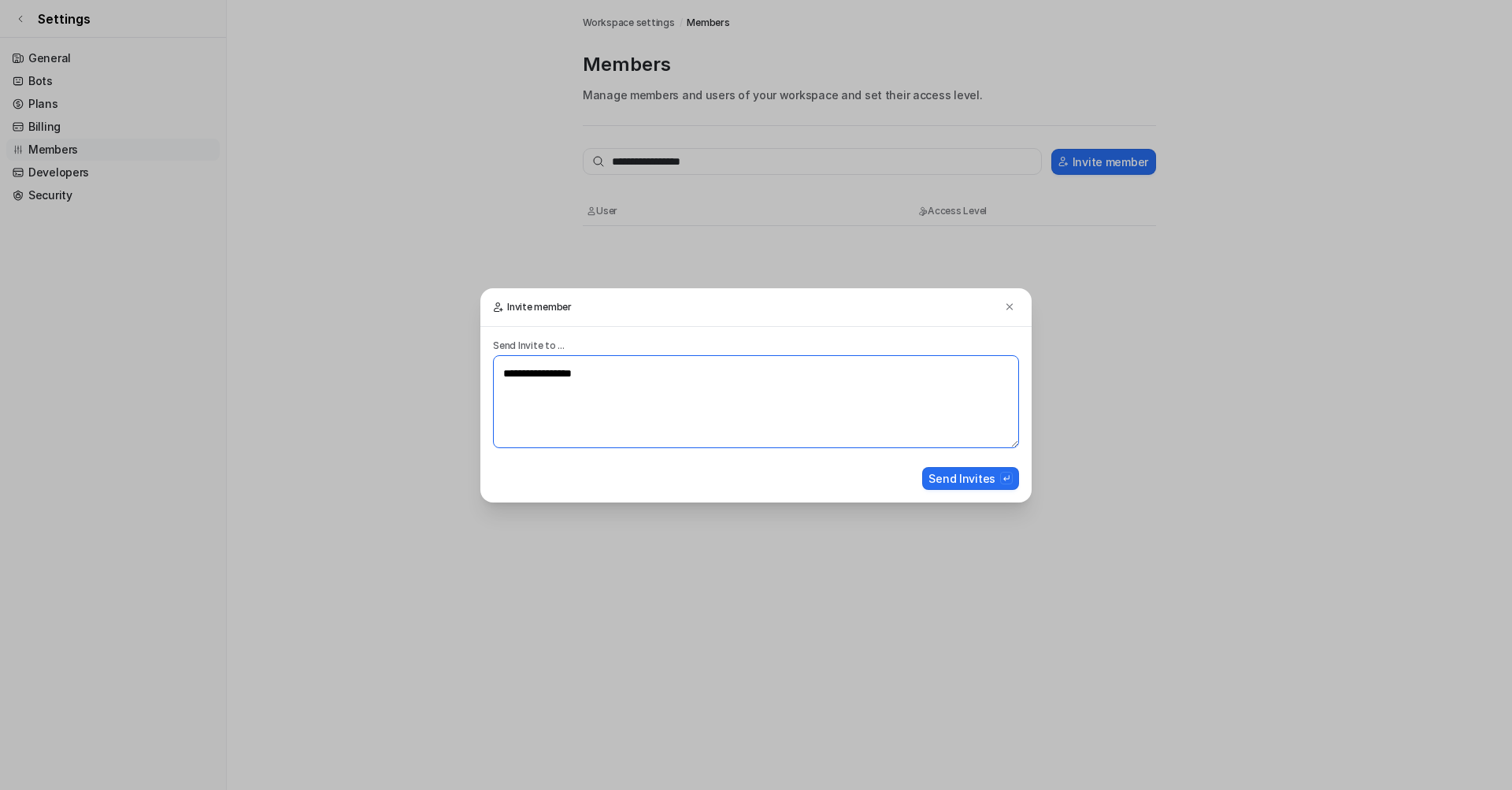 click on "**********" at bounding box center [756, 402] 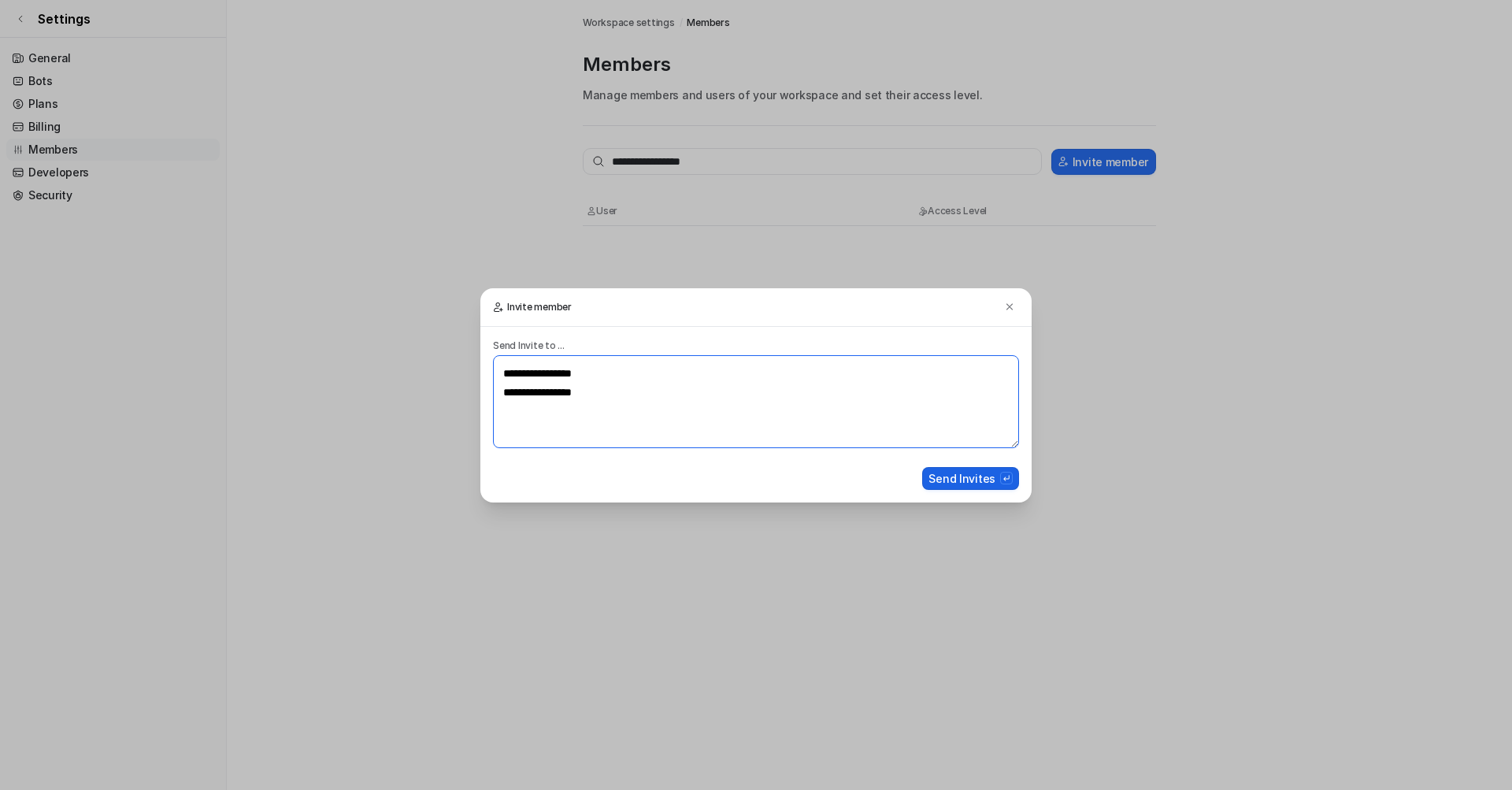 type on "**********" 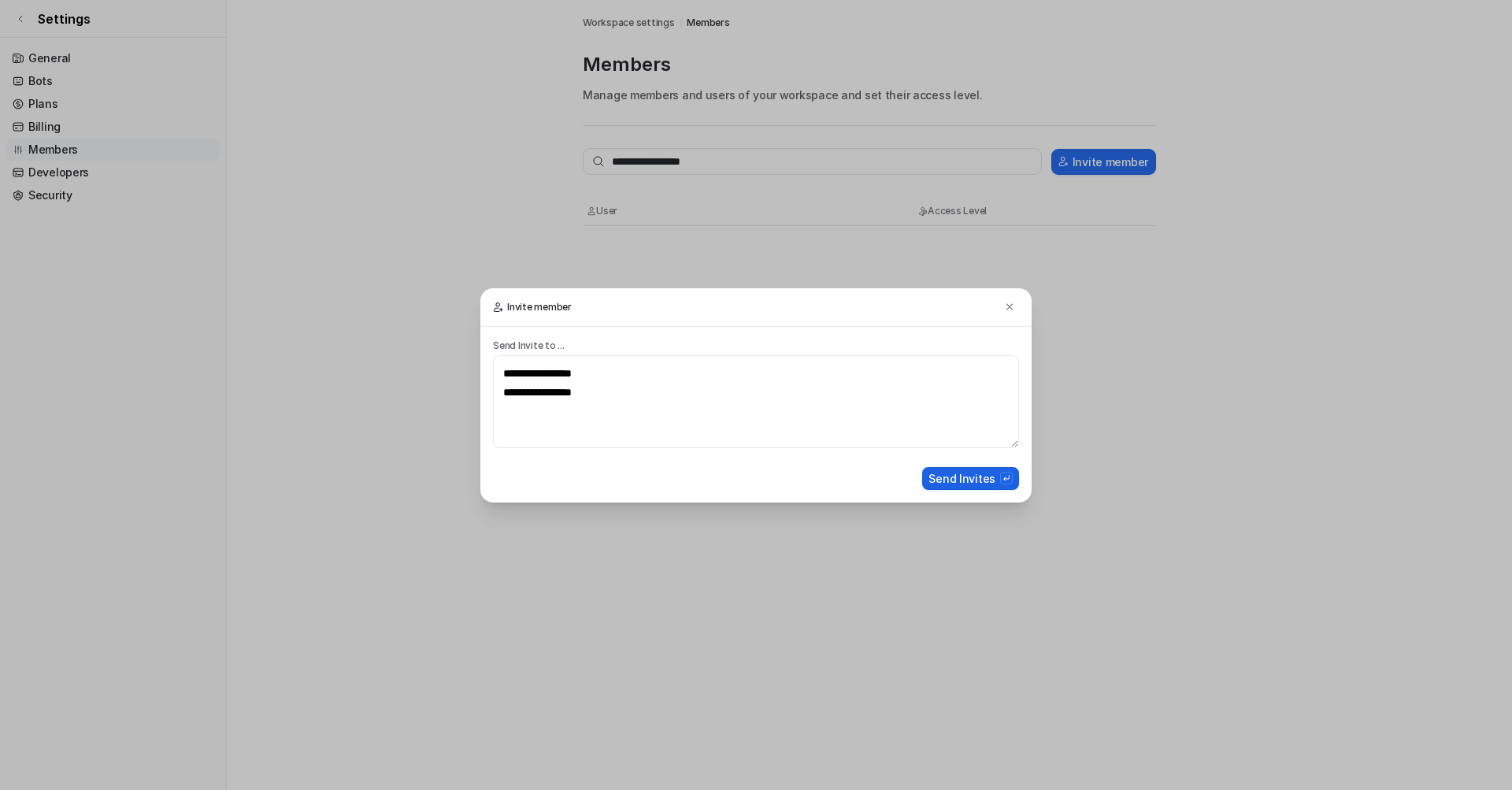 click on "Send Invites" at bounding box center (970, 478) 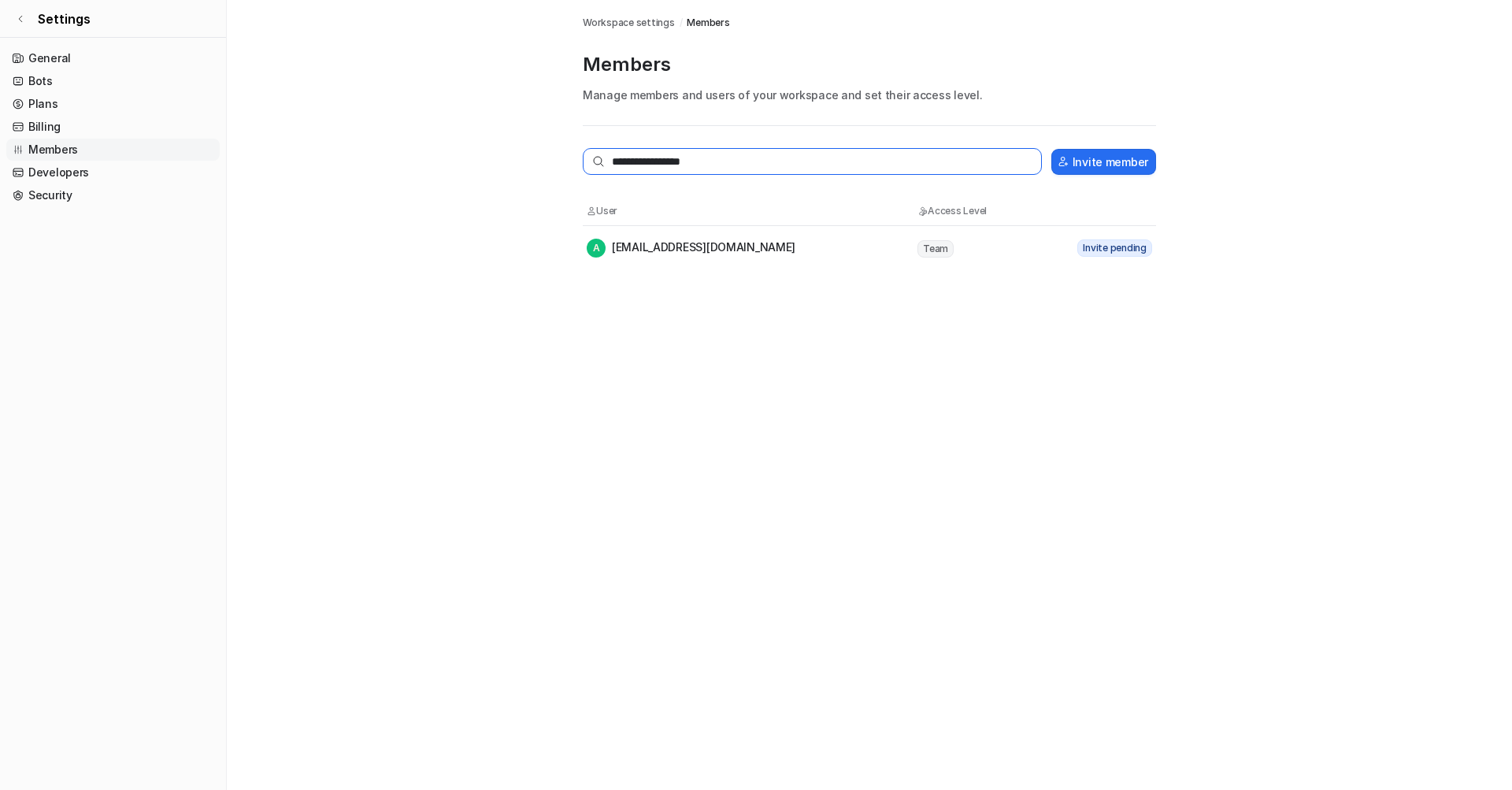 click on "**********" at bounding box center (812, 161) 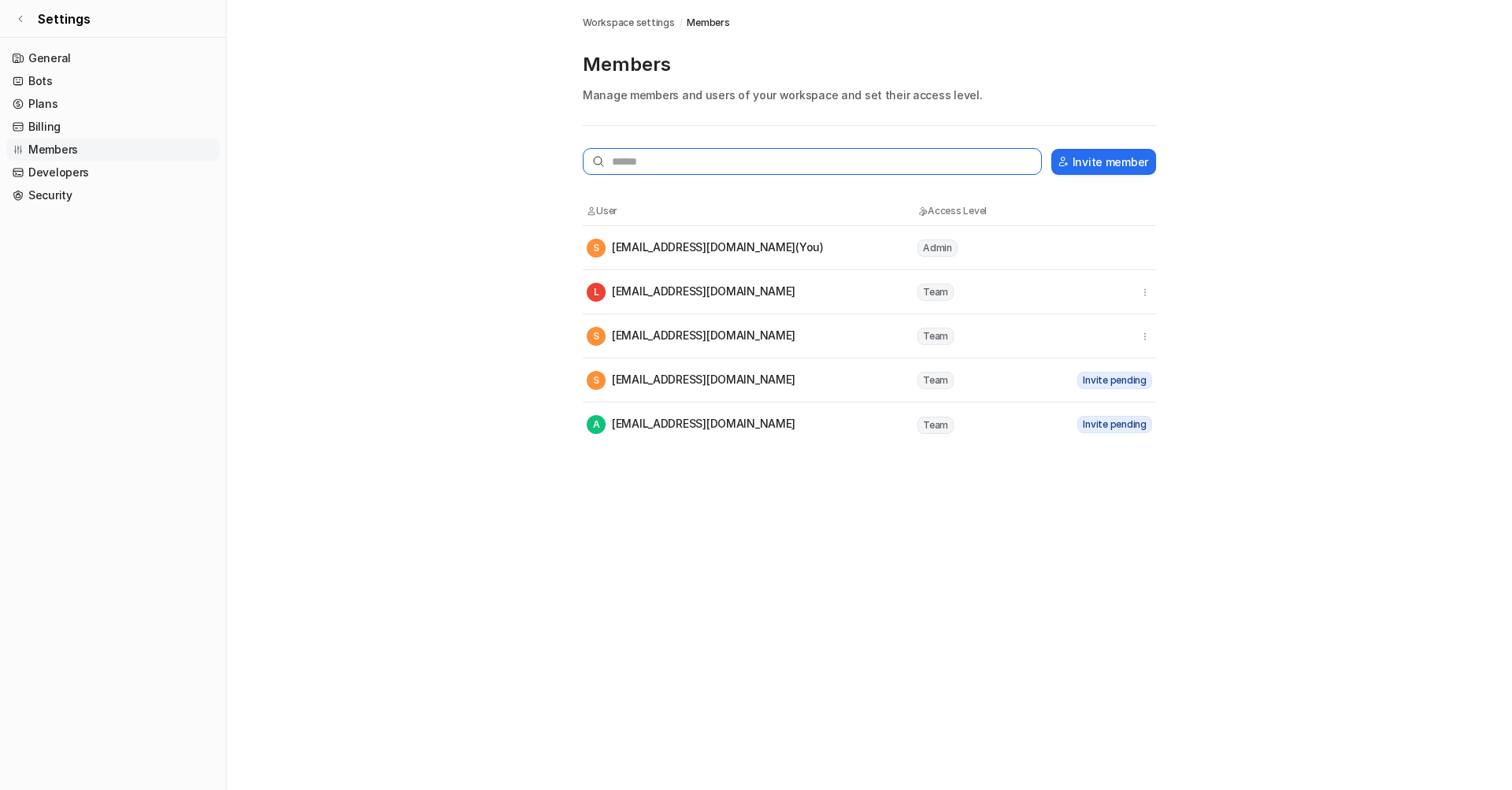 type 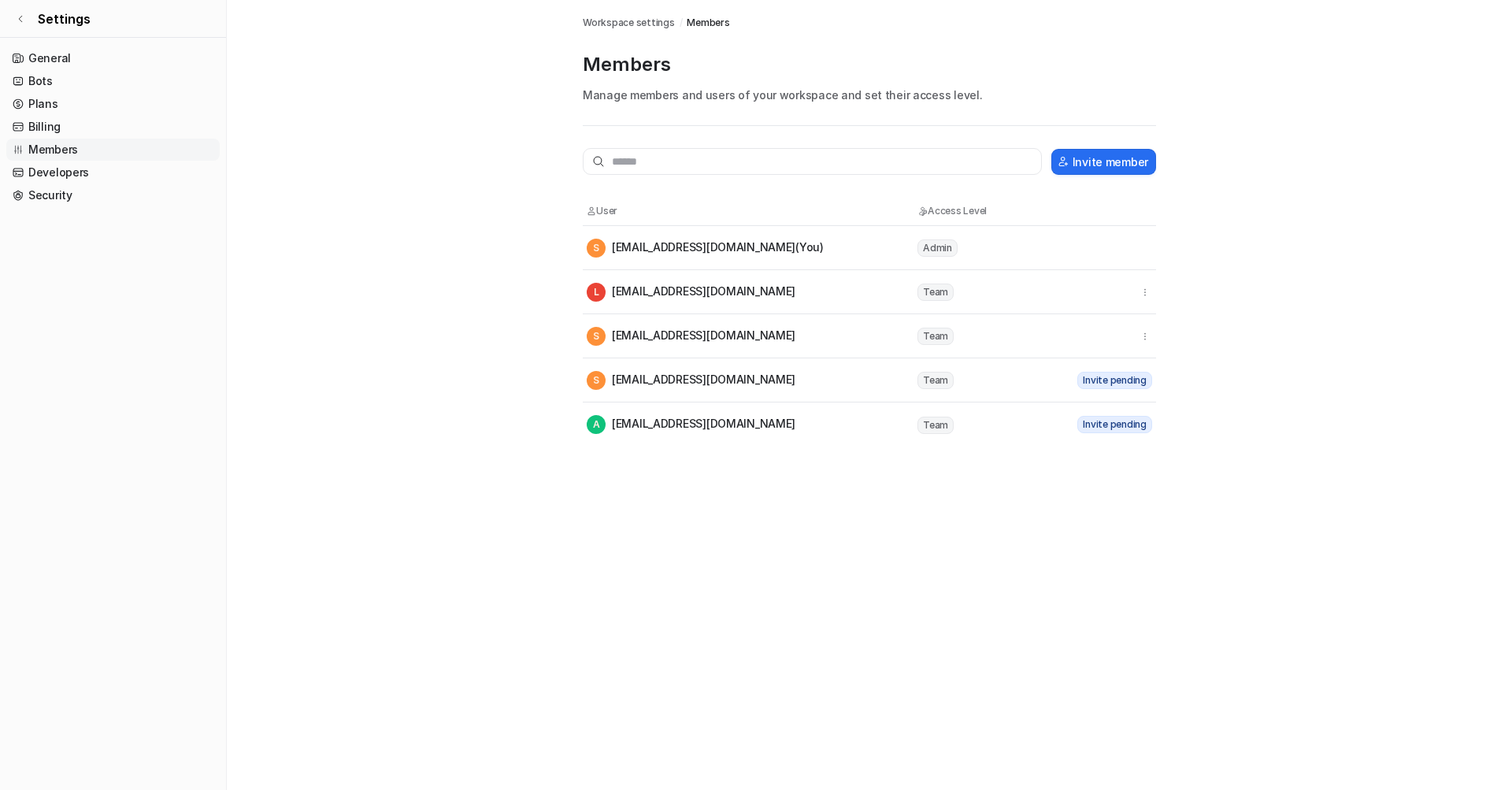 click on "Workspace settings / Members Members Manage members and users of your workspace and set their access level. Invite member User Access Level S sho@ad-client.com  (You)  Admin L lpe@ad-client.com Team S sso@ad-client.com Team S spe@ad-client.com Team Invite pending A akr@ad-client.com Team Invite pending" at bounding box center [869, 223] 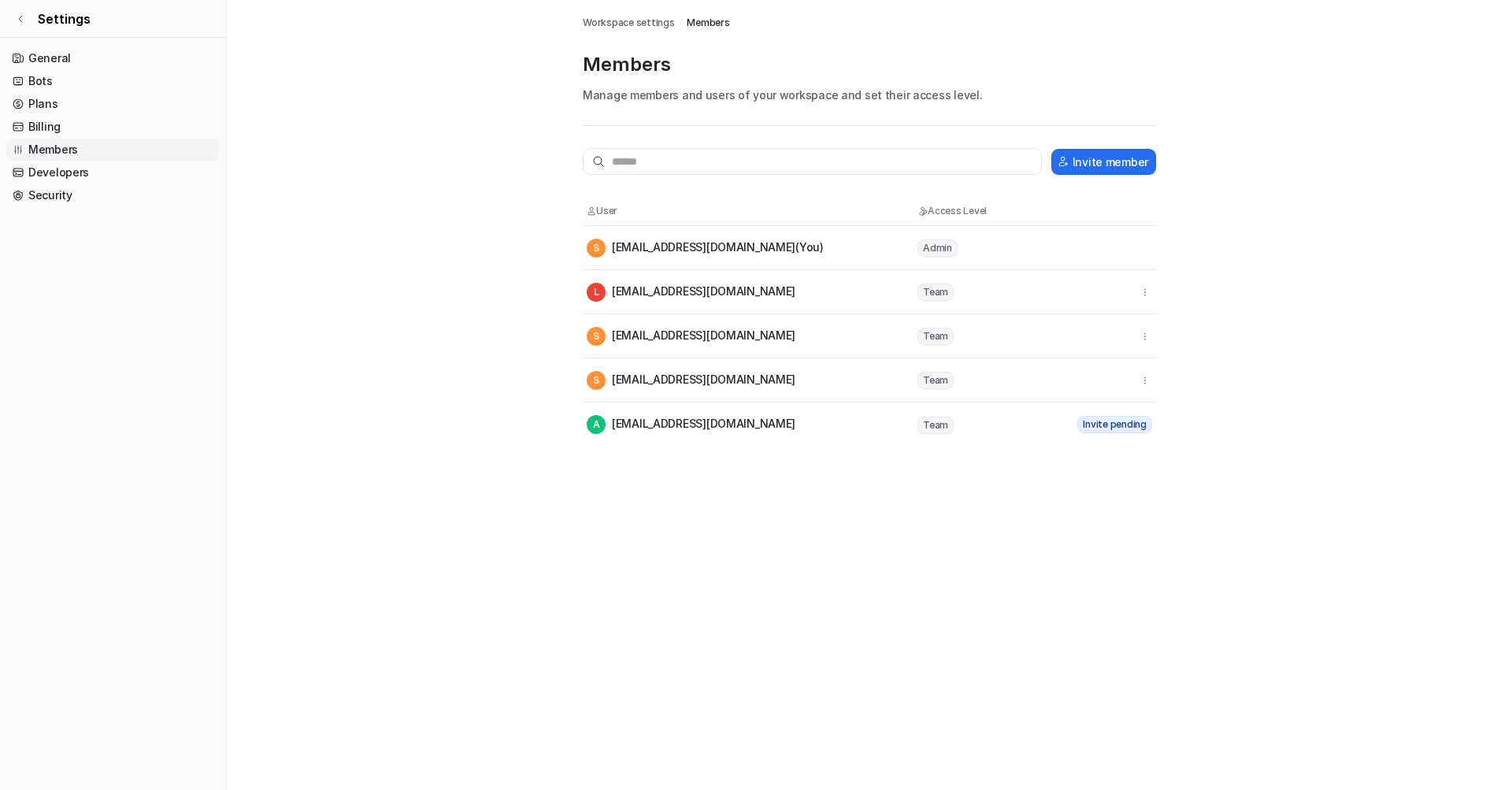 click on "Members Workspace settings / Members Members Manage members and users of your workspace and set their access level. Invite member User Access Level S sho@ad-client.com  (You)  Admin L lpe@ad-client.com Team S sso@ad-client.com Team S spe@ad-client.com Team A akr@ad-client.com Team Invite pending" at bounding box center (756, 395) 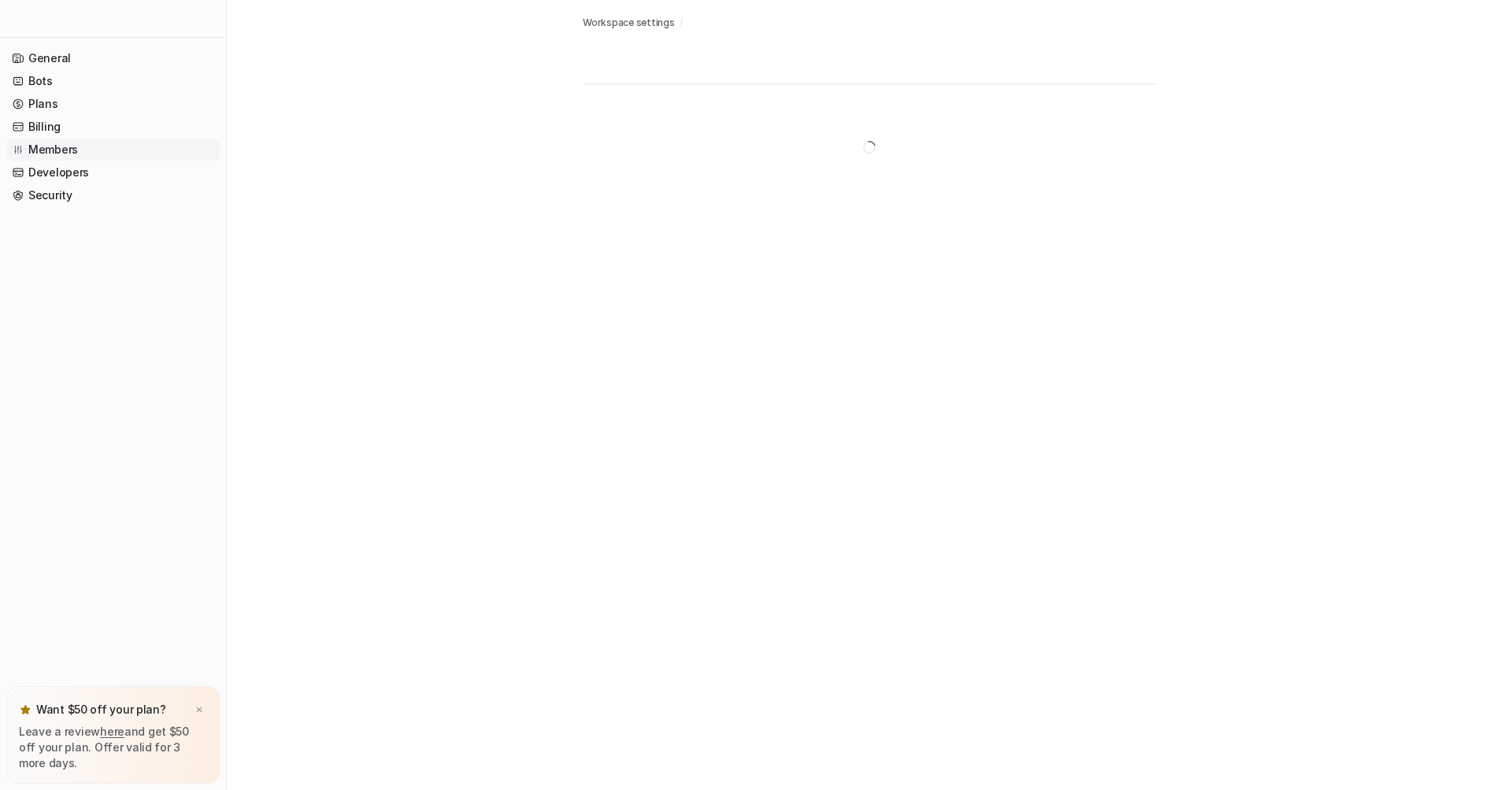 scroll, scrollTop: 0, scrollLeft: 0, axis: both 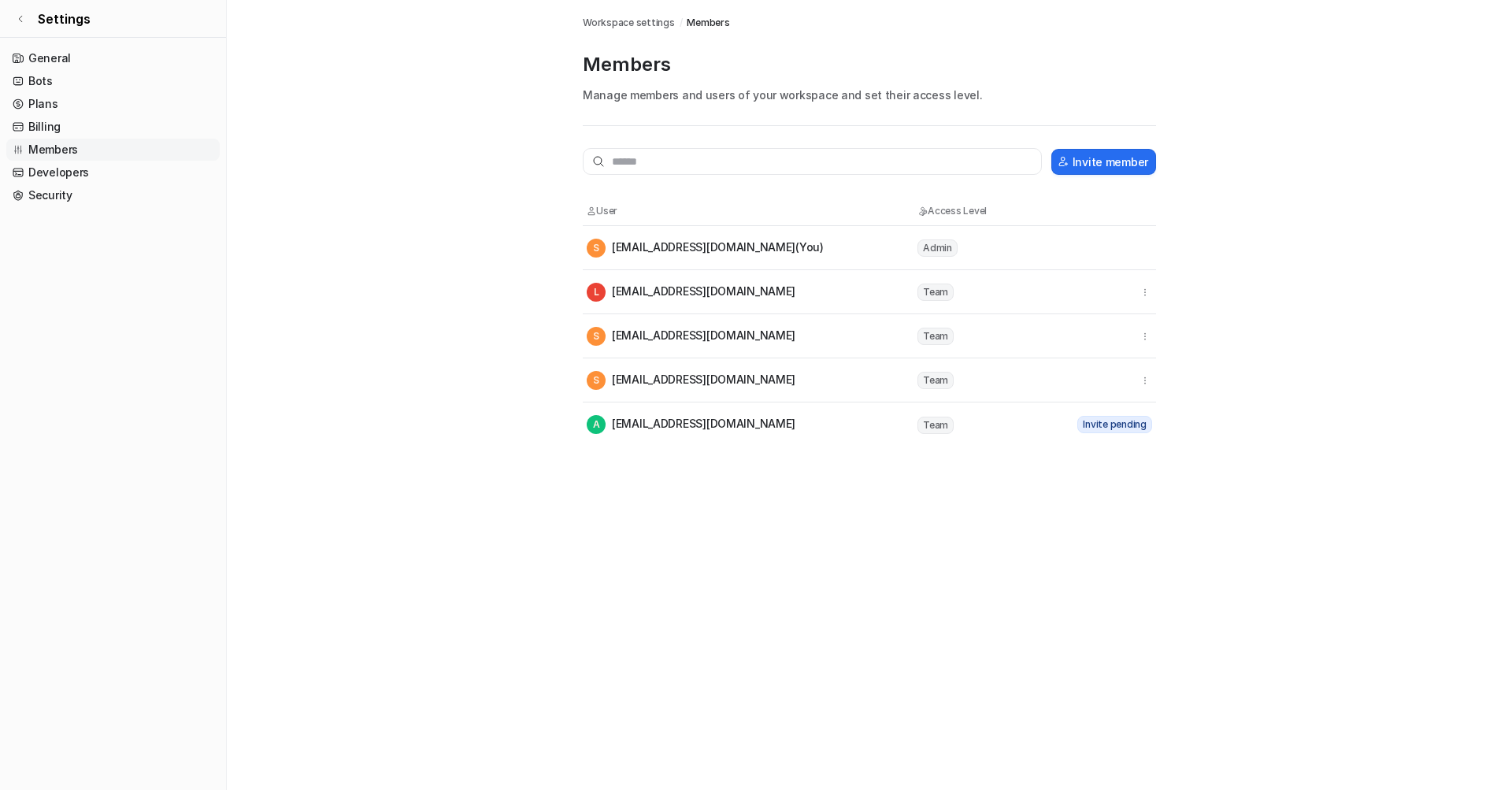 click on "A [EMAIL_ADDRESS][DOMAIN_NAME]" at bounding box center [691, 425] 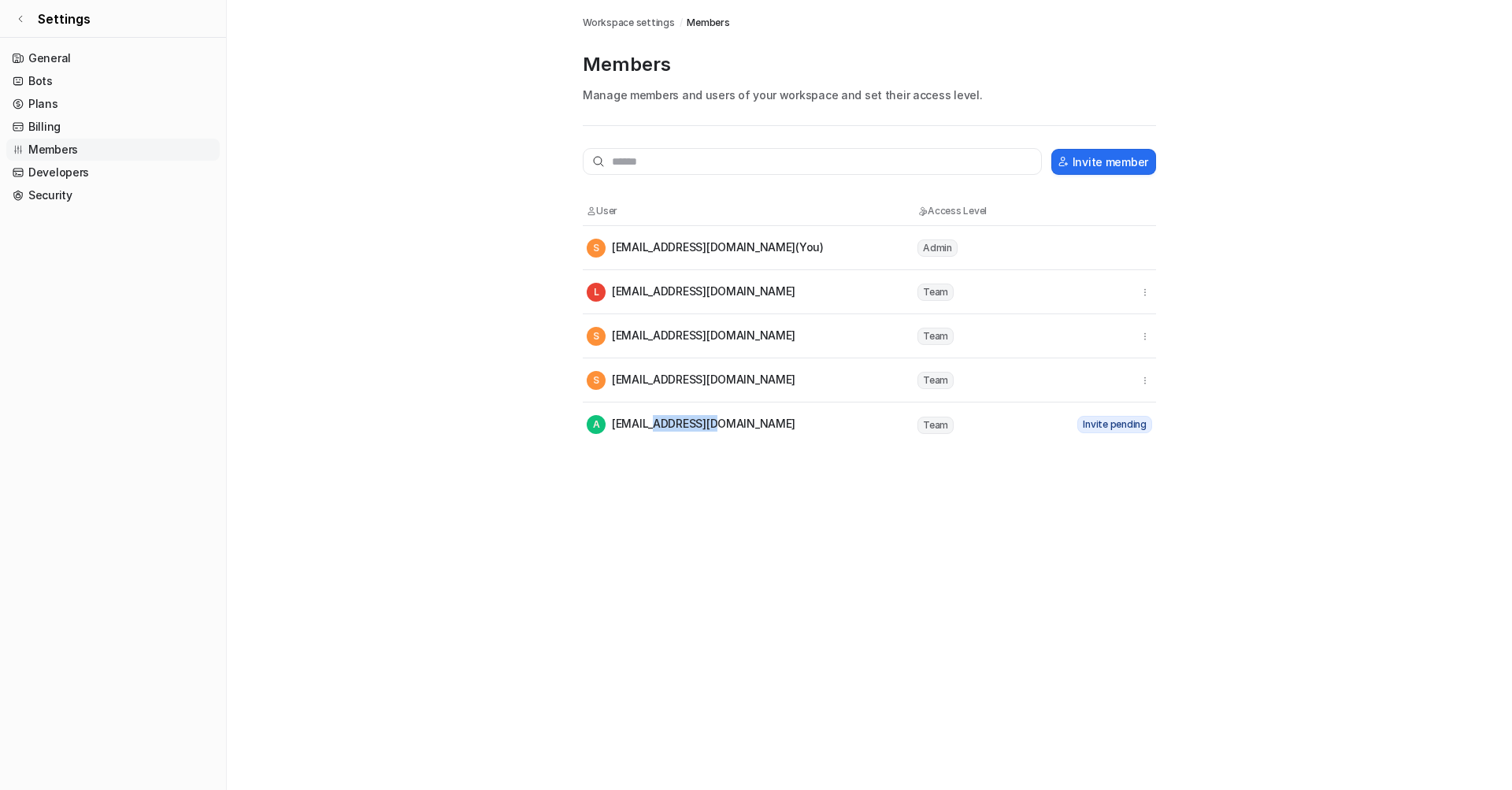 click on "A [EMAIL_ADDRESS][DOMAIN_NAME]" at bounding box center (691, 425) 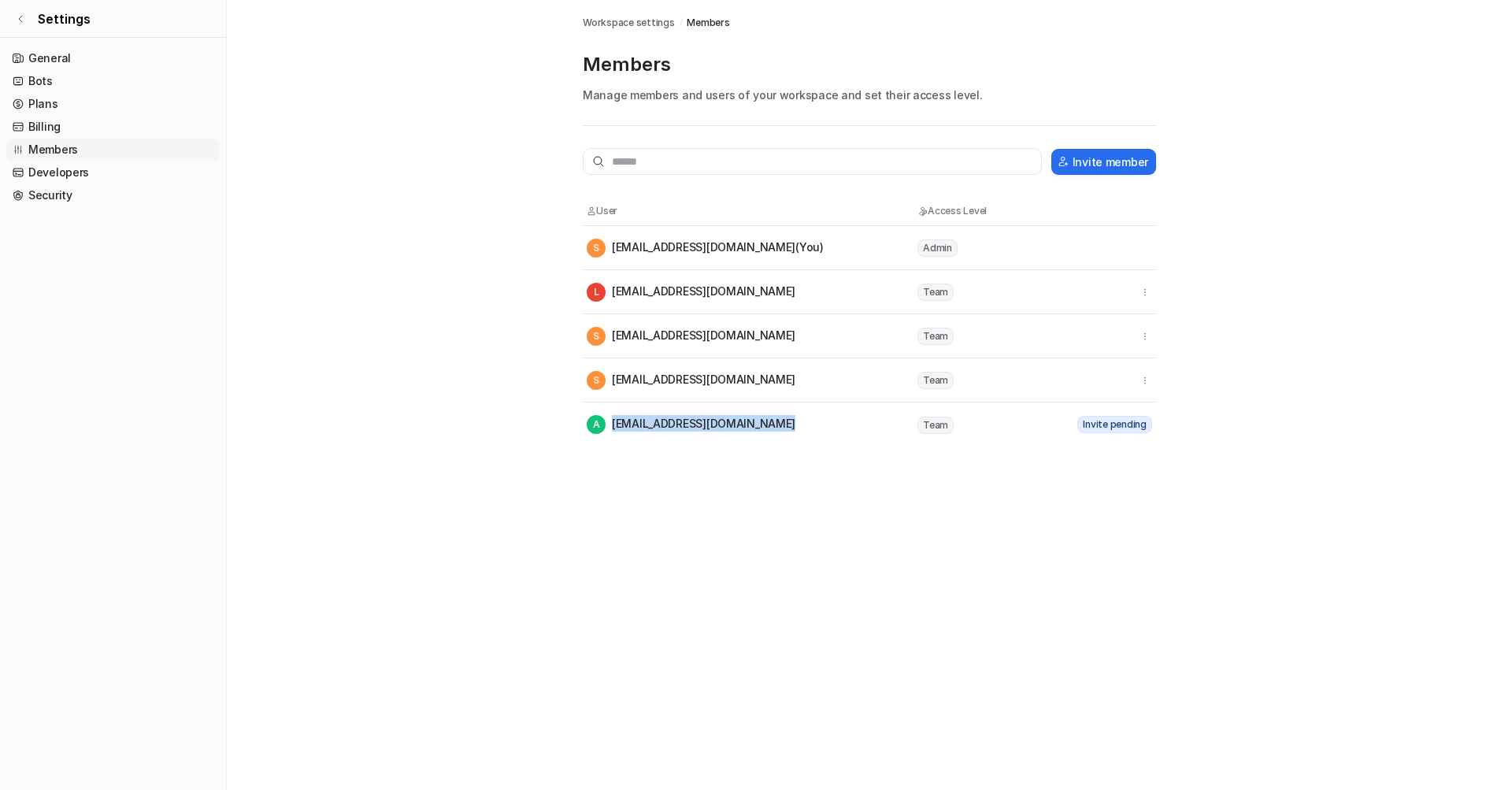 click on "A [EMAIL_ADDRESS][DOMAIN_NAME]" at bounding box center (691, 425) 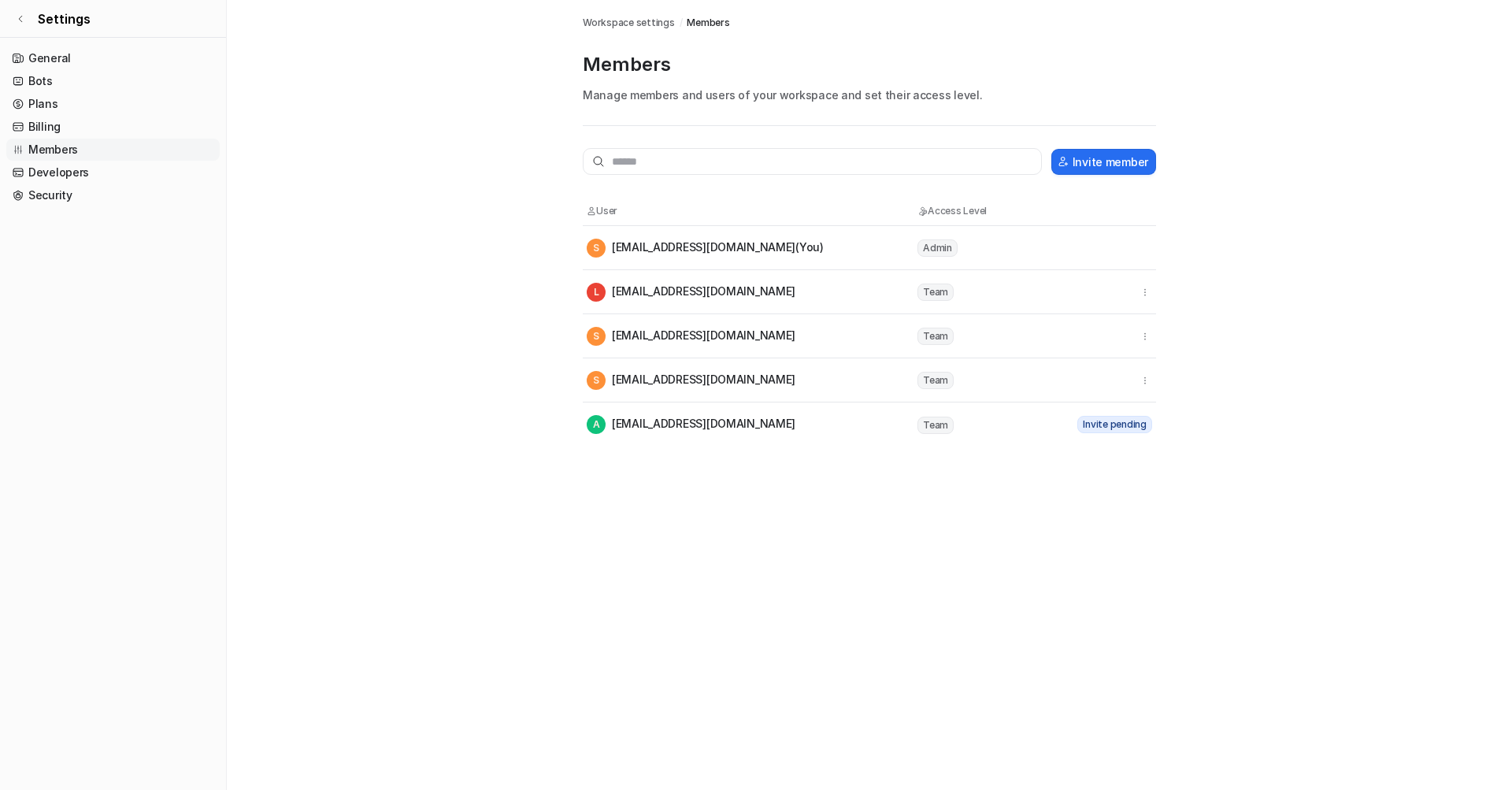 click on "Invite pending" at bounding box center [1114, 425] 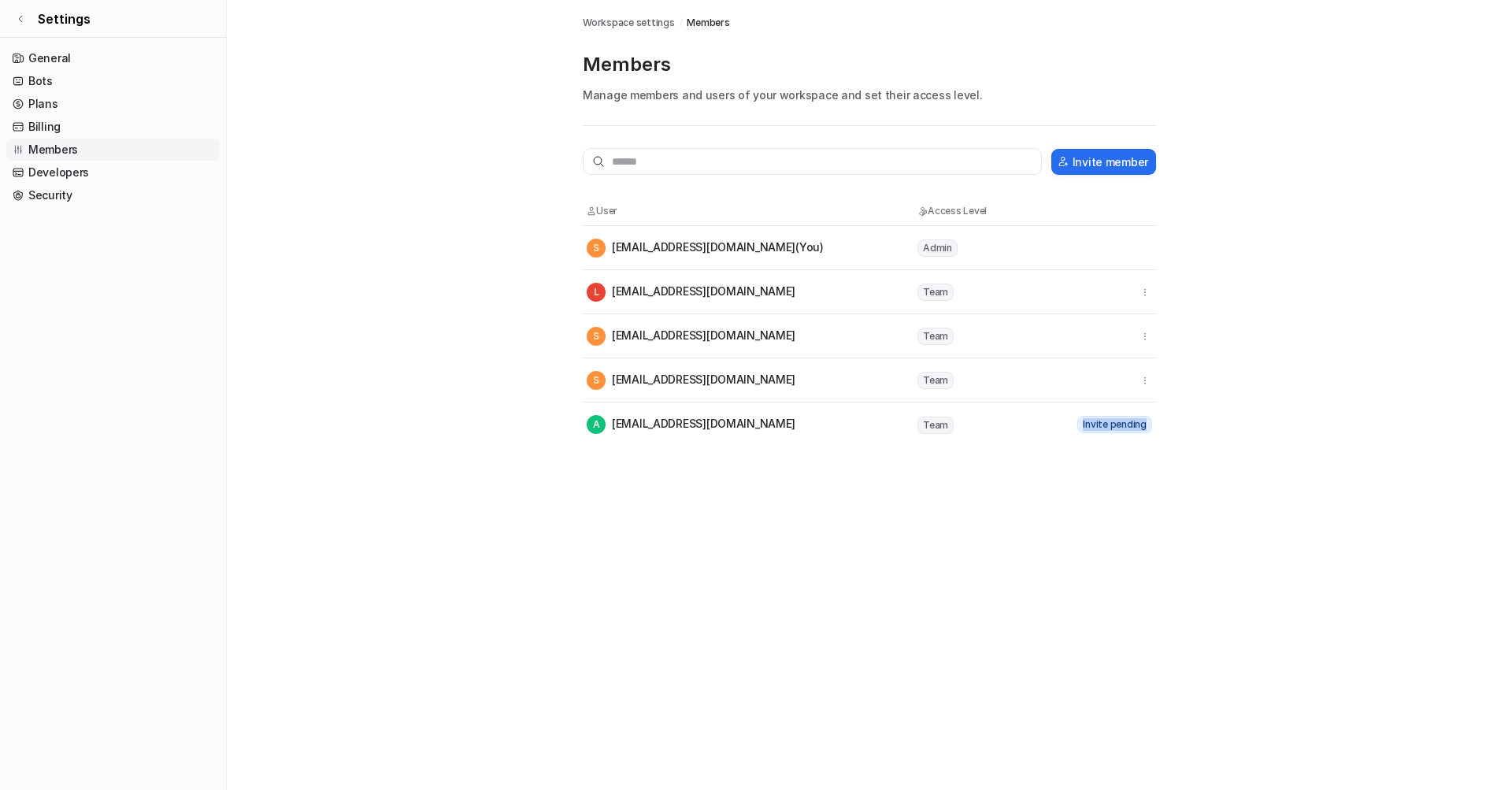 click on "Invite pending" at bounding box center (1114, 425) 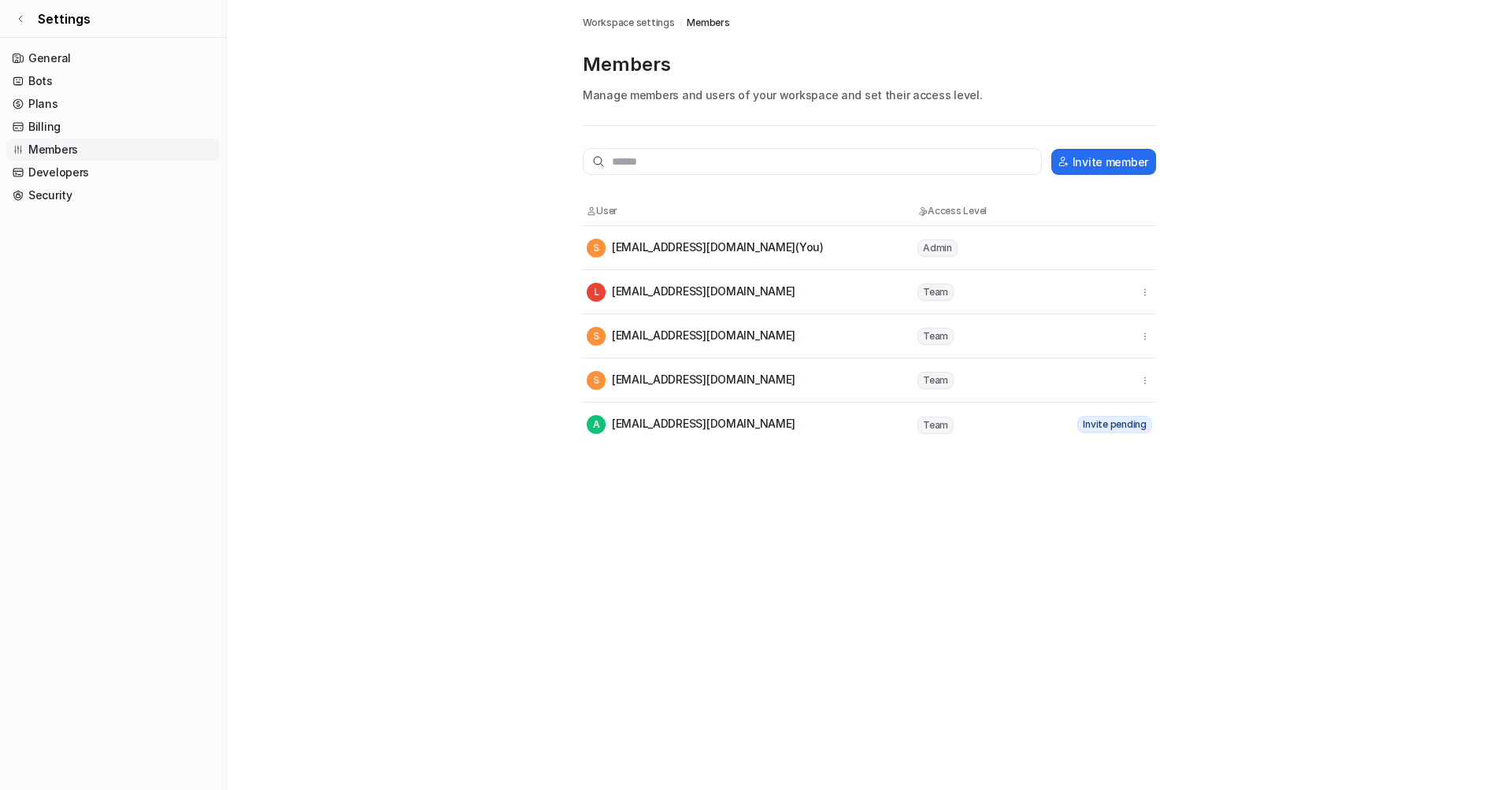 click on "Workspace settings / Members Members Manage members and users of your workspace and set their access level. Invite member User Access Level S [EMAIL_ADDRESS][DOMAIN_NAME]  (You)  Admin L [EMAIL_ADDRESS][DOMAIN_NAME] Team S [EMAIL_ADDRESS][DOMAIN_NAME] Team S [EMAIL_ADDRESS][DOMAIN_NAME] Team A [EMAIL_ADDRESS][DOMAIN_NAME] Team Invite pending" at bounding box center (869, 223) 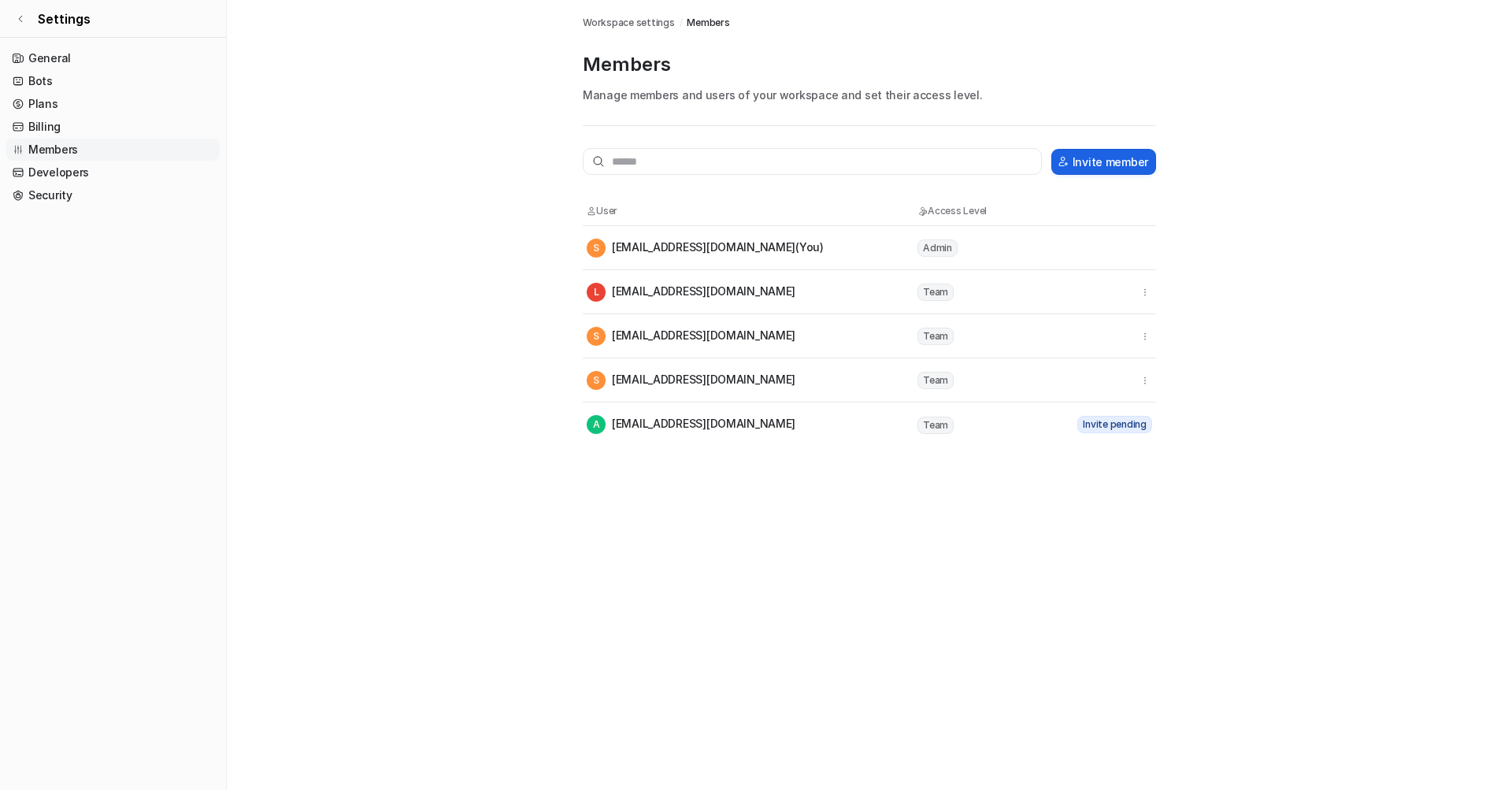 click at bounding box center [1063, 161] 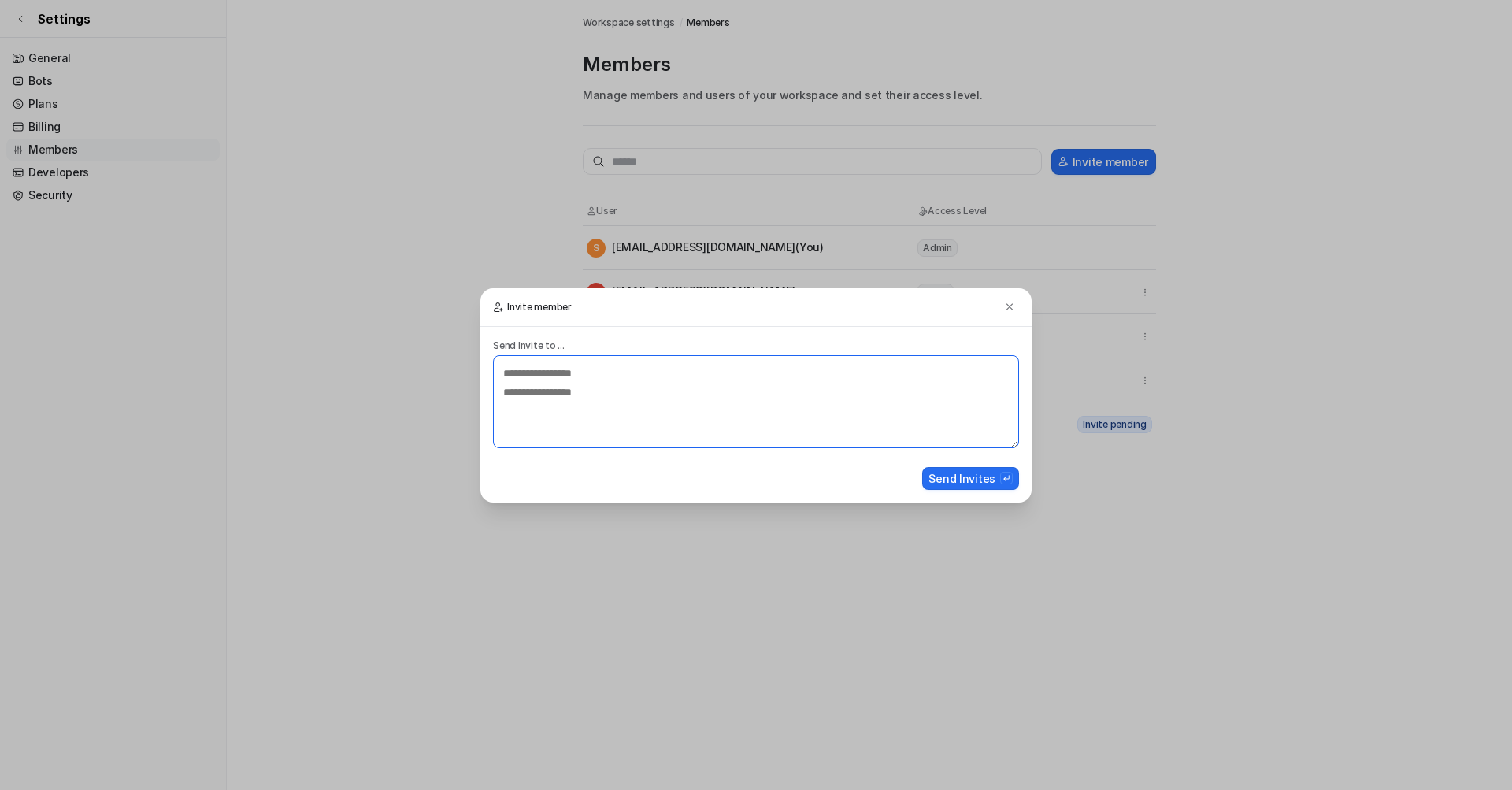 click at bounding box center (756, 402) 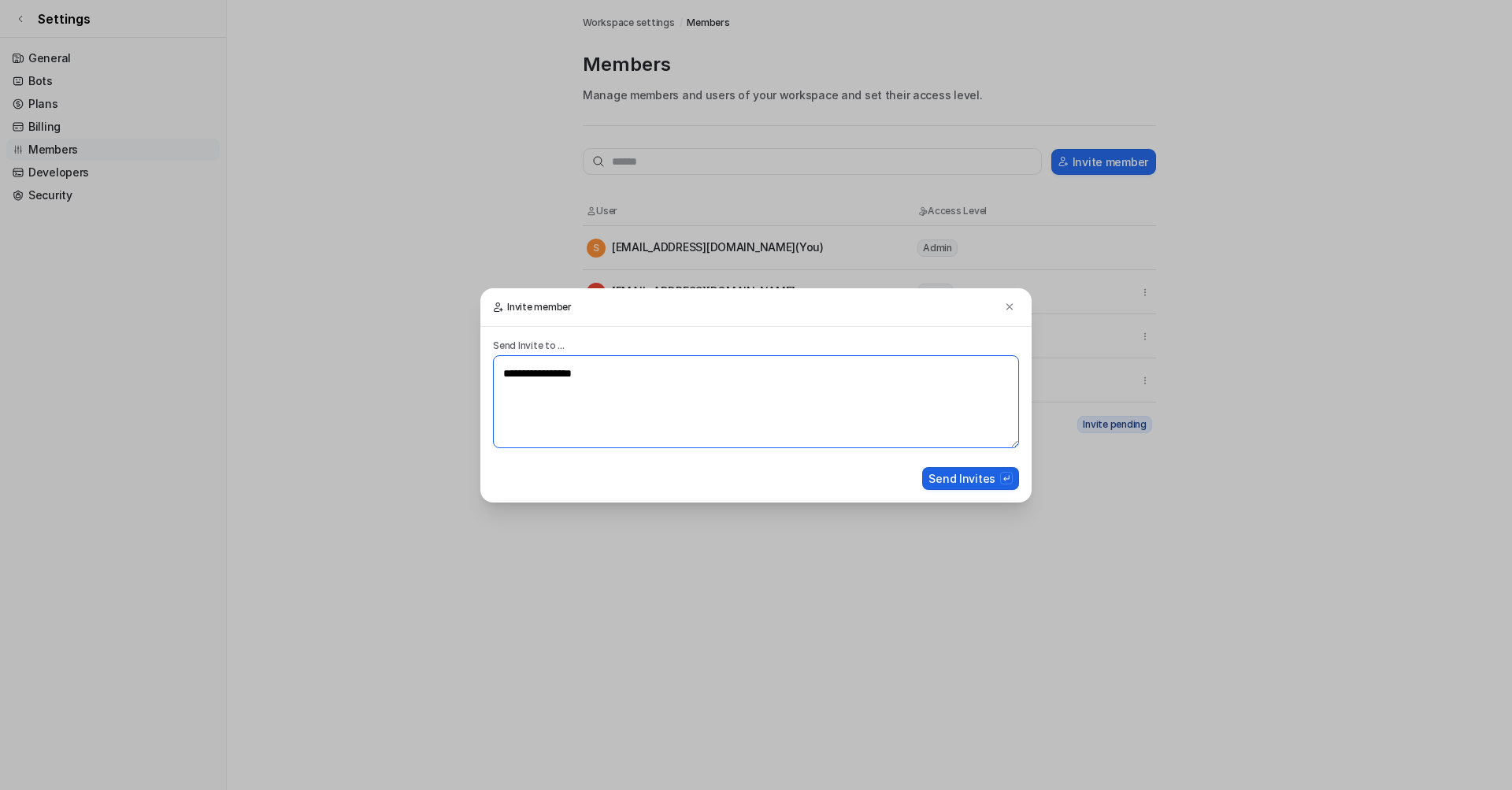 type on "**********" 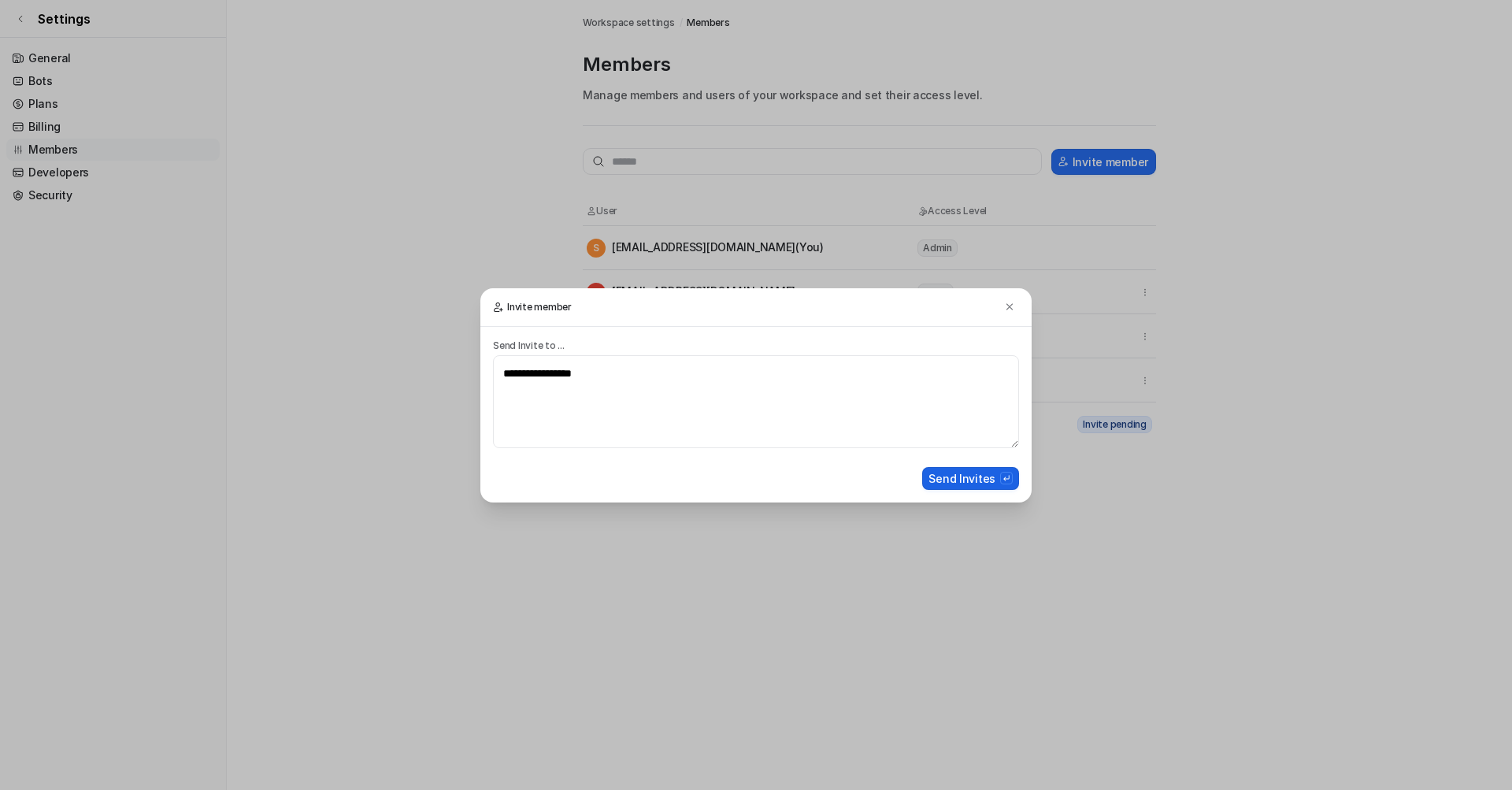 click on "Send Invites" at bounding box center [970, 478] 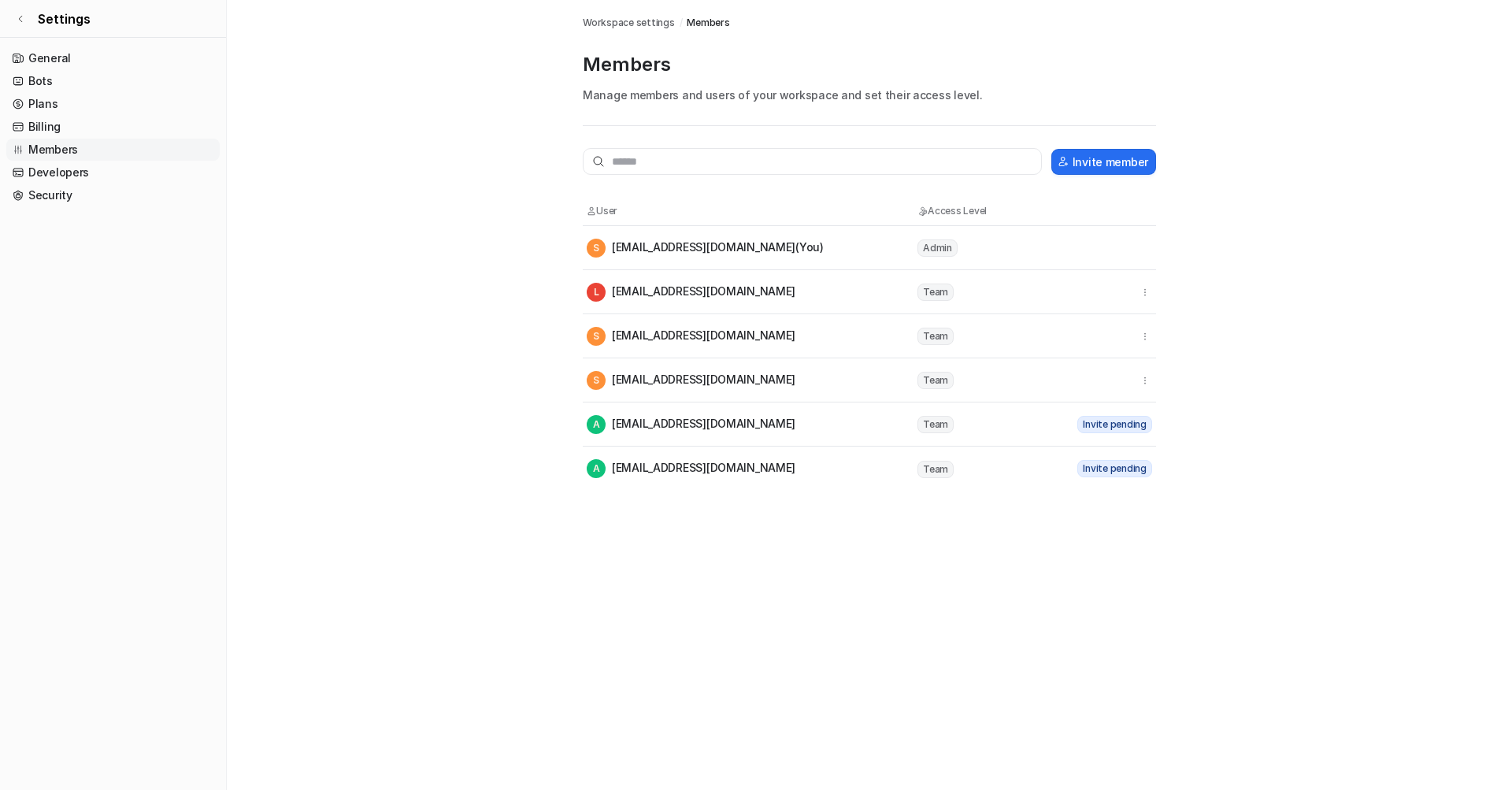 click on "Members Workspace settings / Members Members Manage members and users of your workspace and set their access level. Invite member User Access Level S [EMAIL_ADDRESS][DOMAIN_NAME]  (You)  Admin L [EMAIL_ADDRESS][DOMAIN_NAME] Team S [EMAIL_ADDRESS][DOMAIN_NAME] Team S [EMAIL_ADDRESS][DOMAIN_NAME] Team A [EMAIL_ADDRESS][DOMAIN_NAME] Team Invite pending A [EMAIL_ADDRESS][DOMAIN_NAME] Team Invite pending" at bounding box center [756, 395] 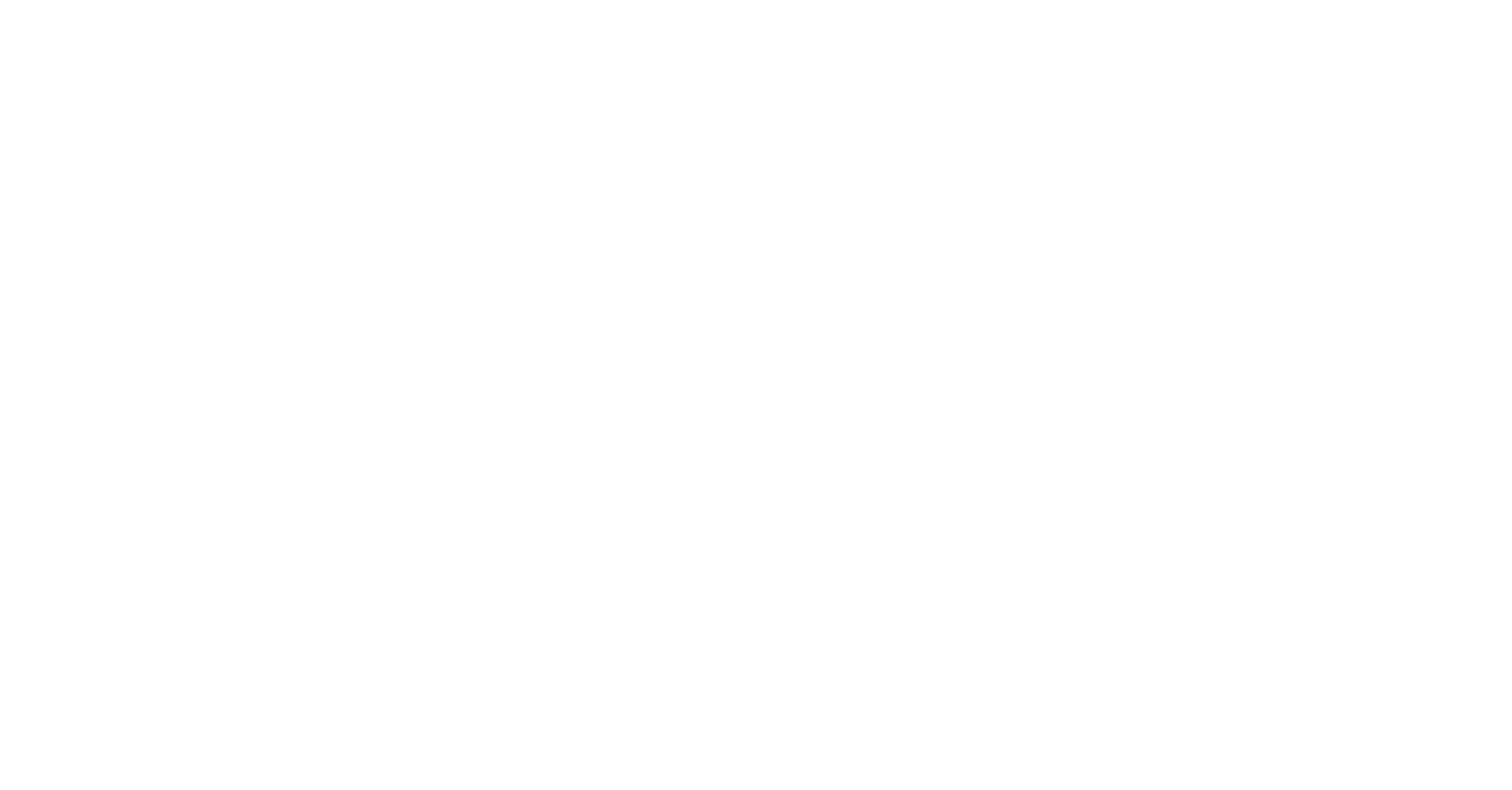 scroll, scrollTop: 0, scrollLeft: 0, axis: both 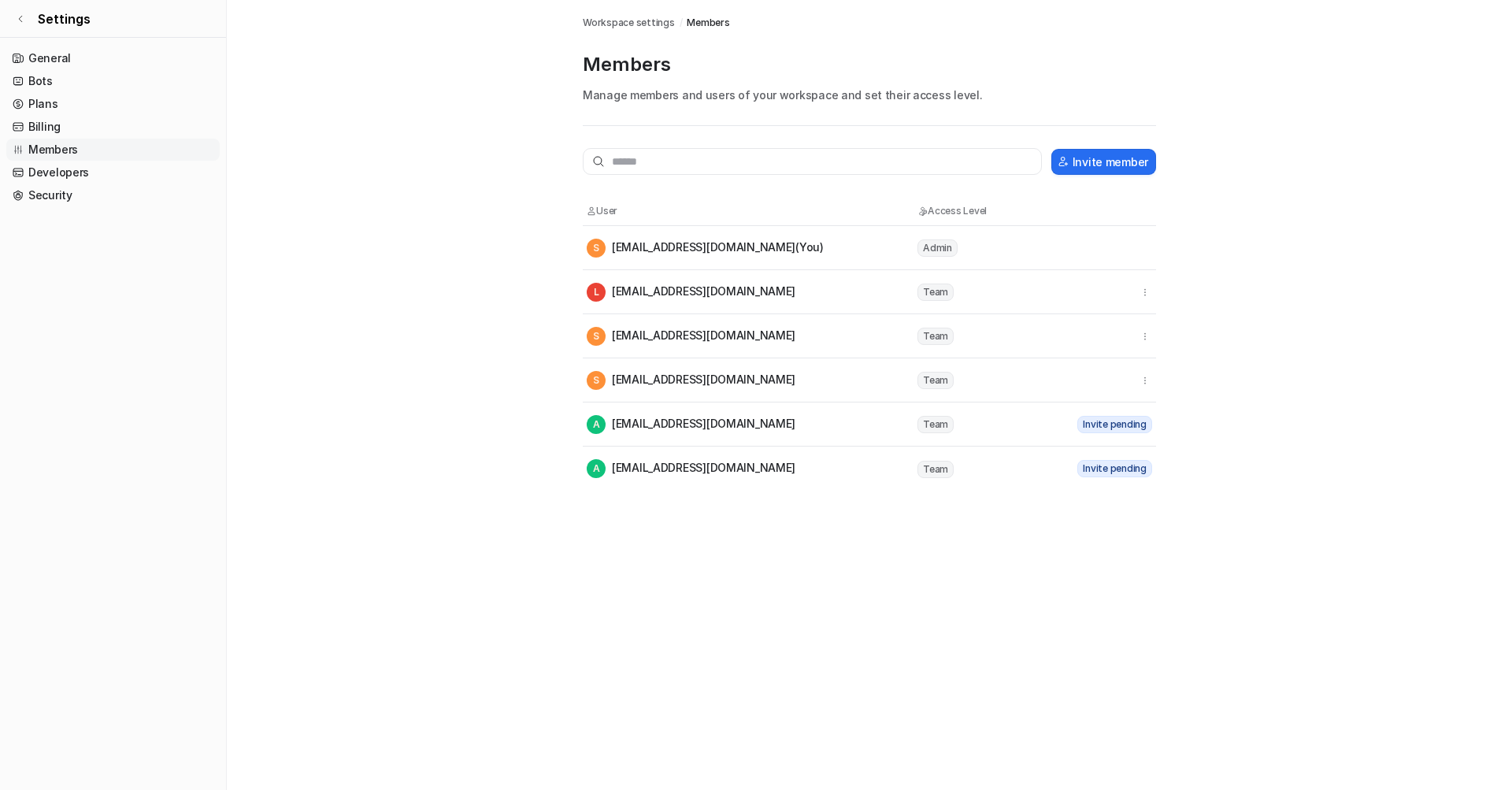 click on "Members Workspace settings / Members Members Manage members and users of your workspace and set their access level. Invite member User Access Level S [EMAIL_ADDRESS][DOMAIN_NAME]  (You)  Admin L [EMAIL_ADDRESS][DOMAIN_NAME] Team S [EMAIL_ADDRESS][DOMAIN_NAME] Team S [EMAIL_ADDRESS][DOMAIN_NAME] Team A [EMAIL_ADDRESS][DOMAIN_NAME] Team Invite pending A [EMAIL_ADDRESS][DOMAIN_NAME] Team Invite pending" at bounding box center [756, 395] 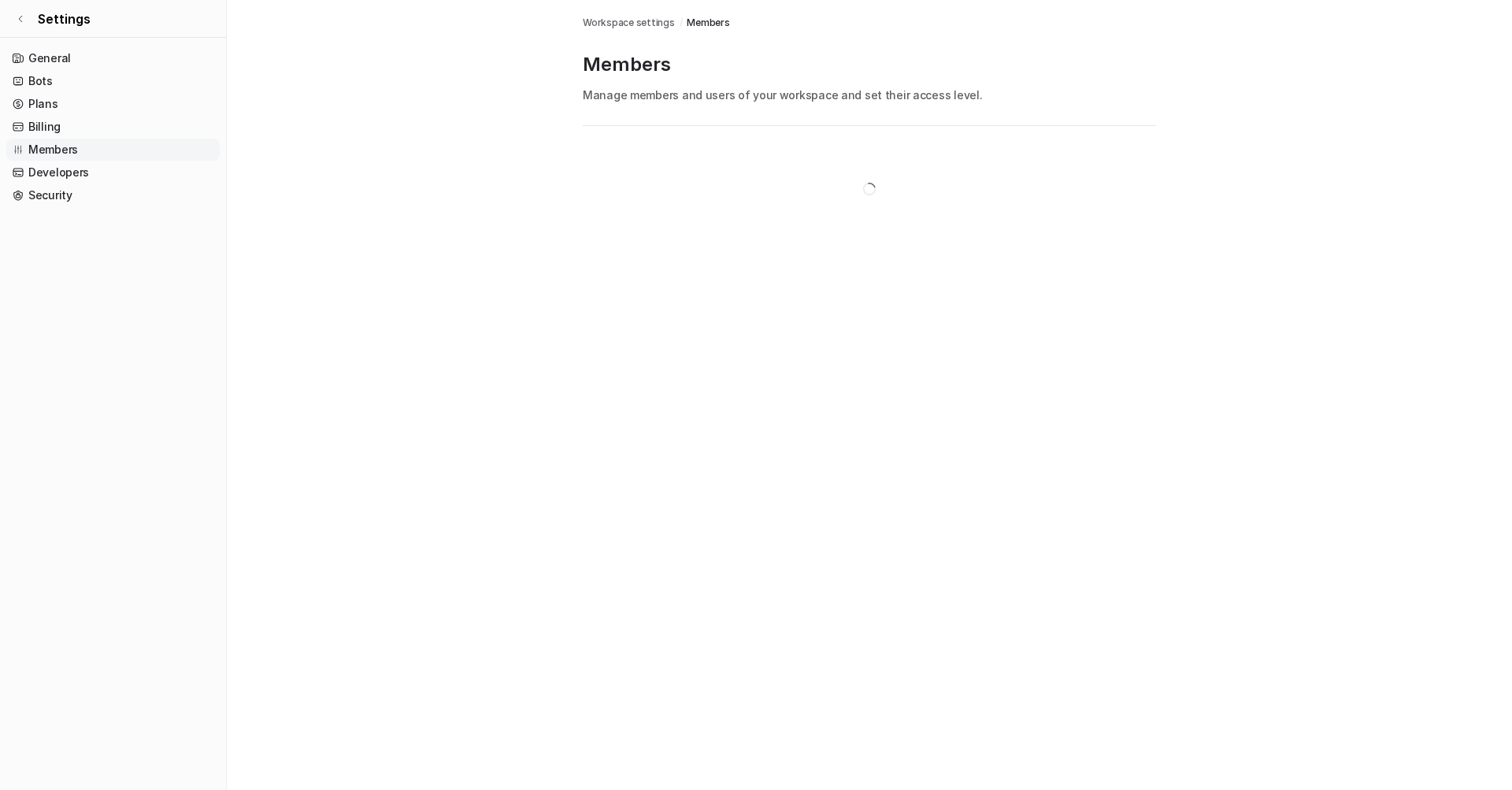 scroll, scrollTop: 0, scrollLeft: 0, axis: both 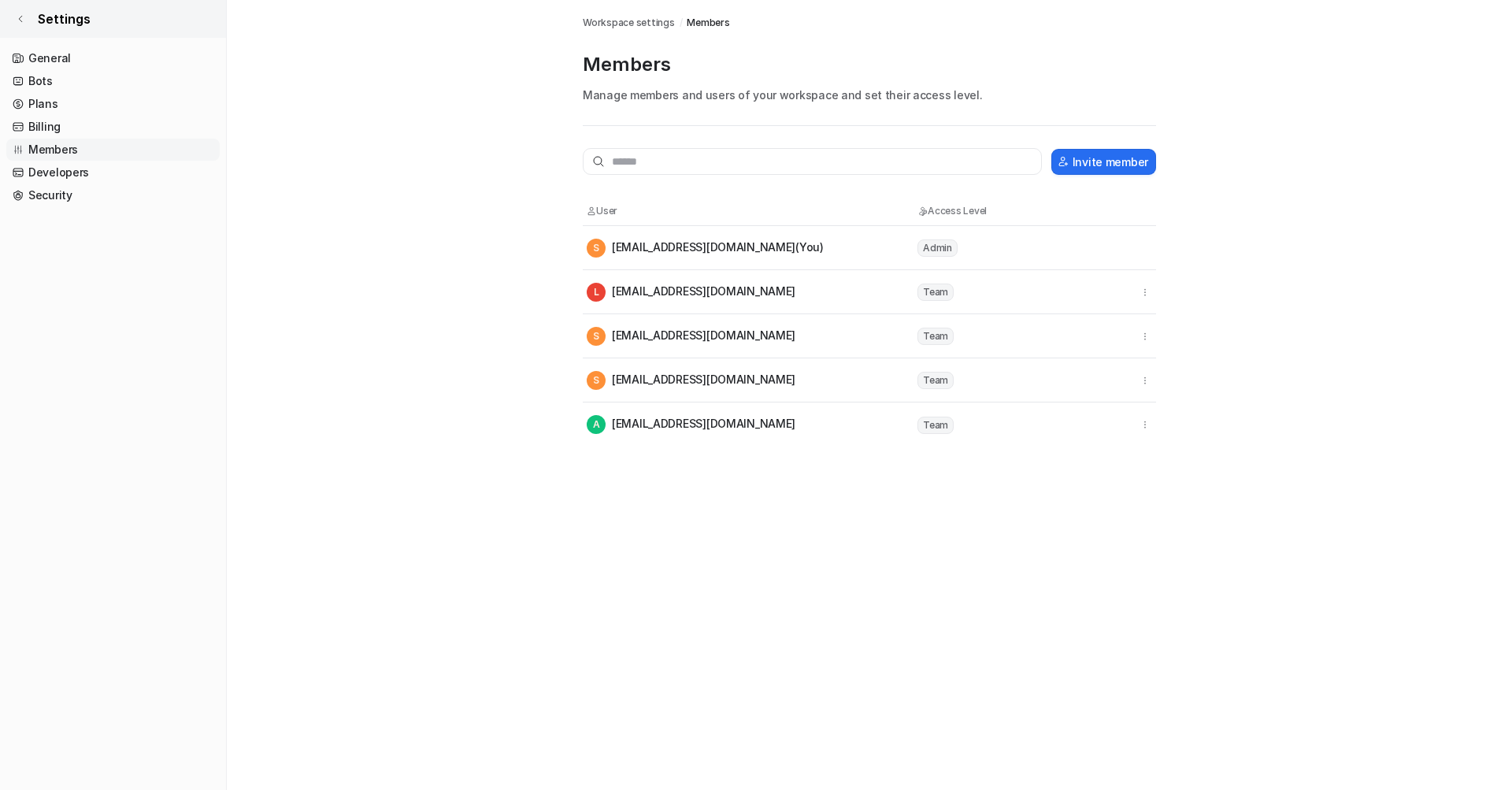 click 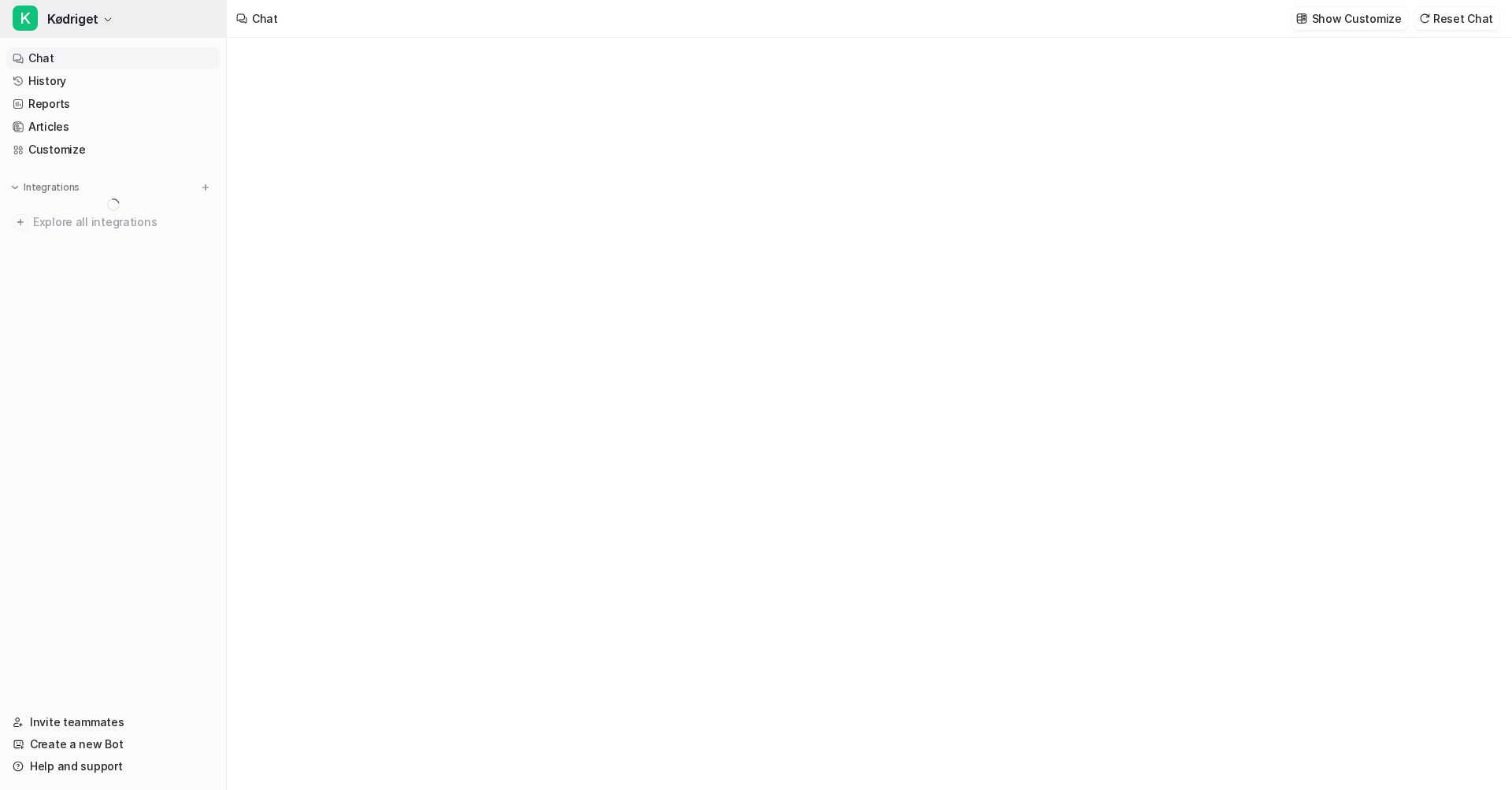 type on "**********" 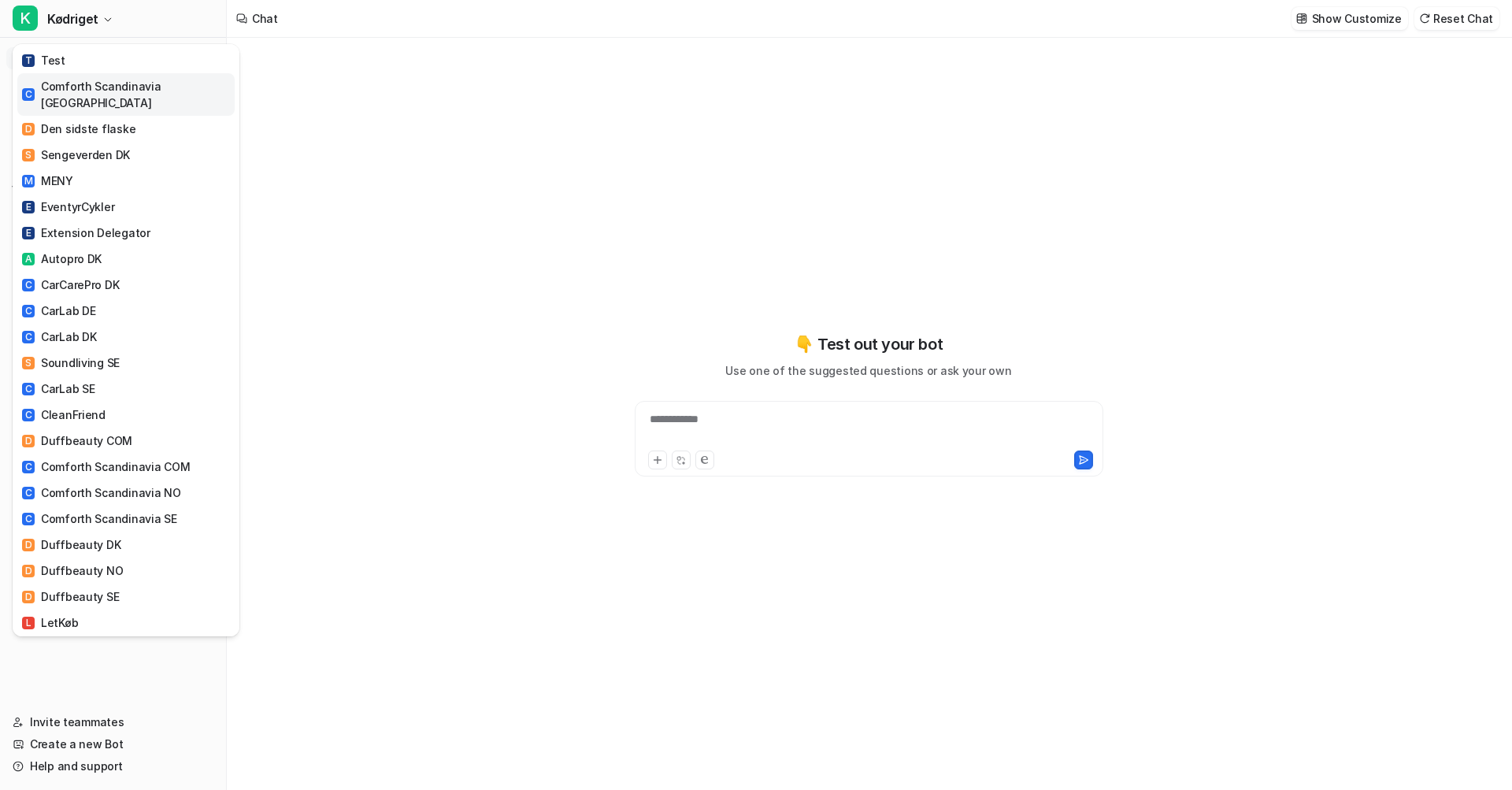 click on "C   Comforth Scandinavia DK" at bounding box center (126, 95) 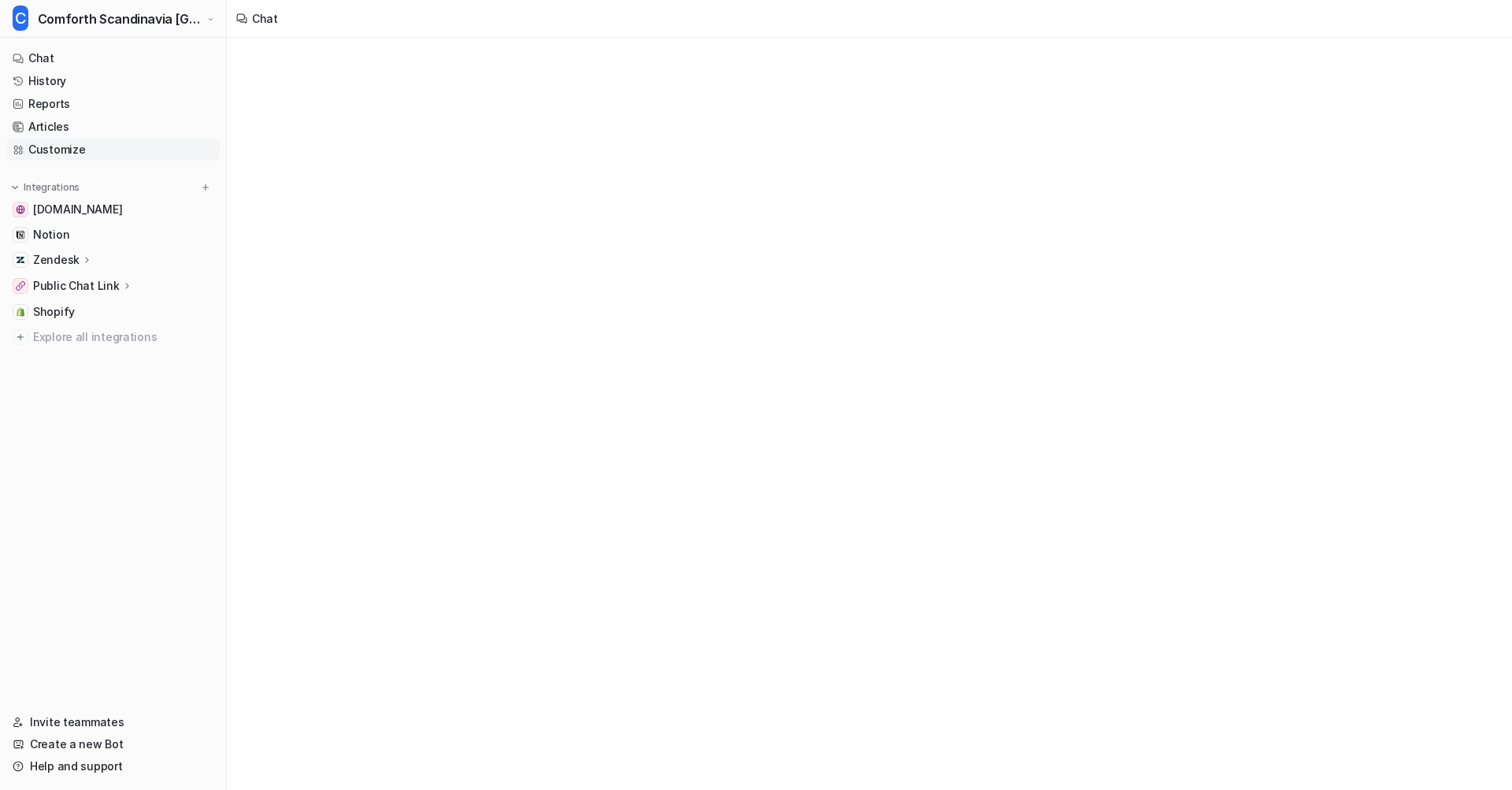 click on "Customize" at bounding box center (113, 150) 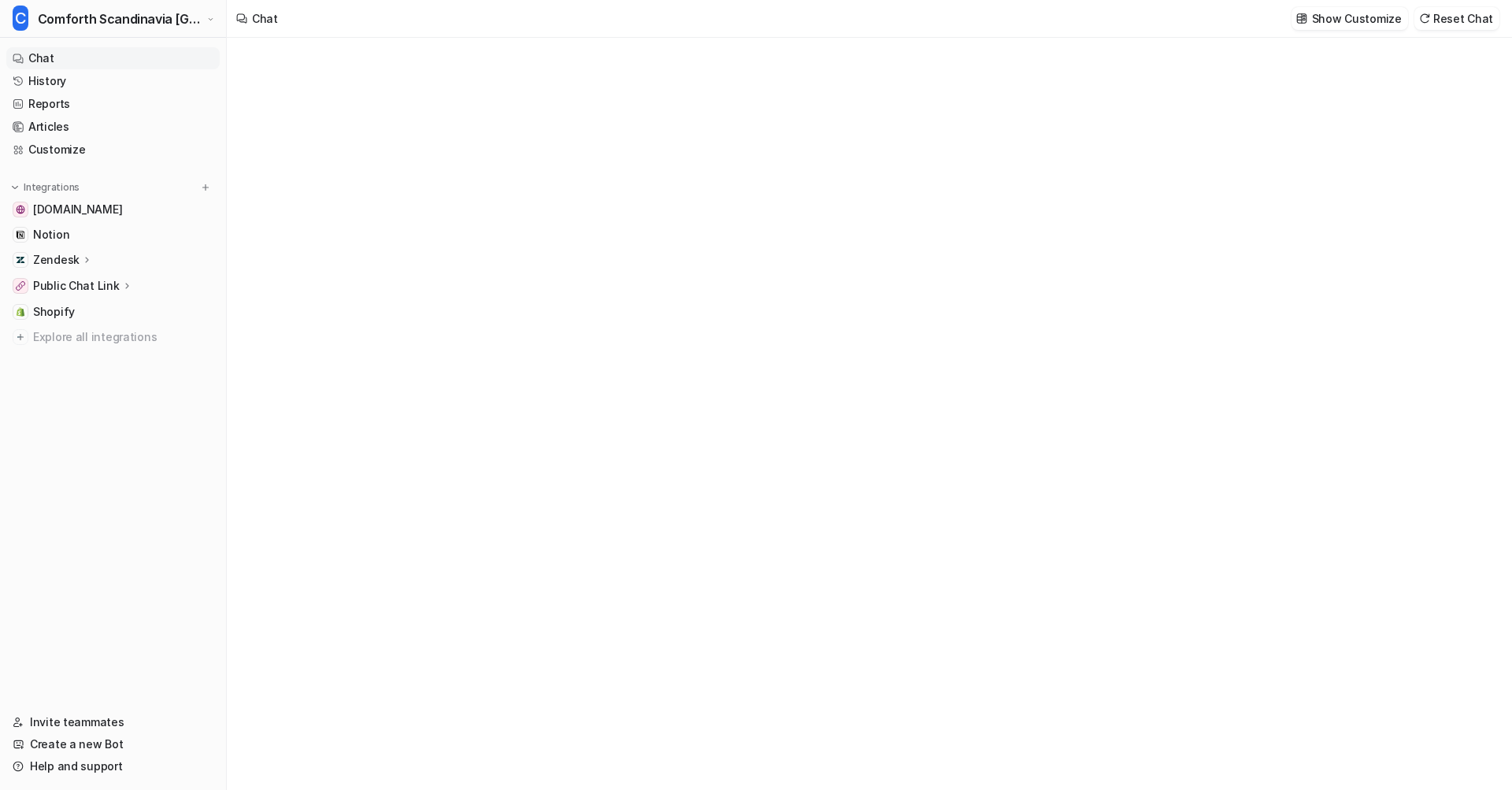 type on "**********" 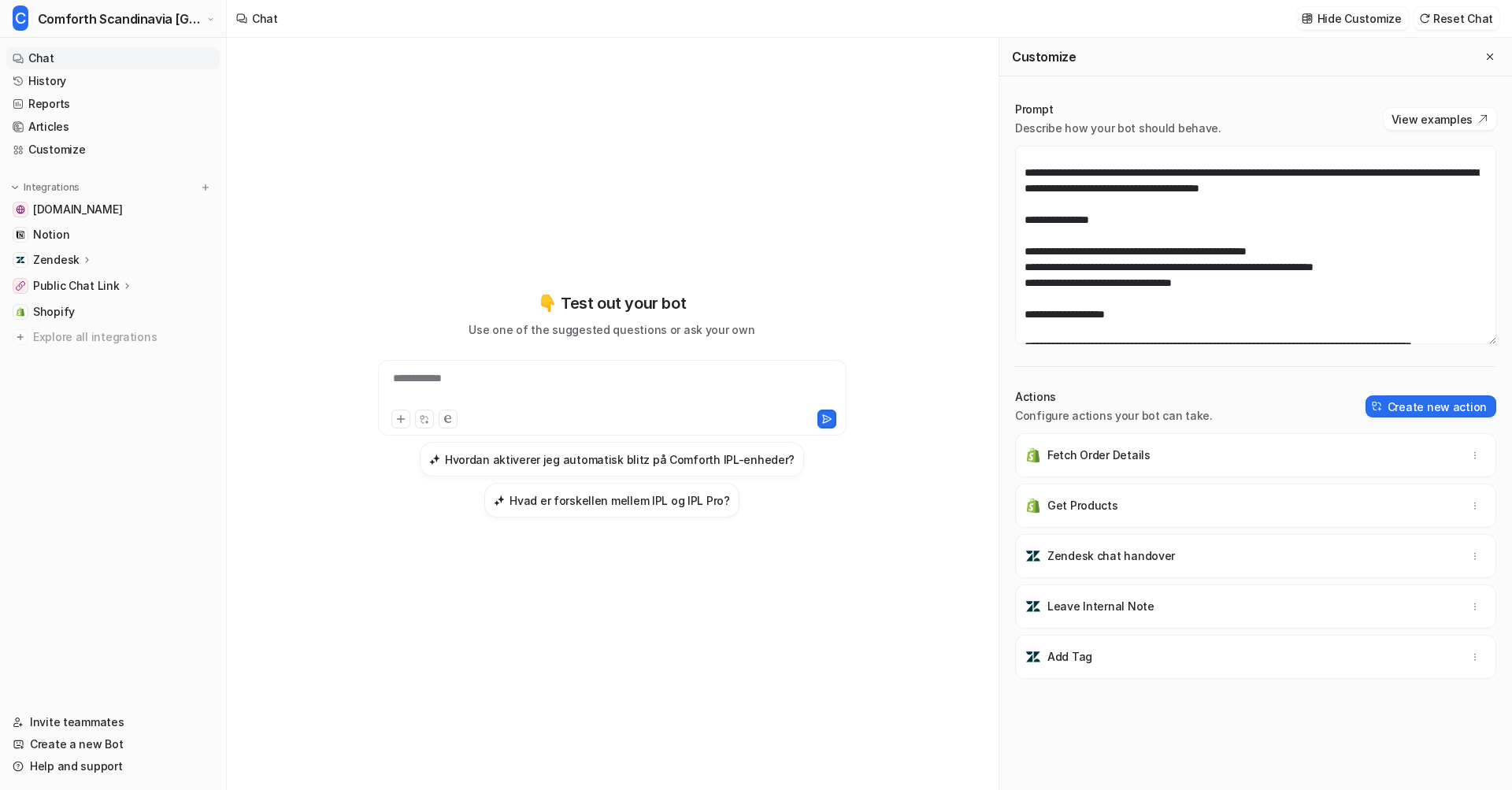 scroll, scrollTop: 84, scrollLeft: 0, axis: vertical 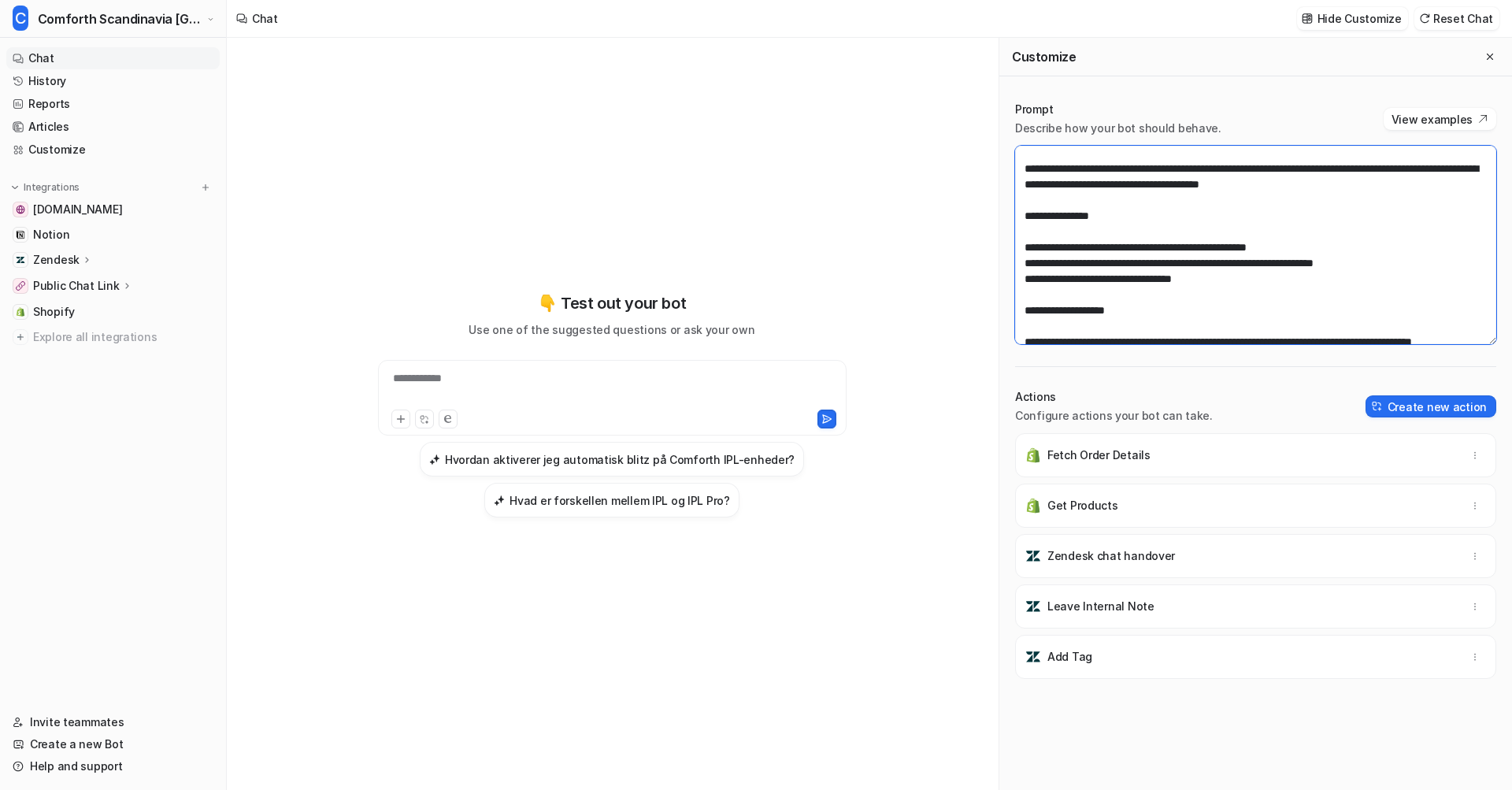 click at bounding box center (1255, 245) 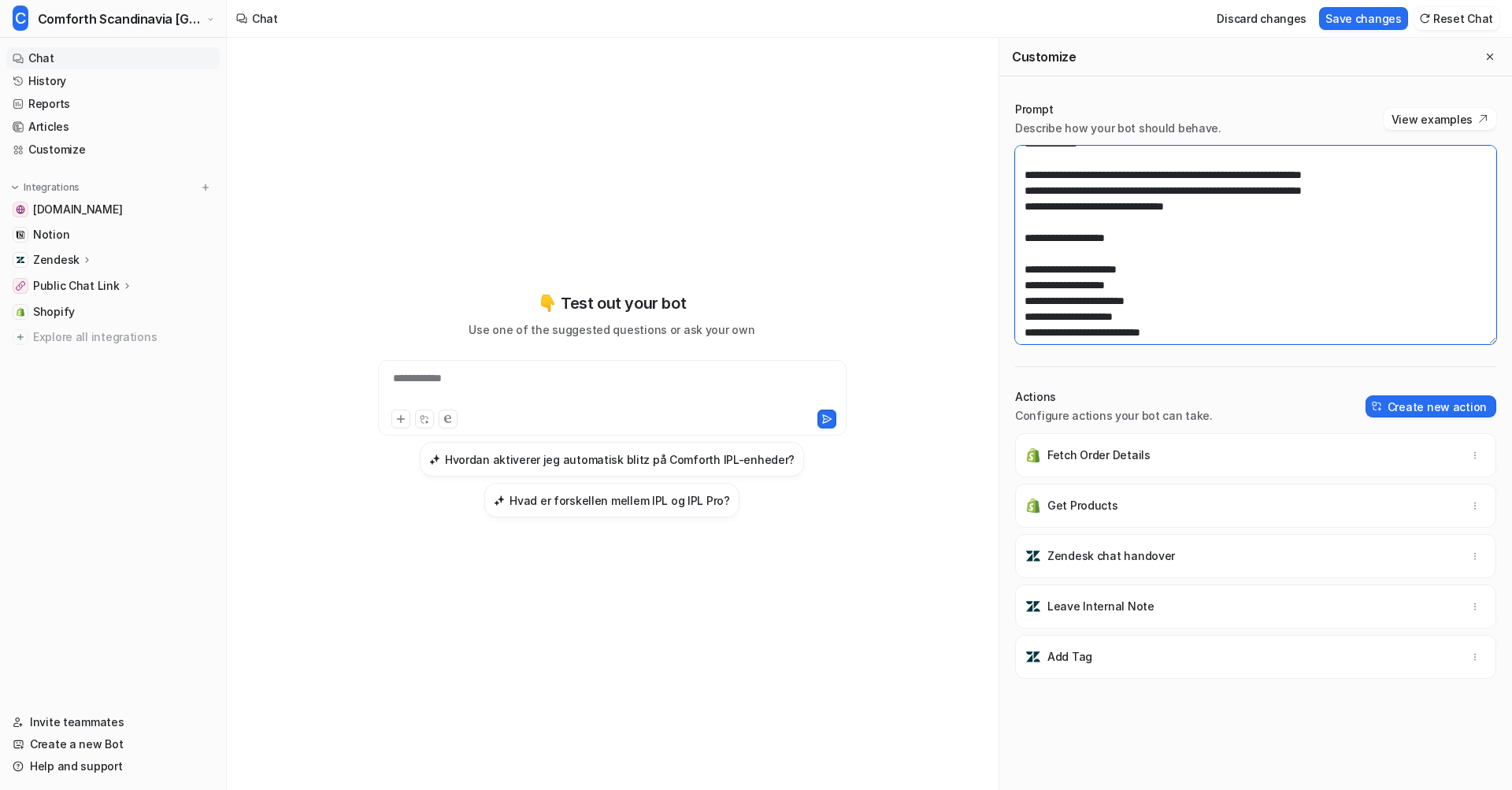 scroll, scrollTop: 1224, scrollLeft: 0, axis: vertical 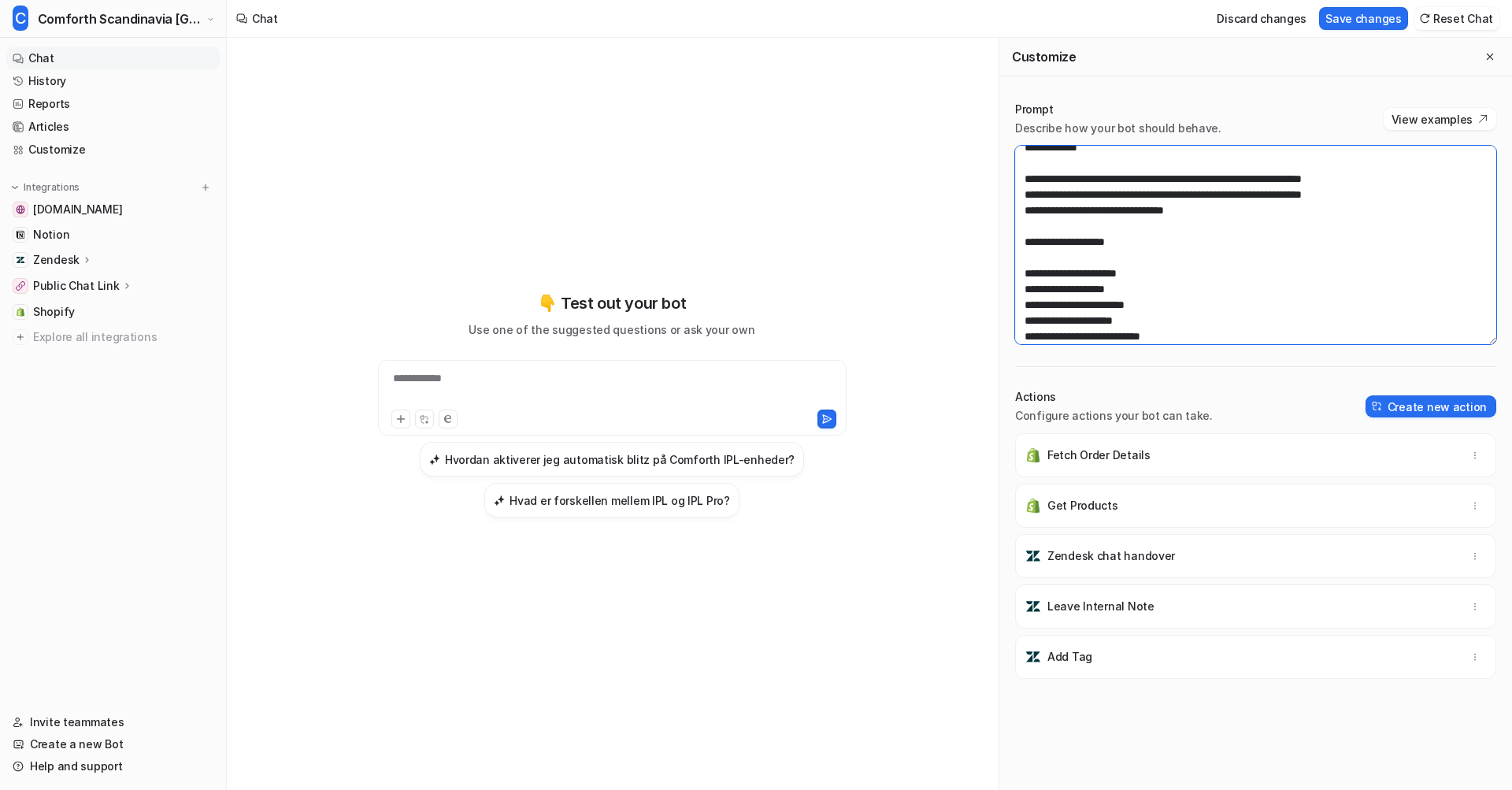 drag, startPoint x: 1021, startPoint y: 258, endPoint x: 1366, endPoint y: 257, distance: 345.00145 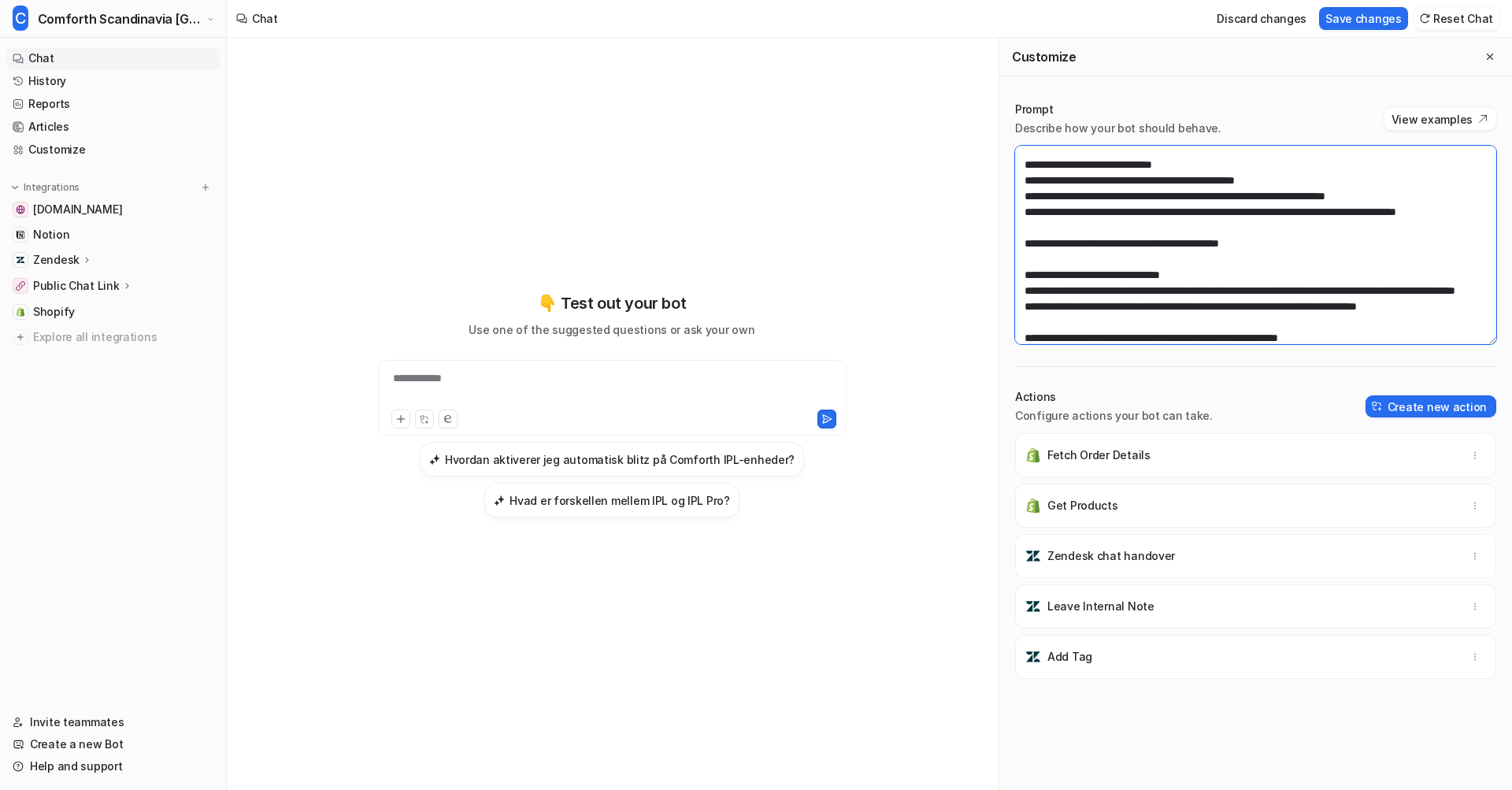 scroll, scrollTop: 796, scrollLeft: 0, axis: vertical 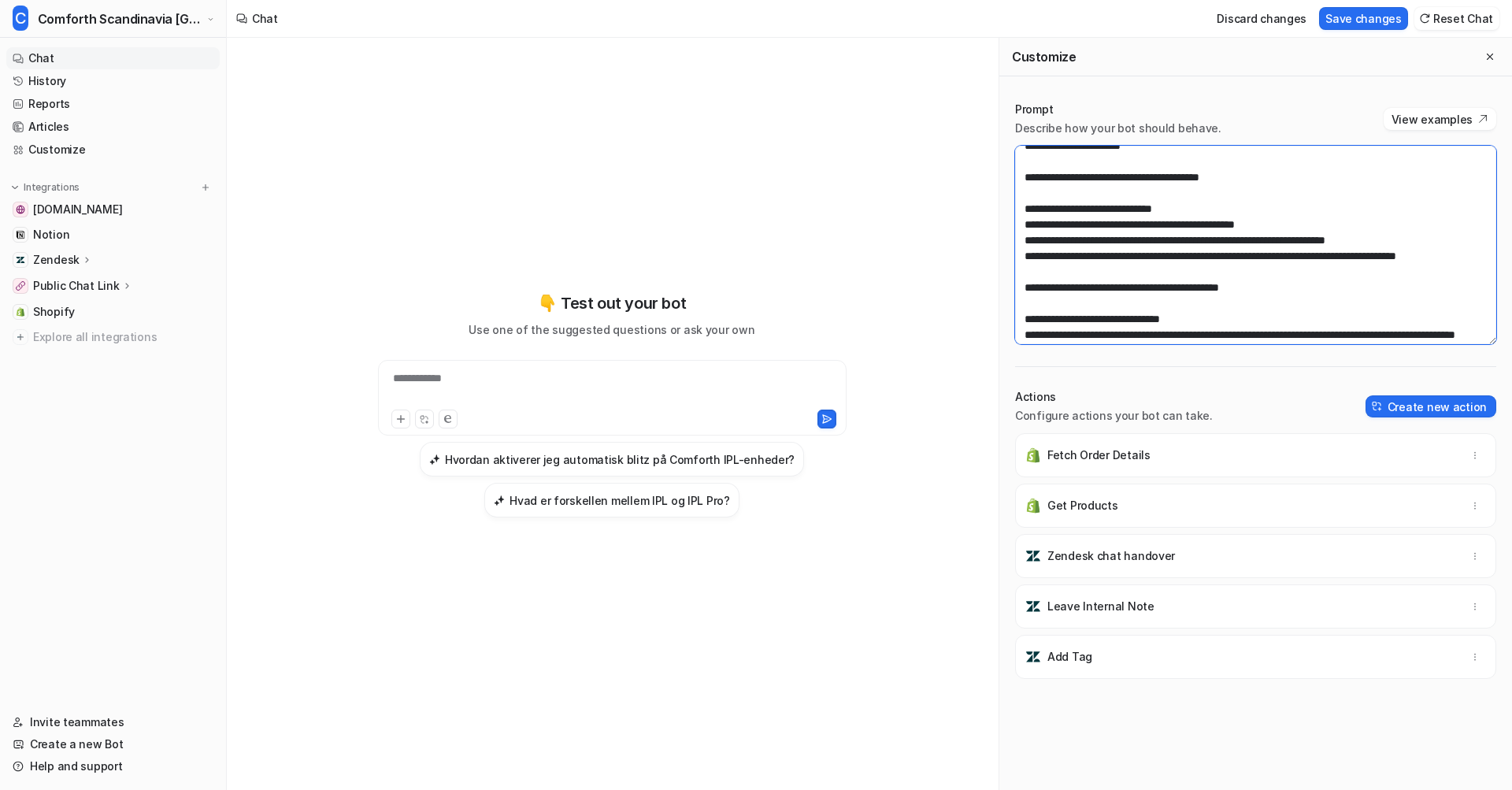 click at bounding box center [1255, 245] 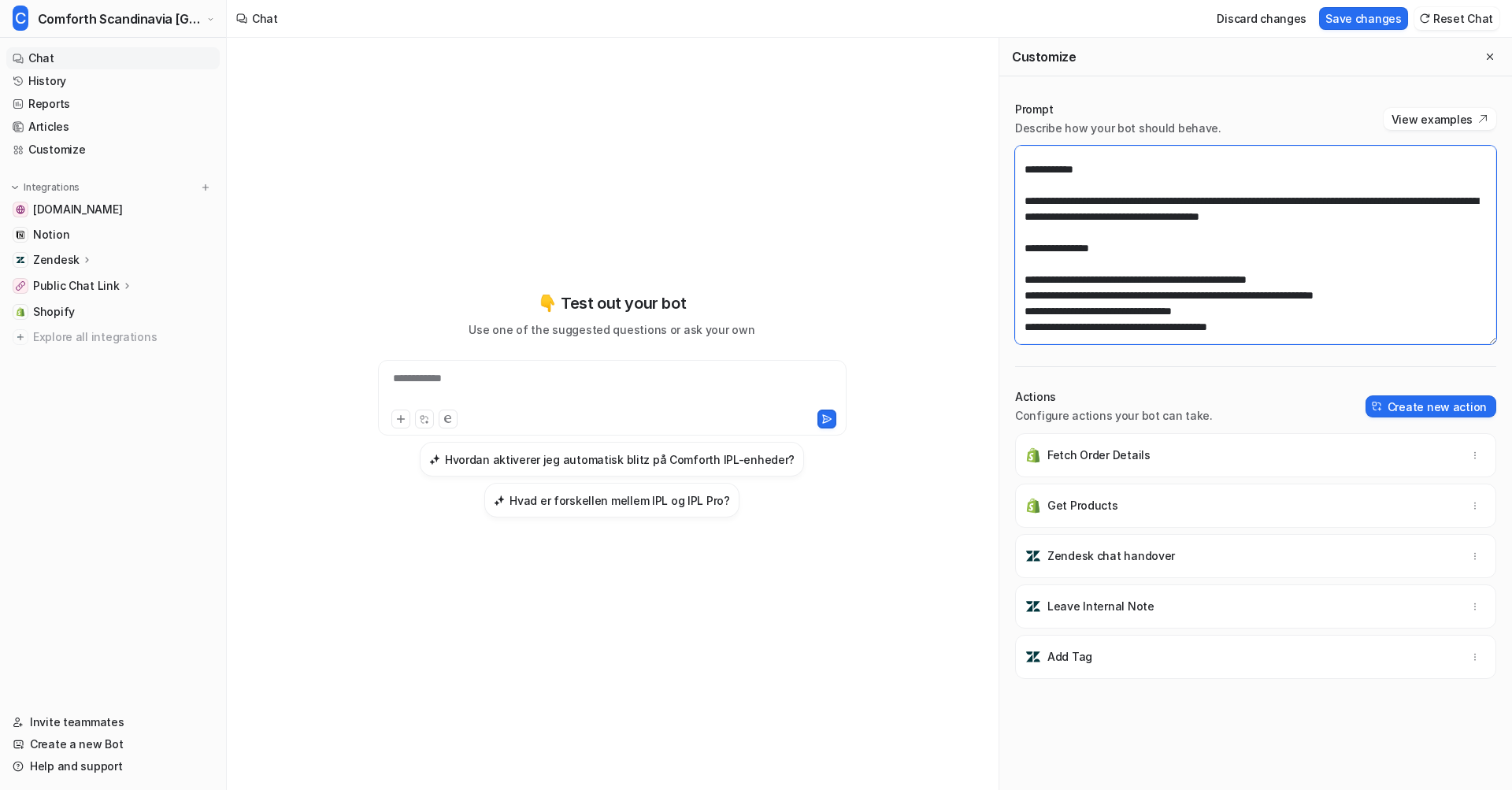 scroll, scrollTop: 95, scrollLeft: 0, axis: vertical 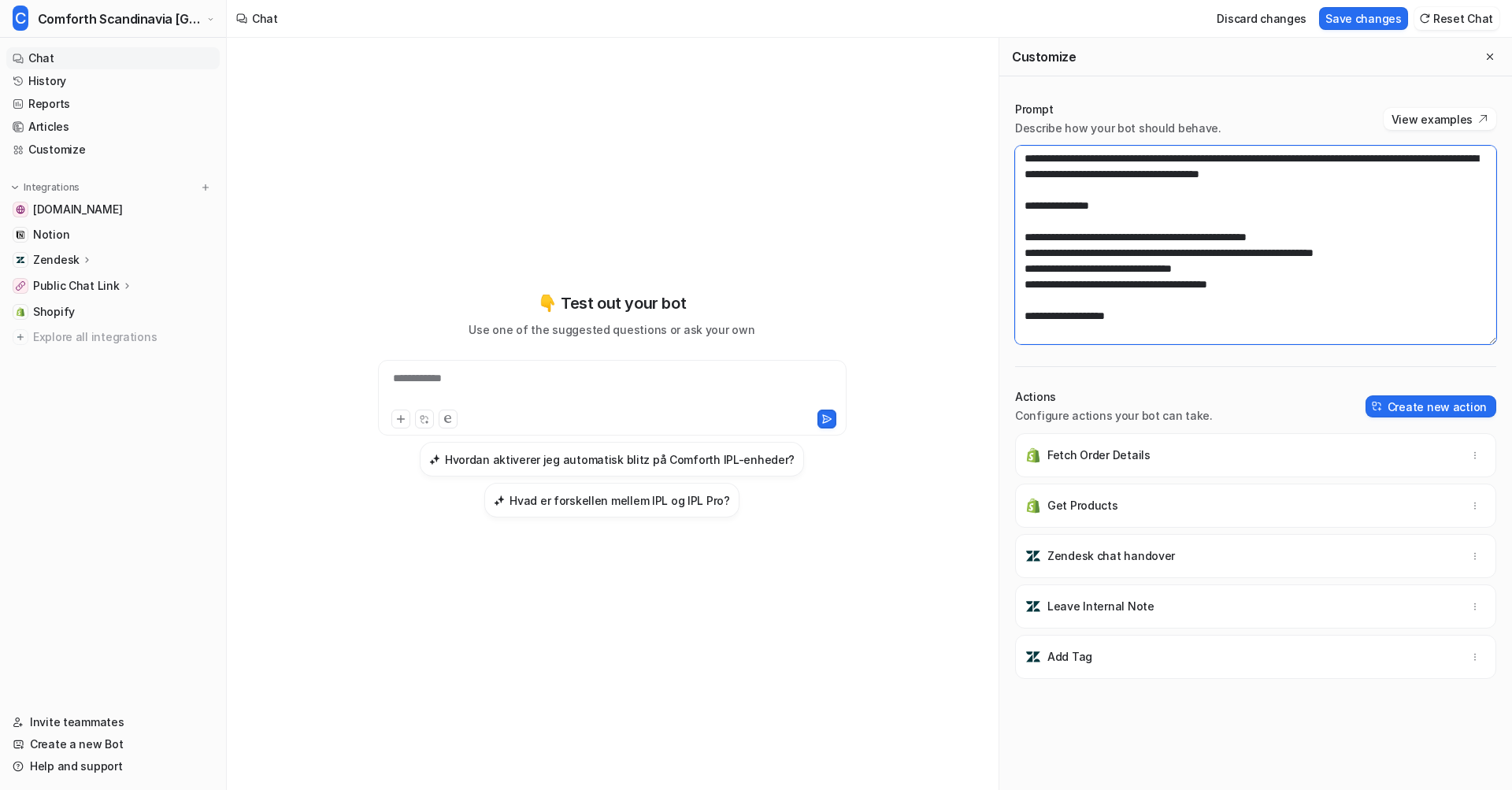 click at bounding box center [1255, 245] 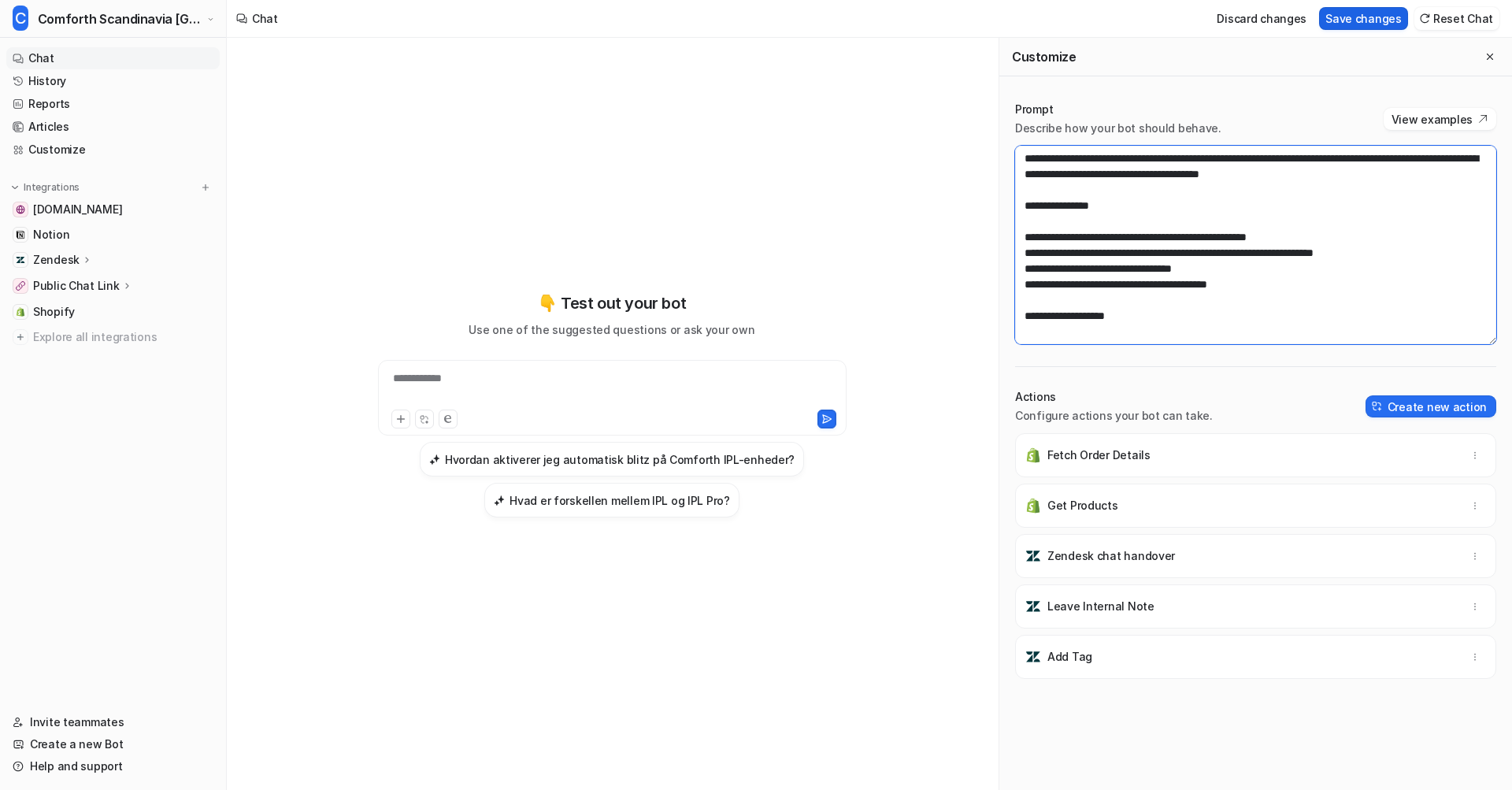 type on "**********" 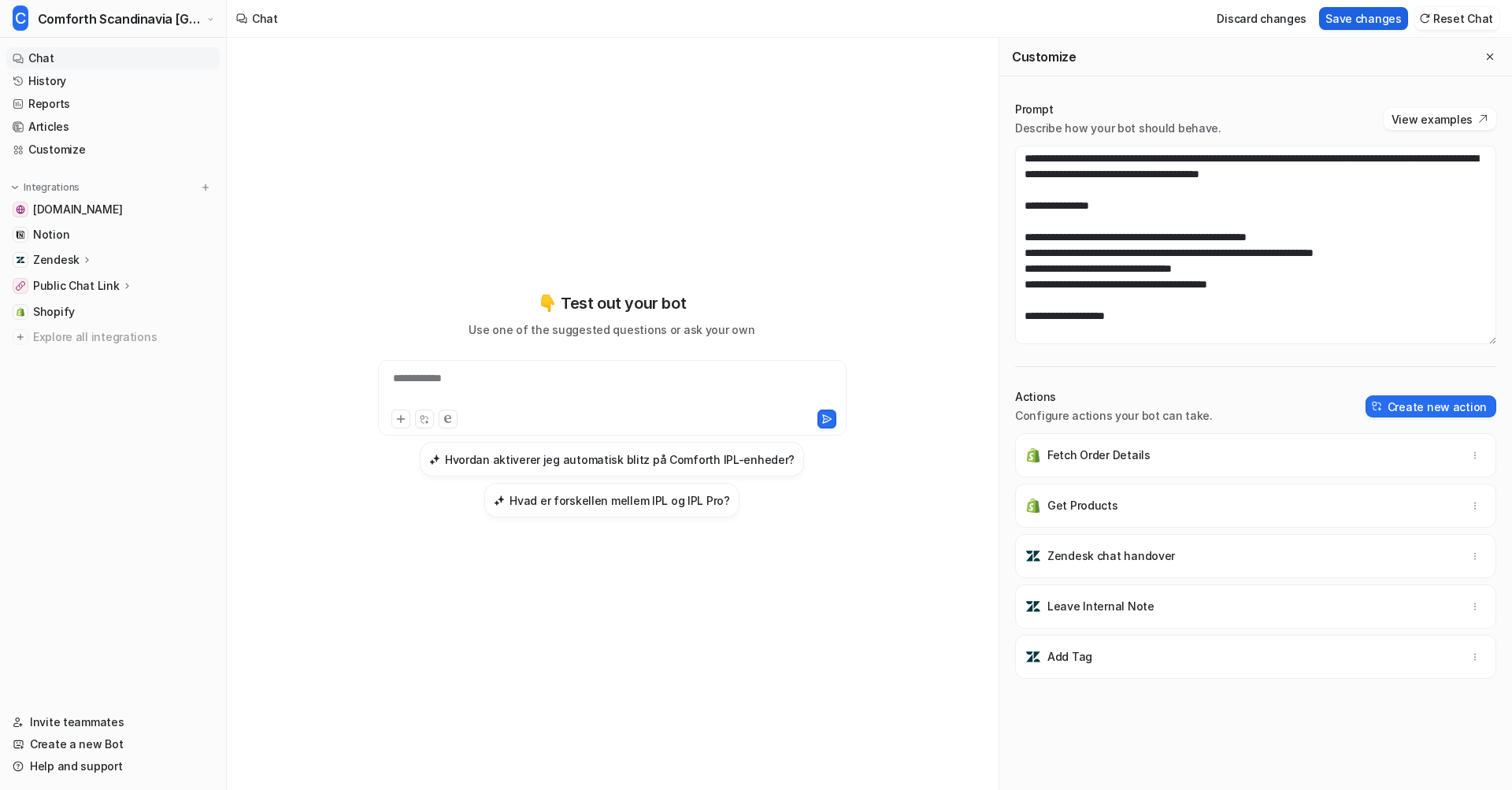 click on "Save changes" at bounding box center [1363, 18] 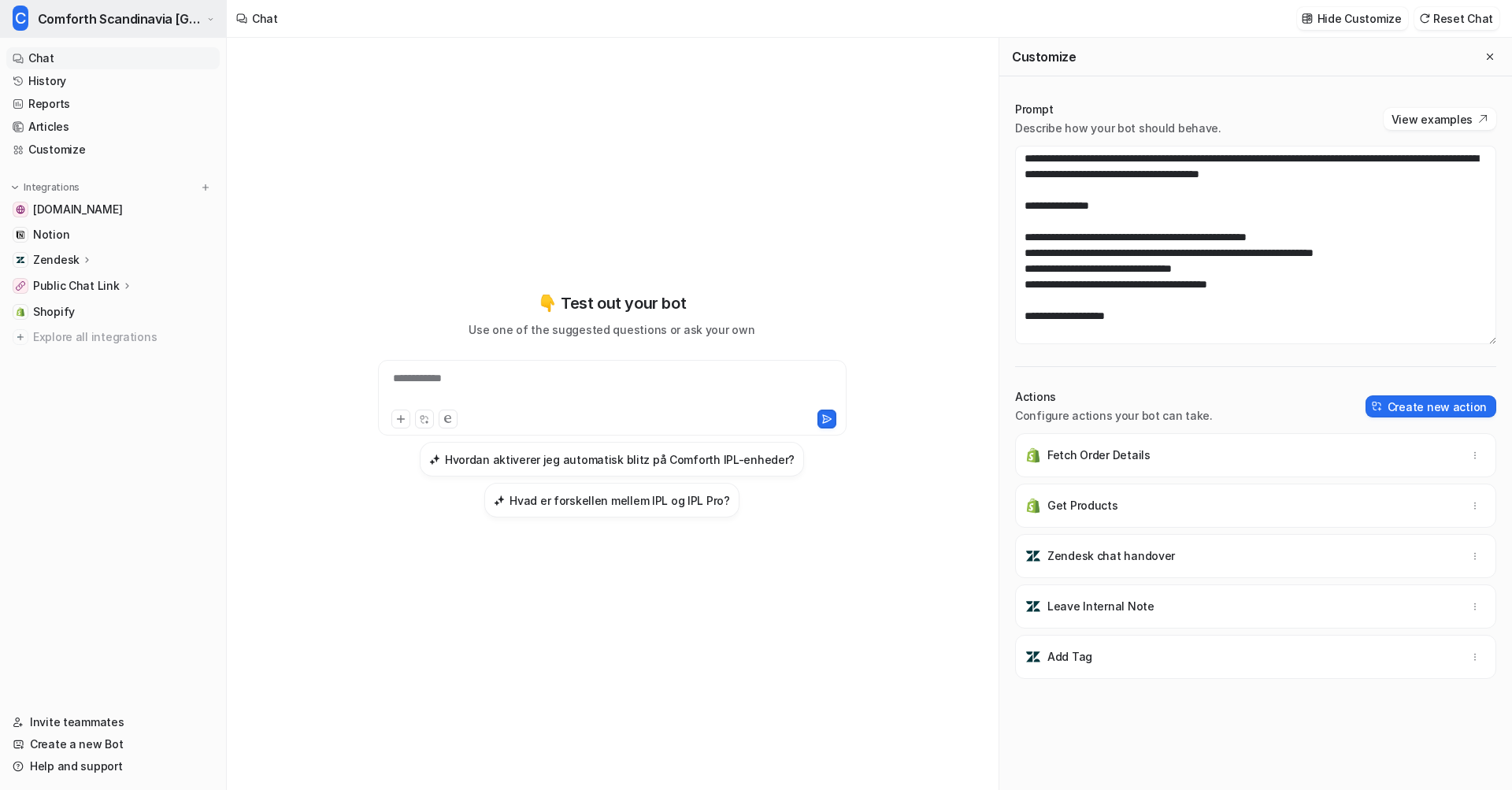 click on "Comforth Scandinavia [GEOGRAPHIC_DATA]" at bounding box center (120, 19) 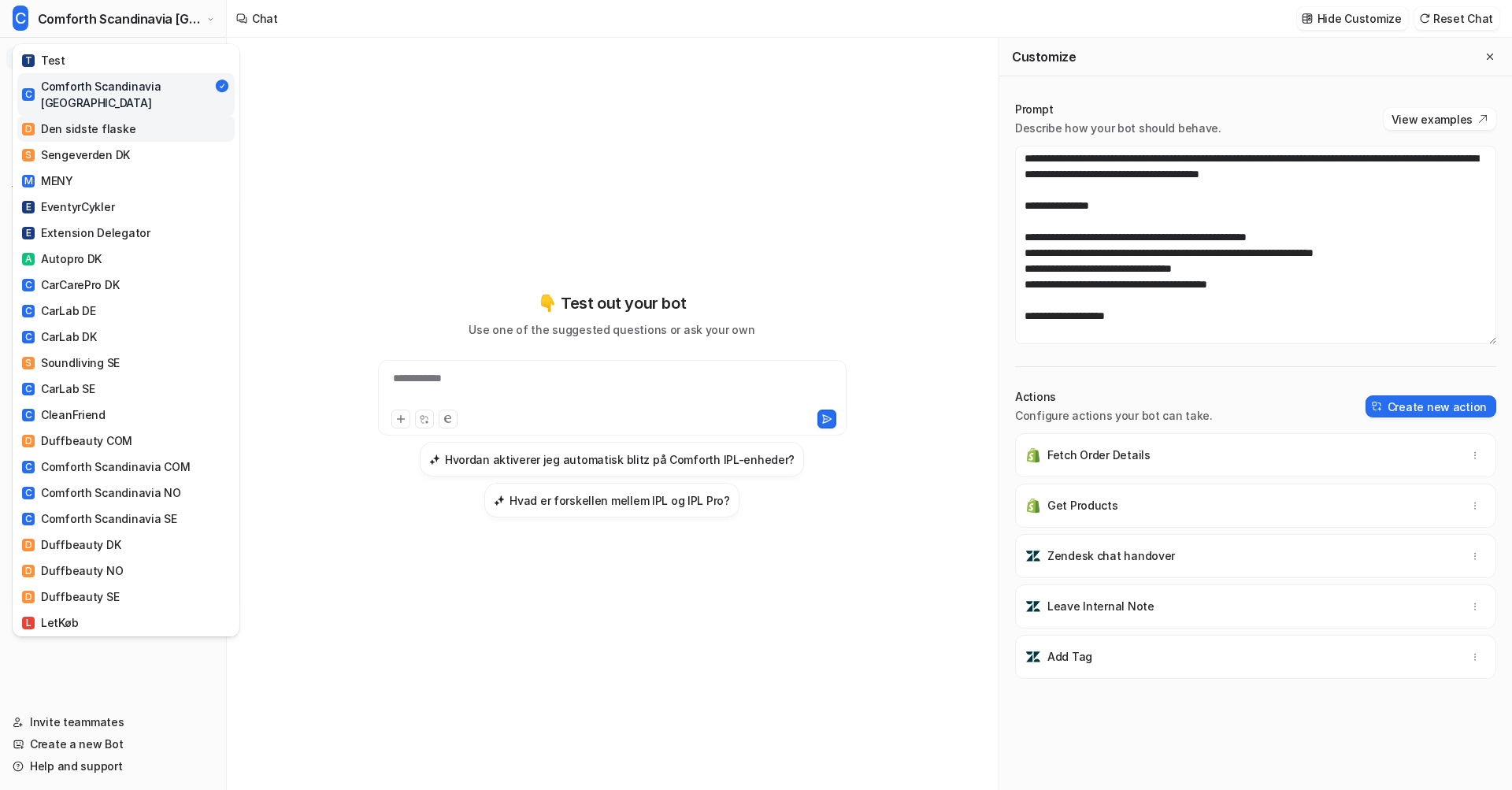 click on "D   Den sidste flaske" at bounding box center (79, 128) 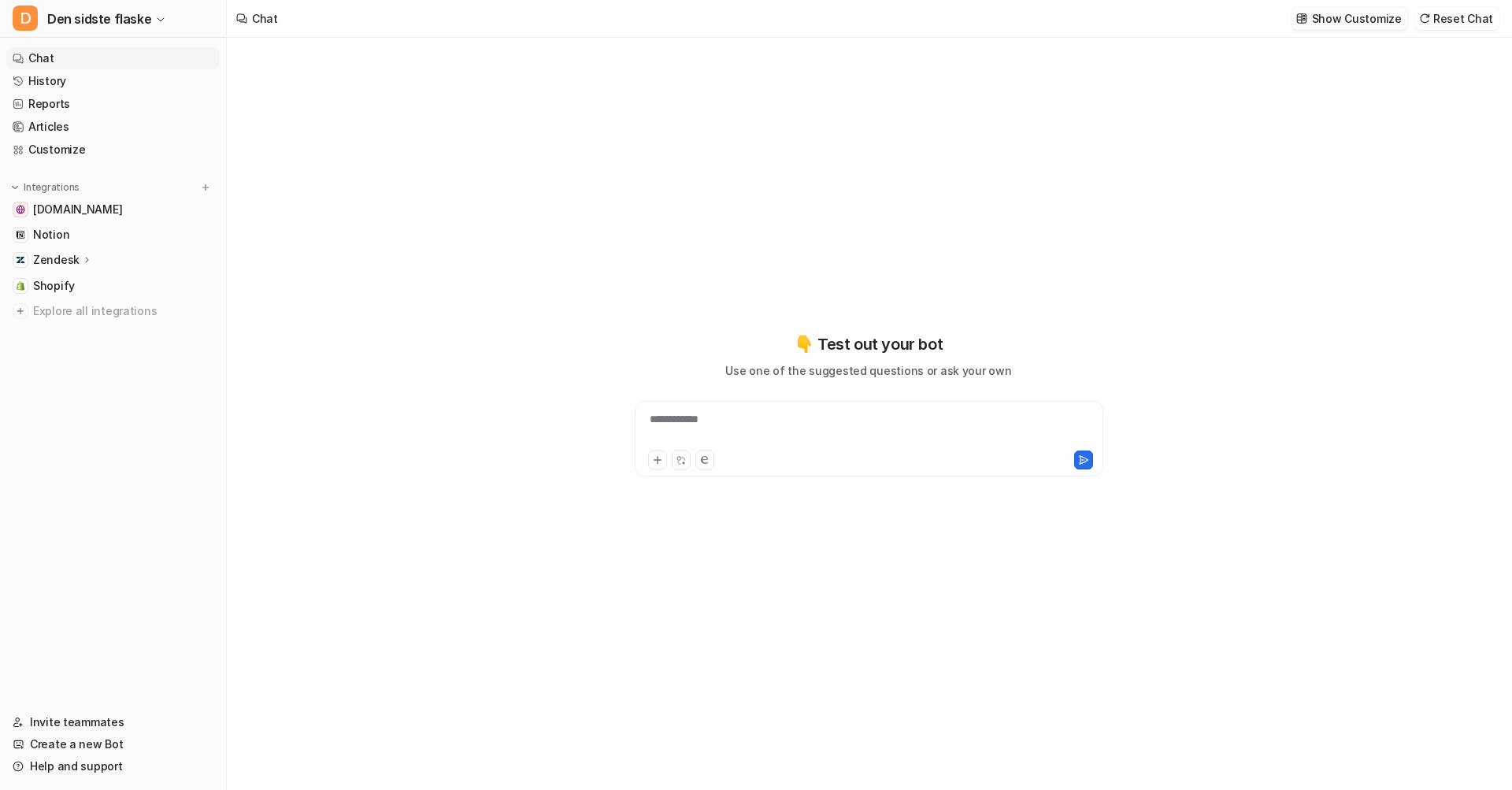 click on "Show Customize" at bounding box center (1357, 18) 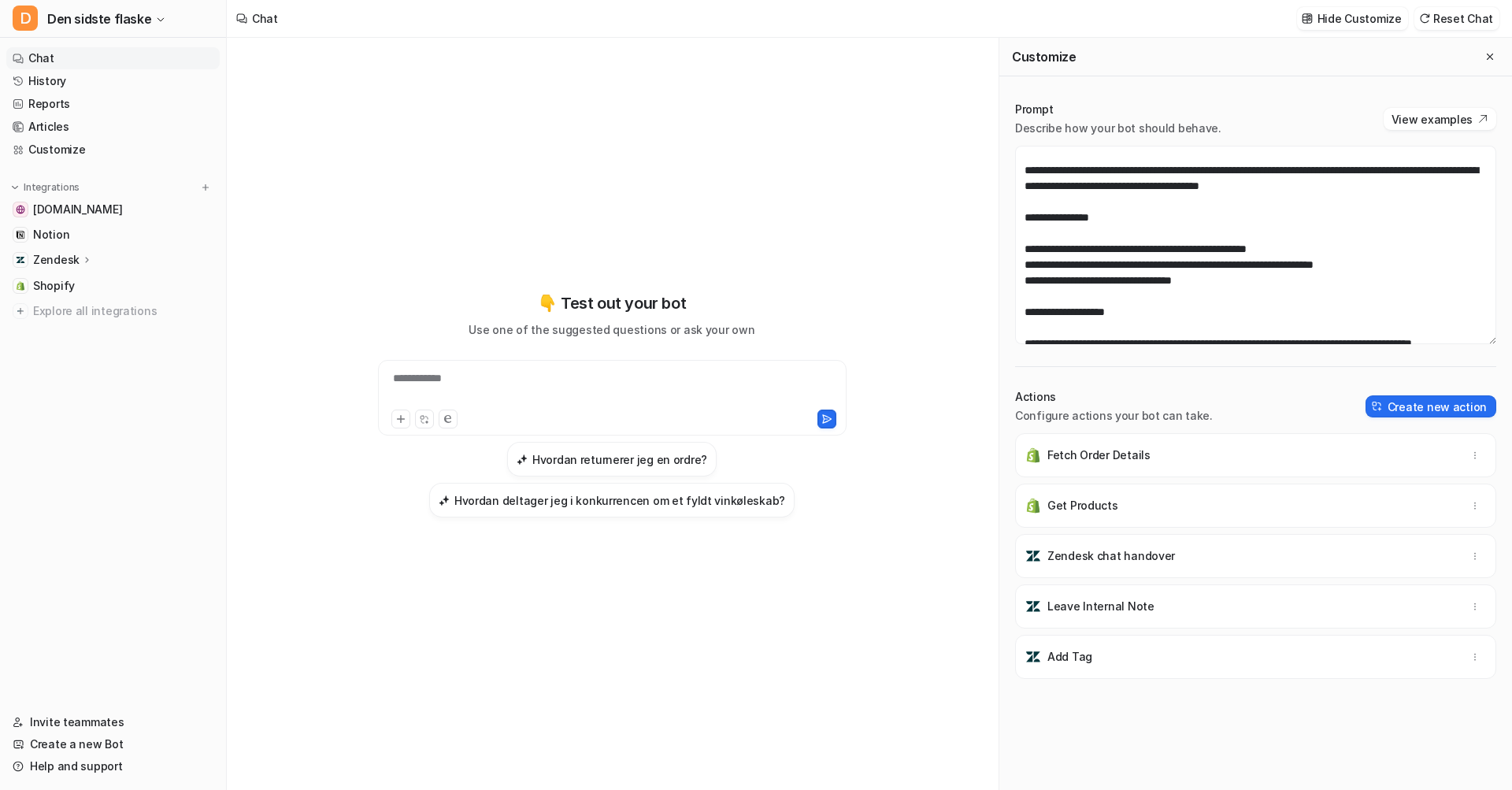 scroll, scrollTop: 103, scrollLeft: 0, axis: vertical 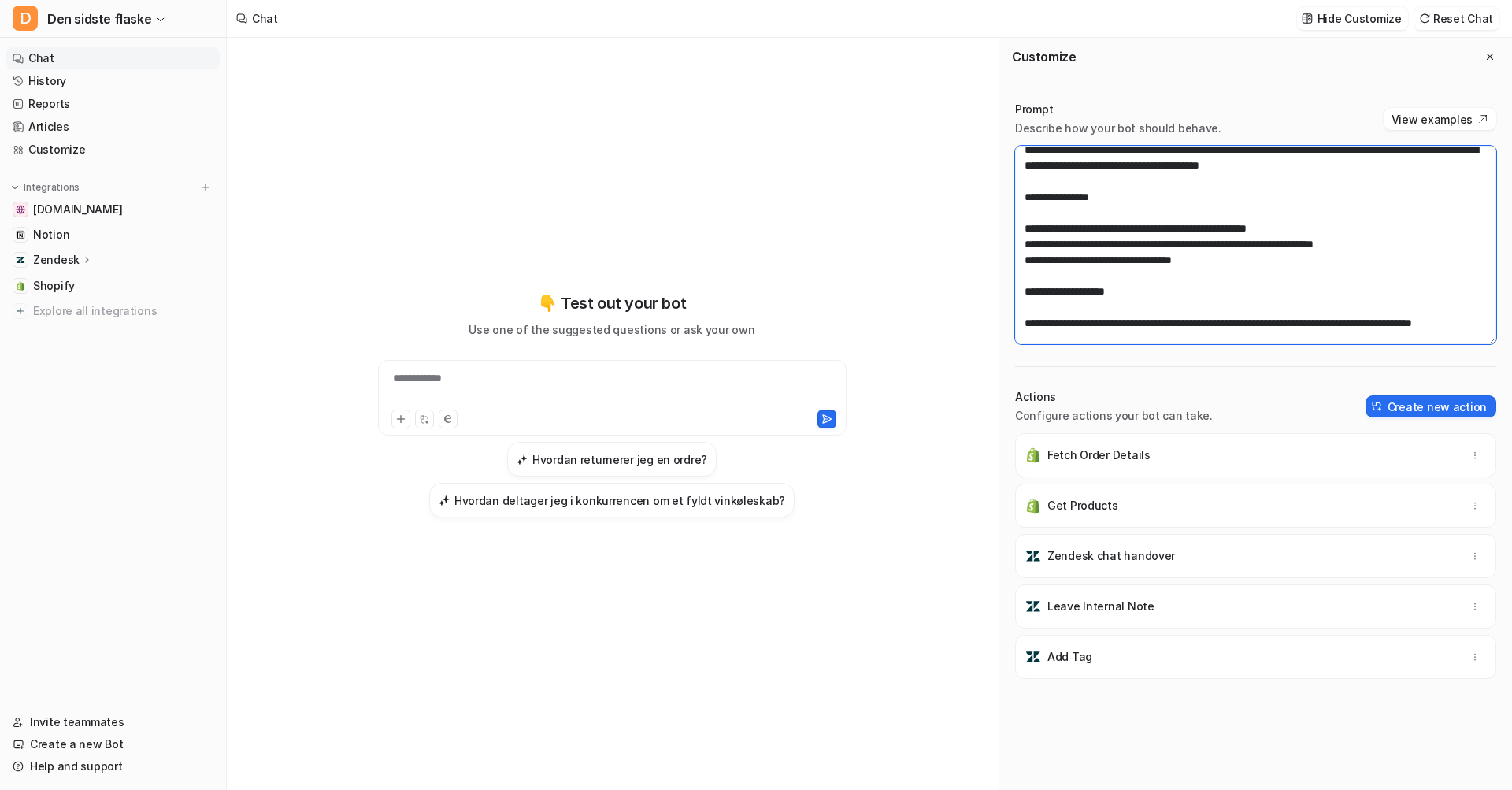 click at bounding box center (1255, 245) 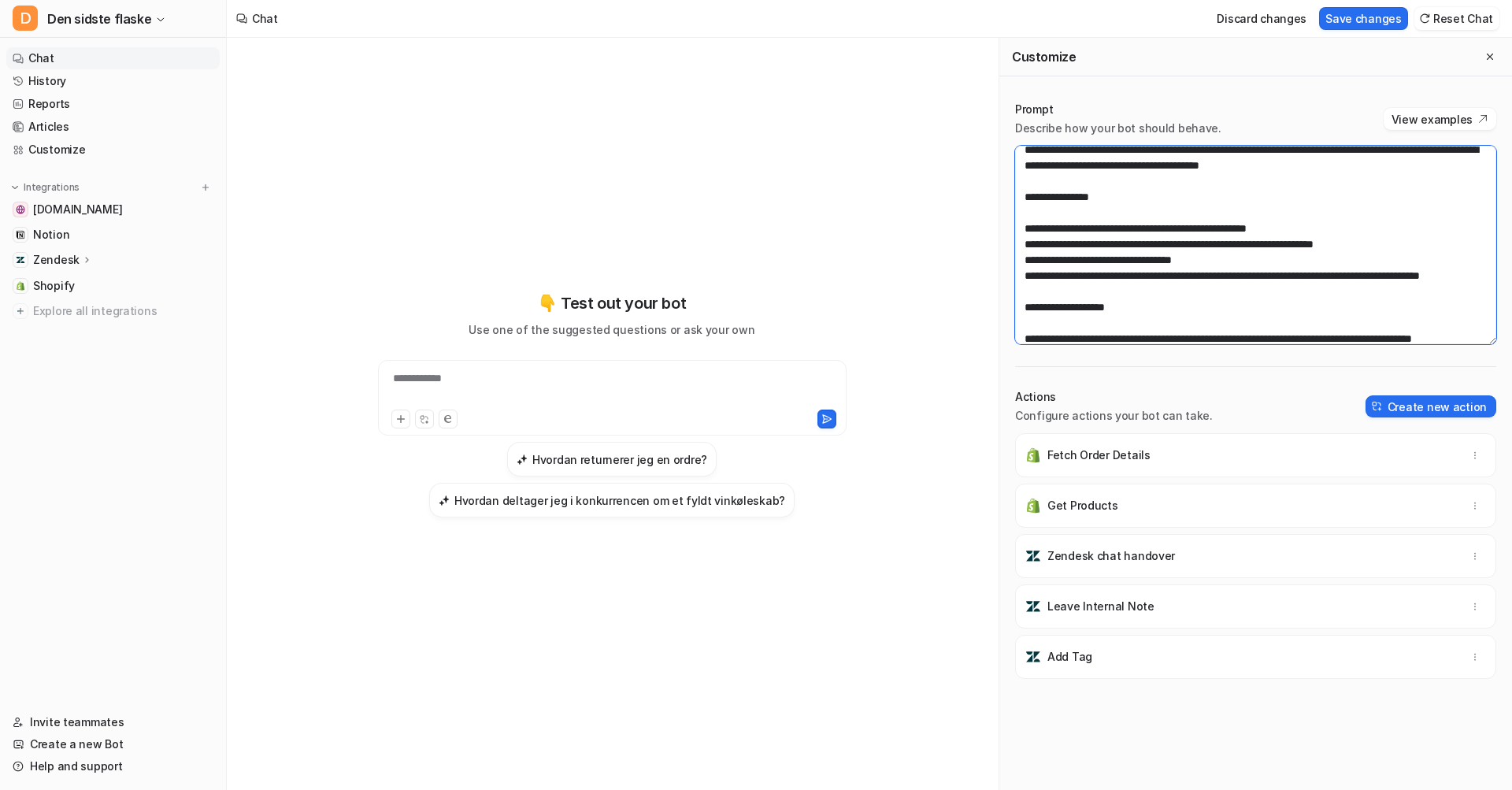 click at bounding box center [1255, 245] 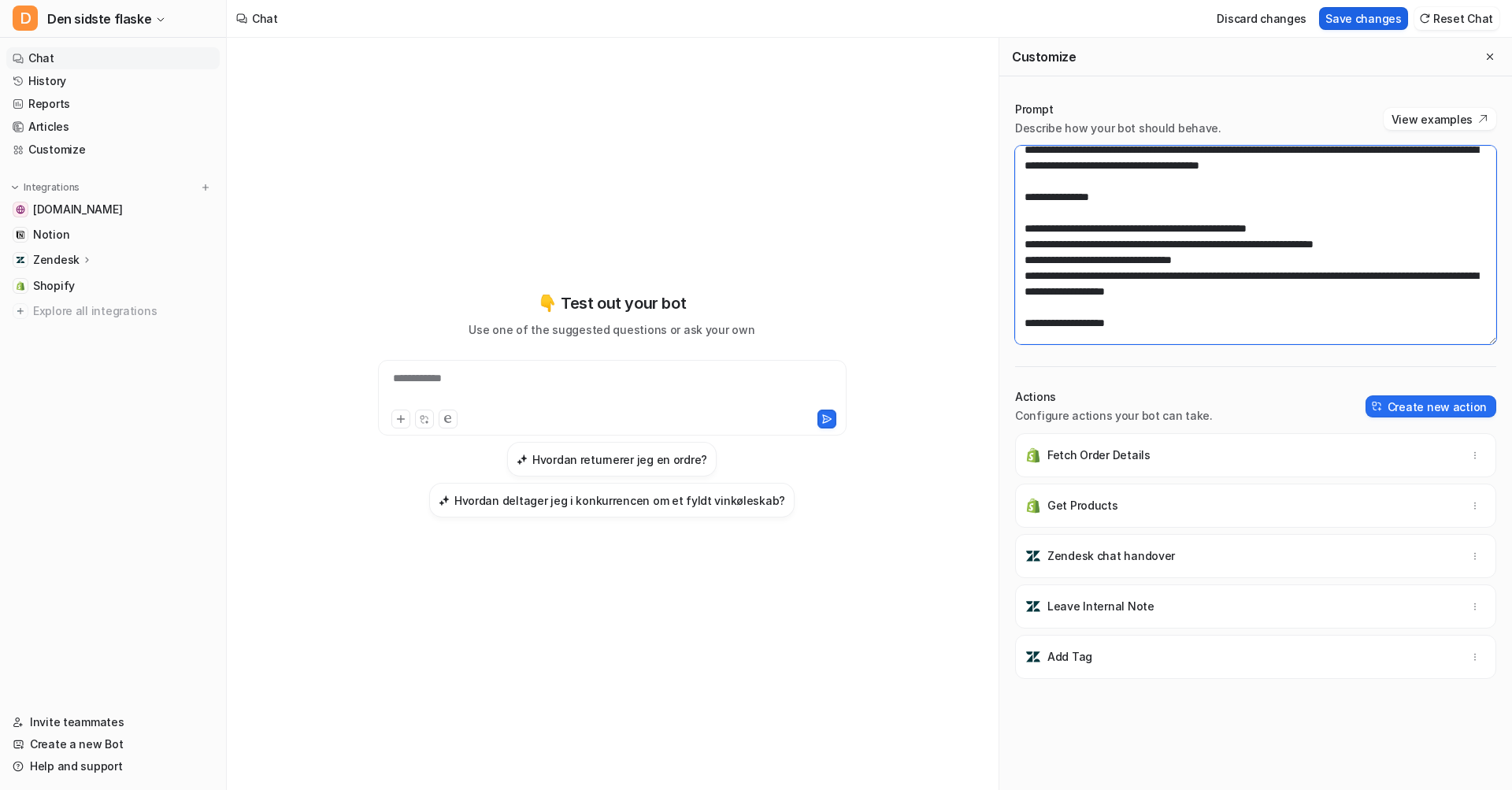 type on "**********" 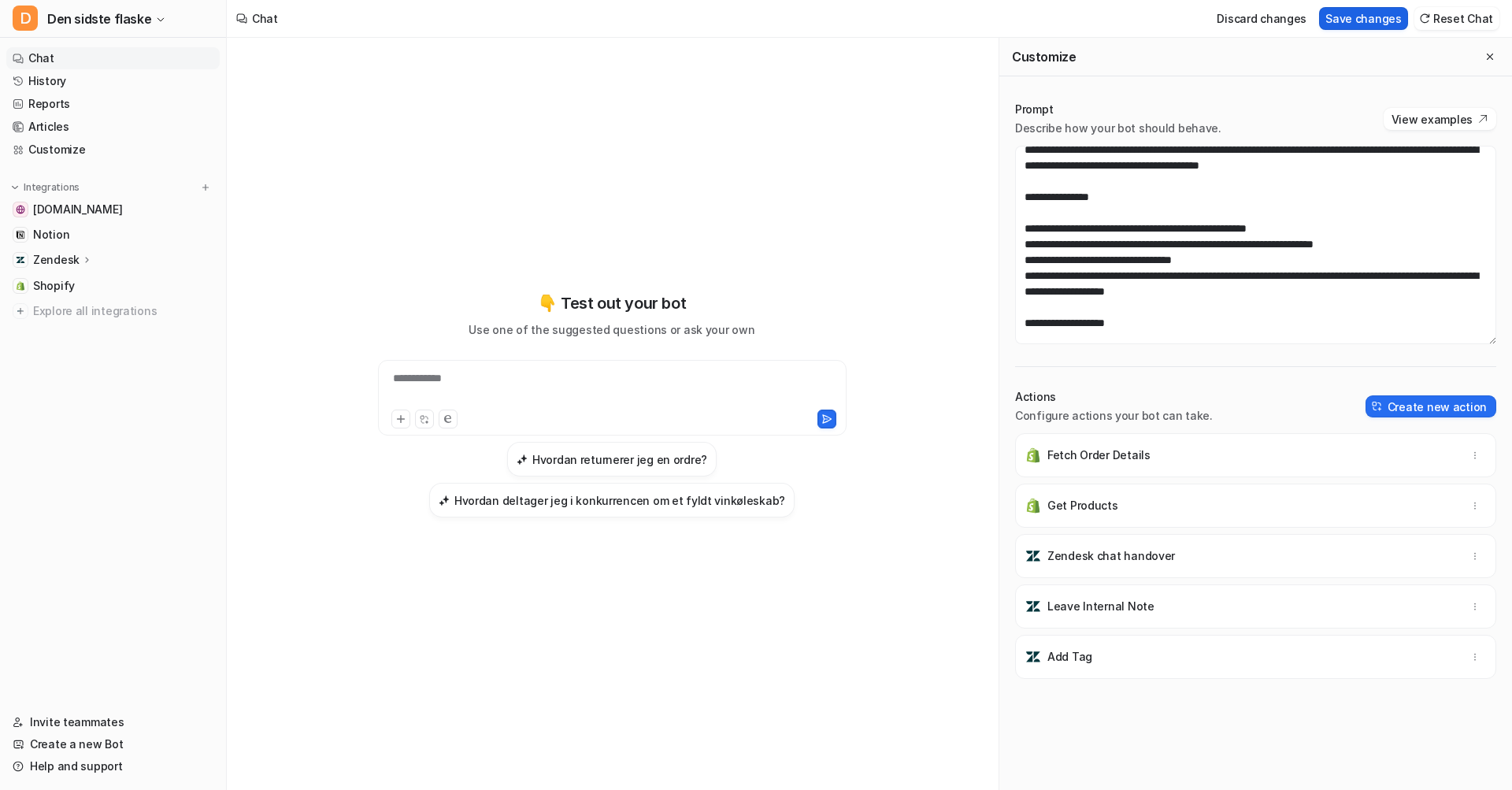 click on "Save changes" at bounding box center (1363, 18) 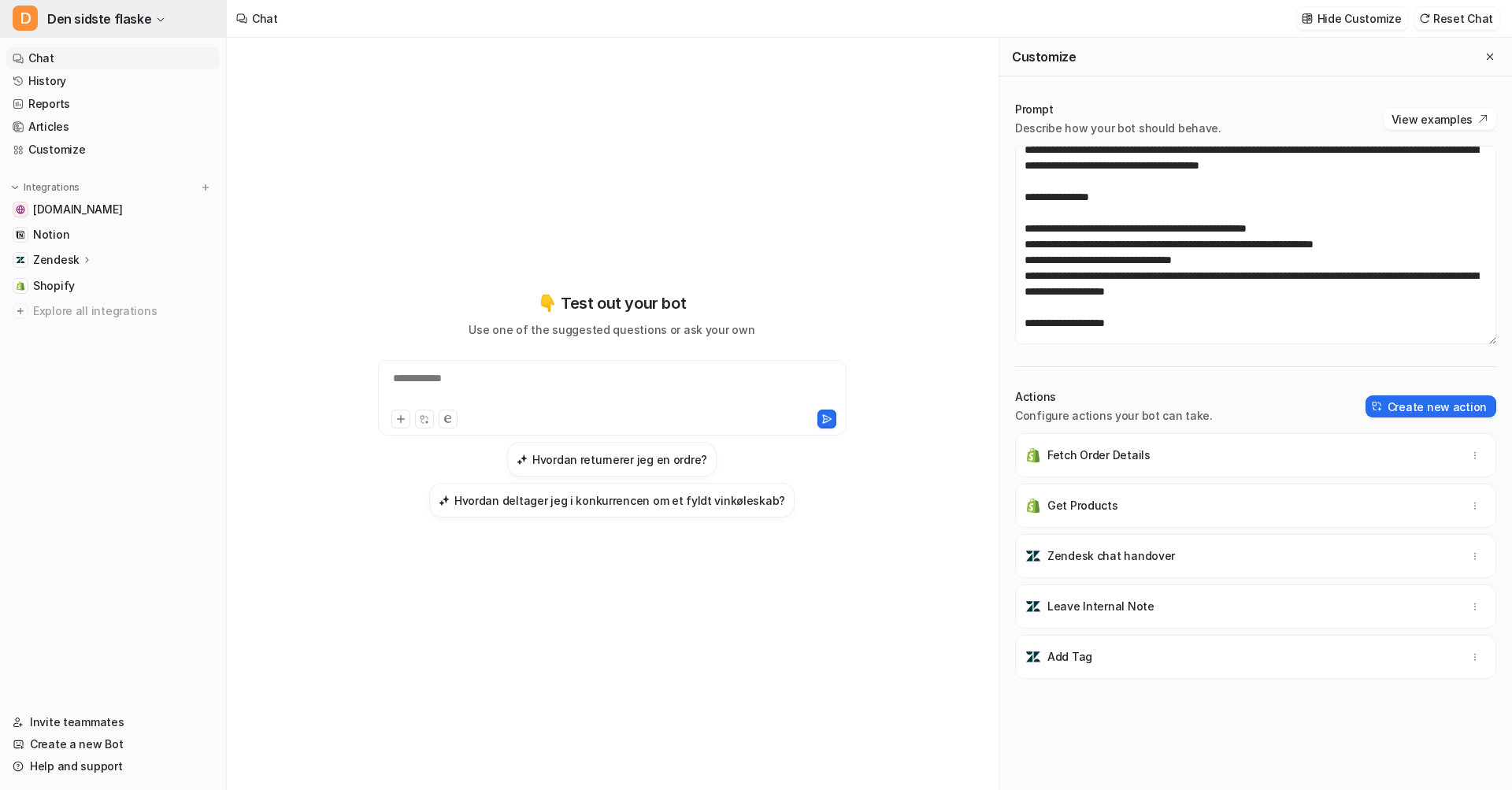 click on "Den sidste flaske" at bounding box center (99, 19) 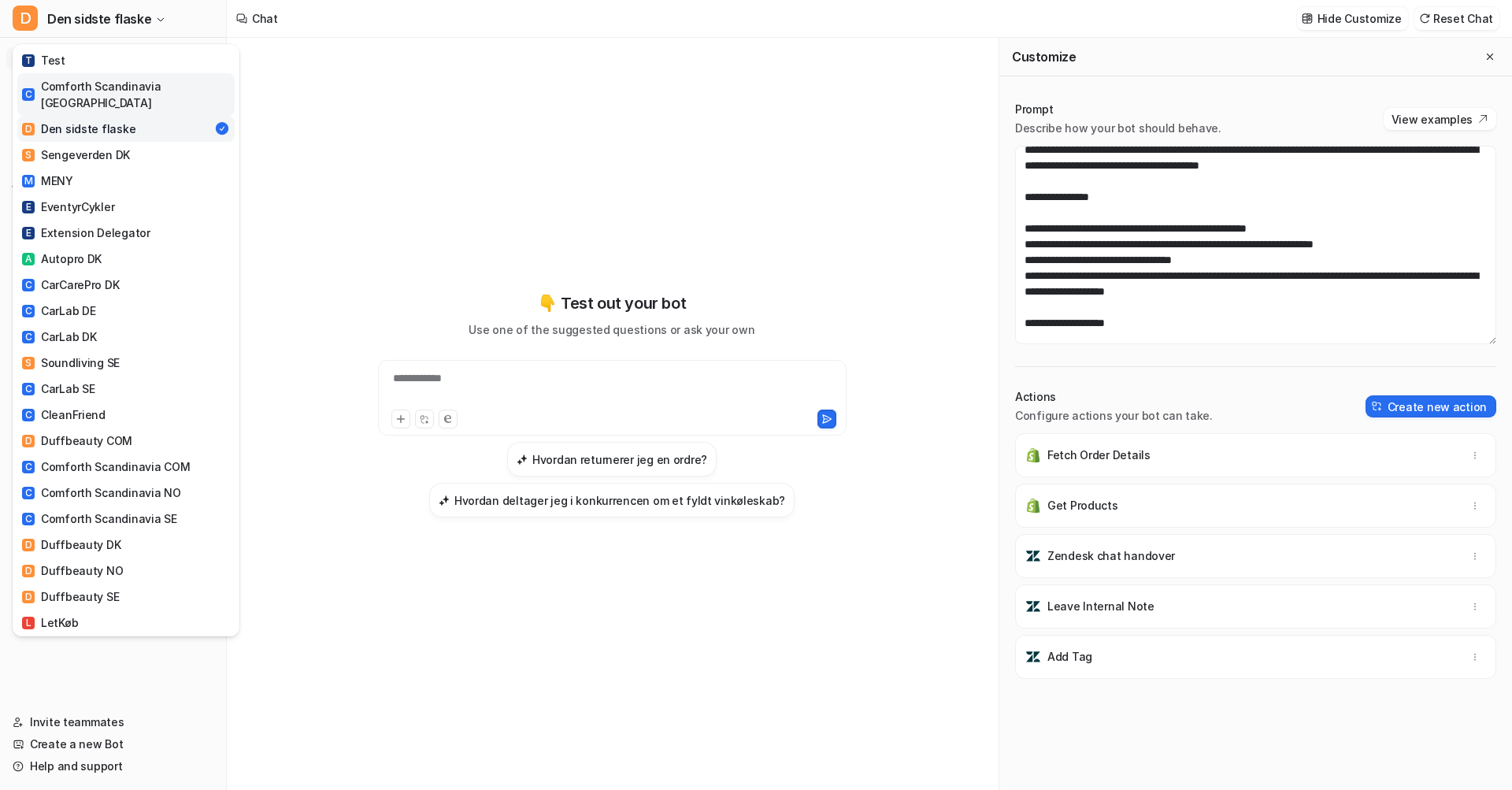 click on "C   Comforth Scandinavia [GEOGRAPHIC_DATA]" at bounding box center [126, 95] 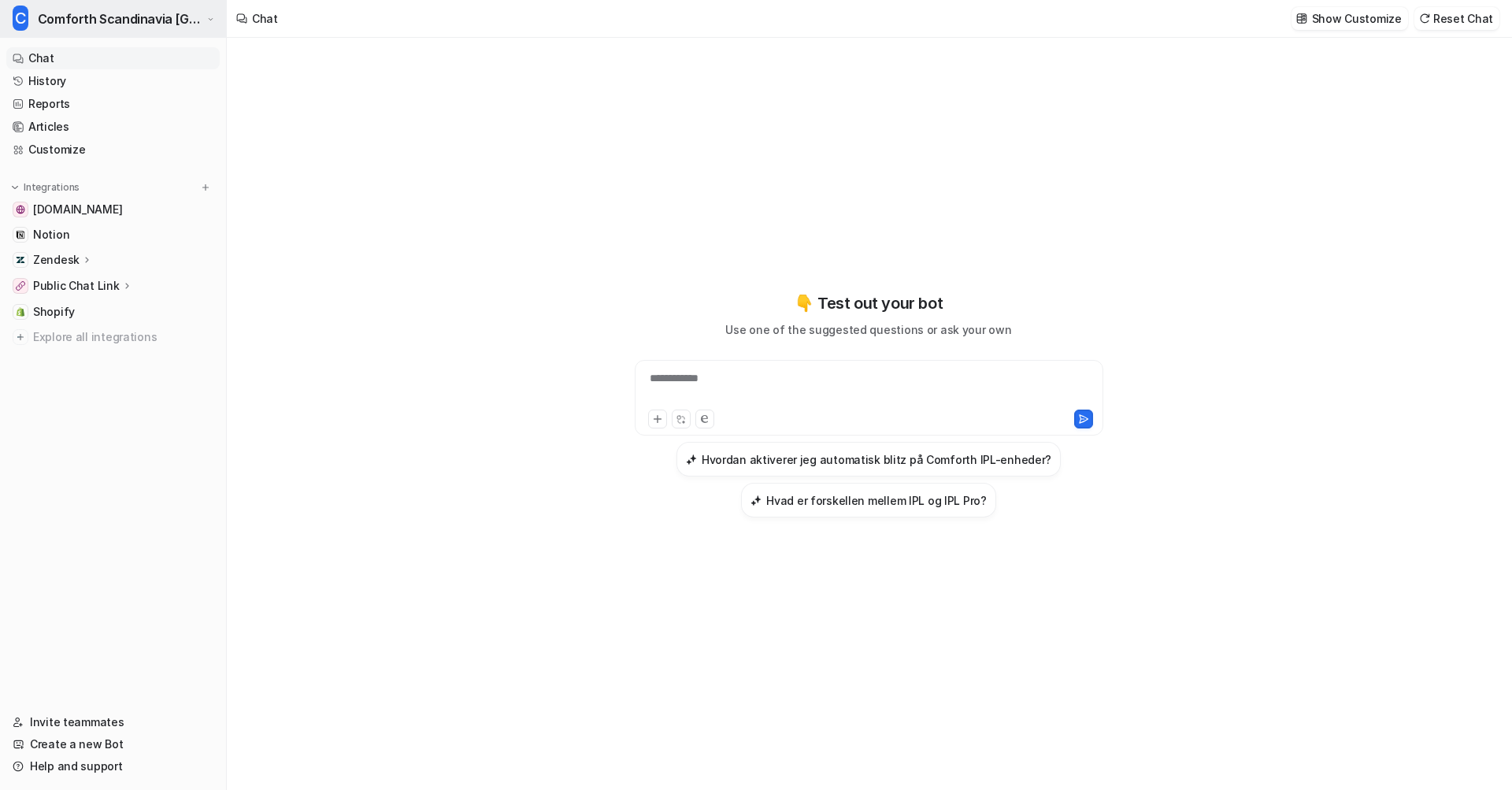 click on "Comforth Scandinavia [GEOGRAPHIC_DATA]" at bounding box center (120, 19) 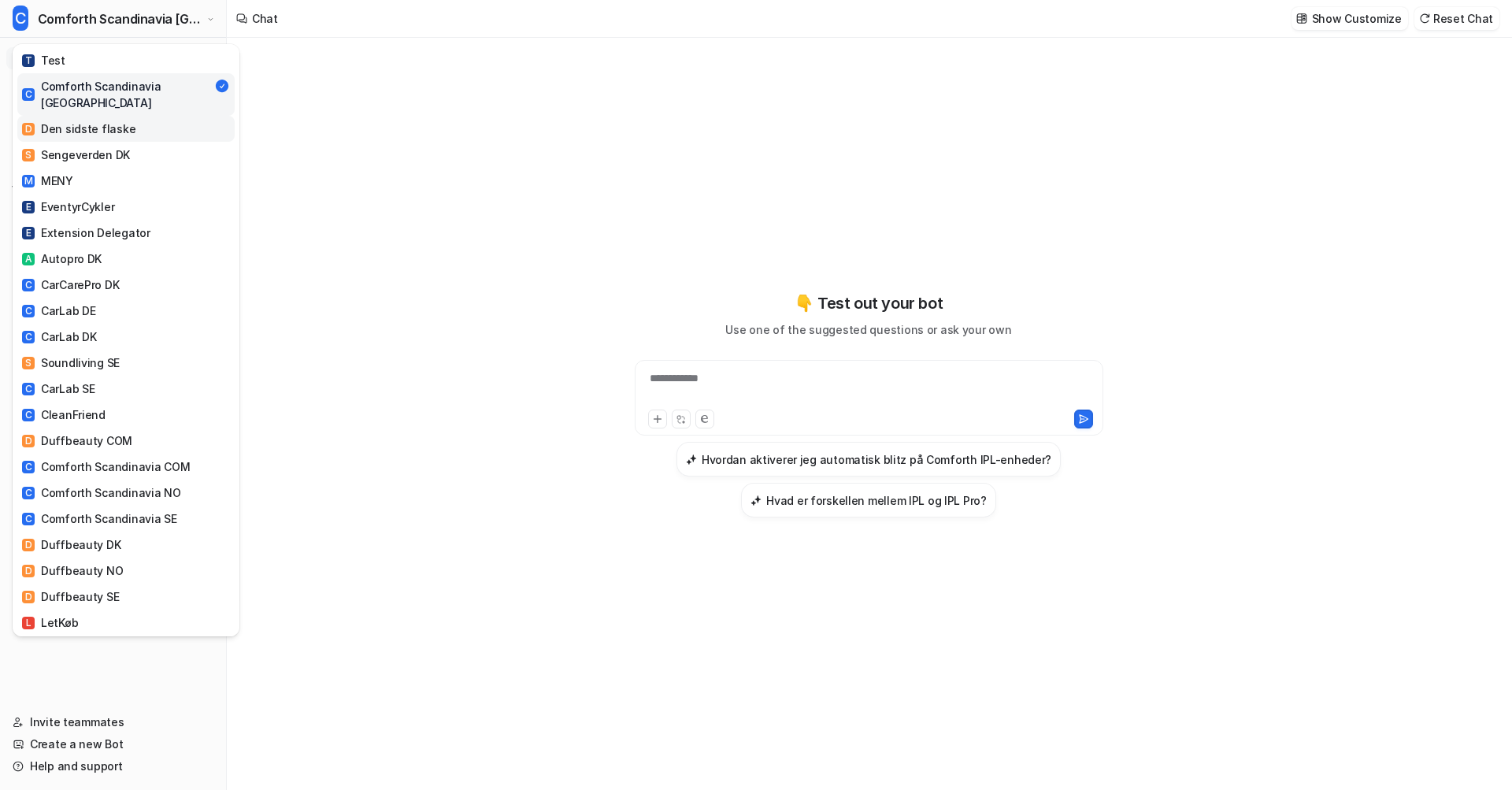 click on "D   Den sidste flaske" at bounding box center (126, 128) 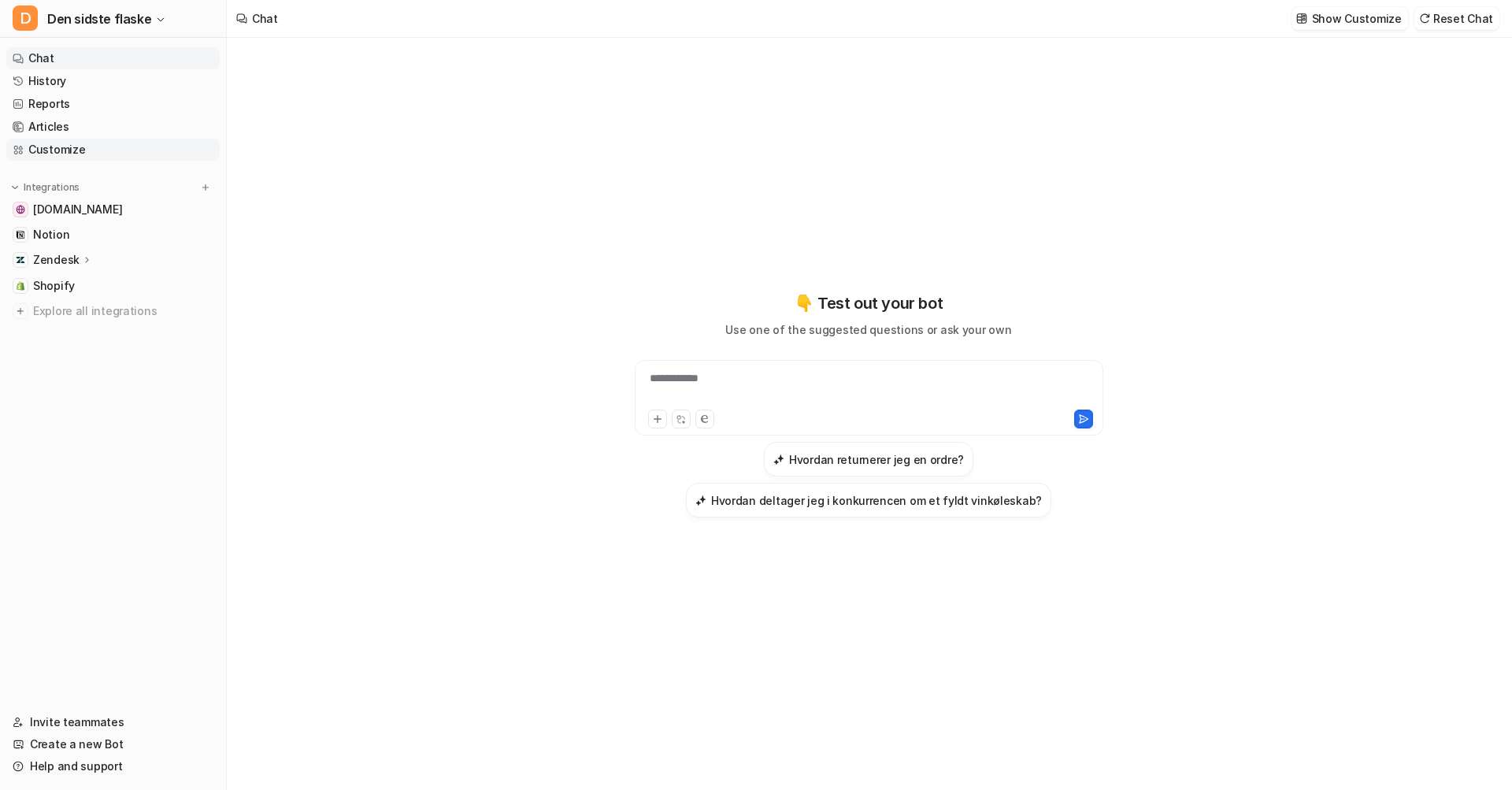 click on "Customize" at bounding box center (113, 150) 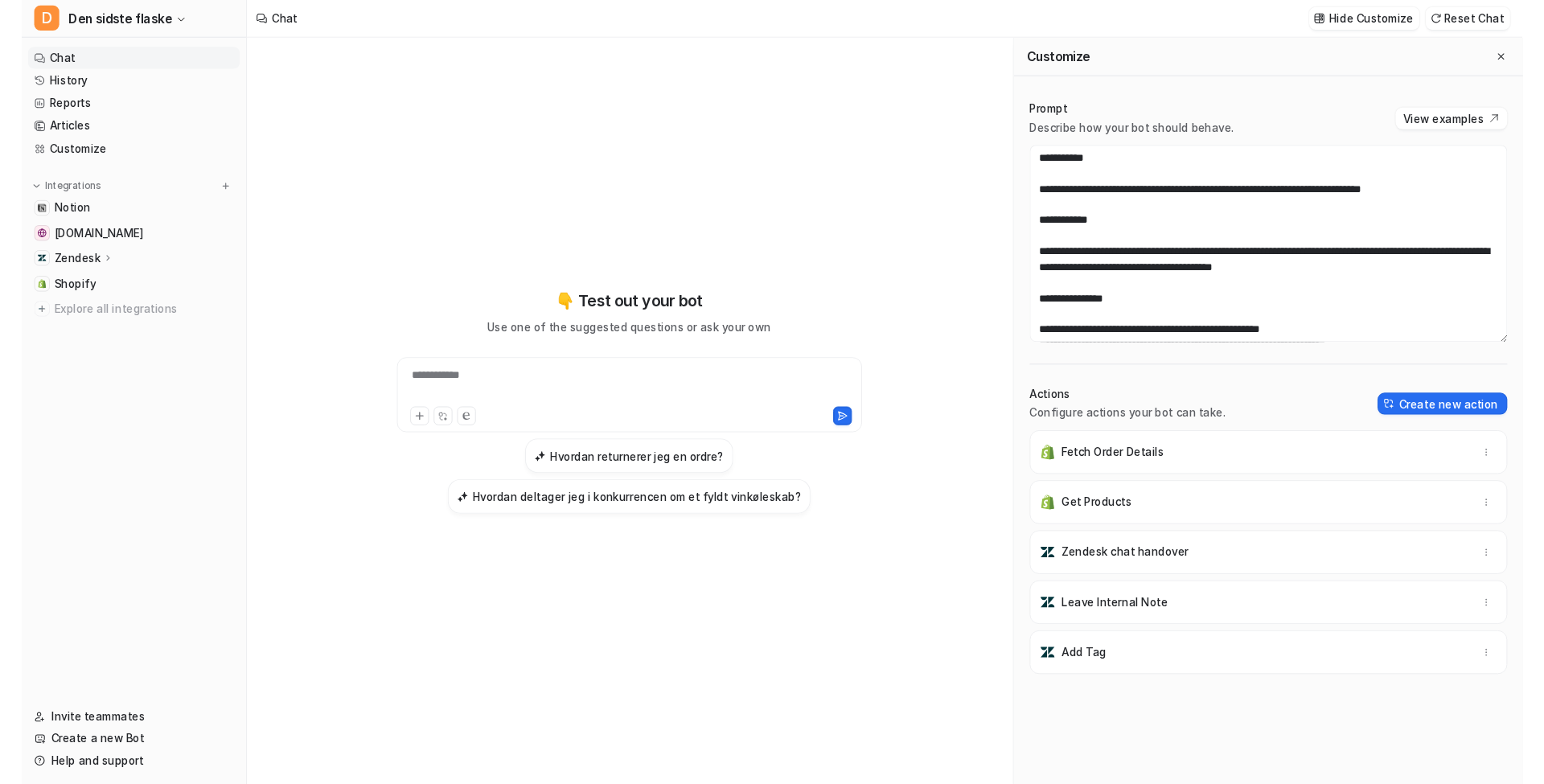 scroll, scrollTop: 0, scrollLeft: 0, axis: both 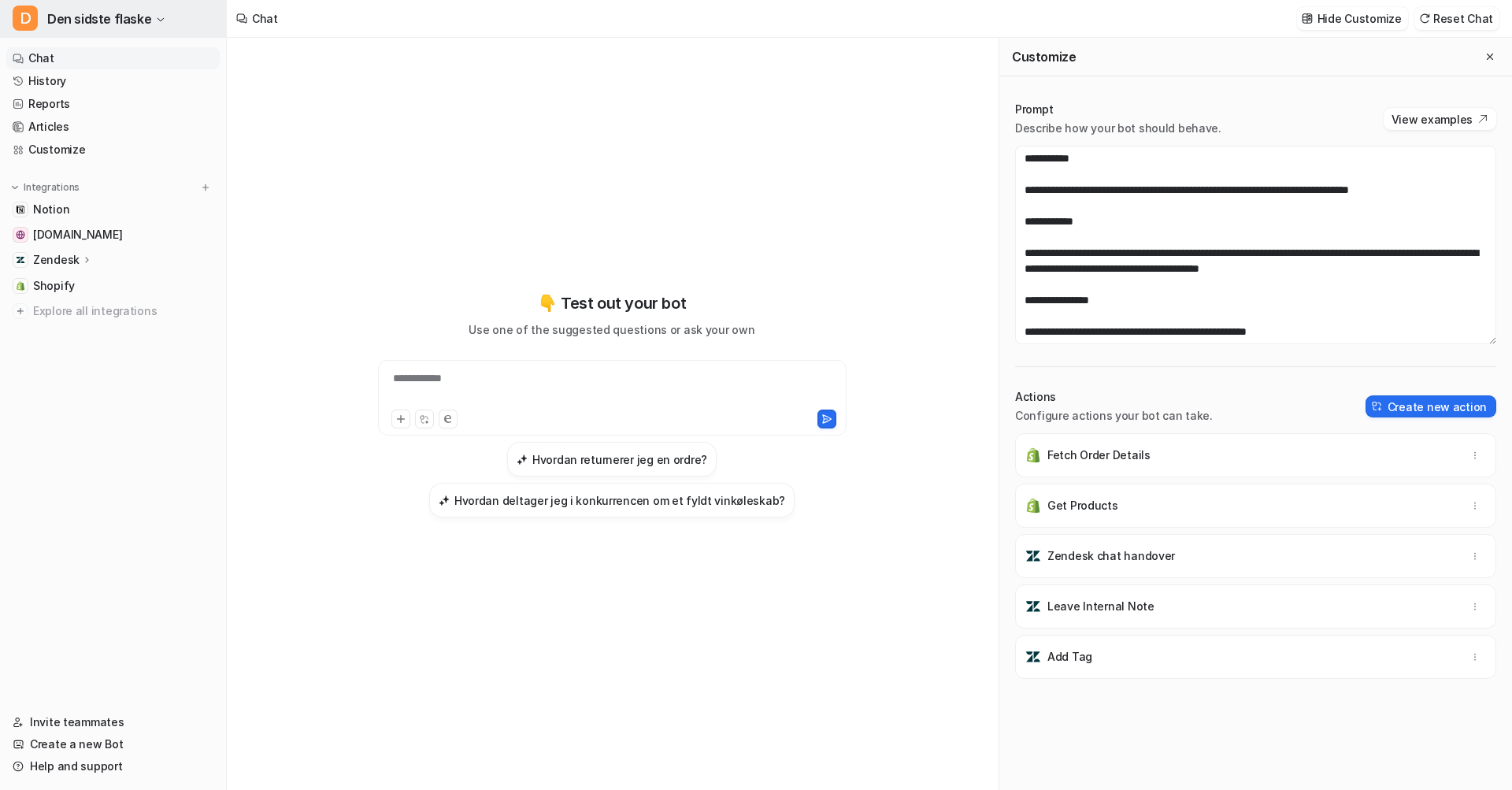 click on "Den sidste flaske" at bounding box center [99, 19] 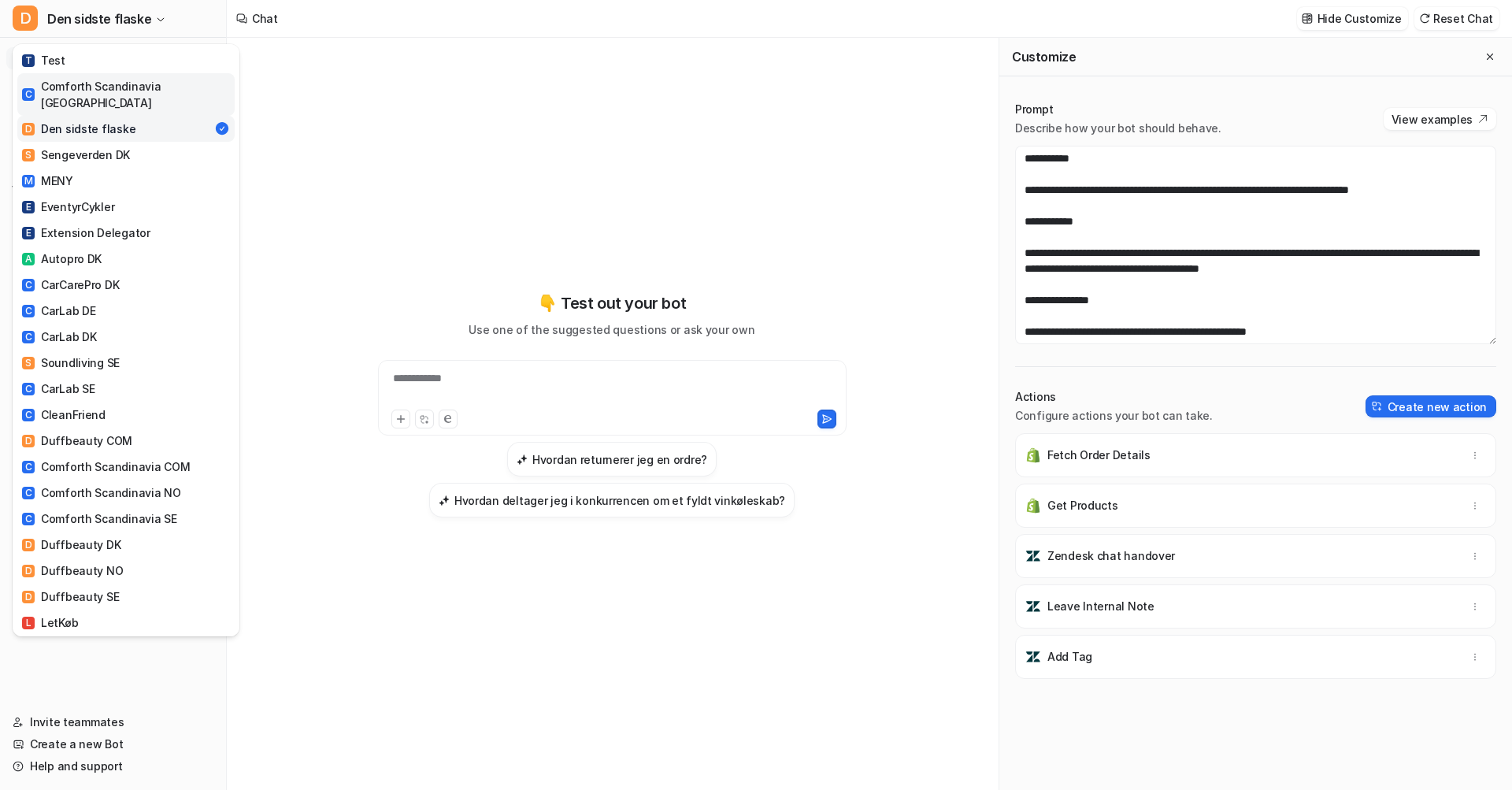click on "C   Comforth Scandinavia [GEOGRAPHIC_DATA]" at bounding box center [126, 95] 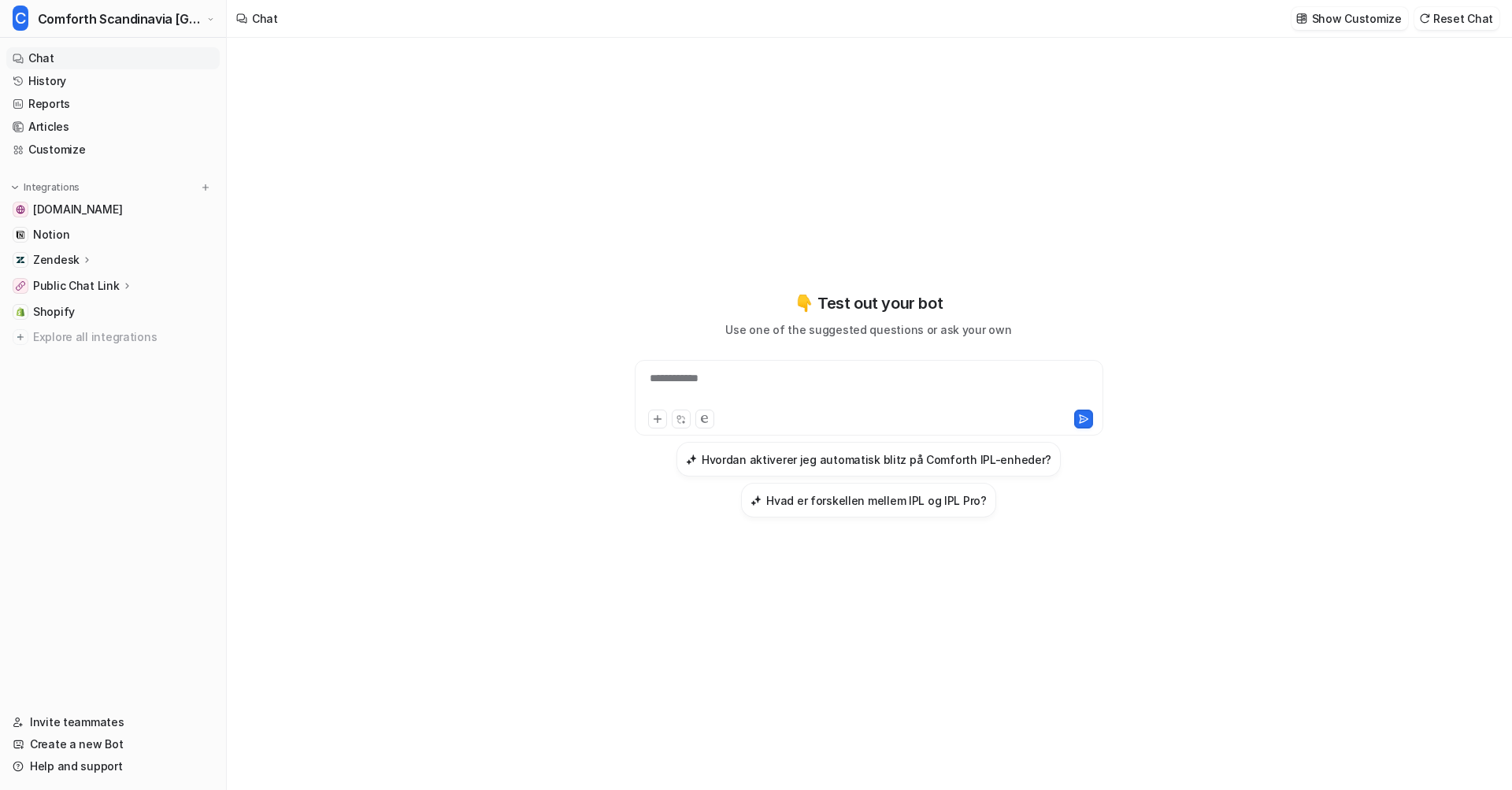 click on "**********" at bounding box center [869, 388] 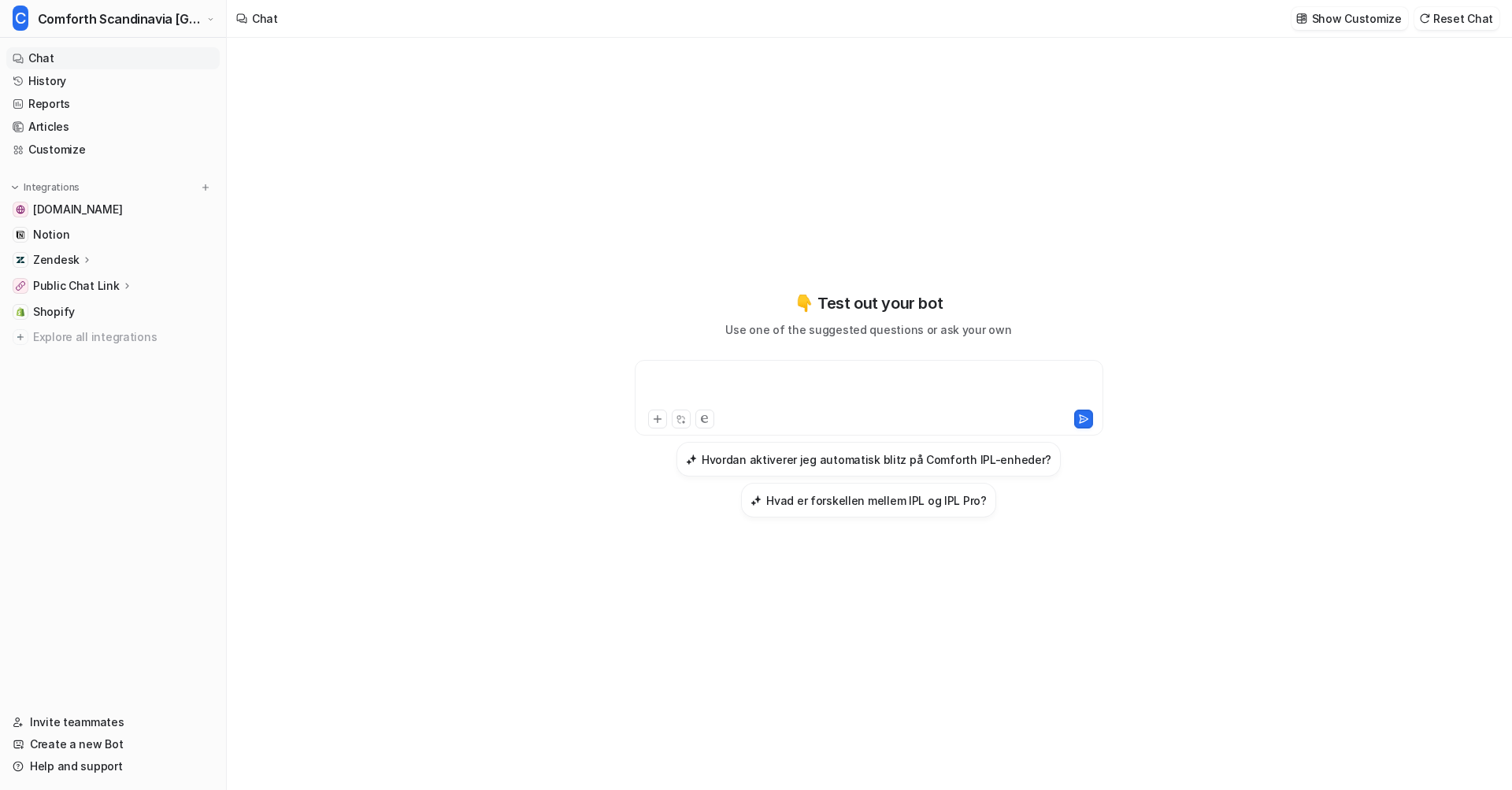 type 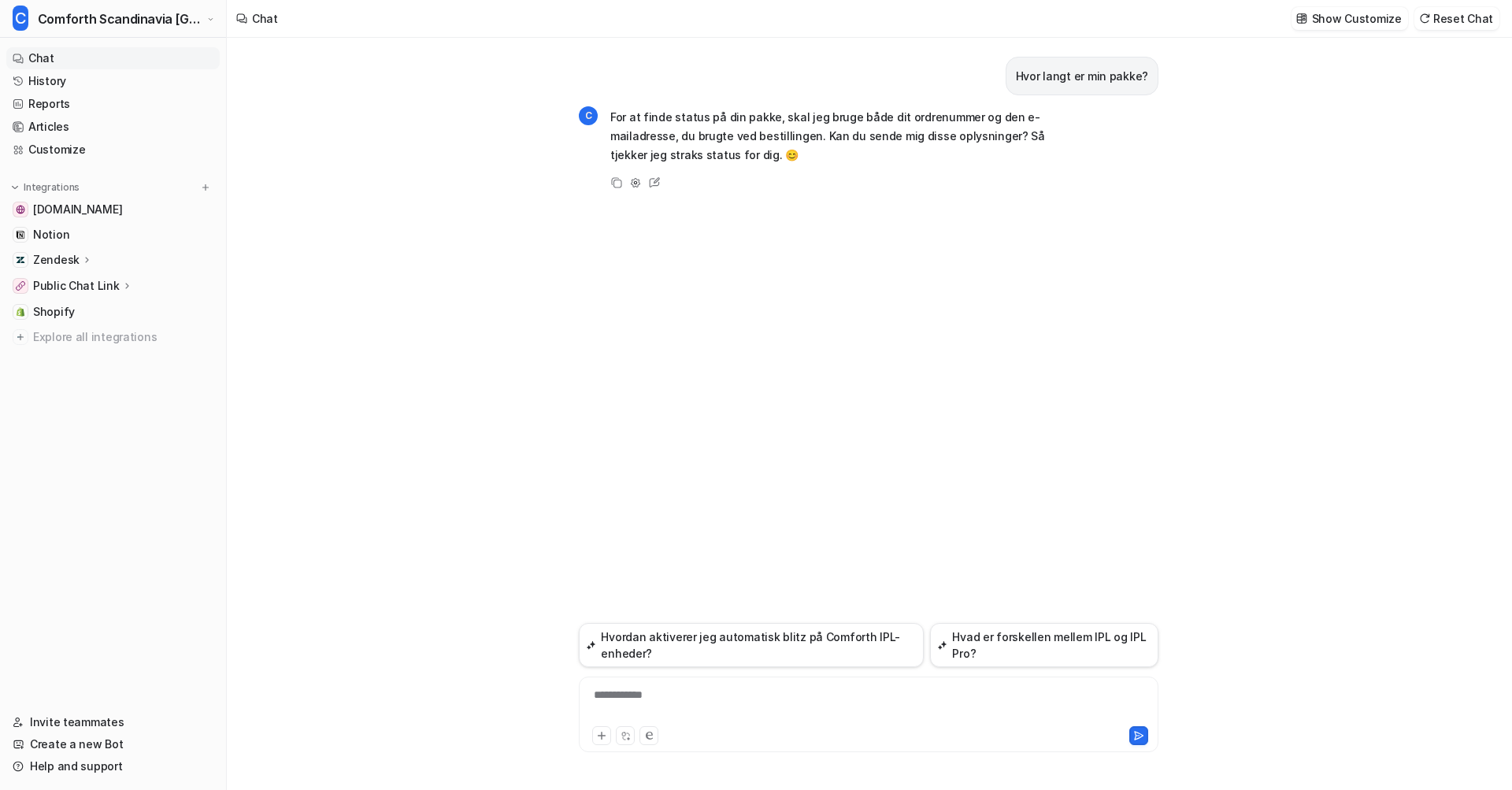 click on "**********" at bounding box center [869, 705] 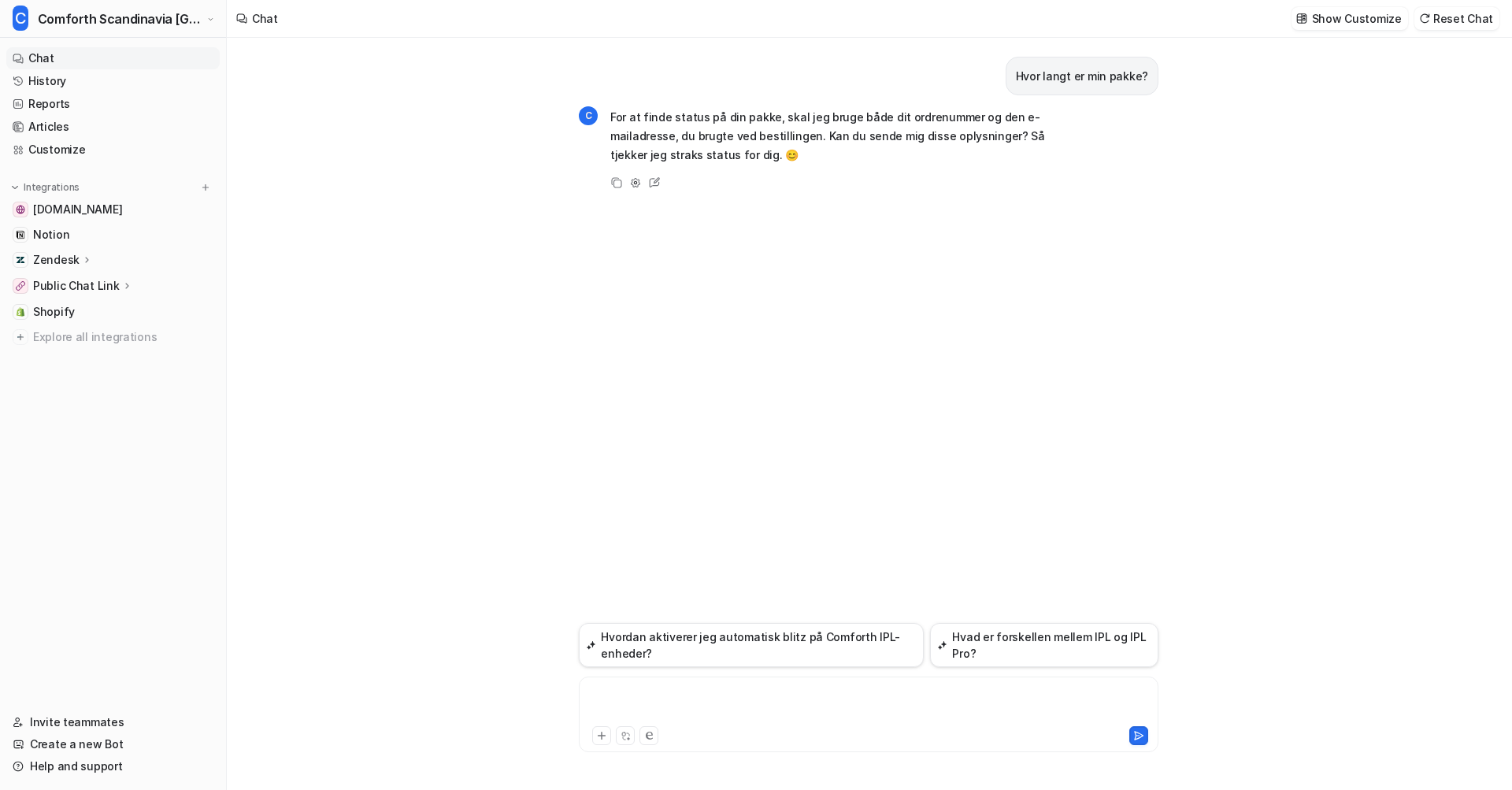 type 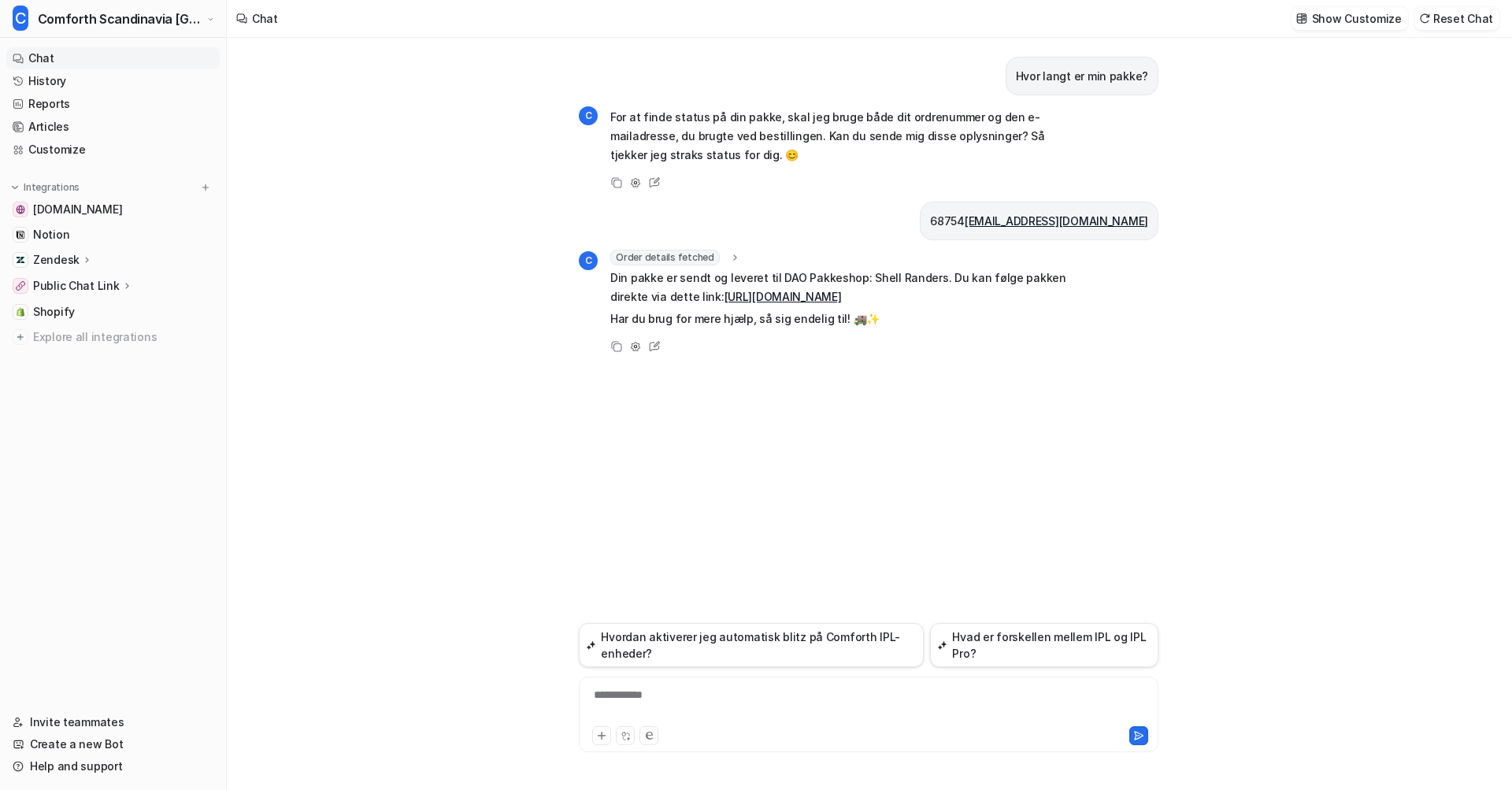 click on "https://dao.as/find-din-pakke/?q=00057151273314294923" at bounding box center (783, 296) 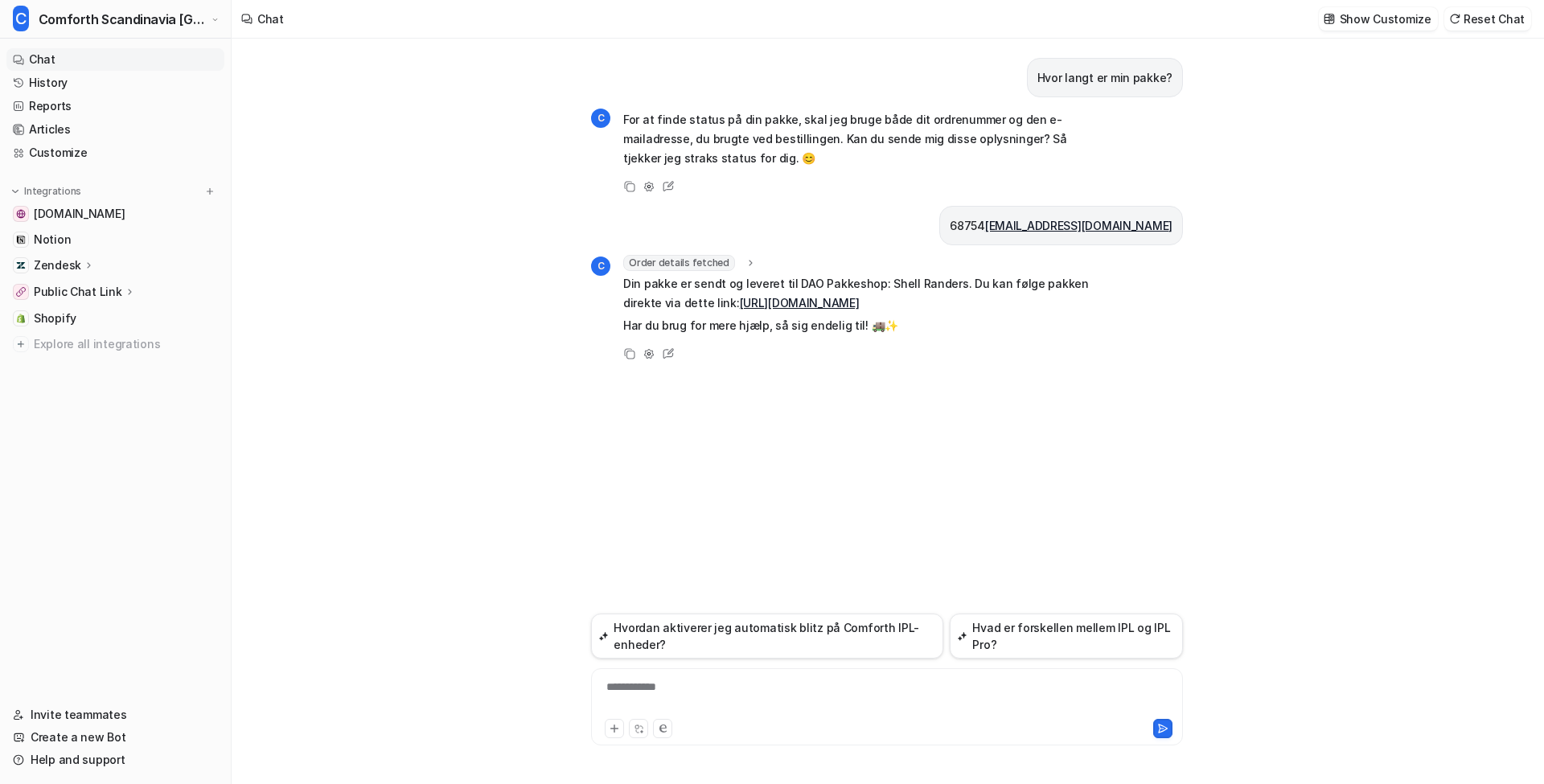 click on "**********" at bounding box center [887, 411] 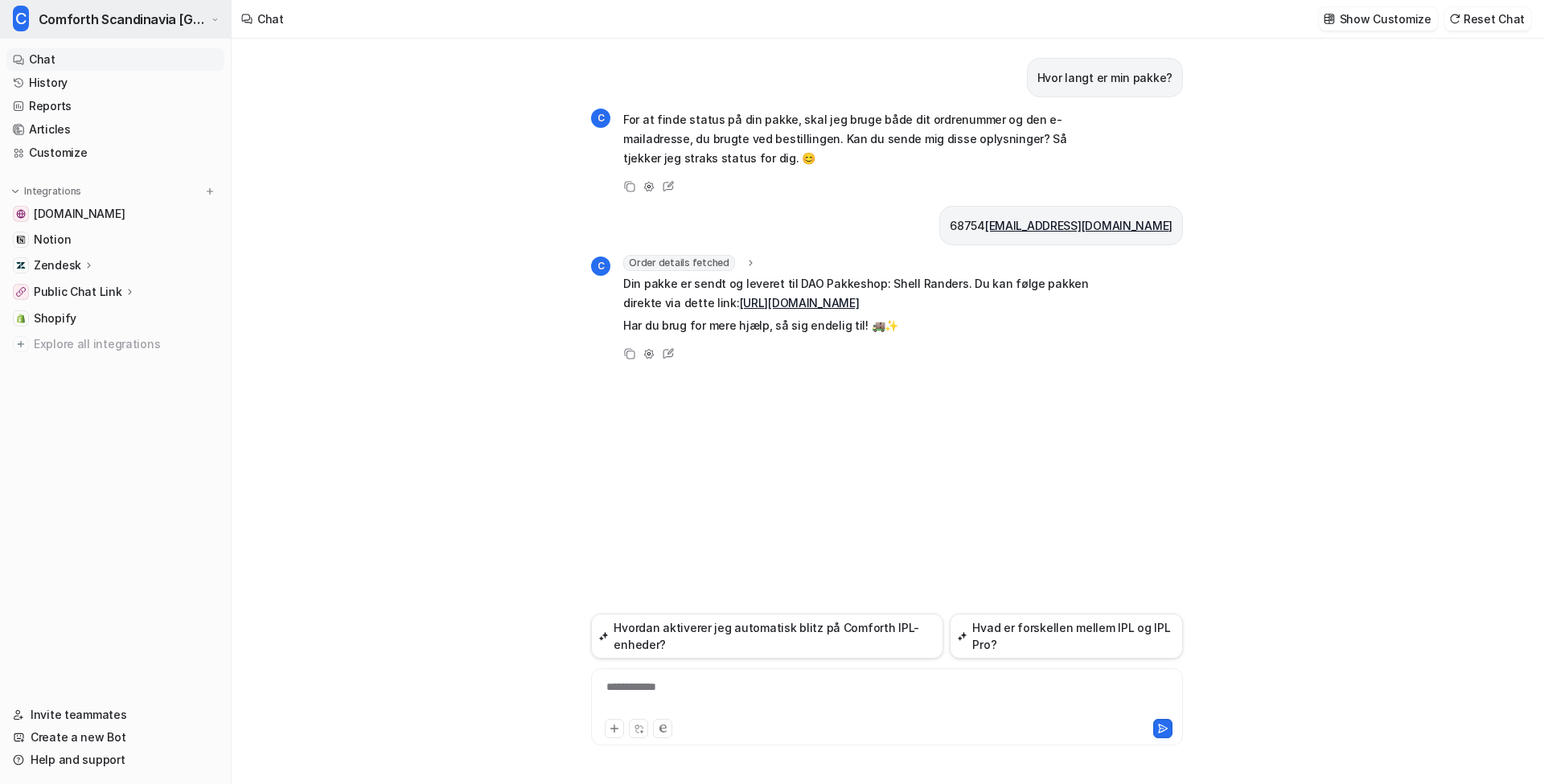 click on "Comforth Scandinavia [GEOGRAPHIC_DATA]" at bounding box center [123, 19] 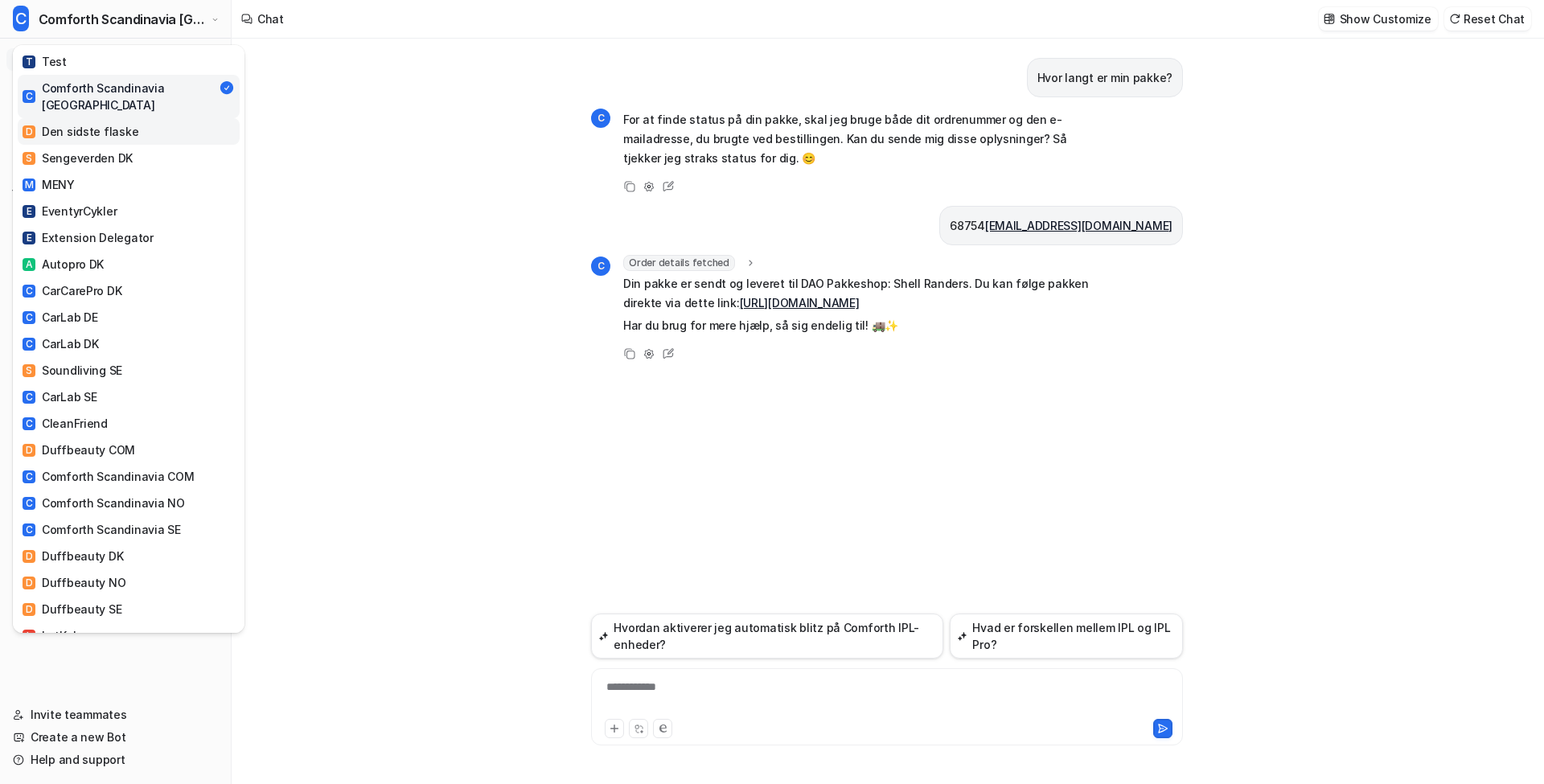 click on "D   Den sidste flaske" at bounding box center (80, 131) 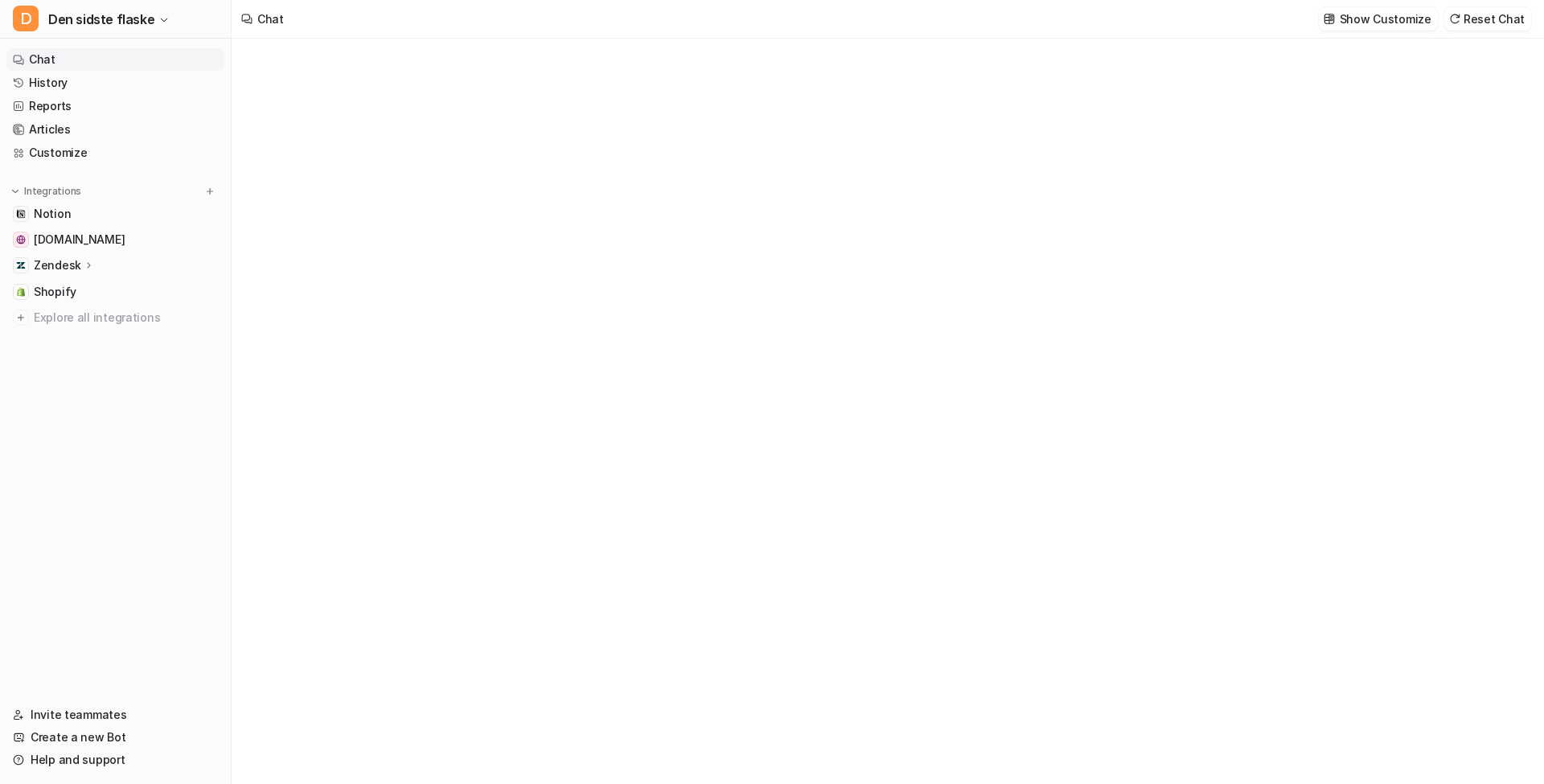 click on "Chat" at bounding box center (115, 60) 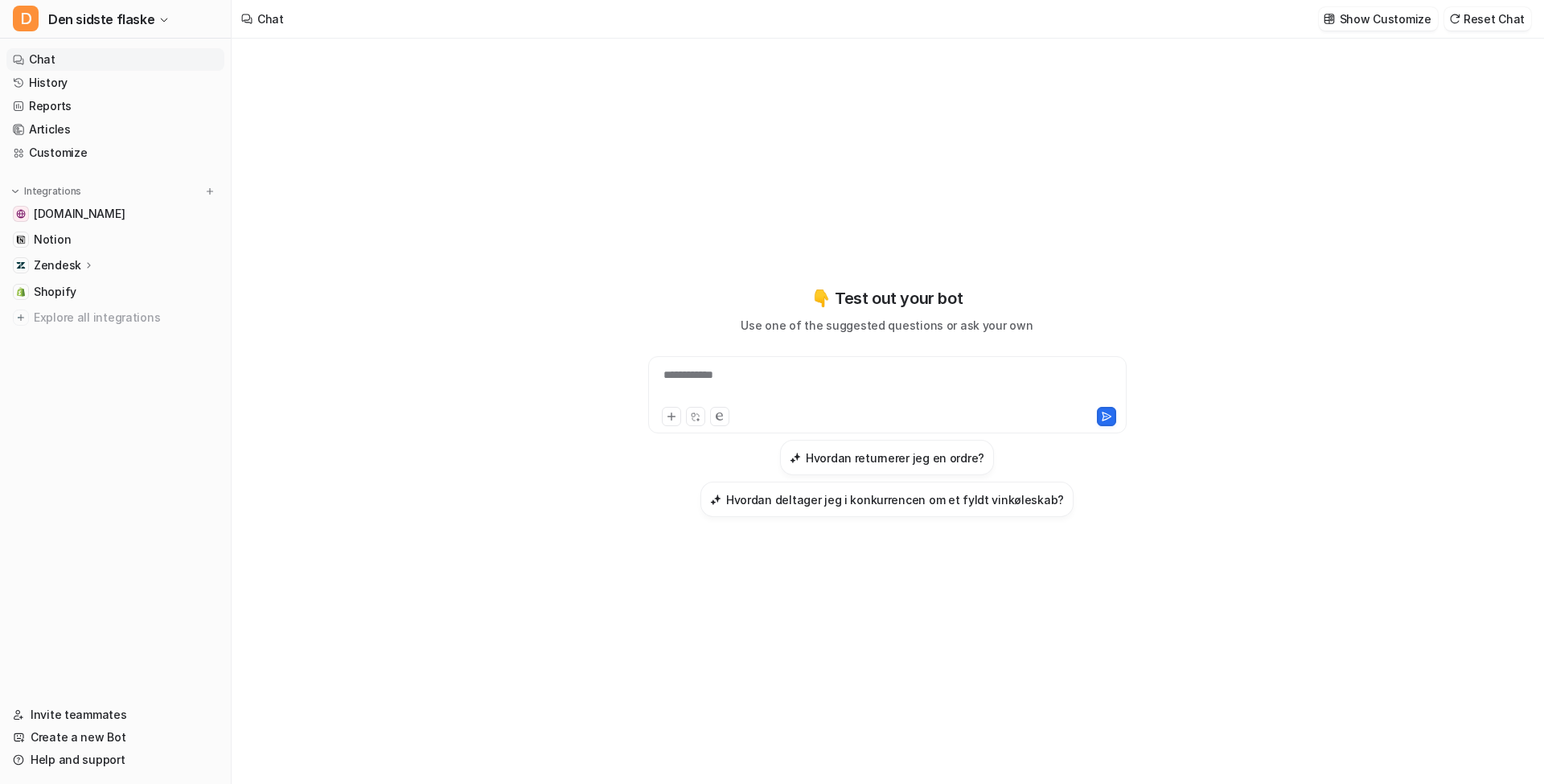 click on "**********" at bounding box center [887, 385] 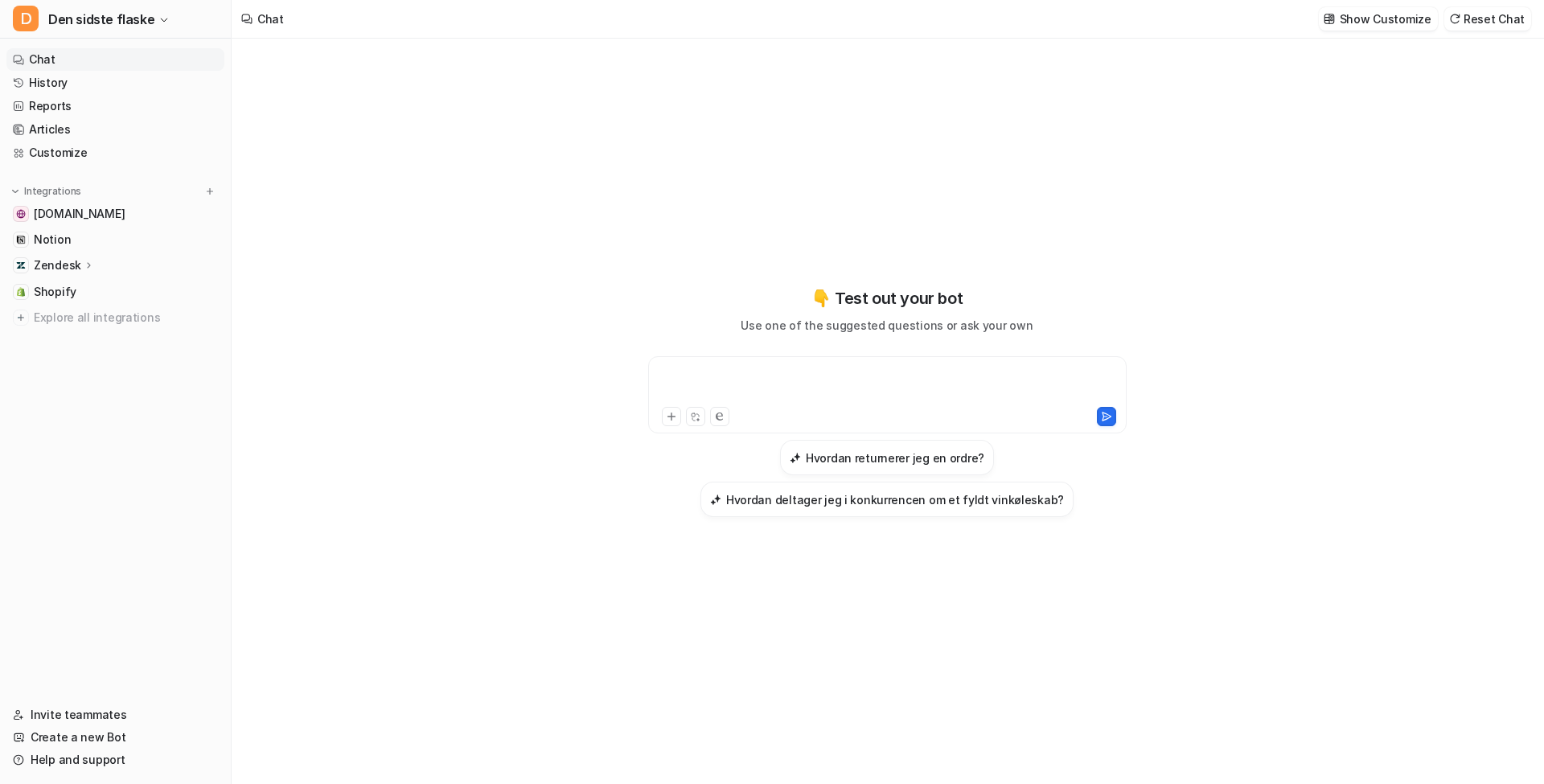 type 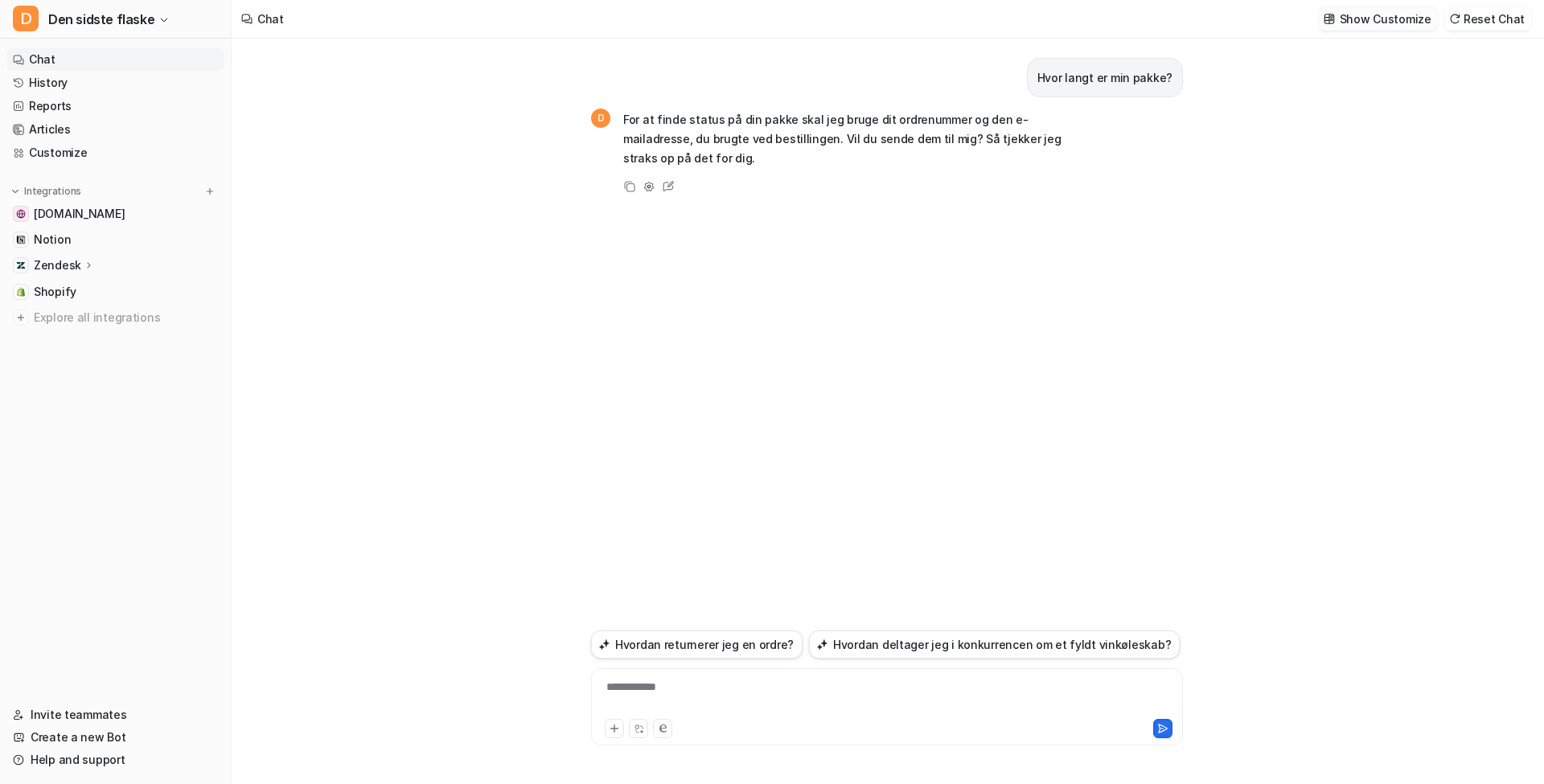 click at bounding box center [1329, 18] 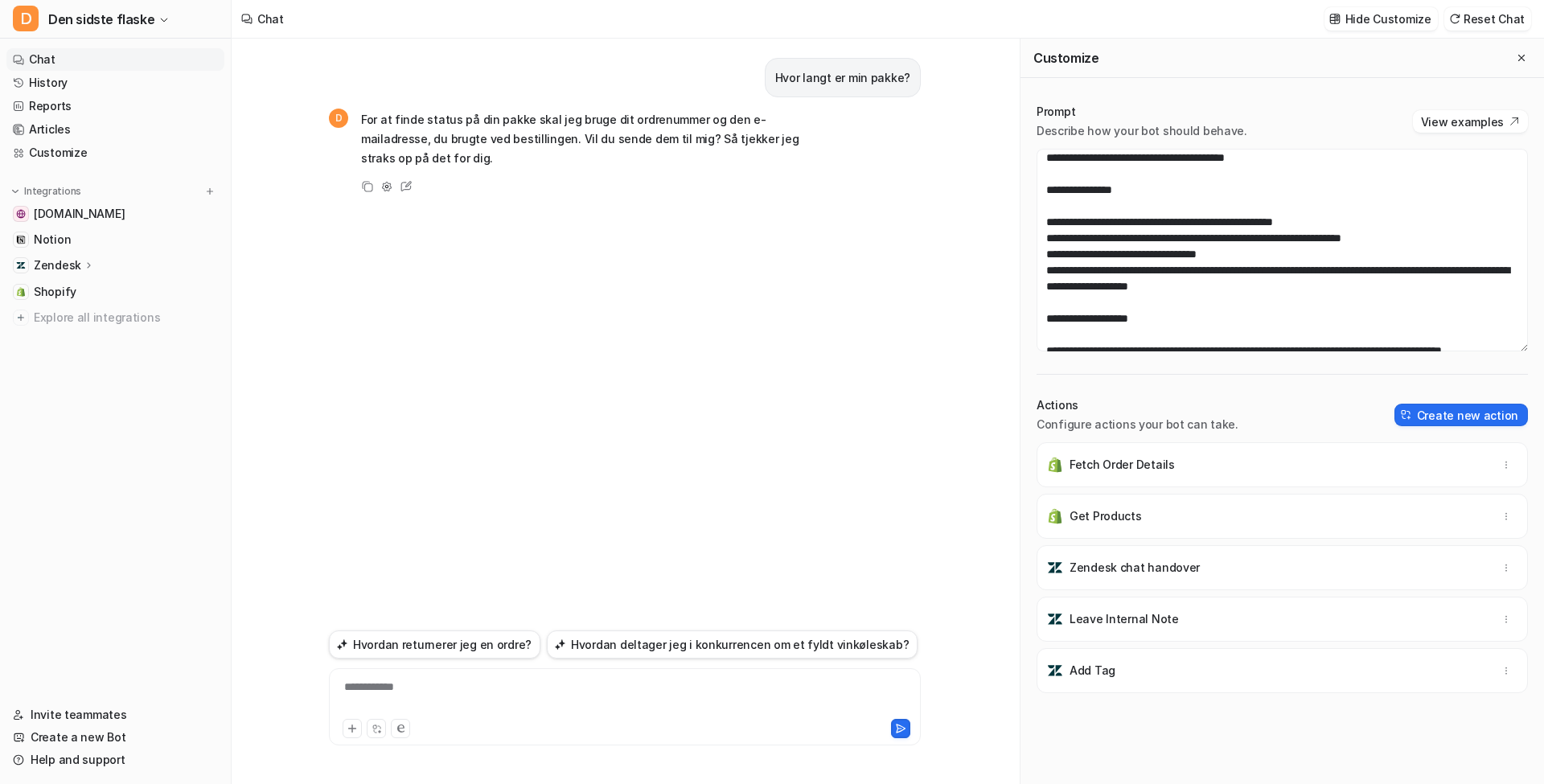 scroll, scrollTop: 117, scrollLeft: 0, axis: vertical 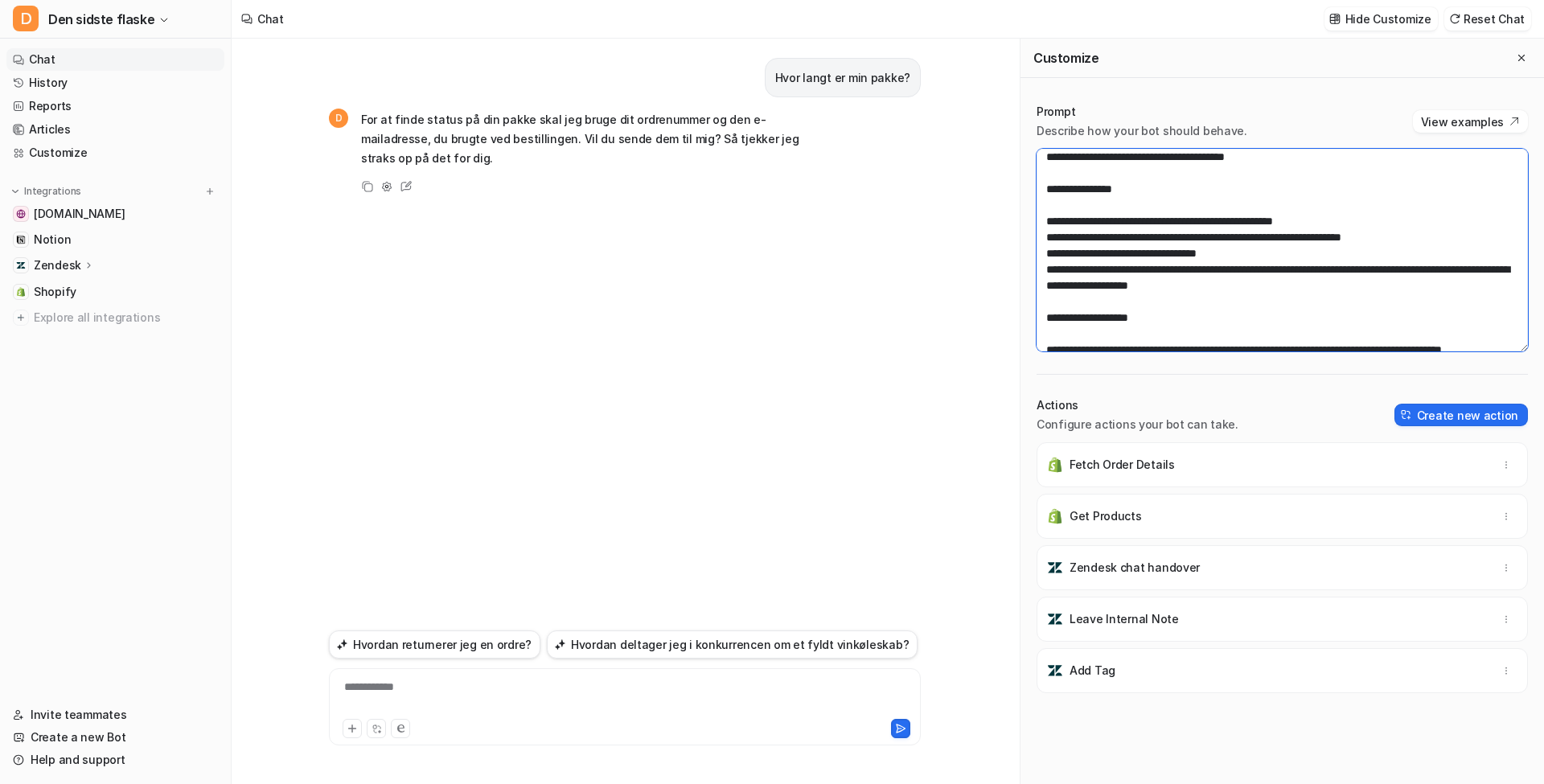 drag, startPoint x: 1371, startPoint y: 284, endPoint x: 1107, endPoint y: 264, distance: 264.75649 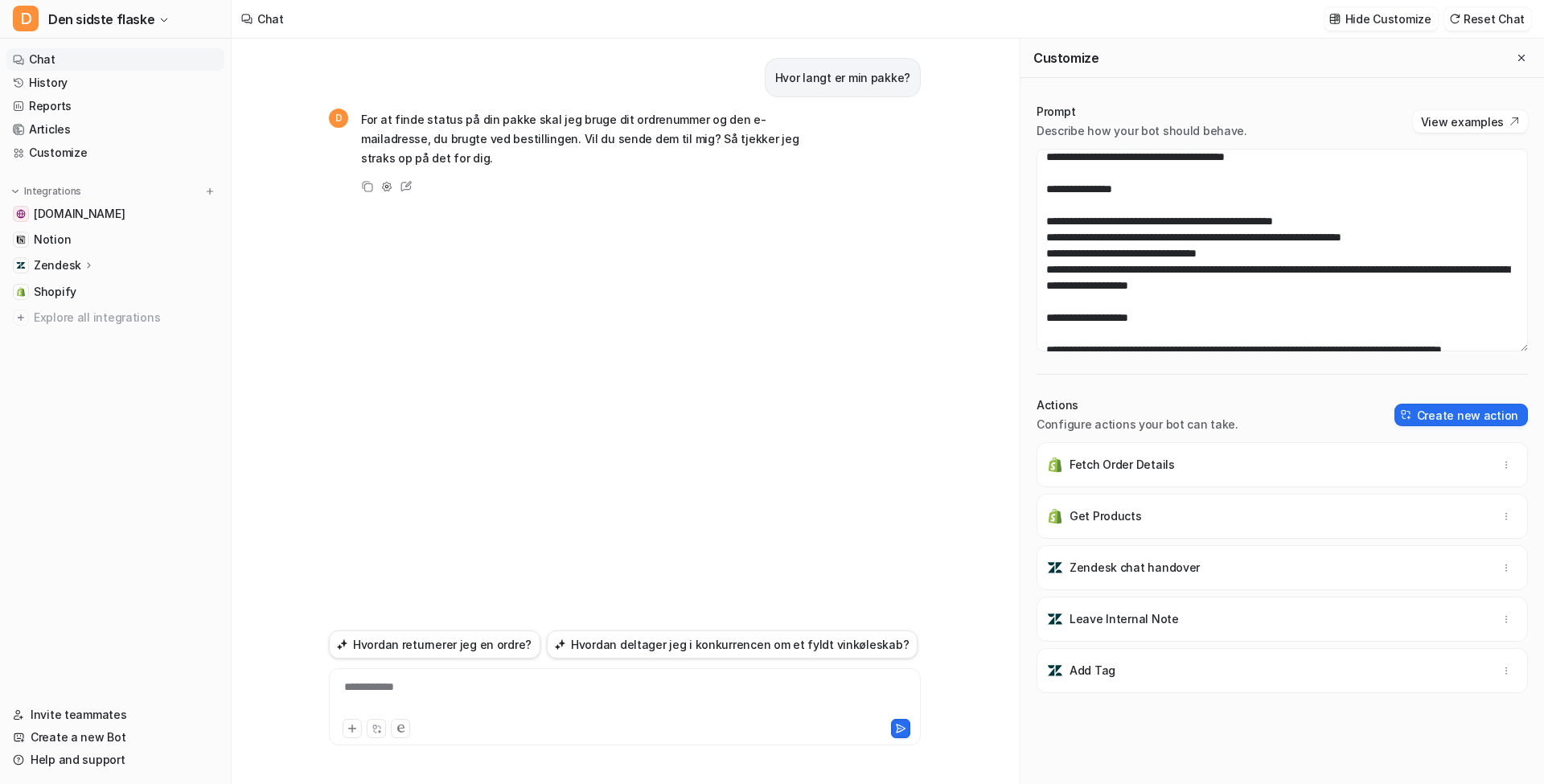 click on "**********" at bounding box center (625, 411) 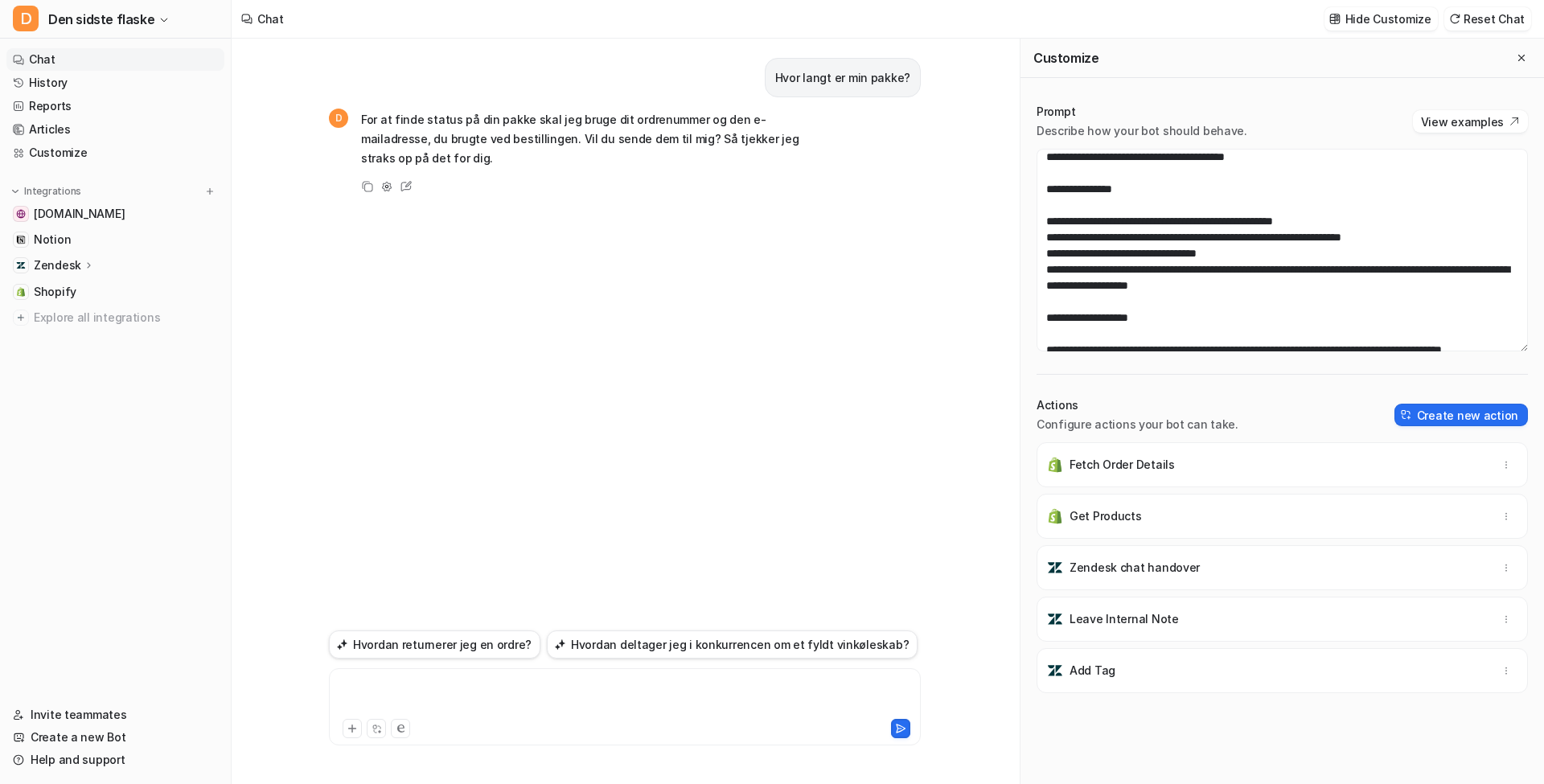 type 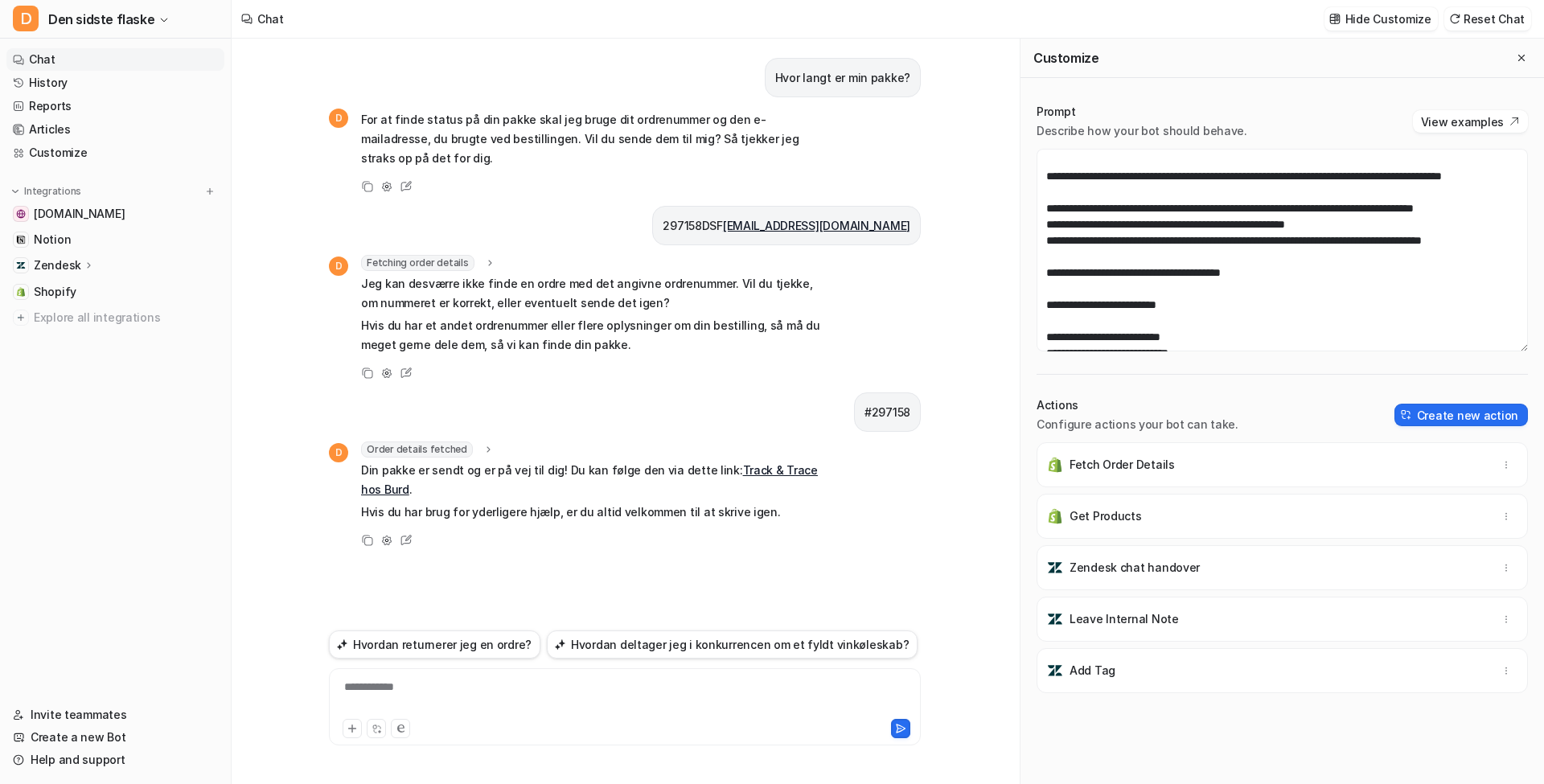 scroll, scrollTop: 289, scrollLeft: 0, axis: vertical 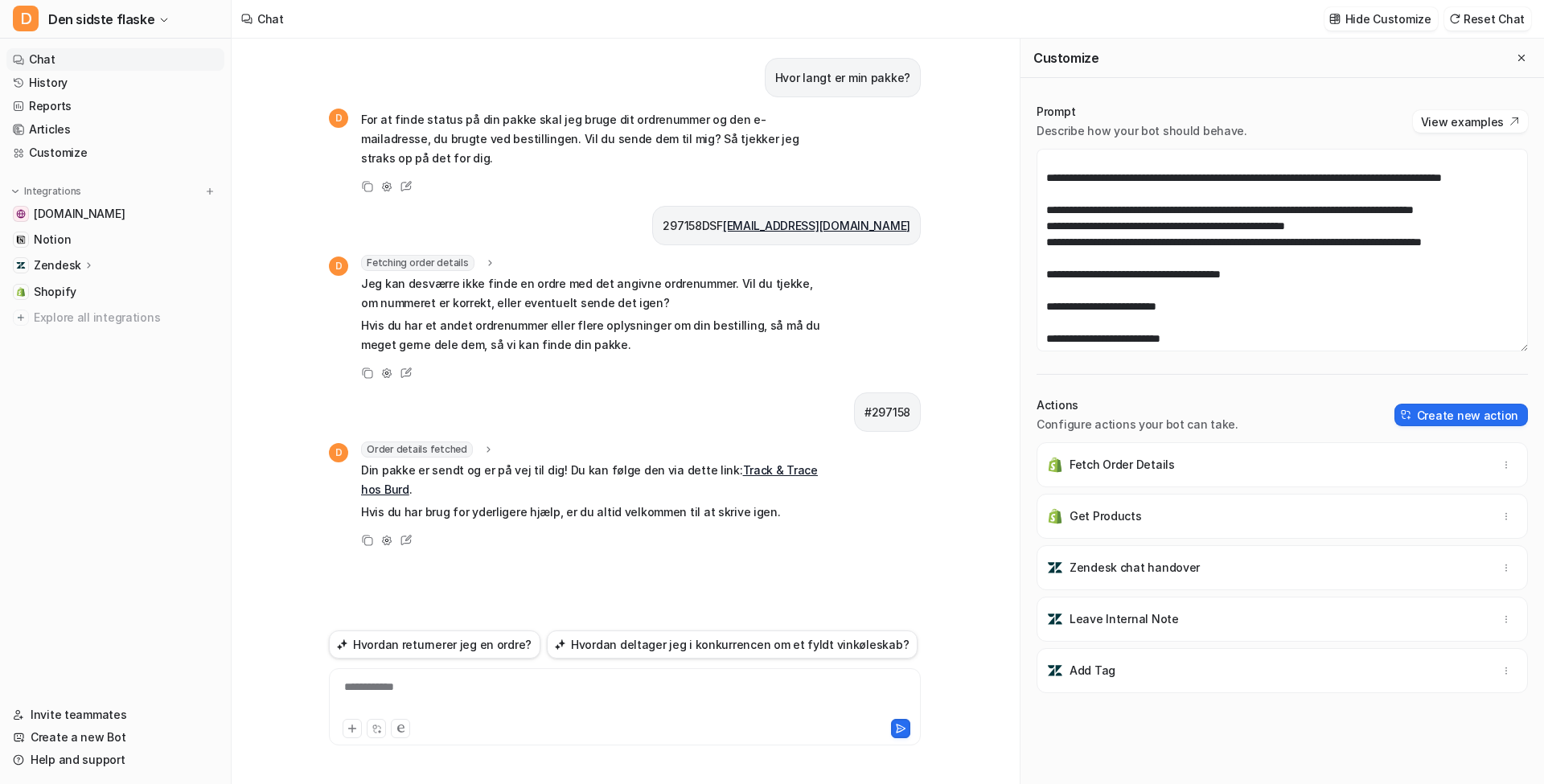 click on "Track & Trace hos Burd" at bounding box center (589, 479) 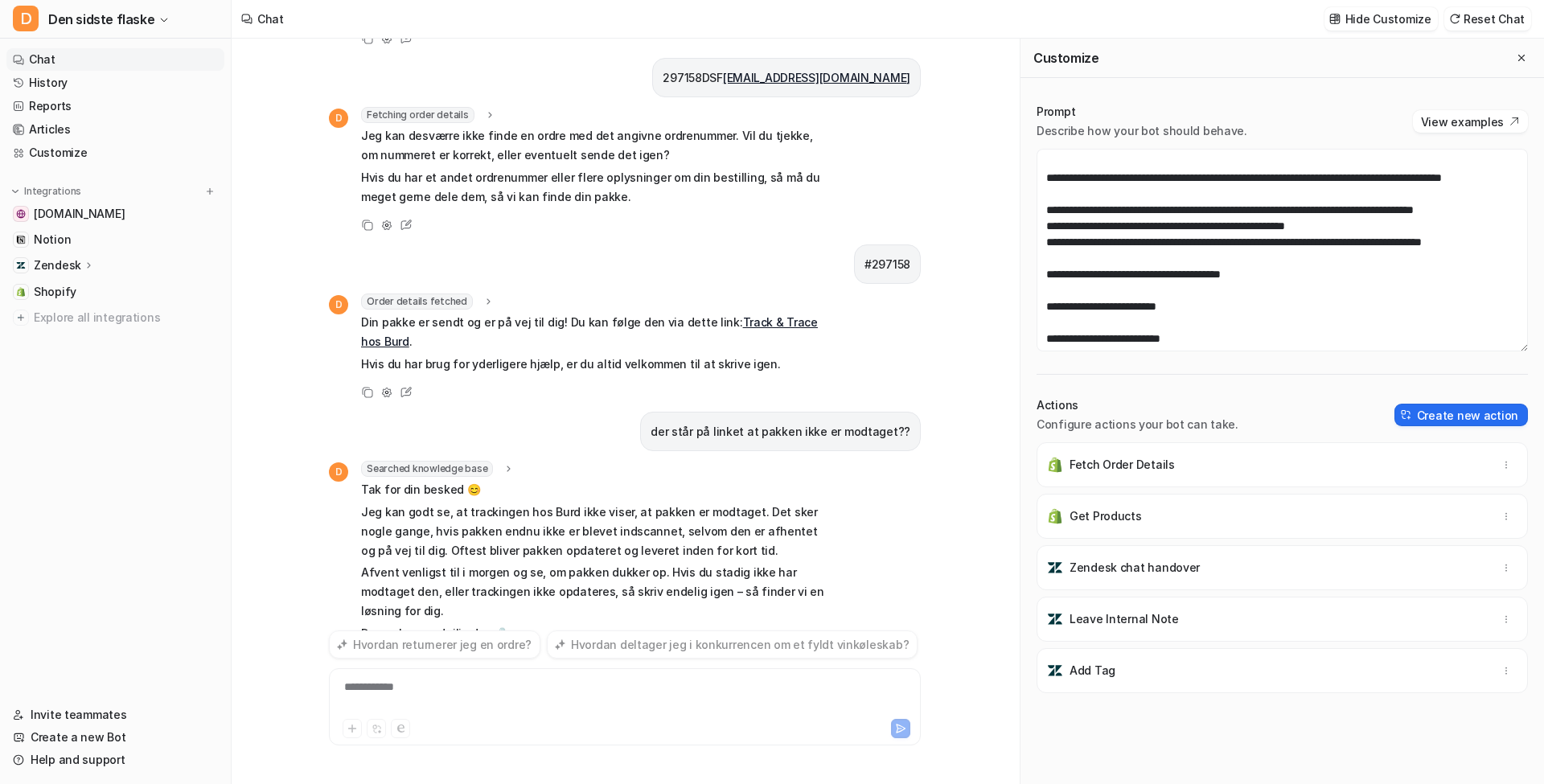 scroll, scrollTop: 170, scrollLeft: 0, axis: vertical 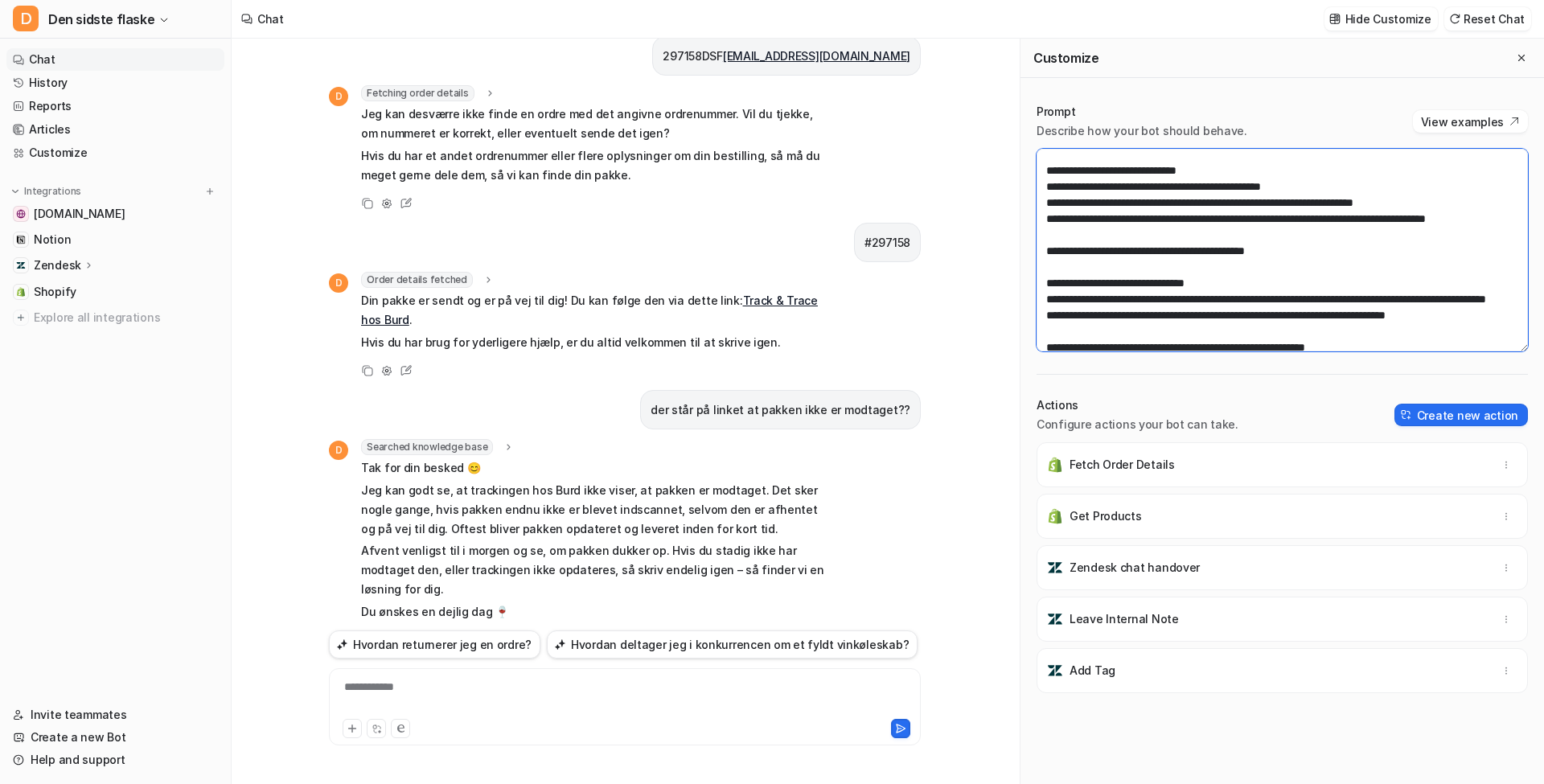 click at bounding box center [1282, 250] 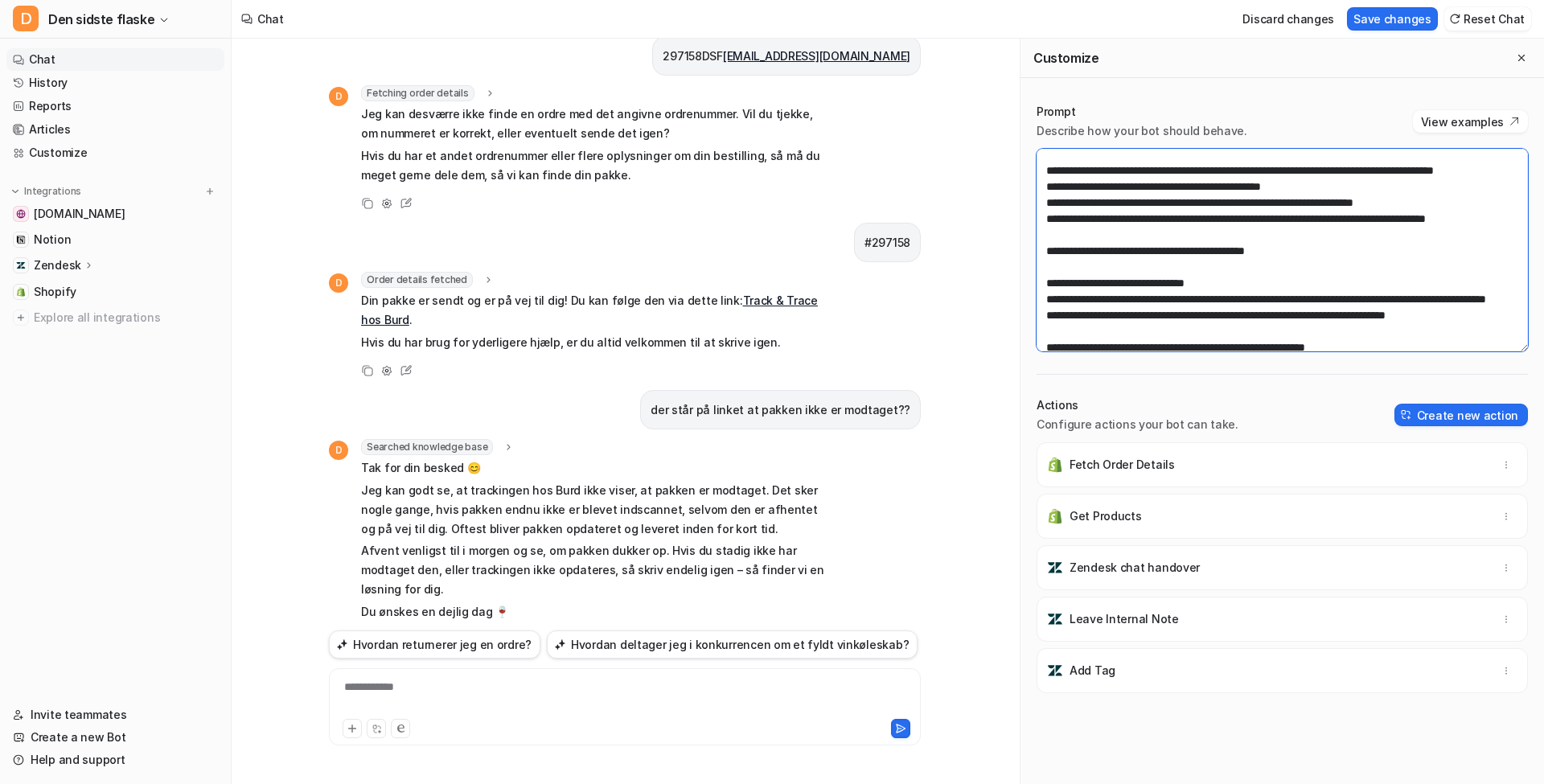 click at bounding box center [1282, 250] 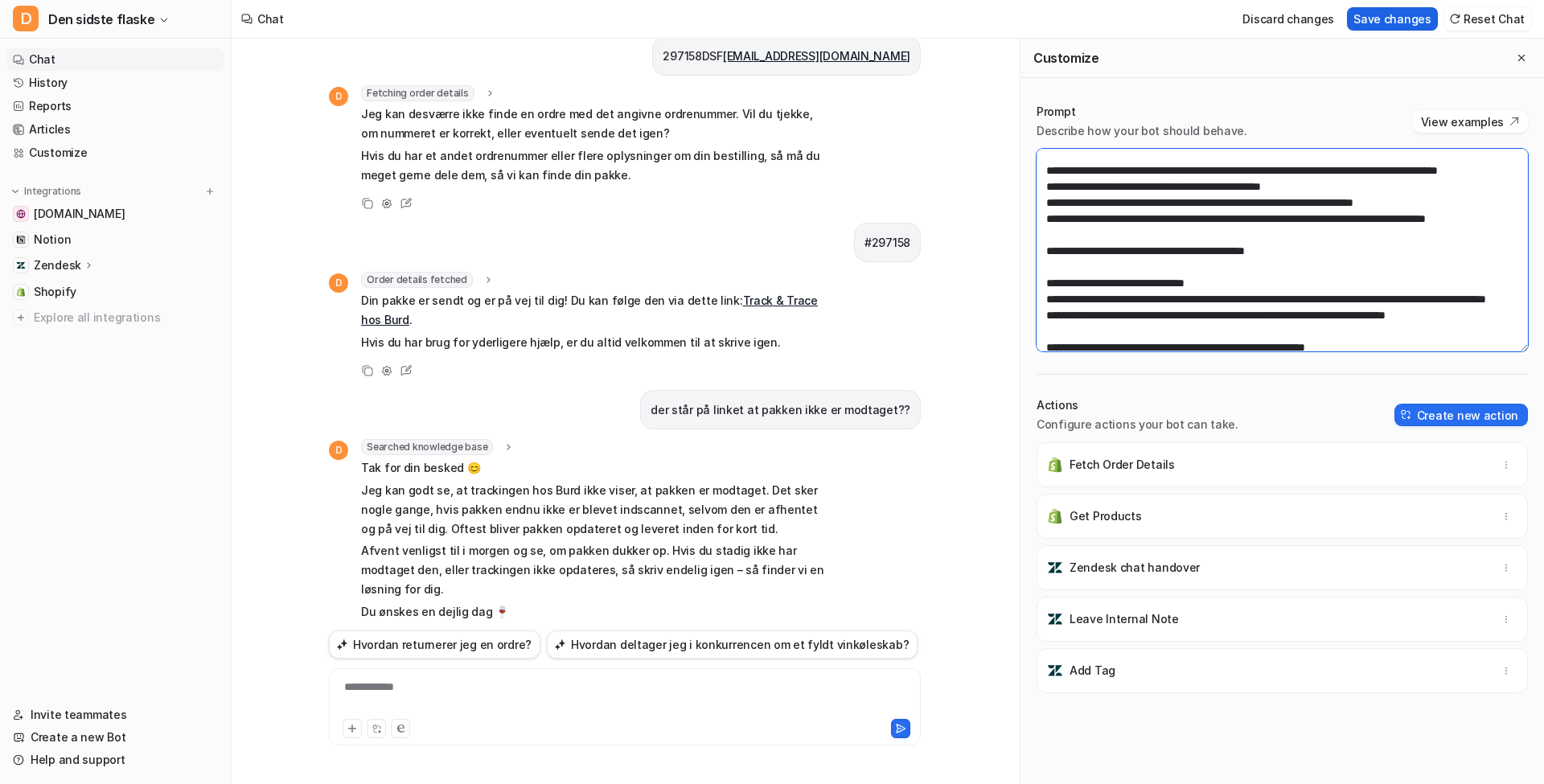type on "**********" 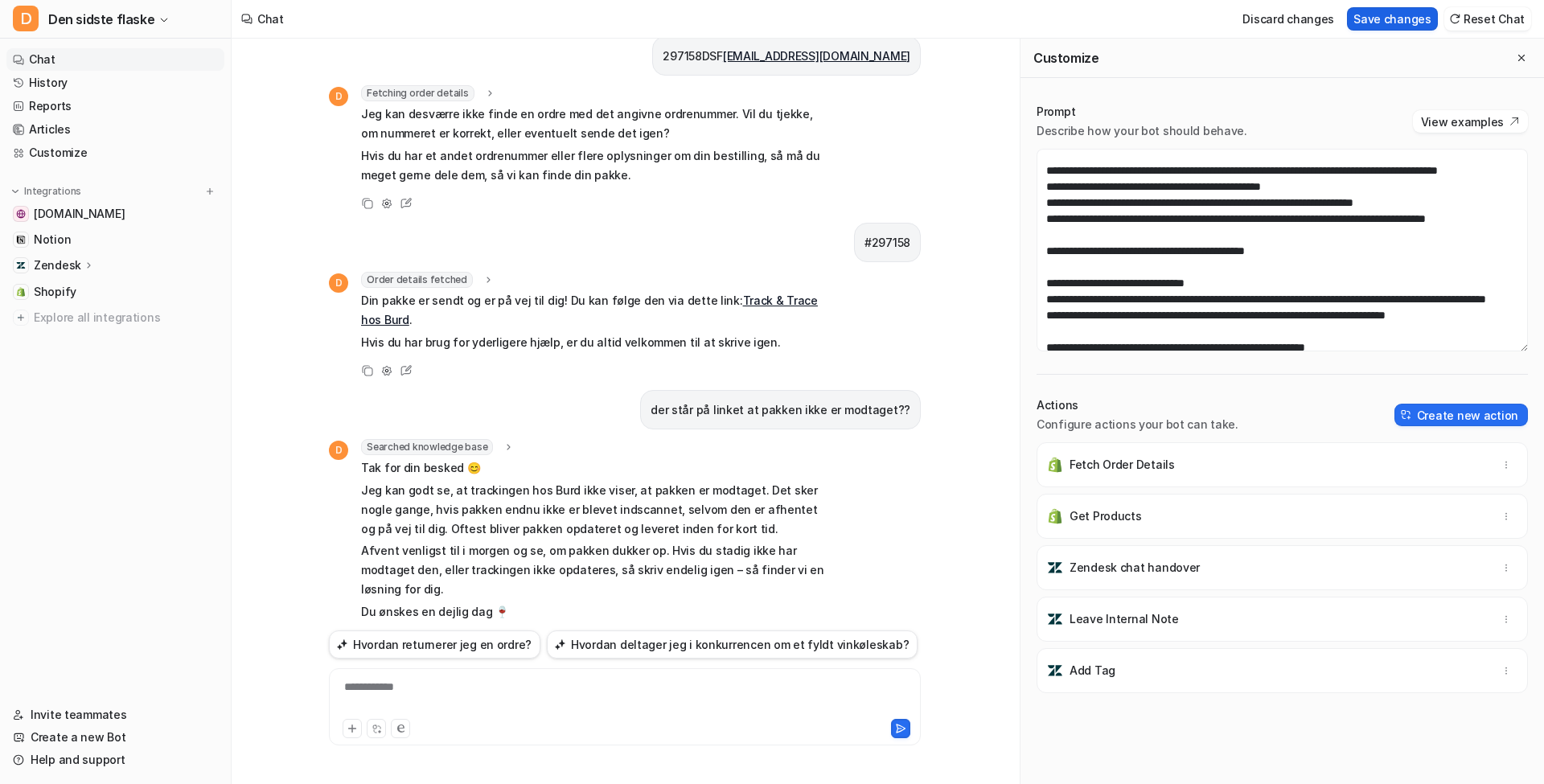 click on "Save changes" at bounding box center [1392, 18] 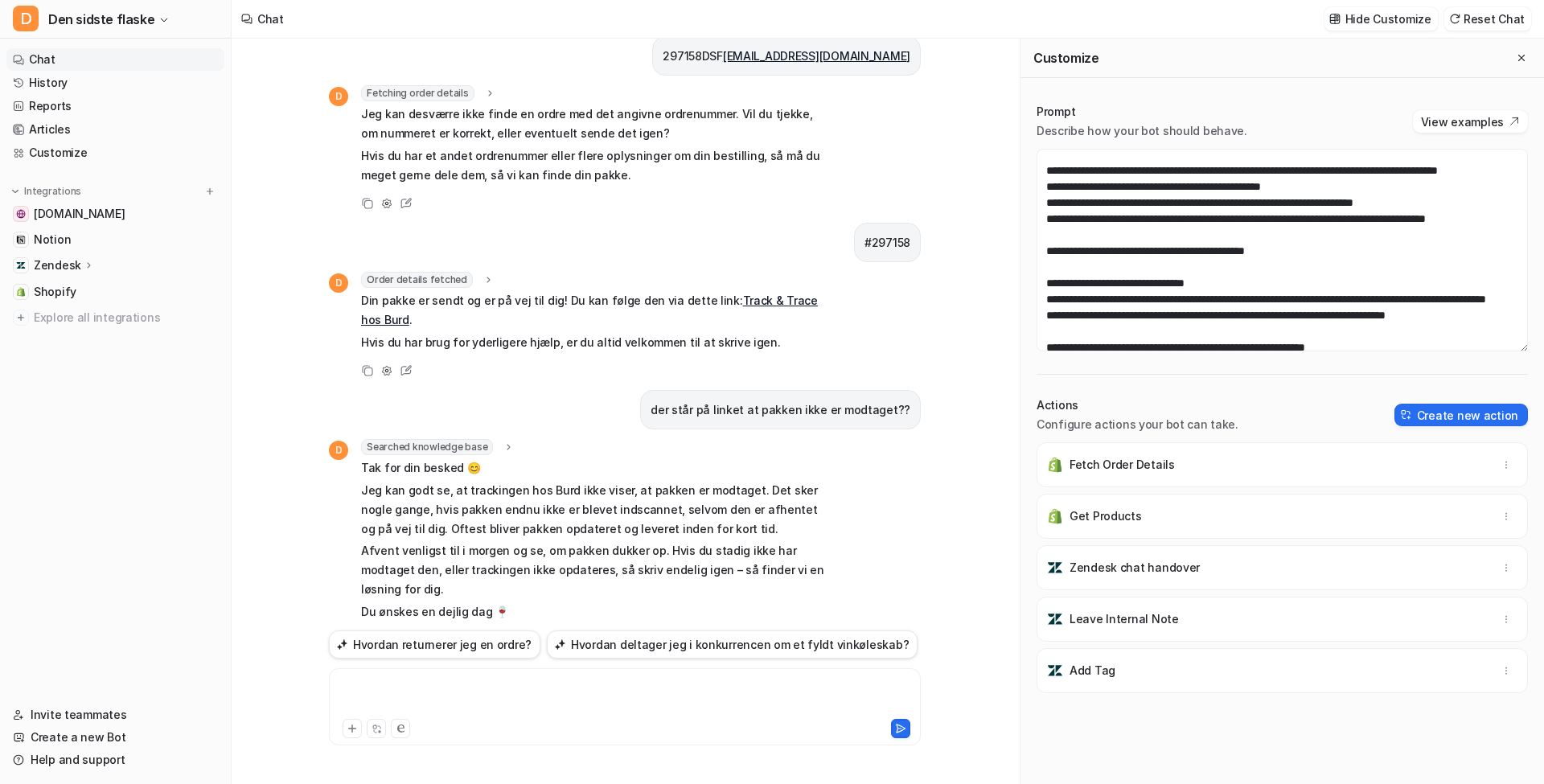 click at bounding box center [625, 697] 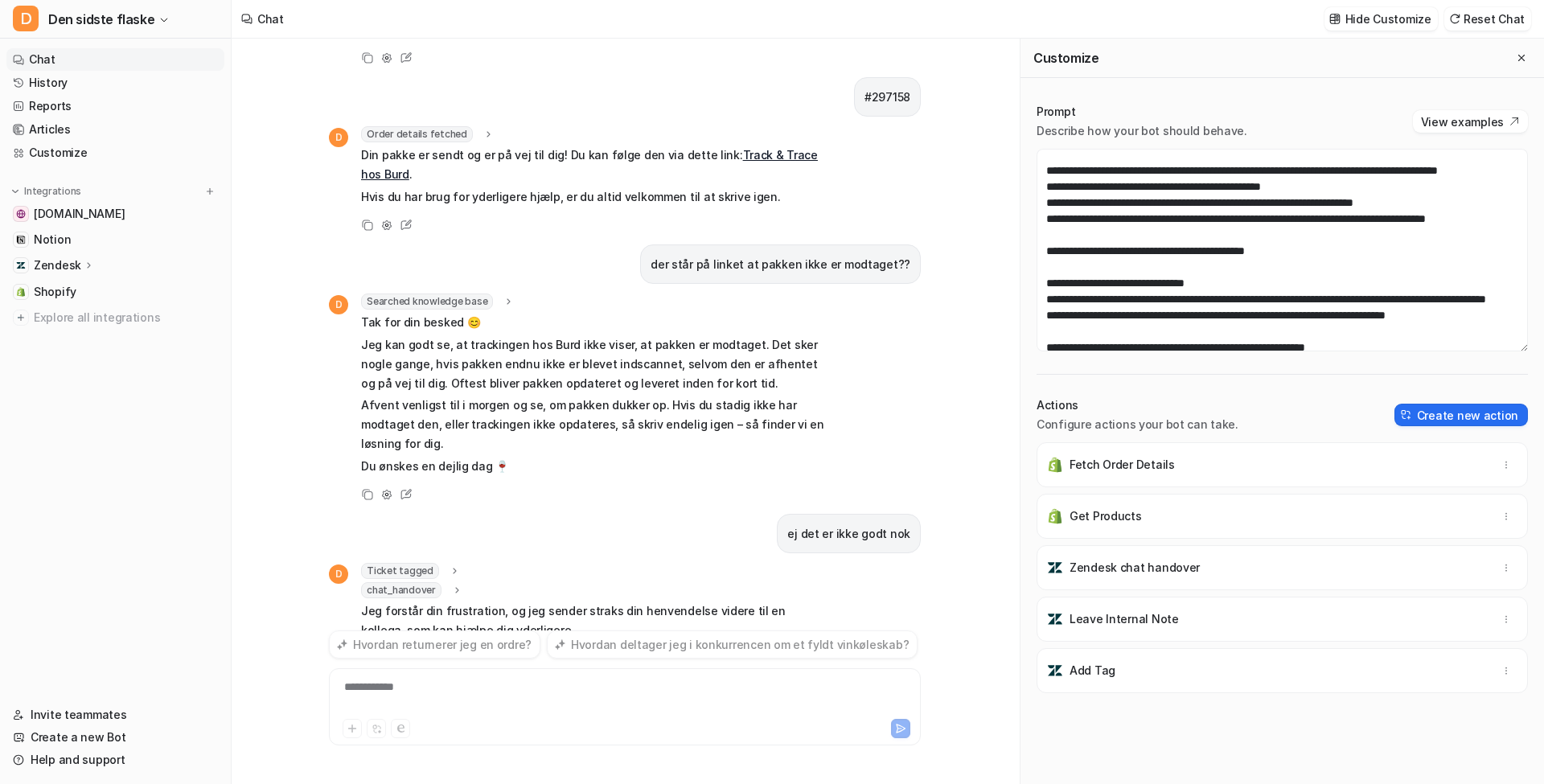 scroll, scrollTop: 356, scrollLeft: 0, axis: vertical 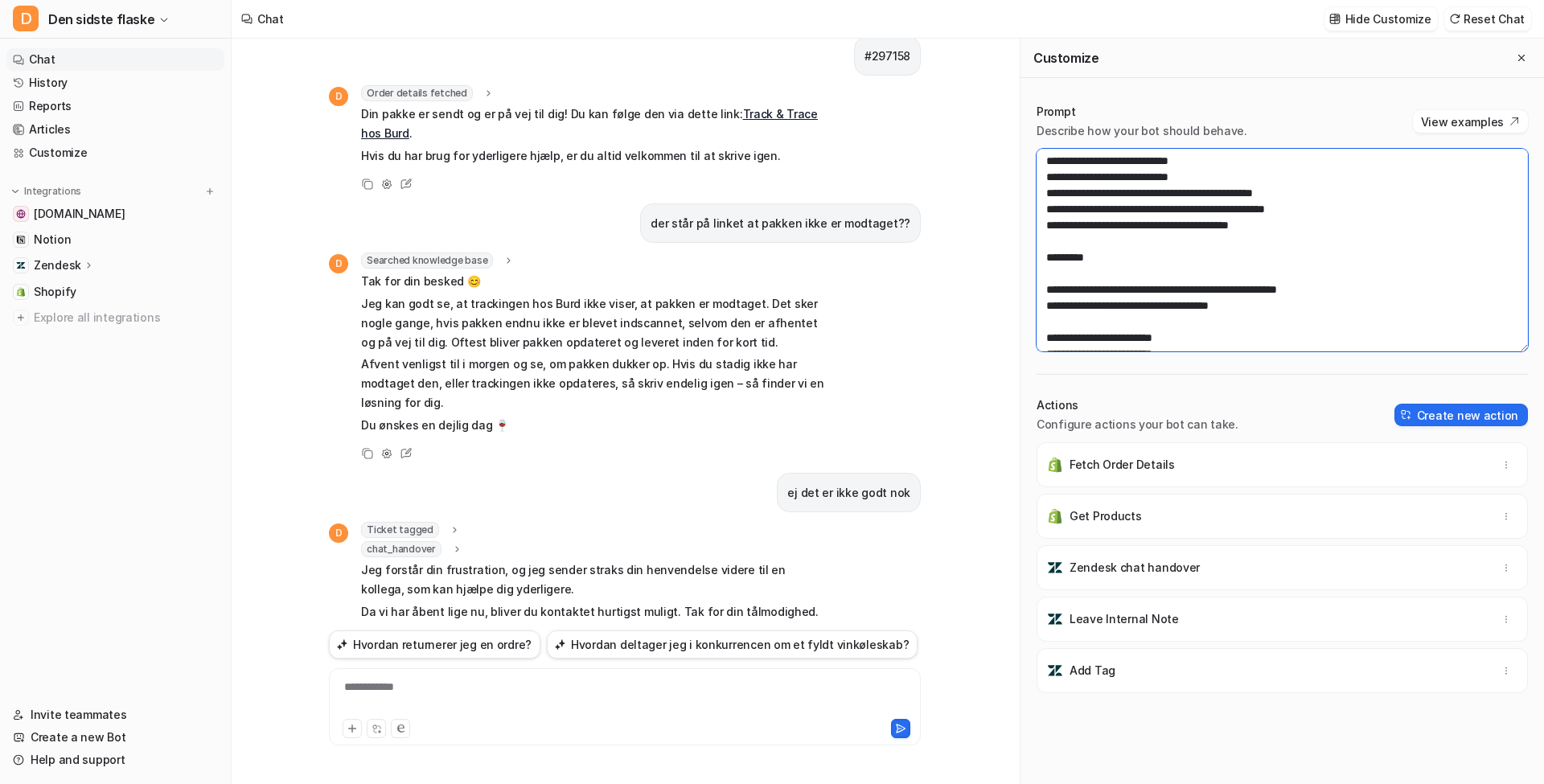 click at bounding box center (1282, 250) 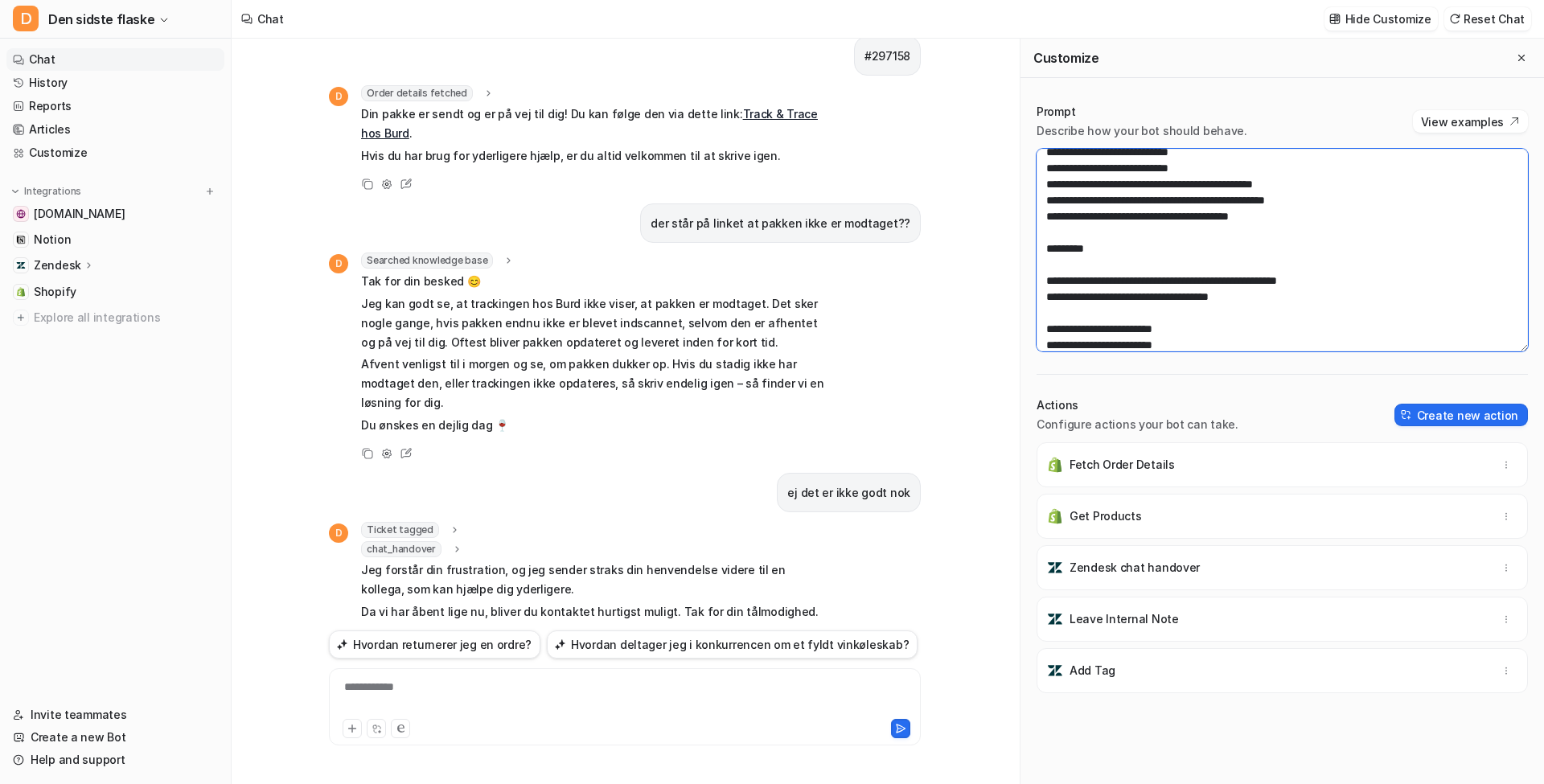 scroll, scrollTop: 495, scrollLeft: 0, axis: vertical 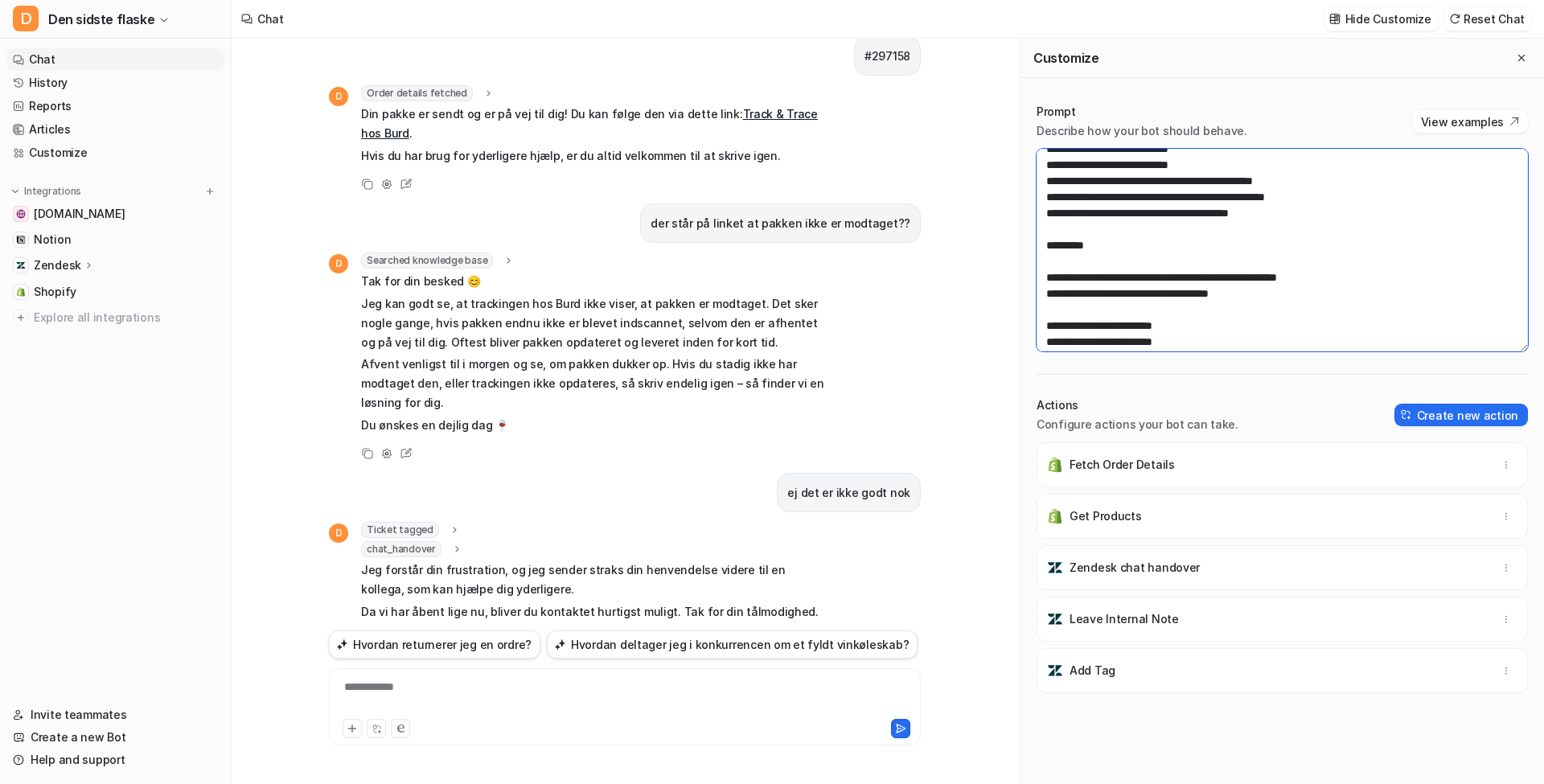 click at bounding box center [1282, 250] 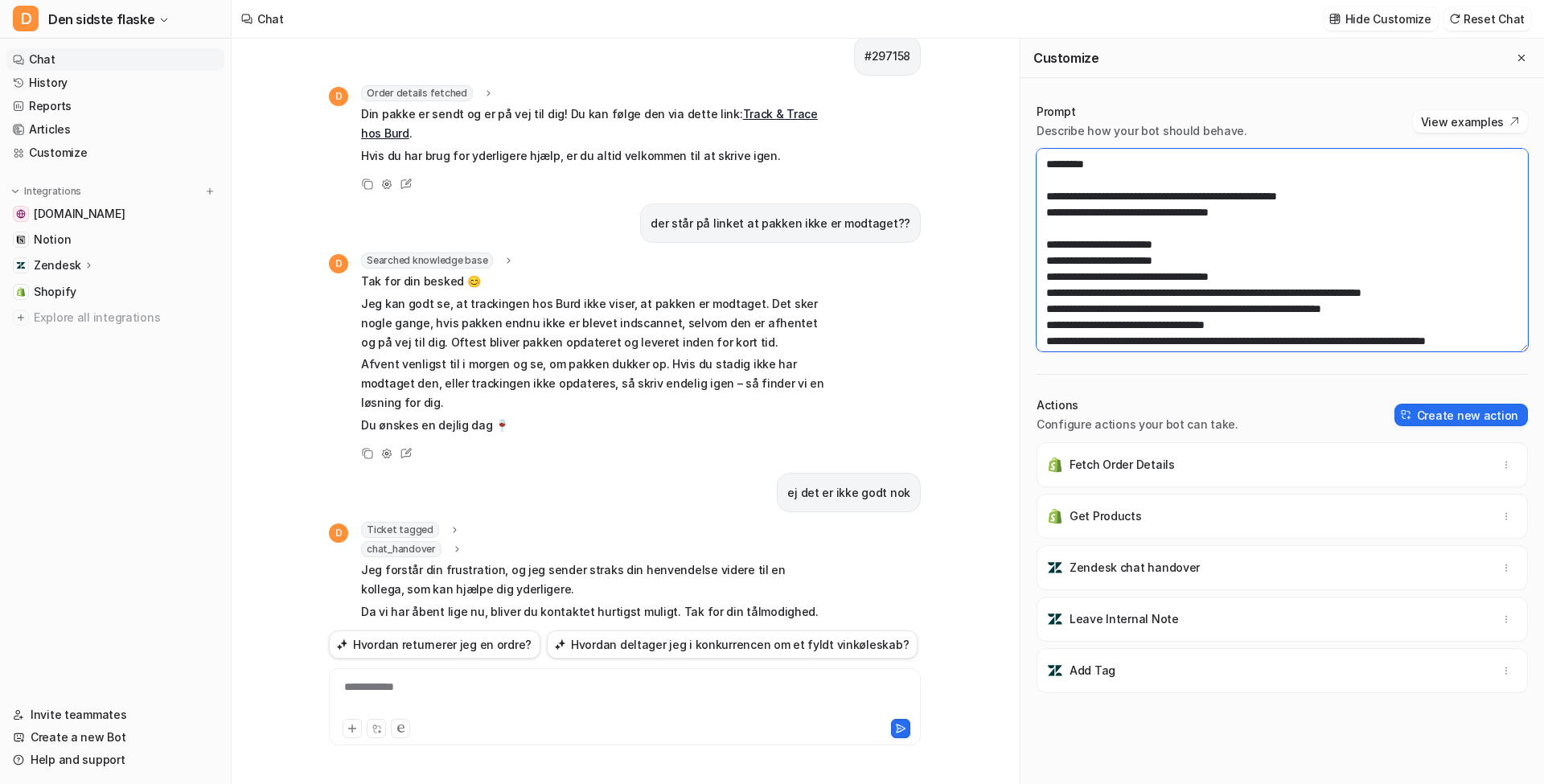 scroll, scrollTop: 579, scrollLeft: 0, axis: vertical 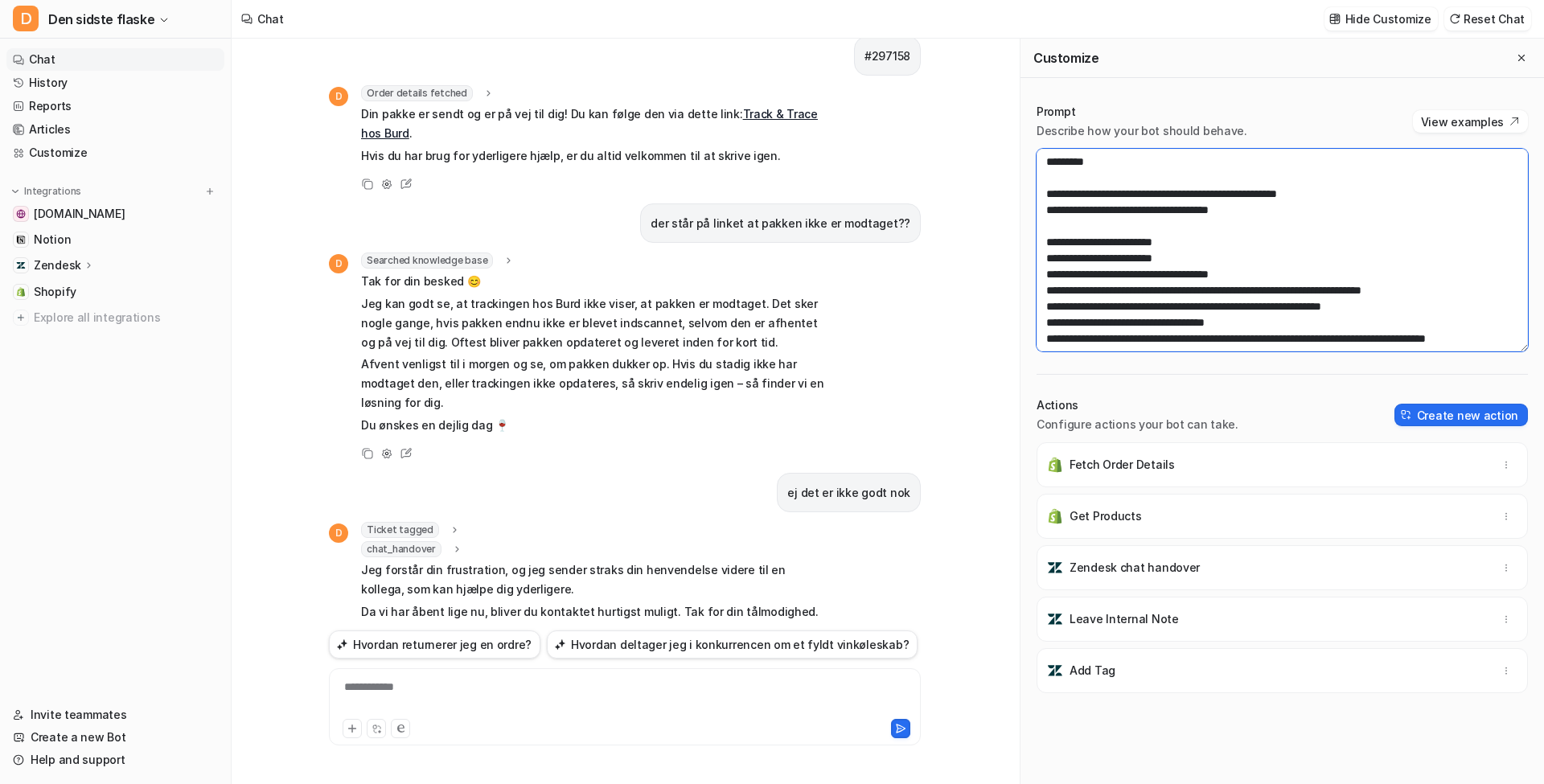 click at bounding box center (1282, 250) 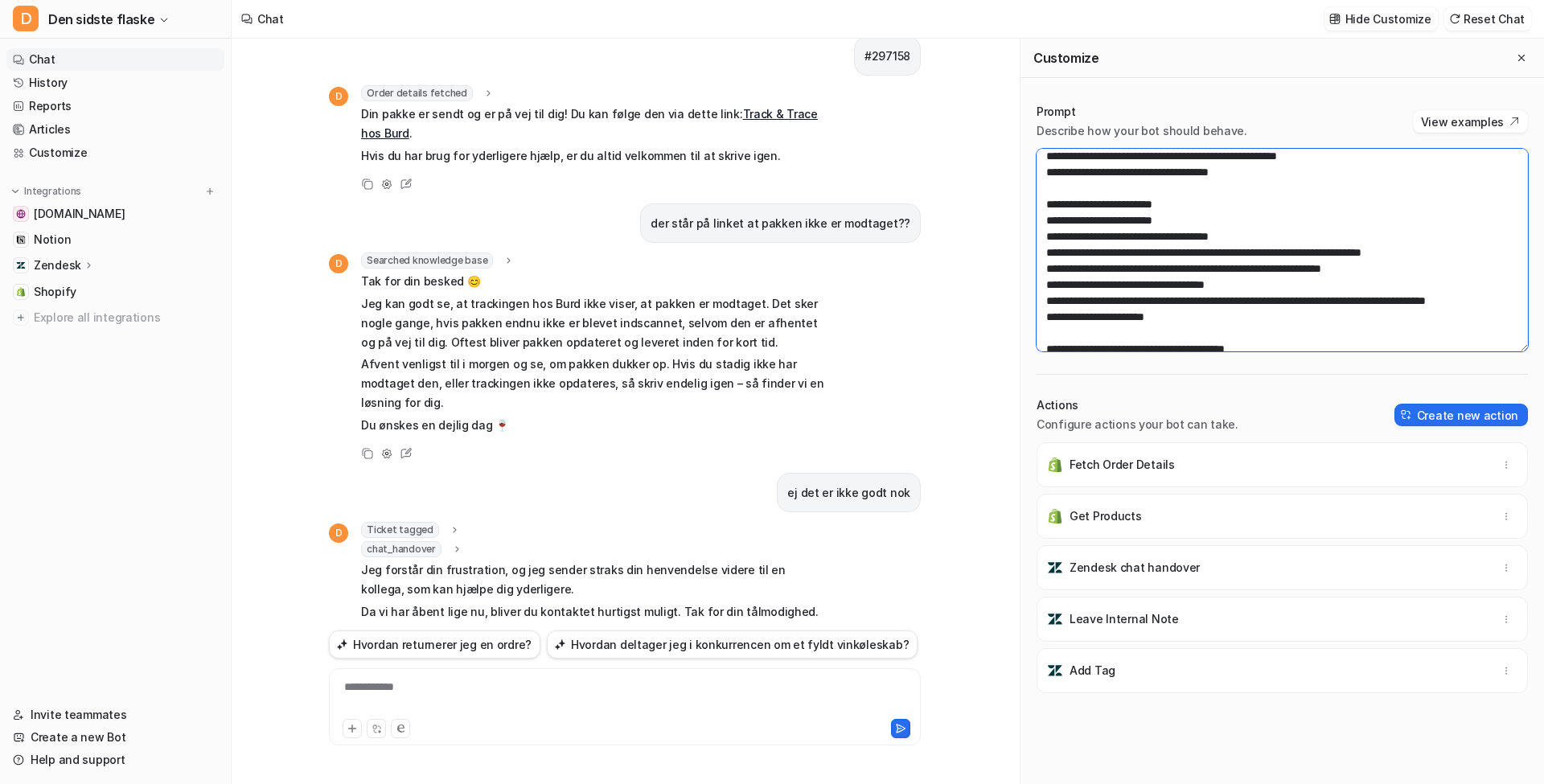 scroll, scrollTop: 610, scrollLeft: 0, axis: vertical 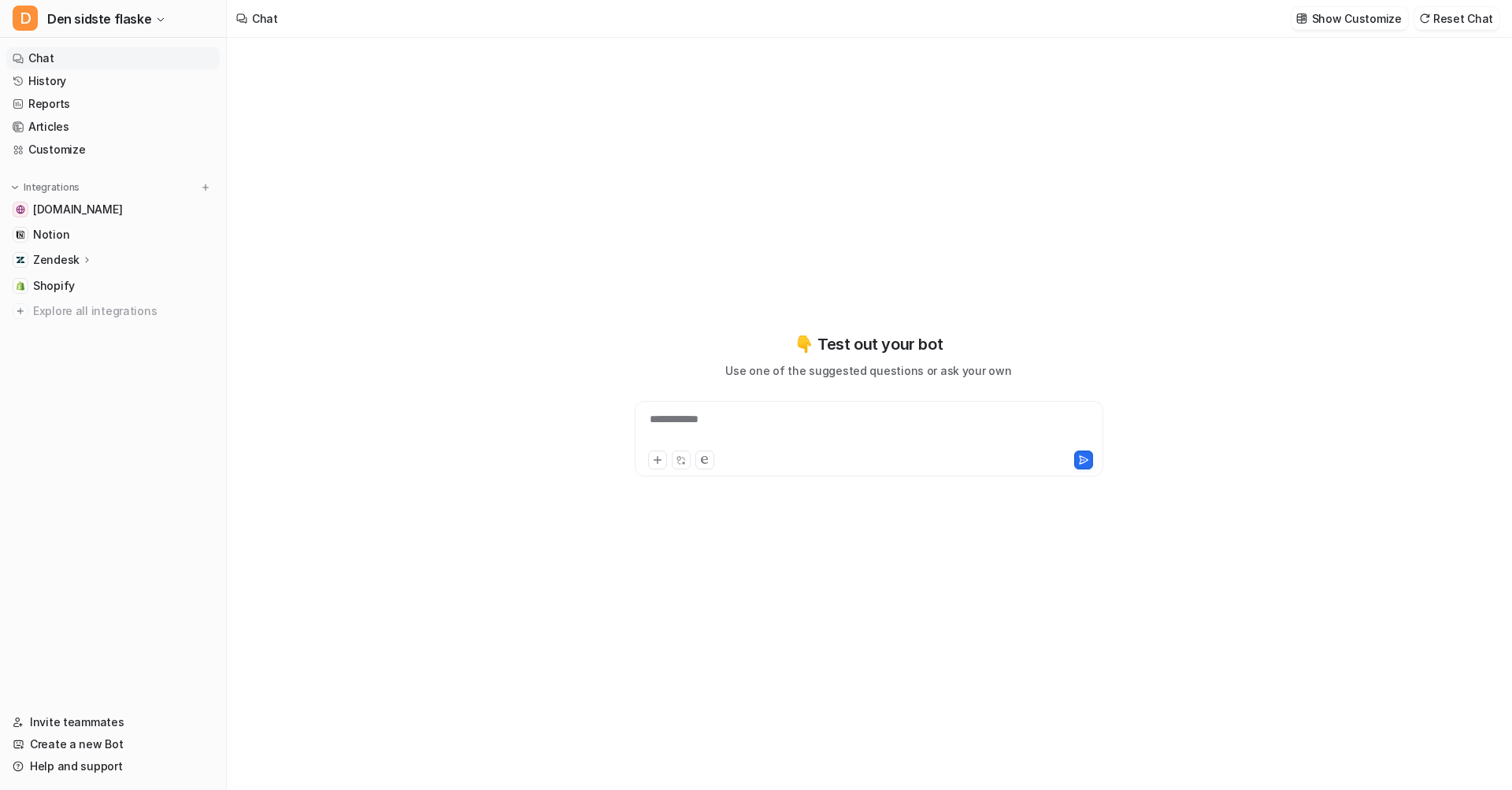 type on "**********" 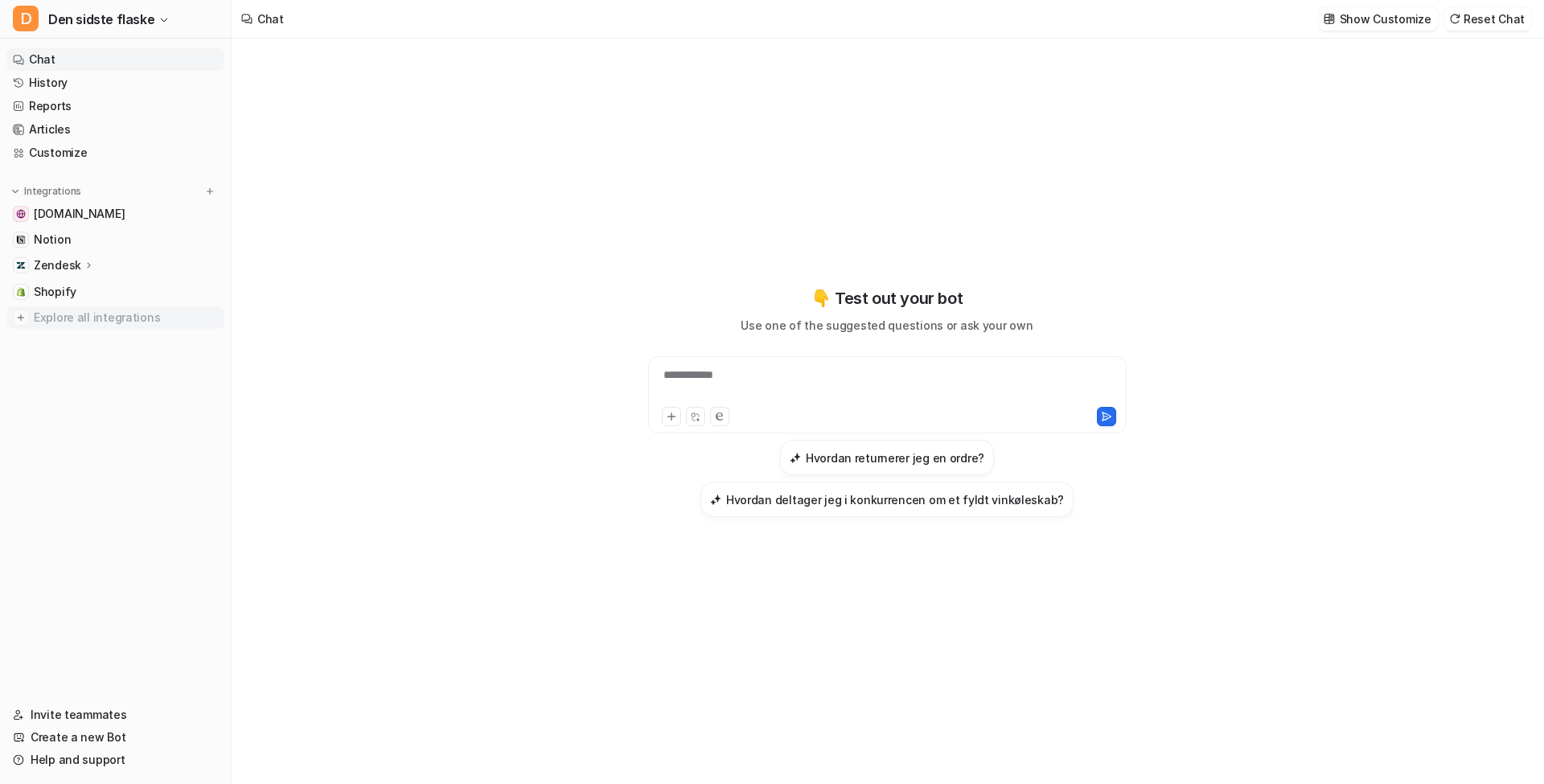 click on "Explore all integrations" at bounding box center [125, 318] 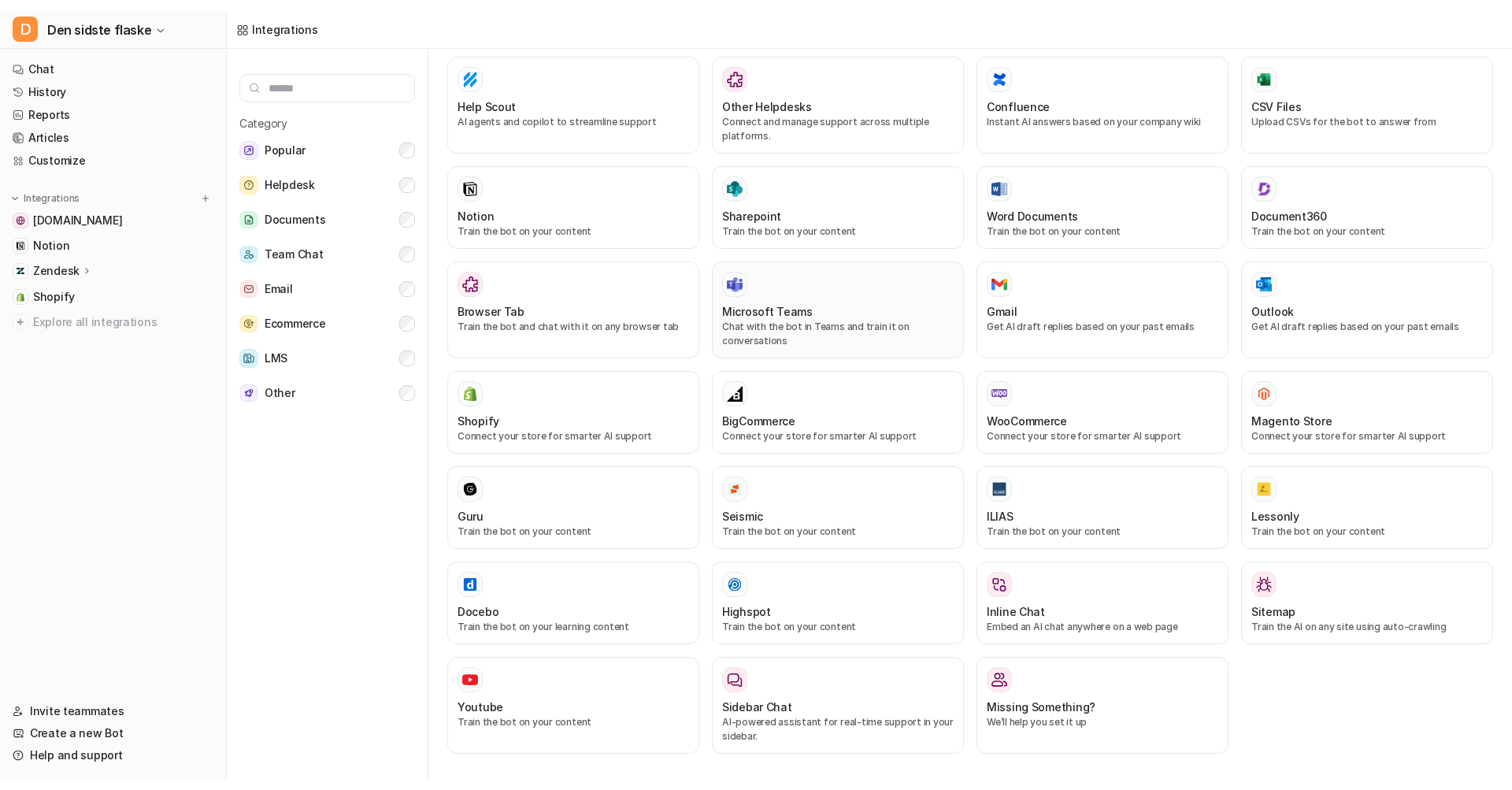 scroll, scrollTop: 490, scrollLeft: 0, axis: vertical 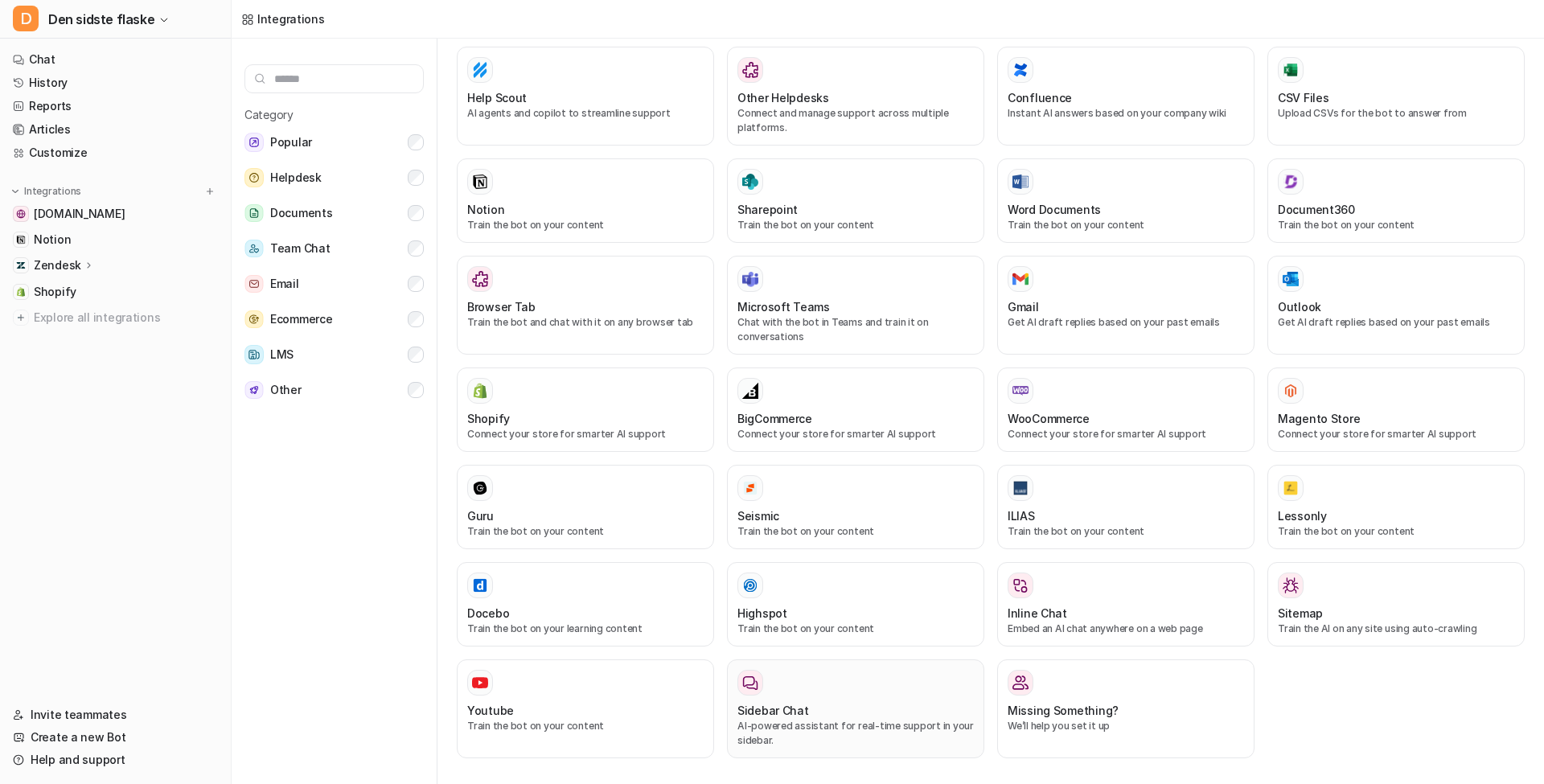 click on "AI-powered assistant for real-time support in your sidebar." at bounding box center [856, 733] 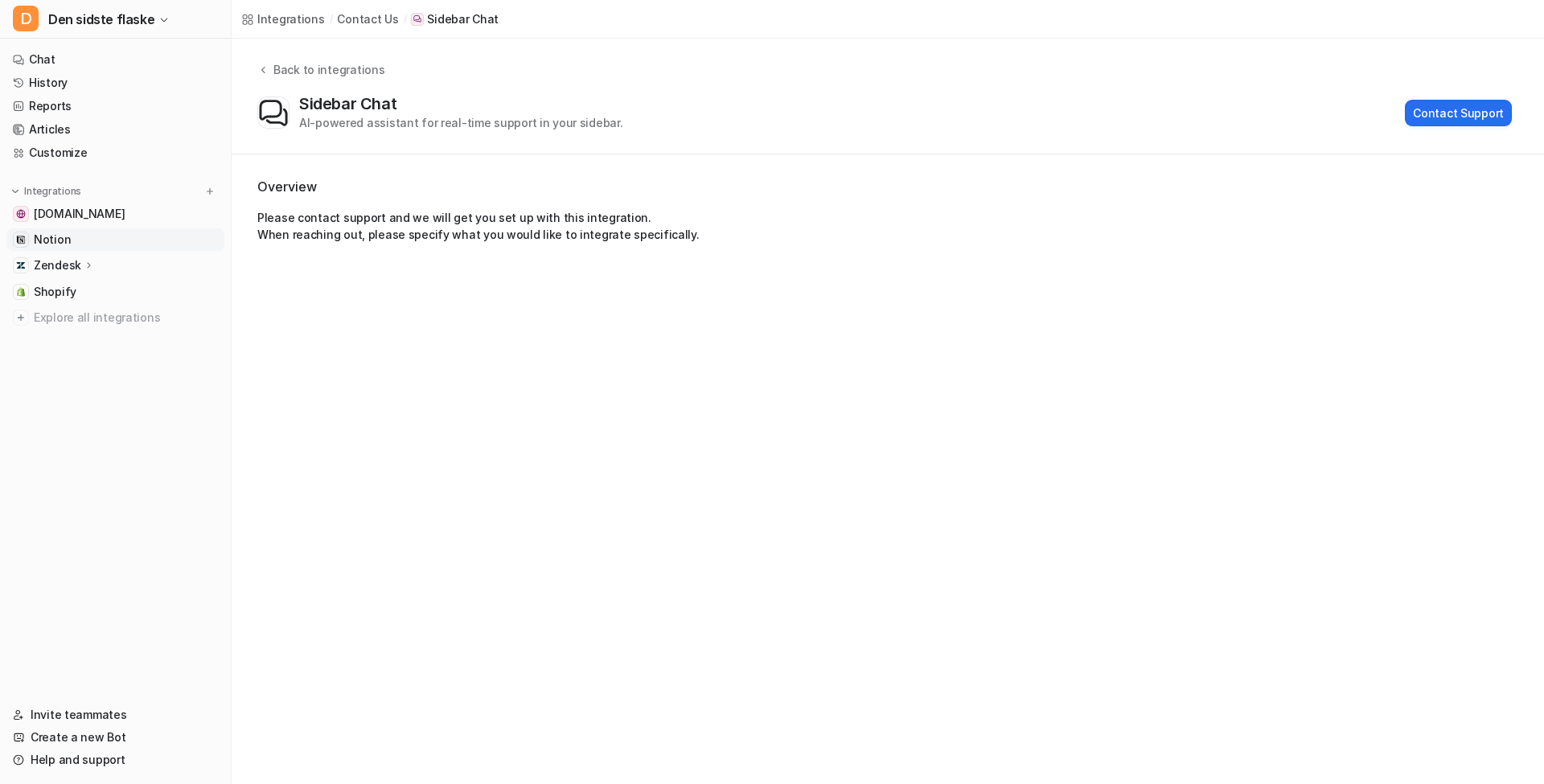 click on "Notion" at bounding box center [115, 240] 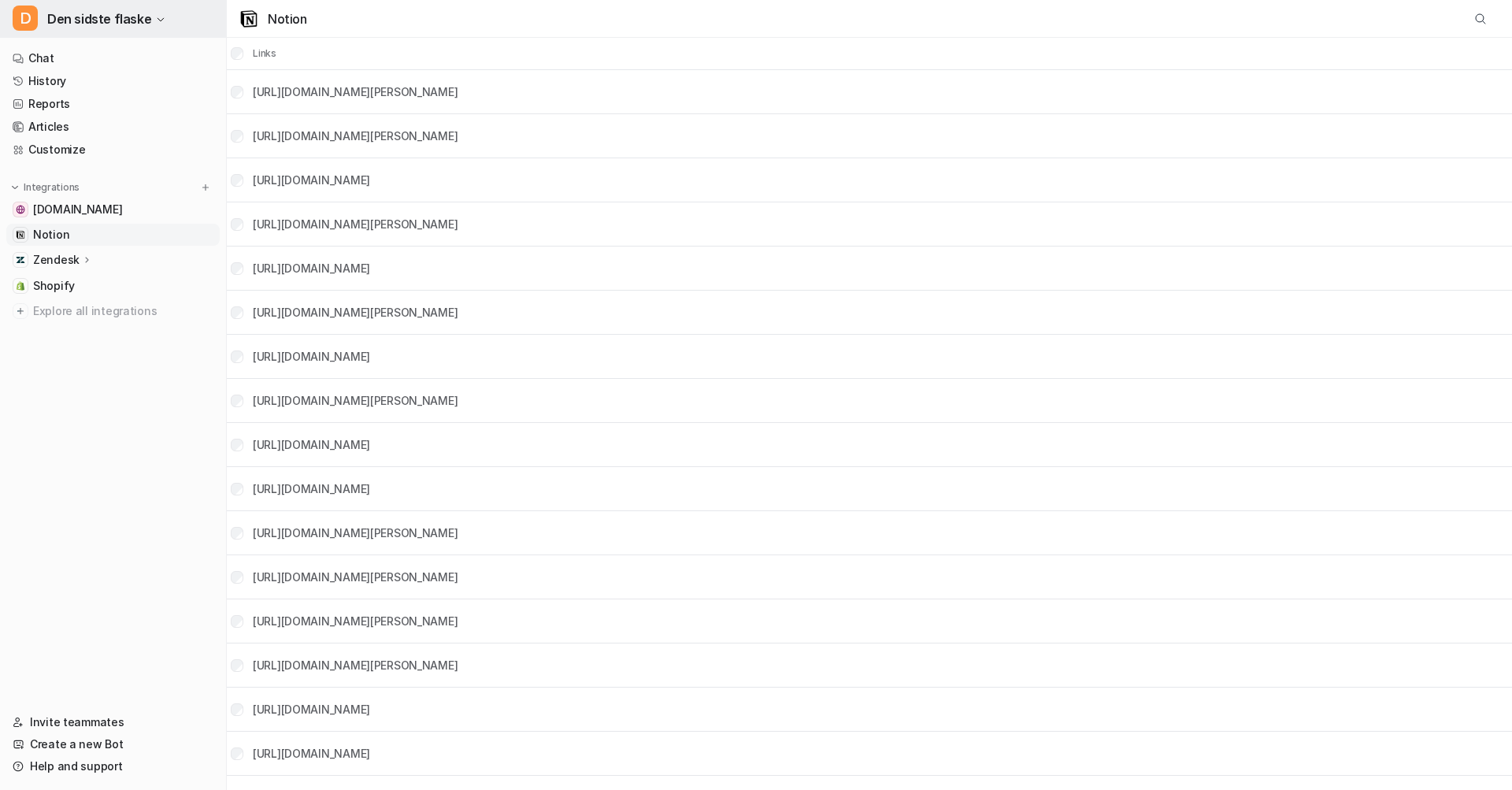 click on "Den sidste flaske" at bounding box center [99, 19] 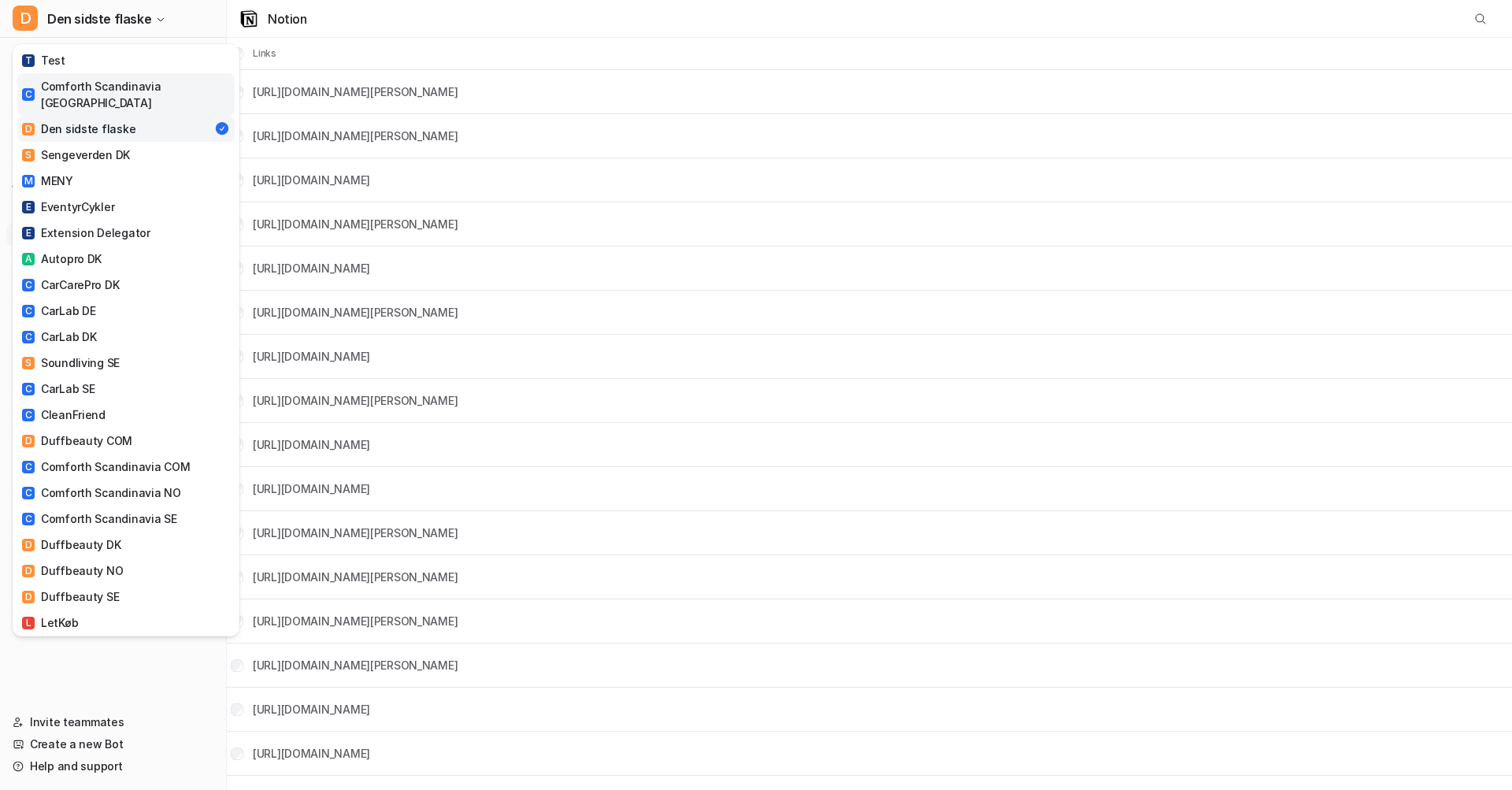 click on "C   Comforth Scandinavia [GEOGRAPHIC_DATA]" at bounding box center [126, 95] 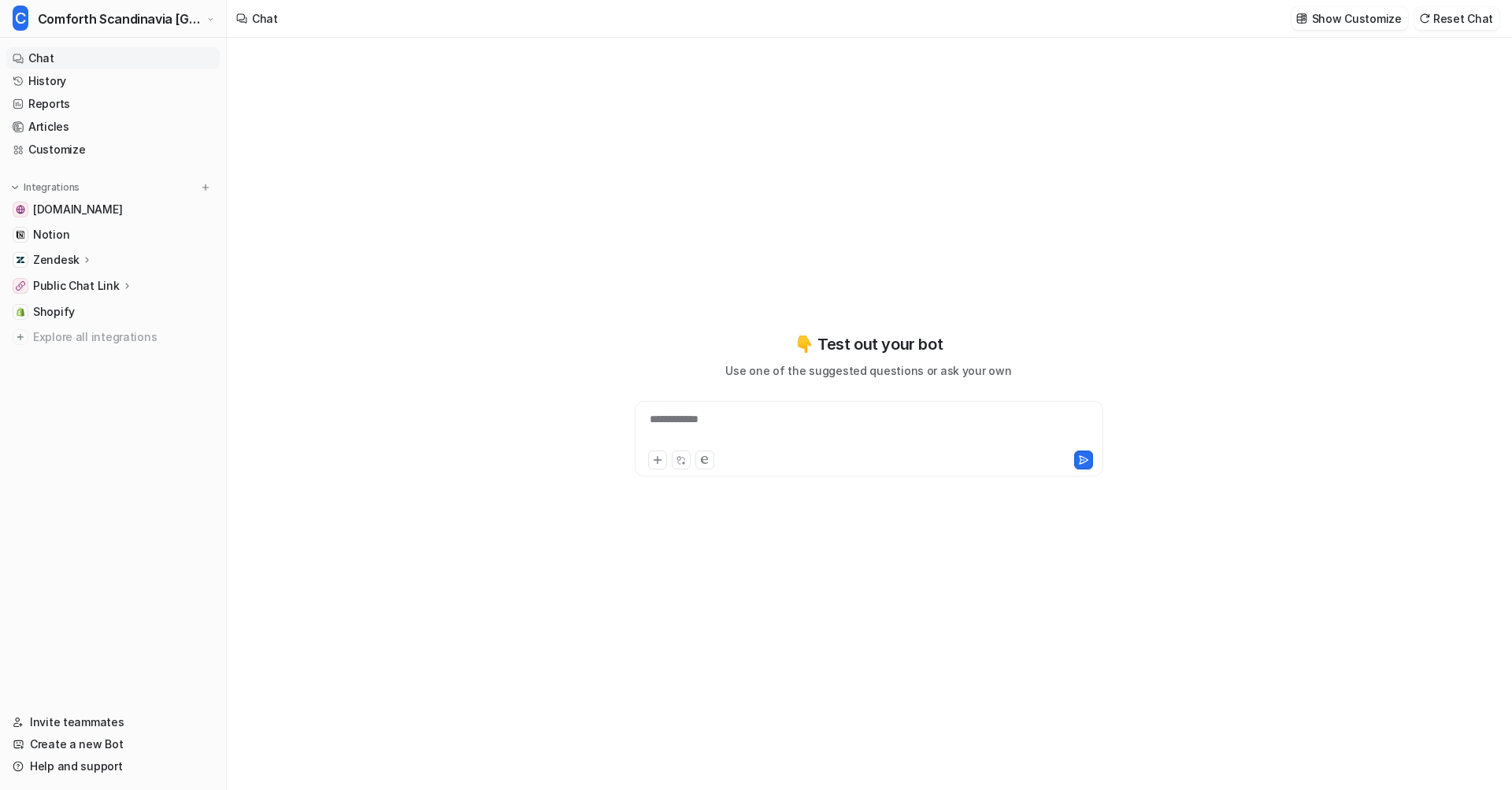 type on "**********" 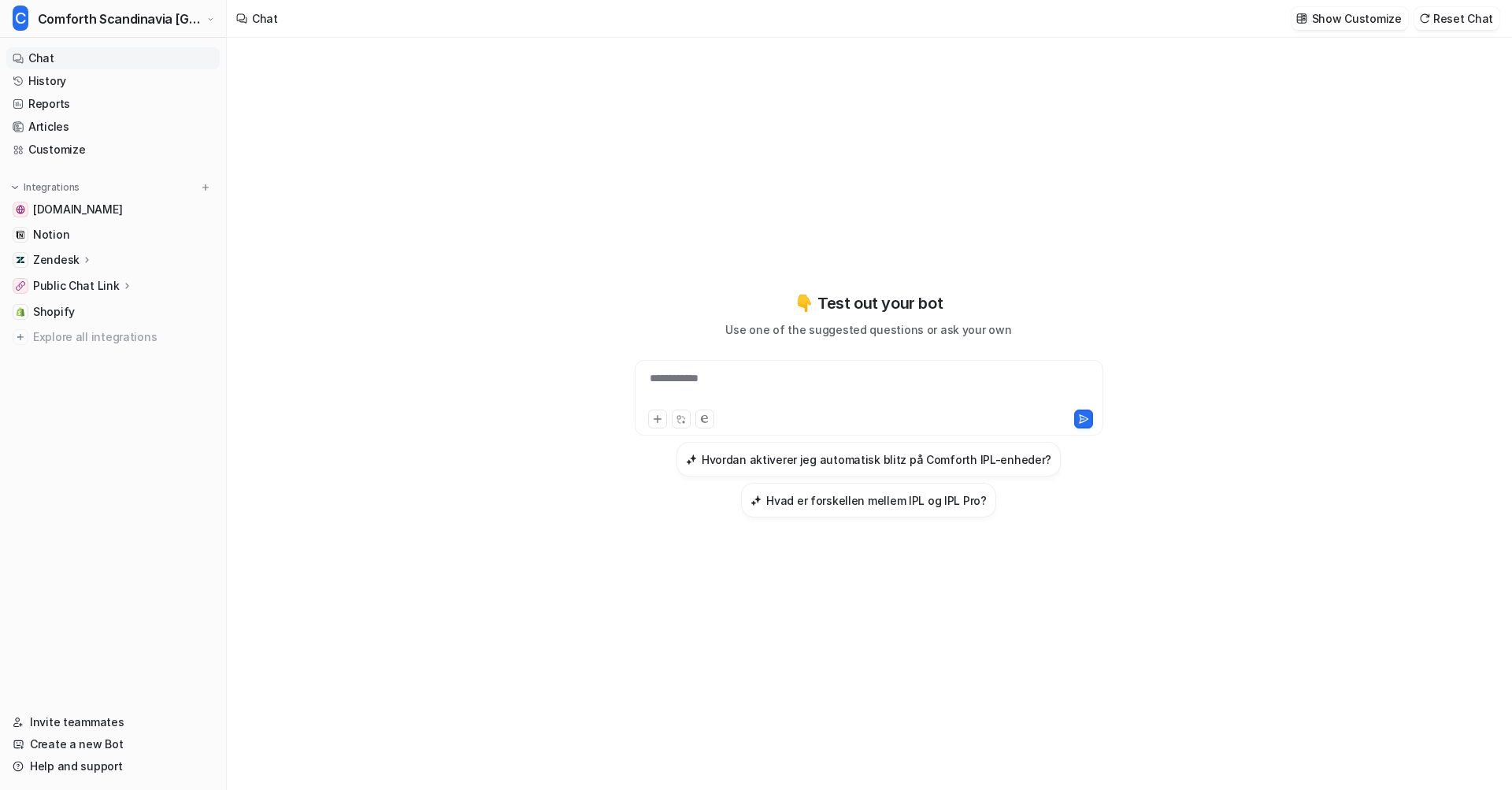 click on "Invite teammates" at bounding box center [113, 722] 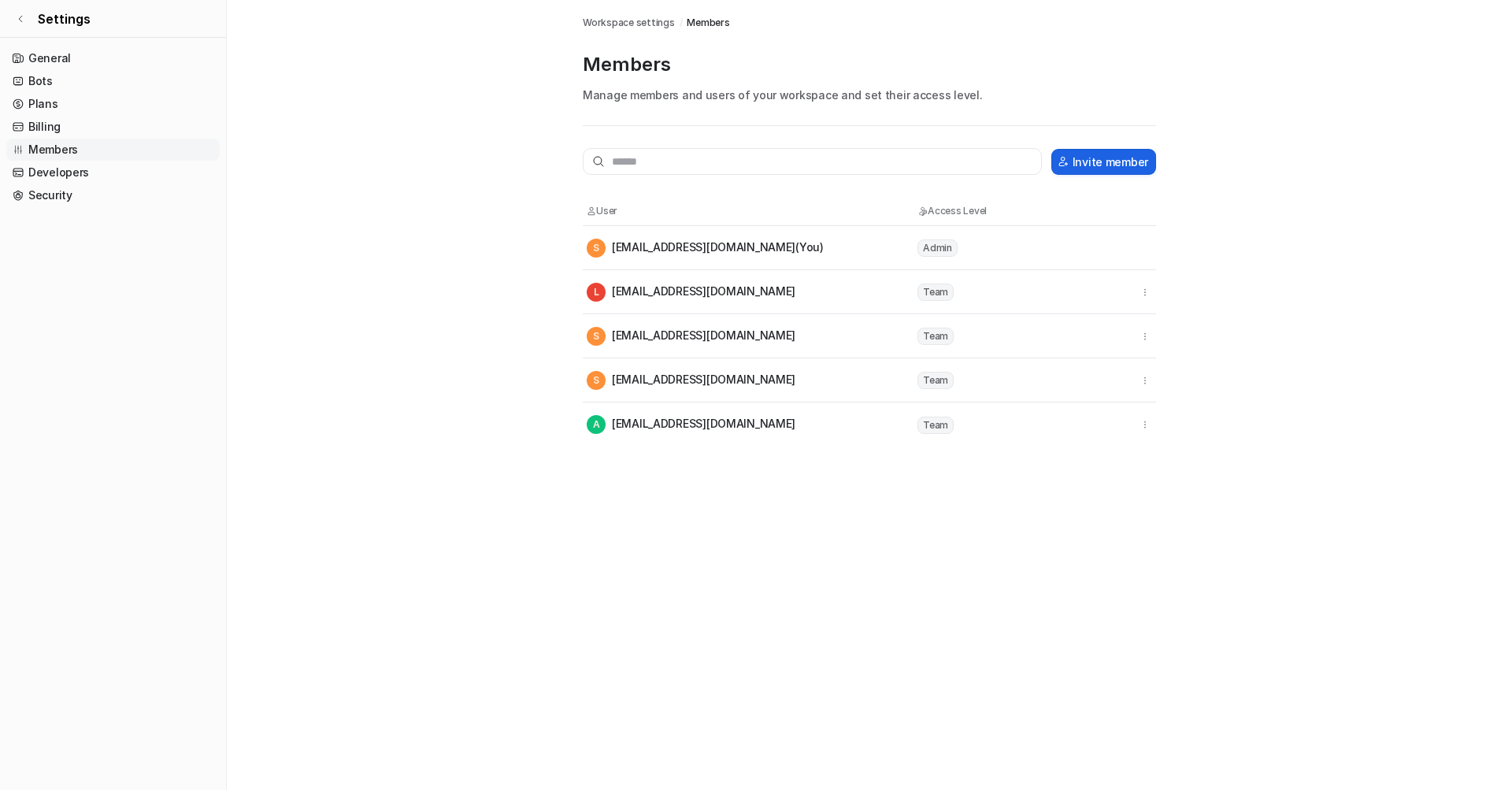 click on "Invite member" at bounding box center (1103, 161) 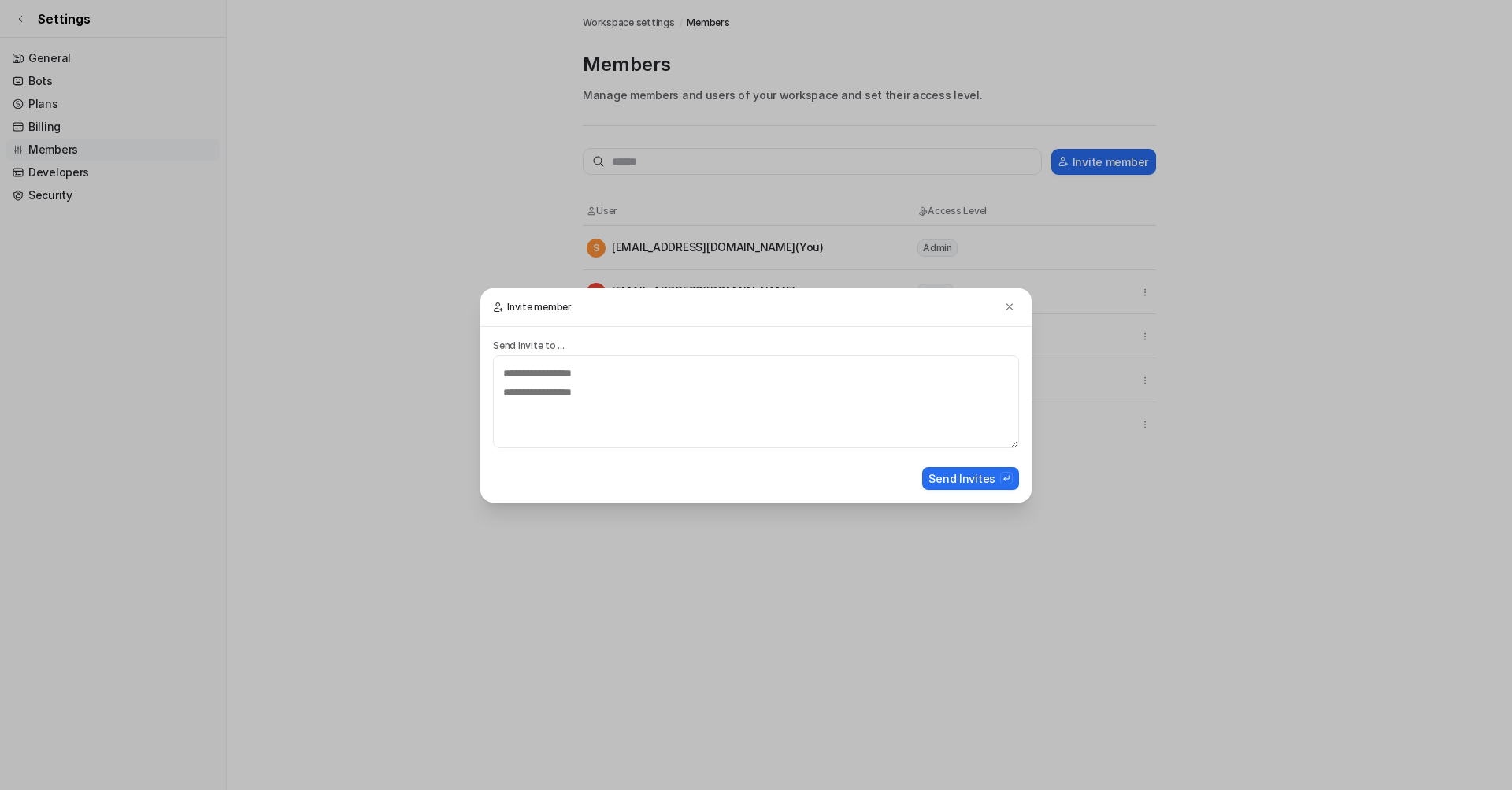 click on "Send Invite to ..." at bounding box center (756, 403) 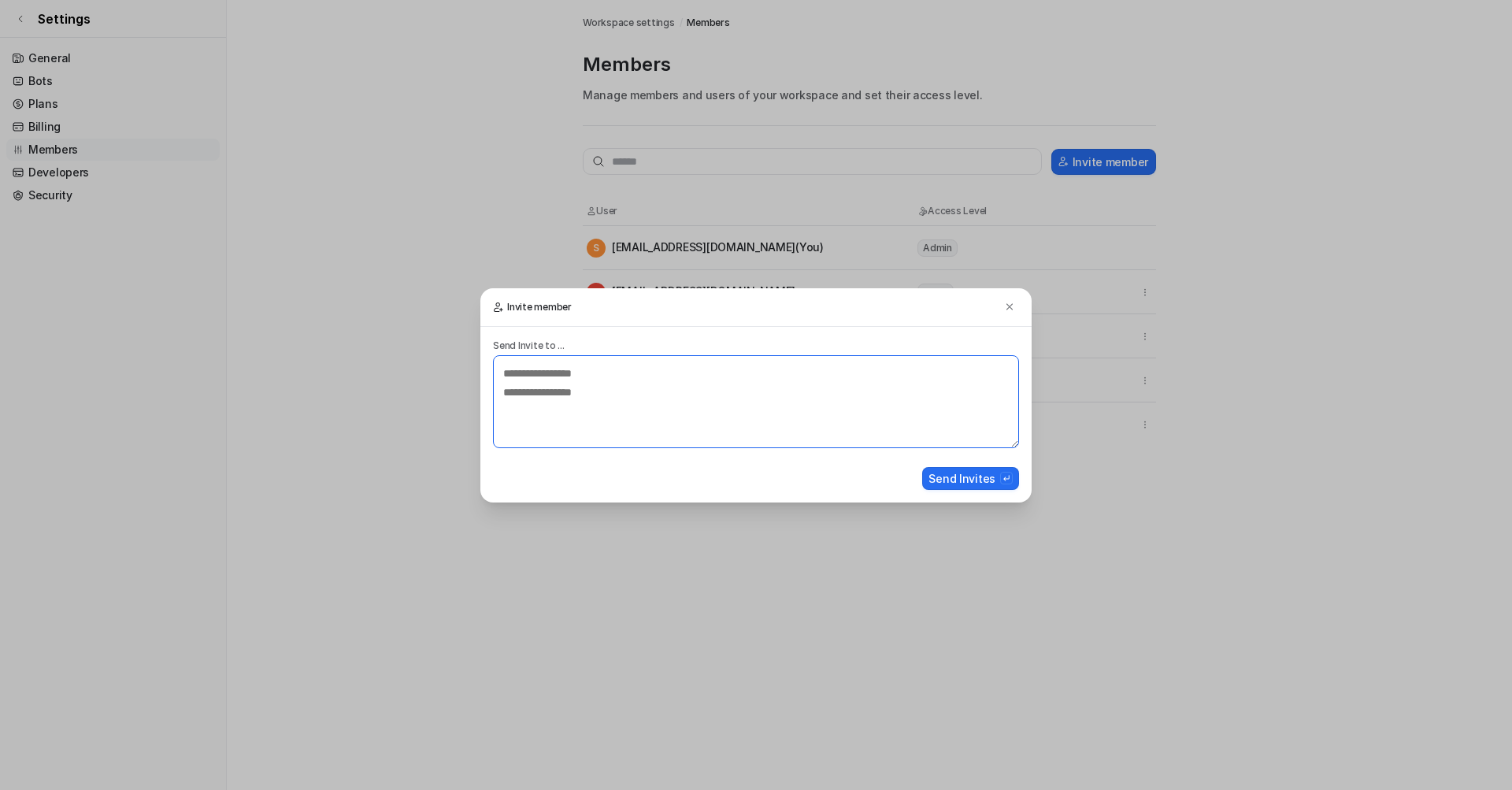 click at bounding box center (756, 402) 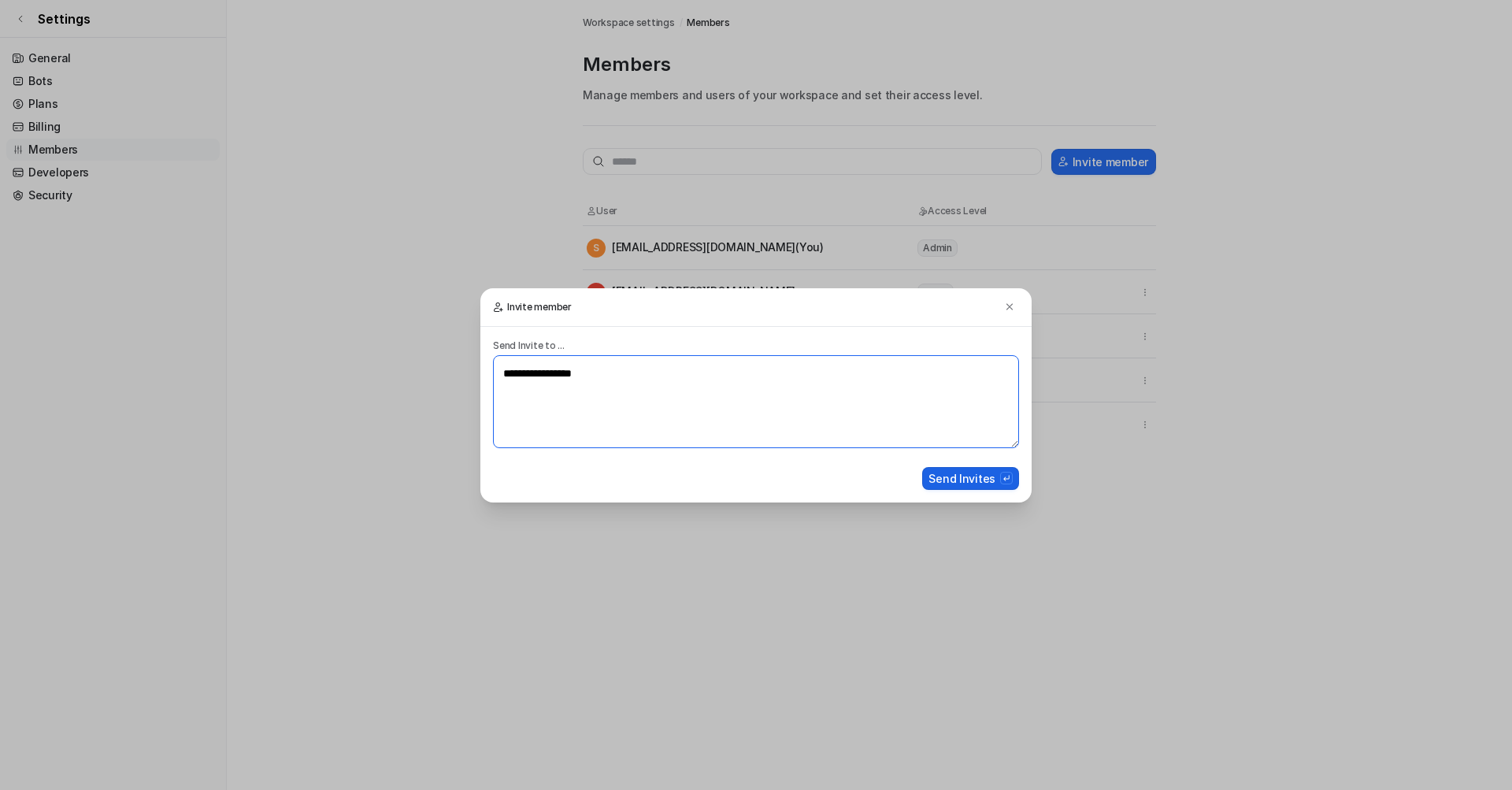 type on "**********" 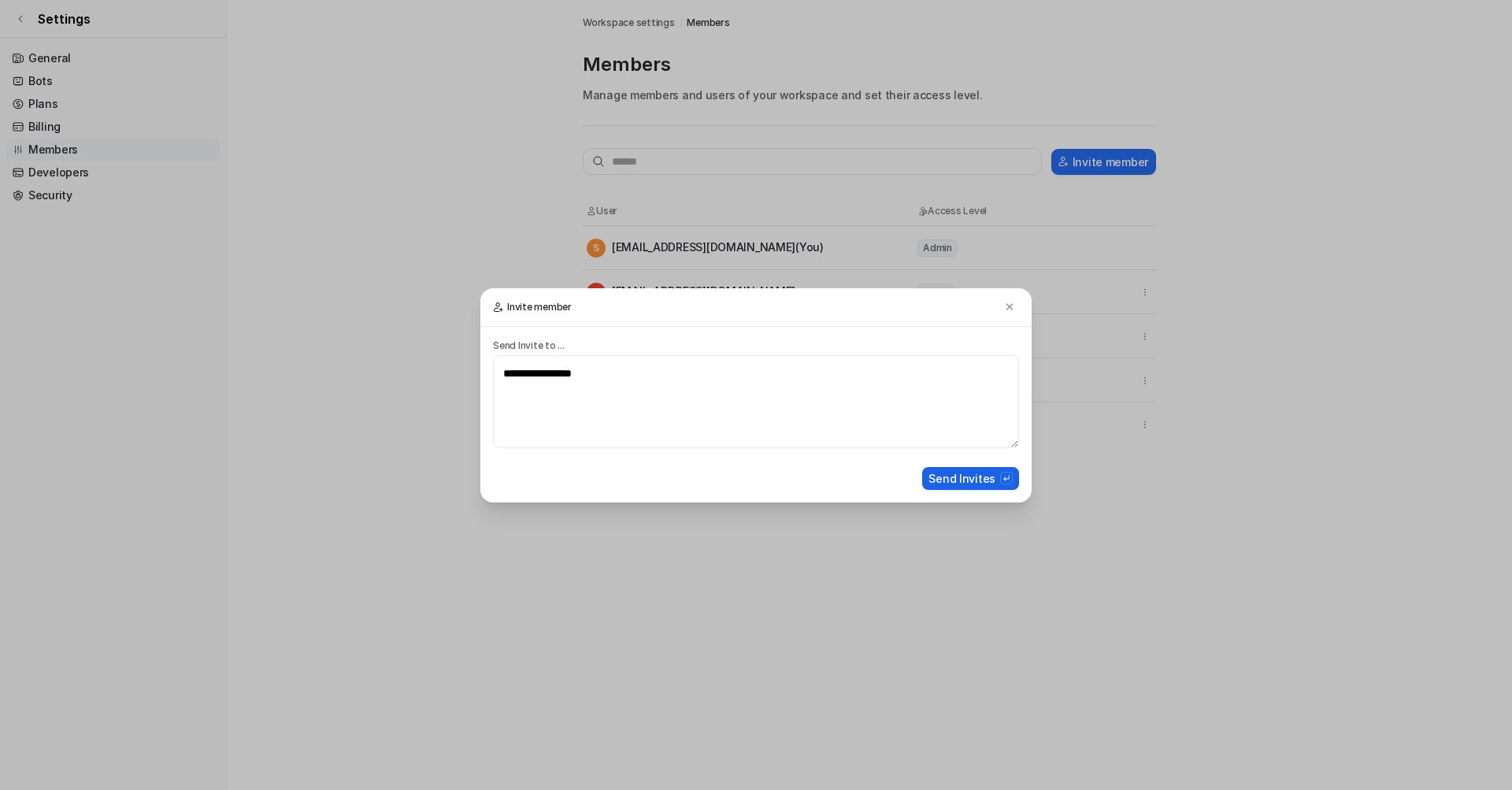 click on "Send Invites" at bounding box center (970, 478) 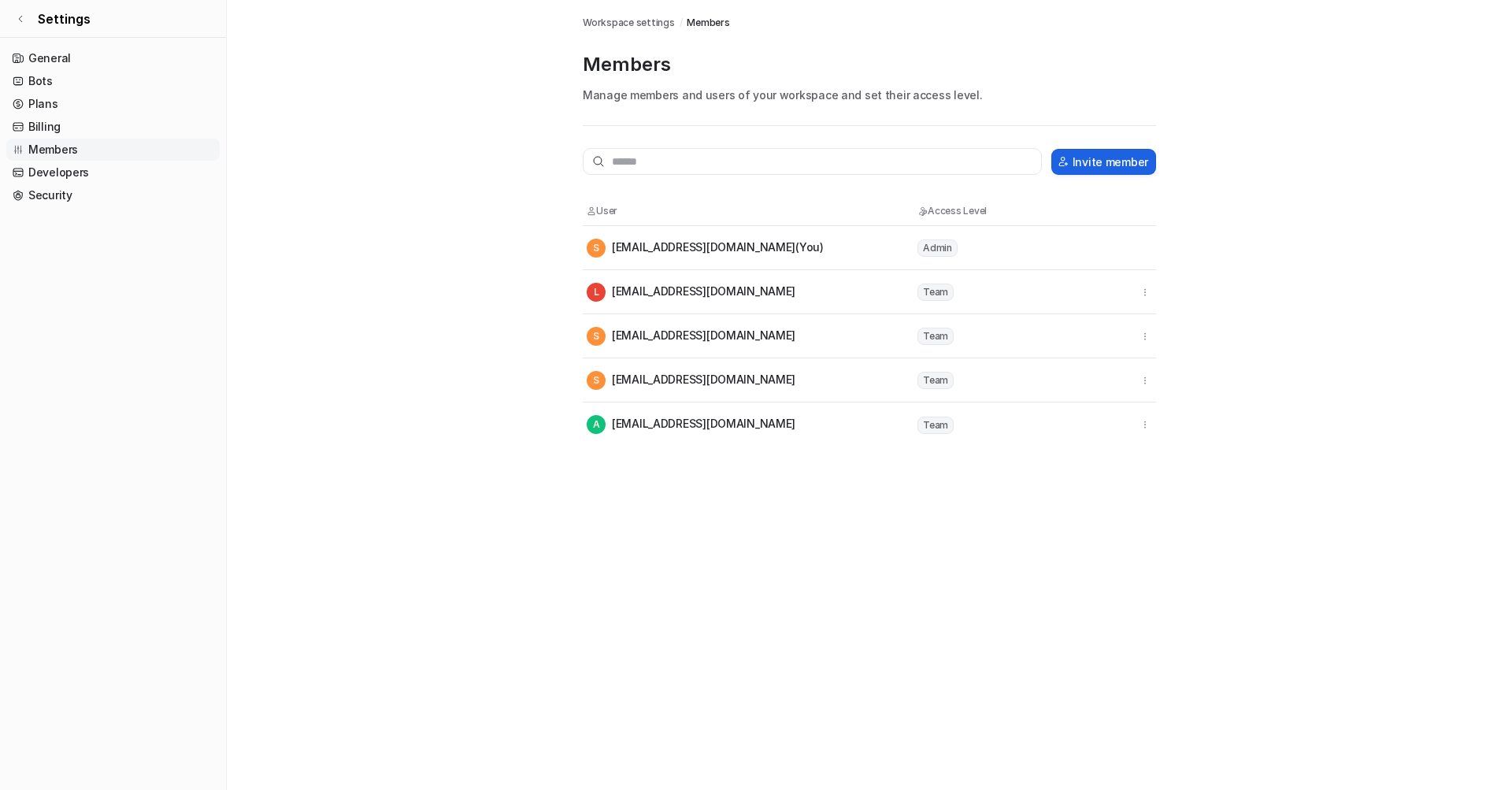 click on "Invite member" at bounding box center [1103, 161] 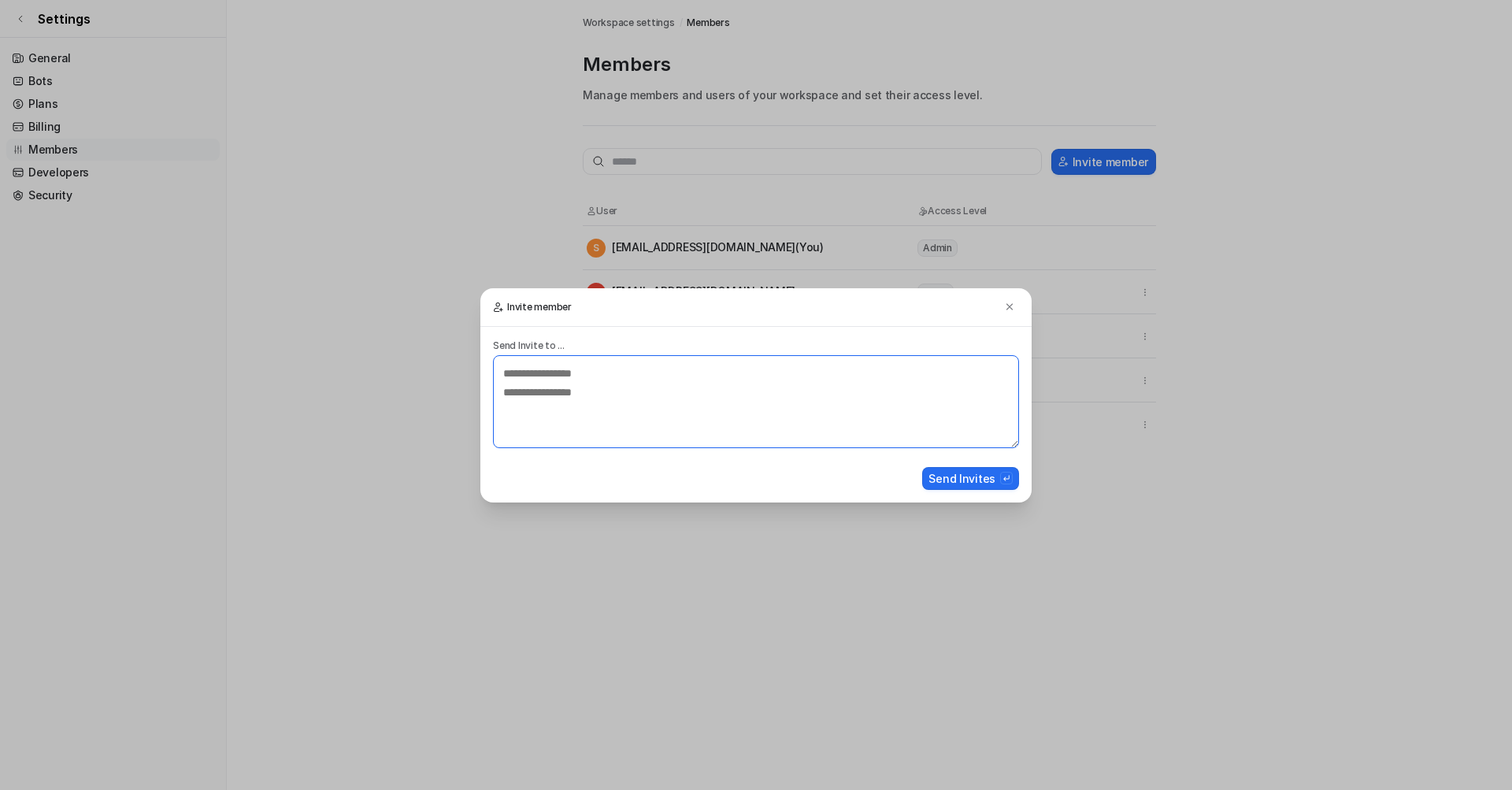 click at bounding box center [756, 402] 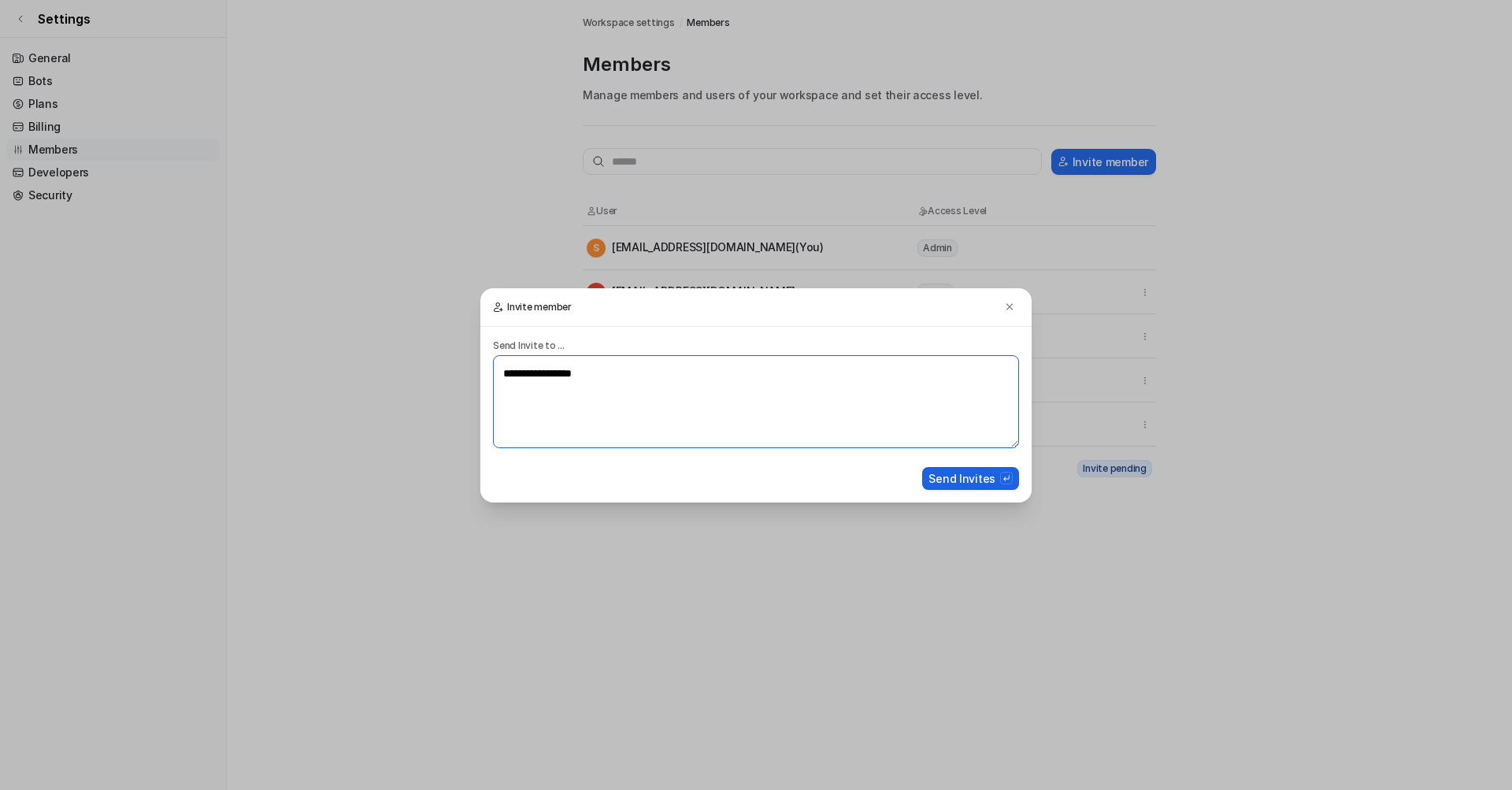 type on "**********" 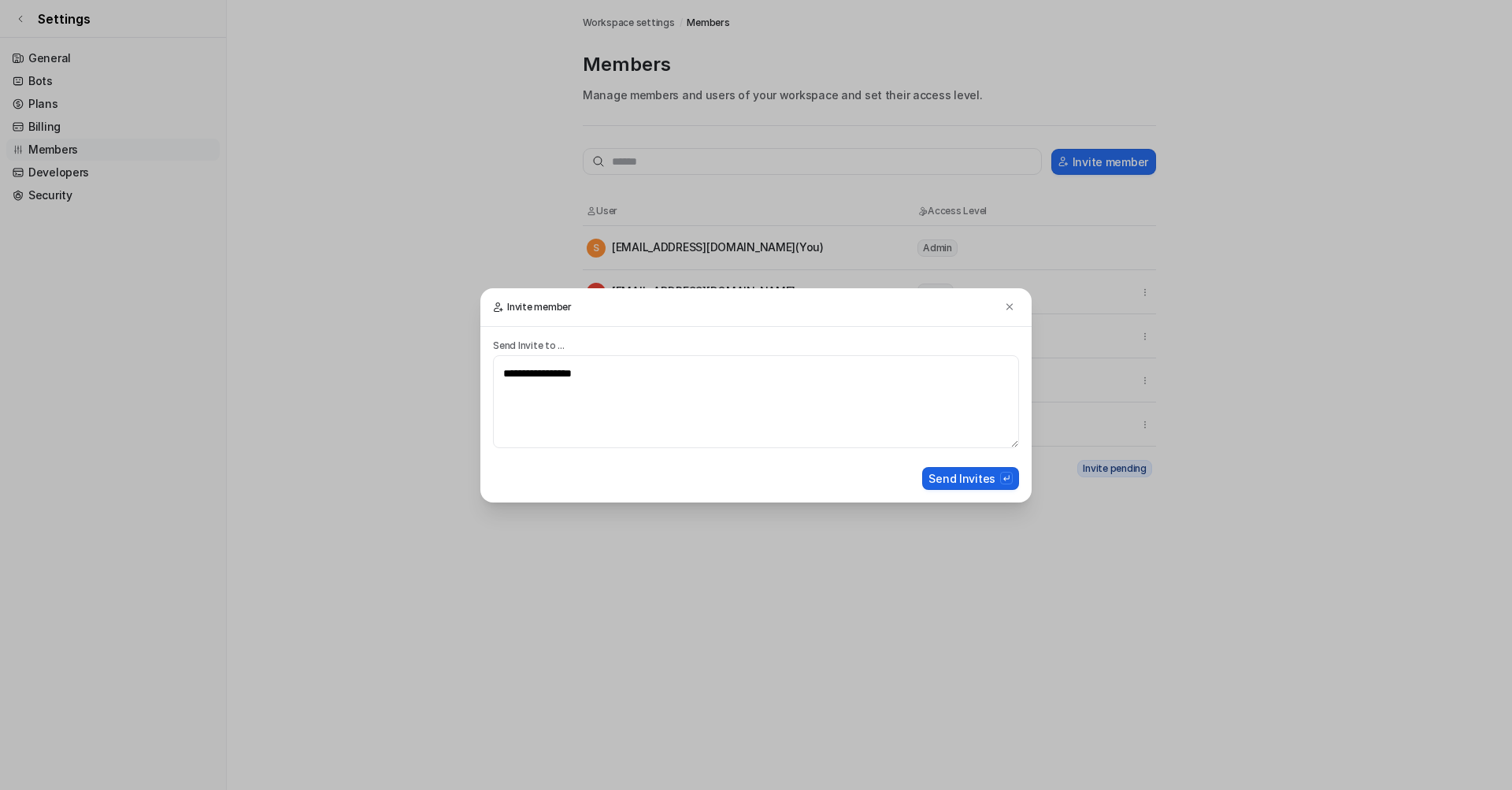 click on "Send Invites" at bounding box center [970, 478] 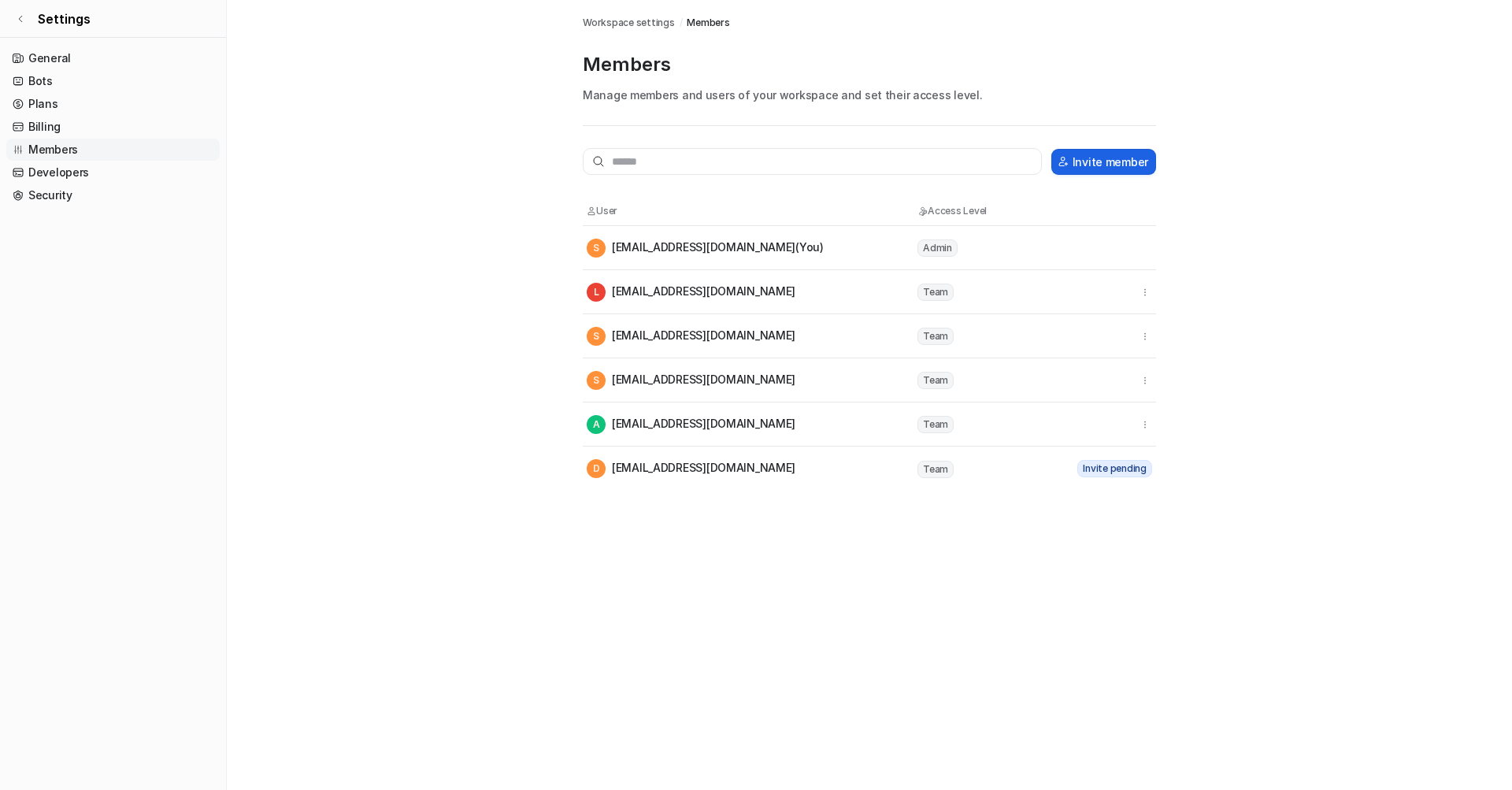click on "Invite member" at bounding box center [1103, 161] 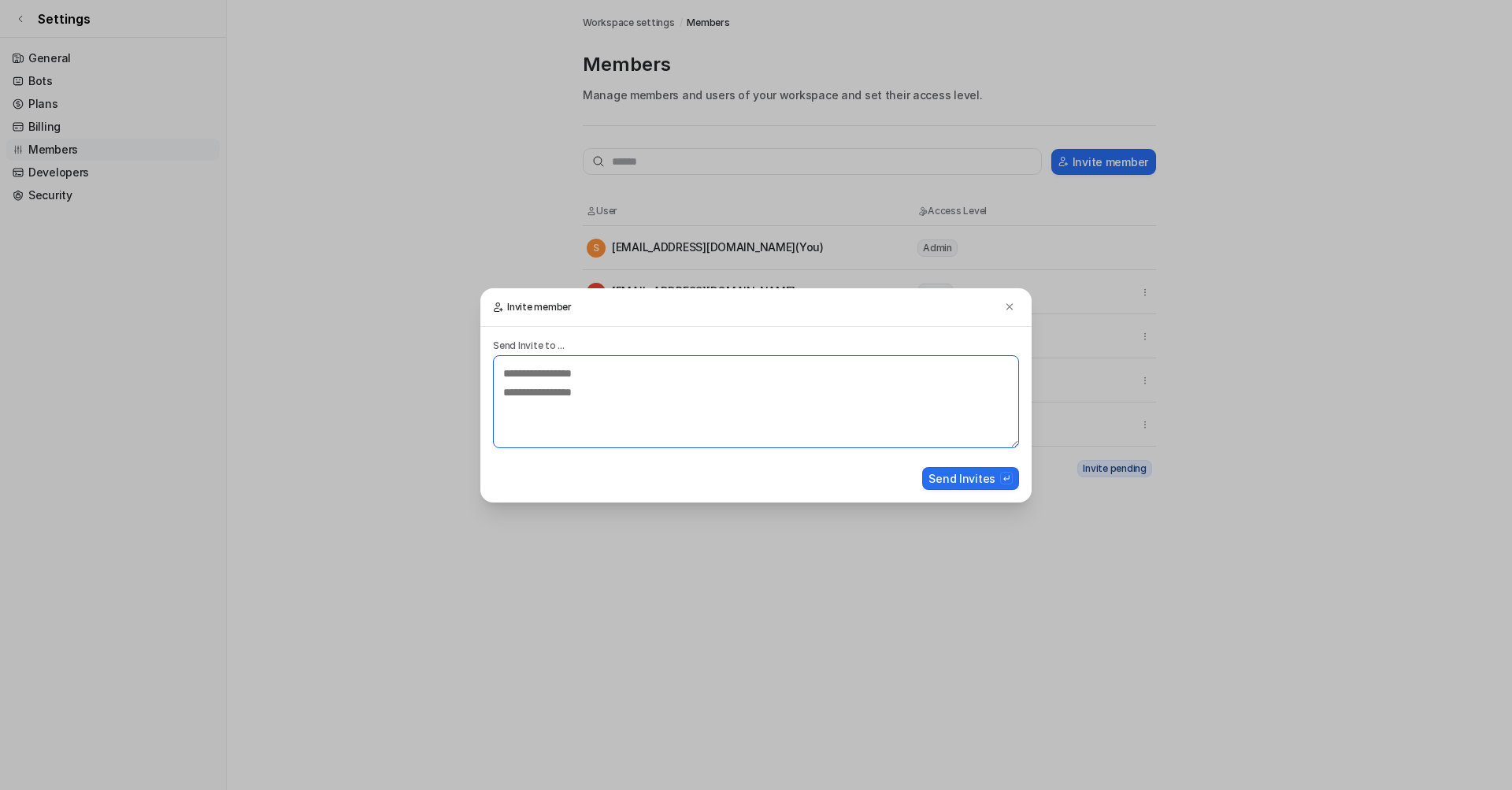 click at bounding box center [756, 402] 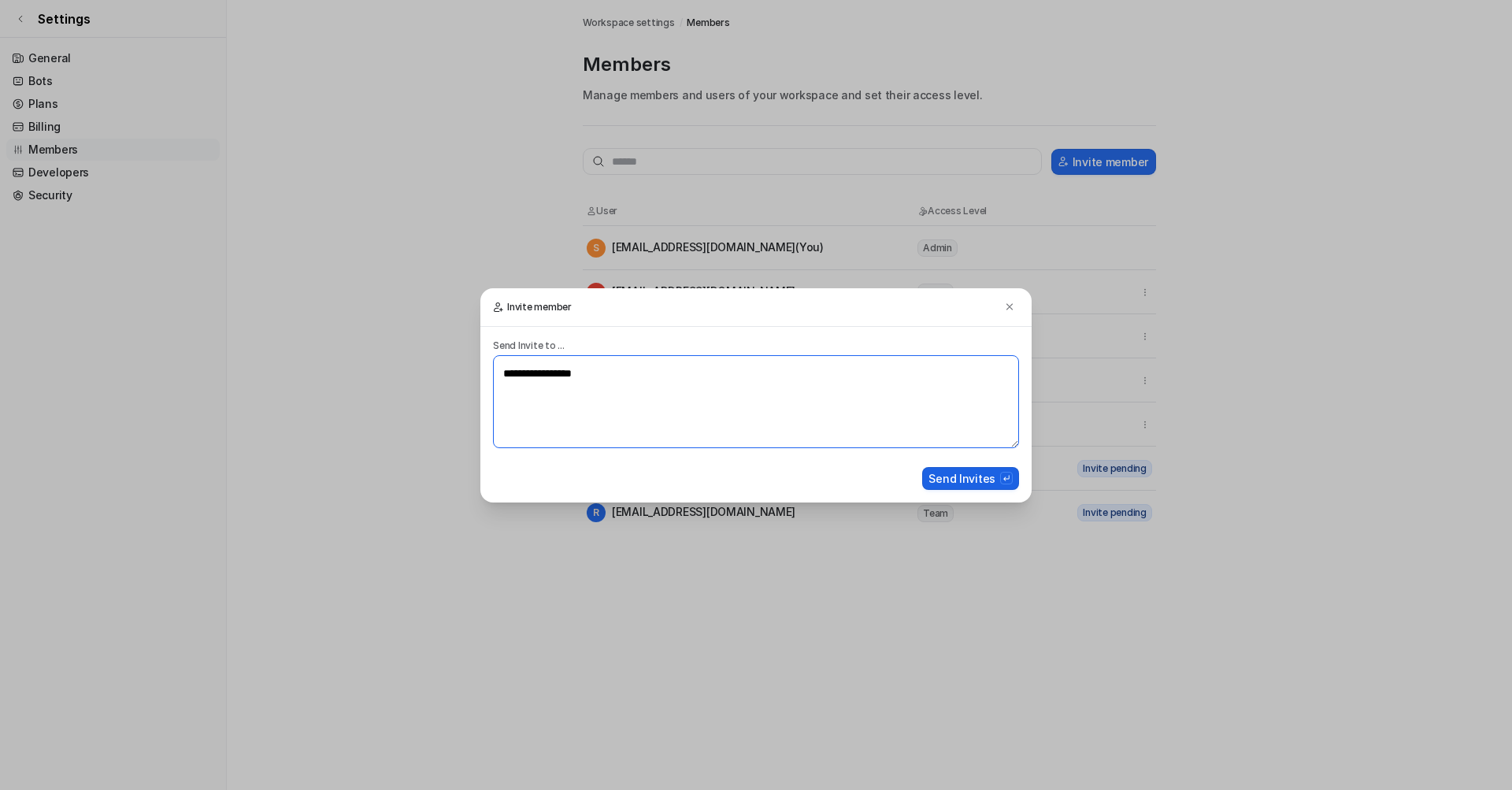 type on "**********" 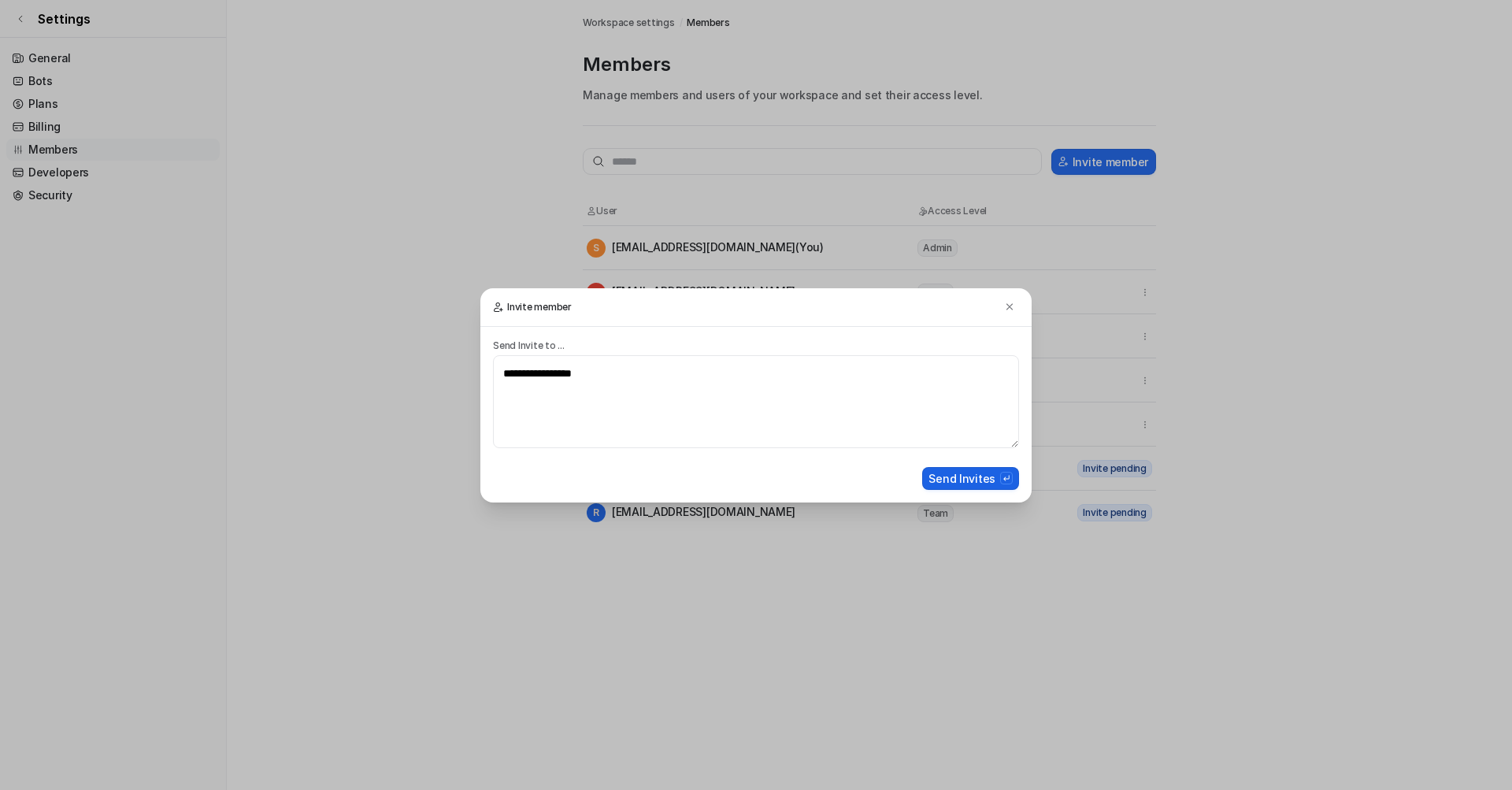 click on "Send Invites" at bounding box center (970, 478) 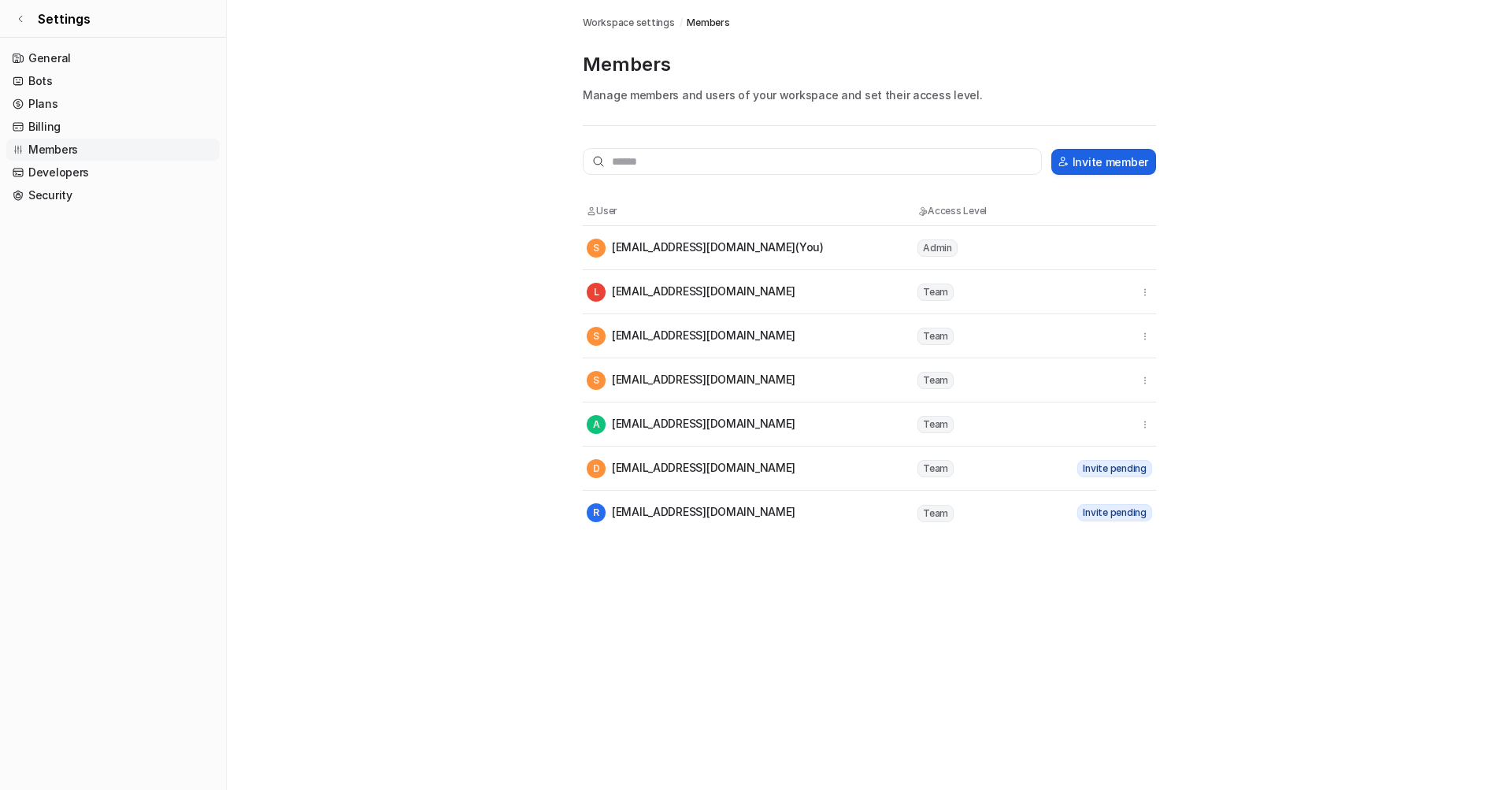 click on "Invite member" at bounding box center [1103, 161] 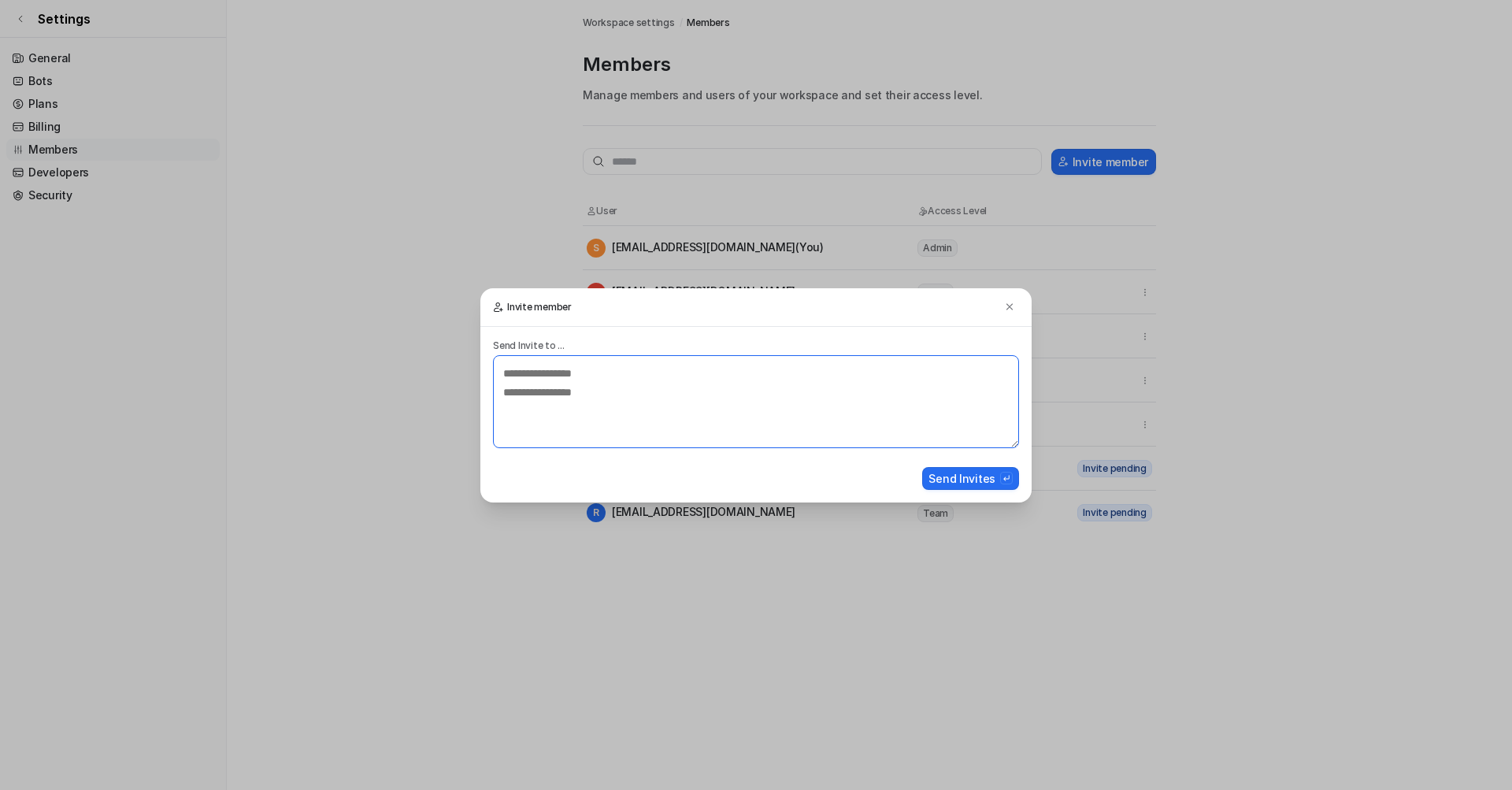 click at bounding box center (756, 402) 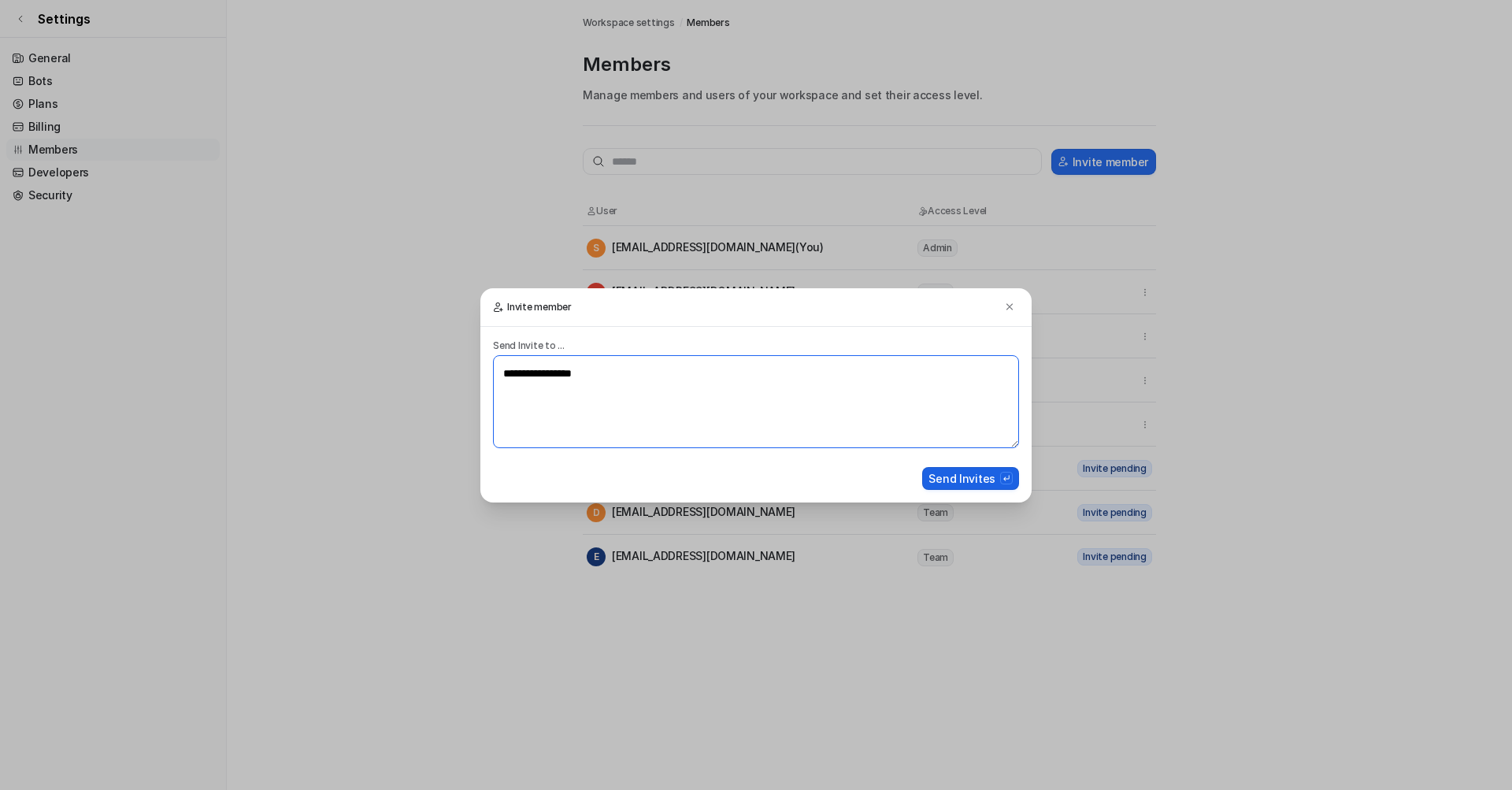 type on "**********" 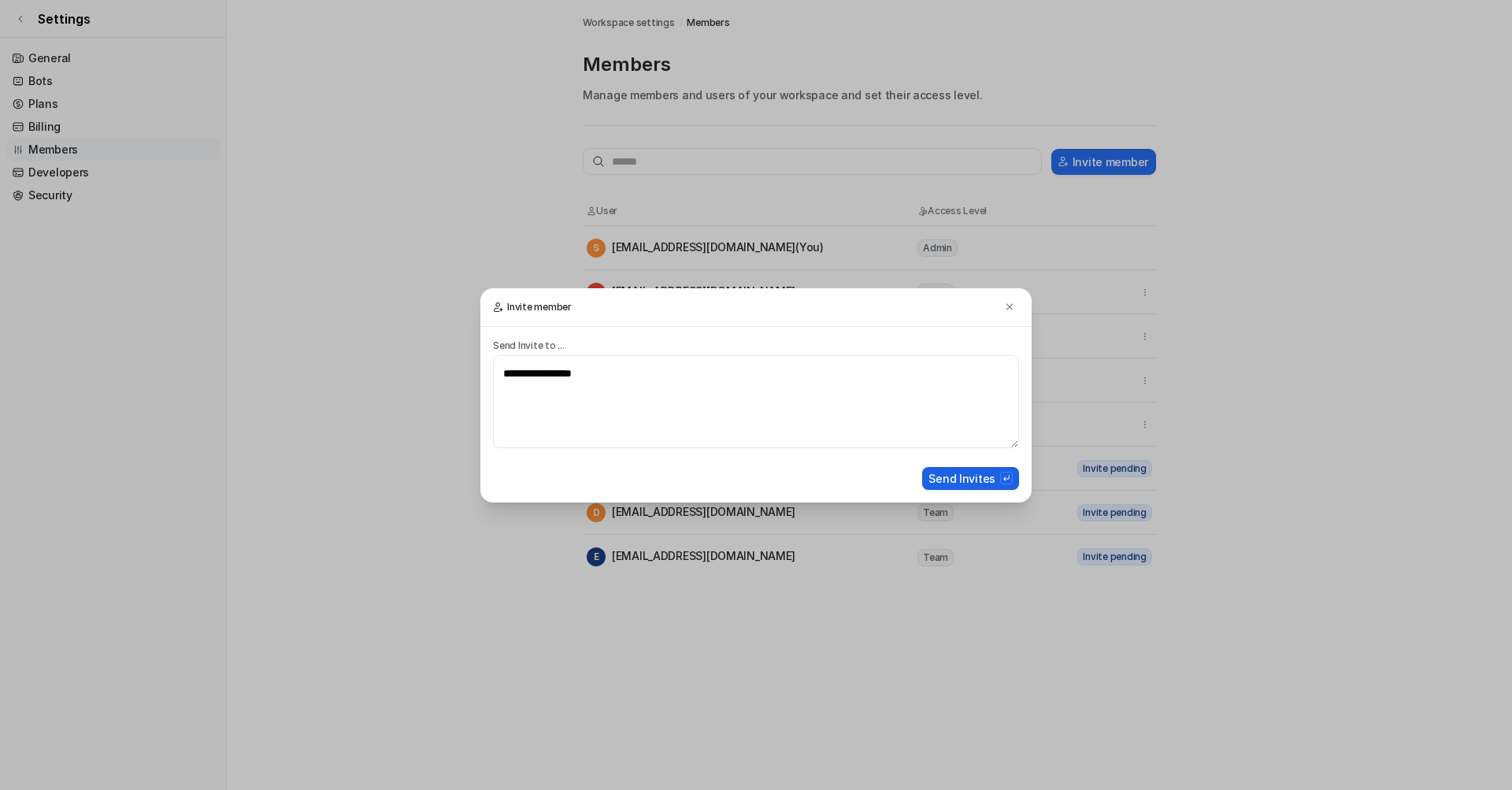 click on "Send Invites" at bounding box center (970, 478) 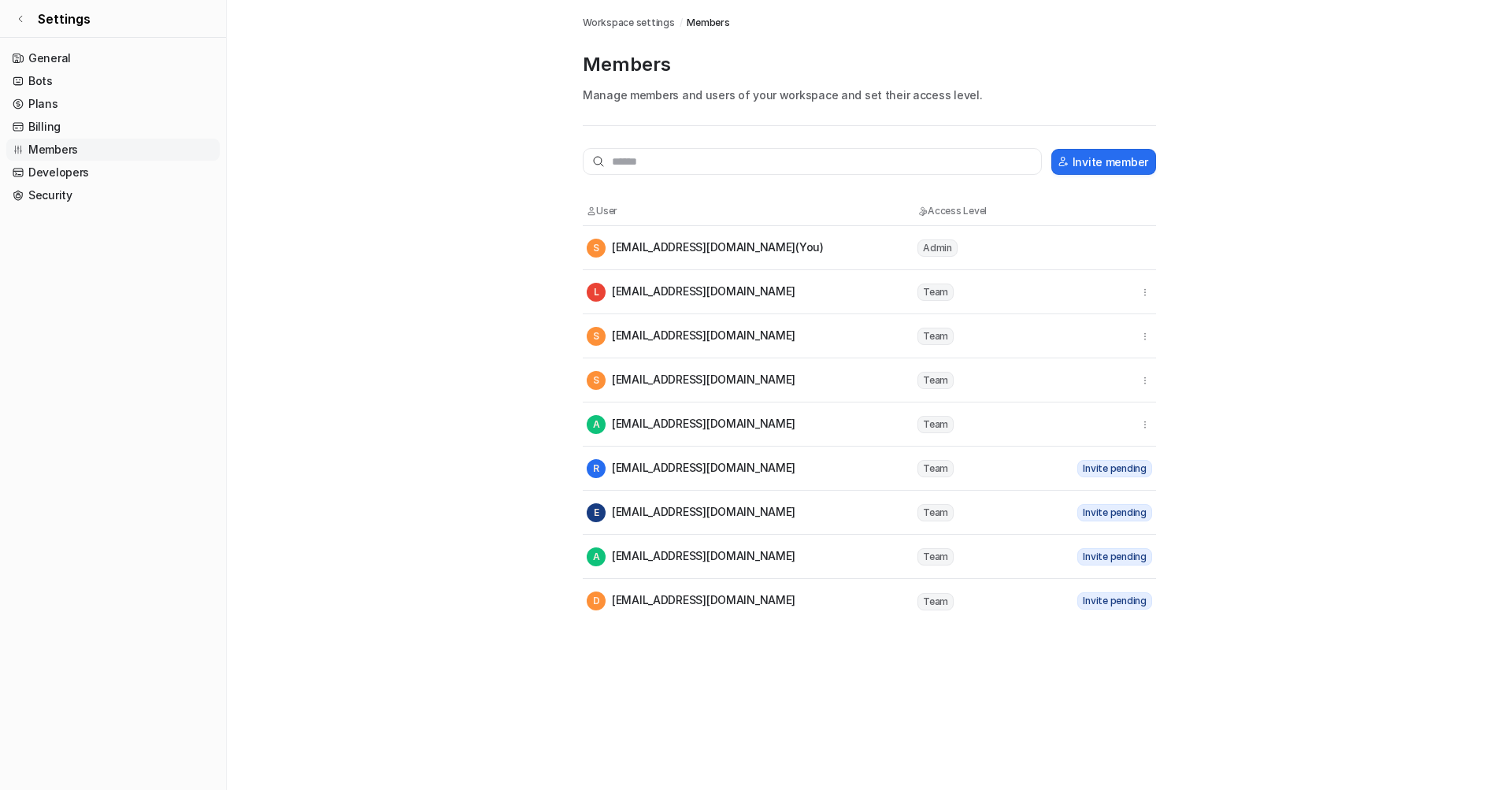 click on "Workspace settings / Members Members Manage members and users of your workspace and set their access level. Invite member User Access Level S [EMAIL_ADDRESS][DOMAIN_NAME]  (You)  Admin L [EMAIL_ADDRESS][DOMAIN_NAME] Team S [EMAIL_ADDRESS][DOMAIN_NAME] Team S [EMAIL_ADDRESS][DOMAIN_NAME] Team A [EMAIL_ADDRESS][DOMAIN_NAME] Team R [EMAIL_ADDRESS][DOMAIN_NAME] Team Invite pending E [EMAIL_ADDRESS][DOMAIN_NAME] Team Invite pending A [EMAIL_ADDRESS][DOMAIN_NAME] Team Invite pending D [EMAIL_ADDRESS][DOMAIN_NAME] Team Invite pending" at bounding box center [869, 311] 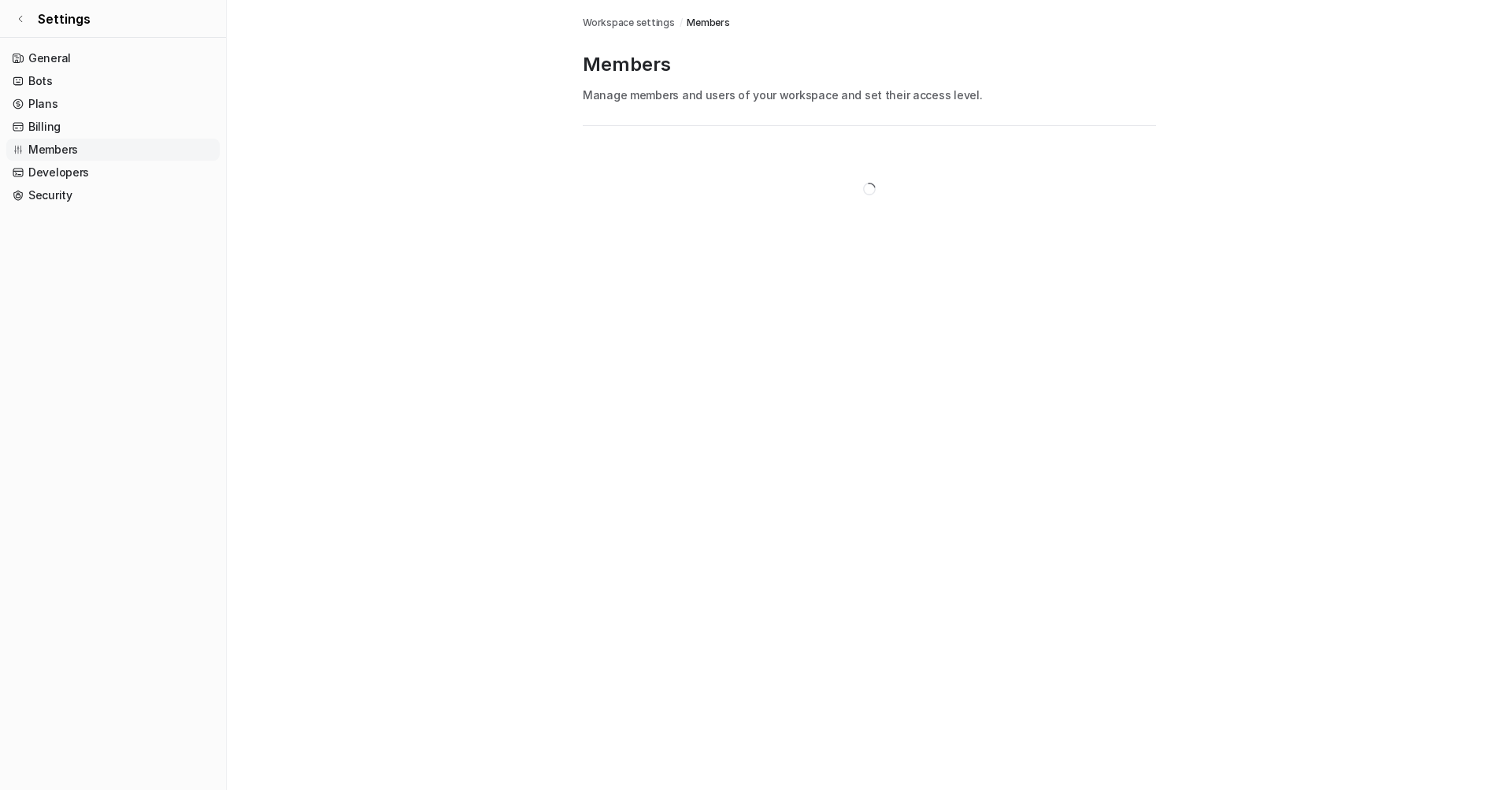 scroll, scrollTop: 0, scrollLeft: 0, axis: both 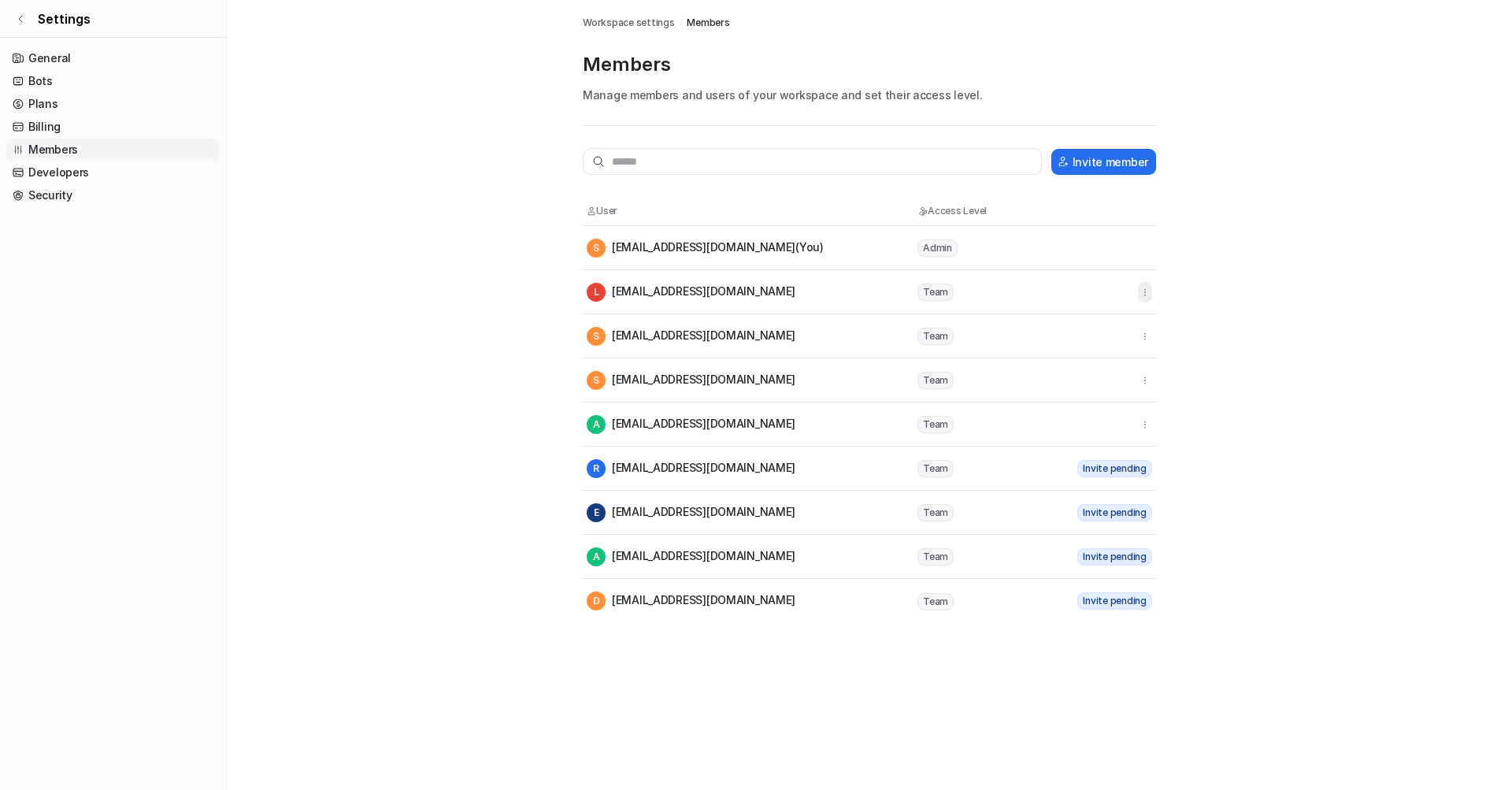 click 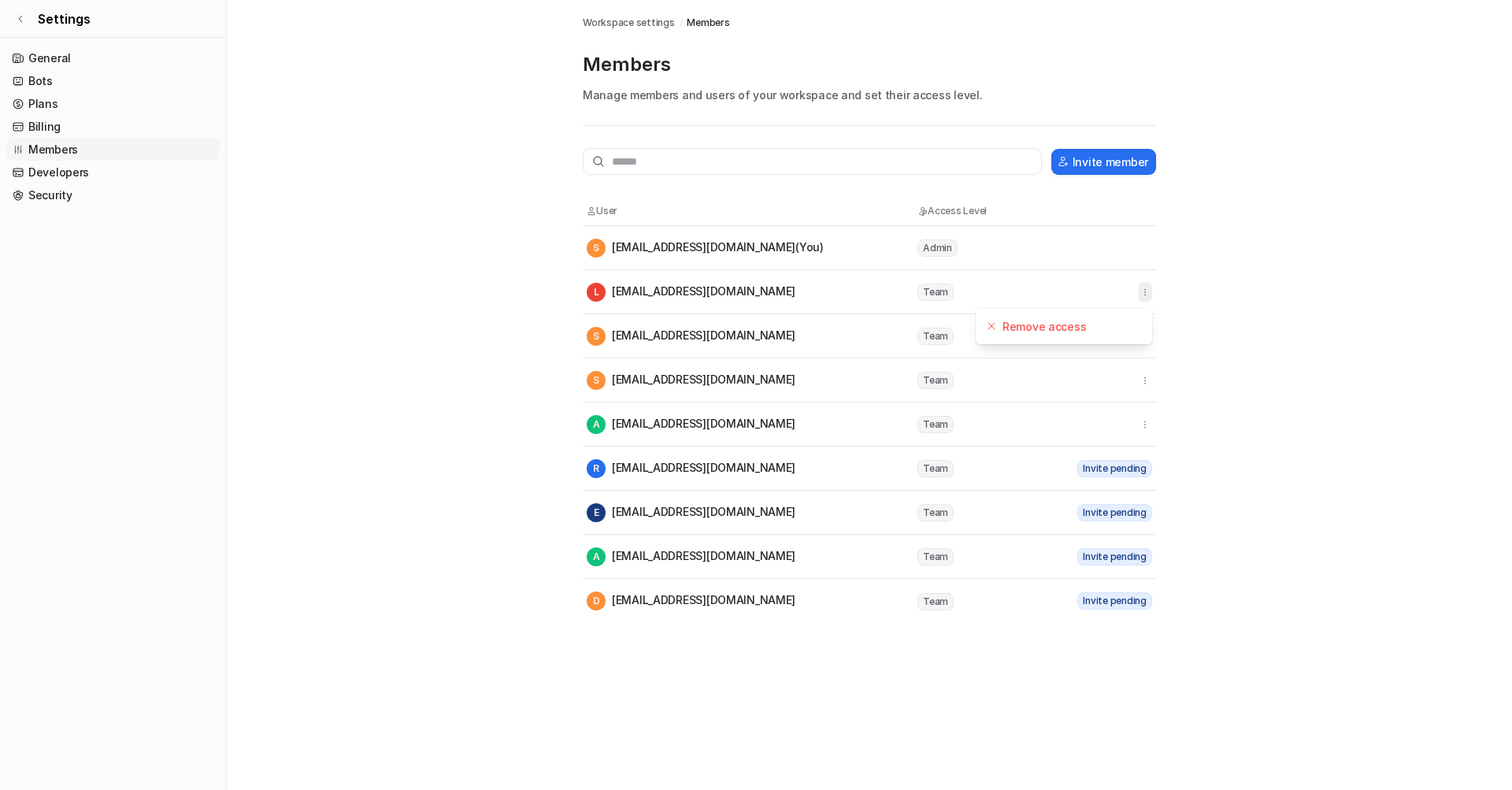 click 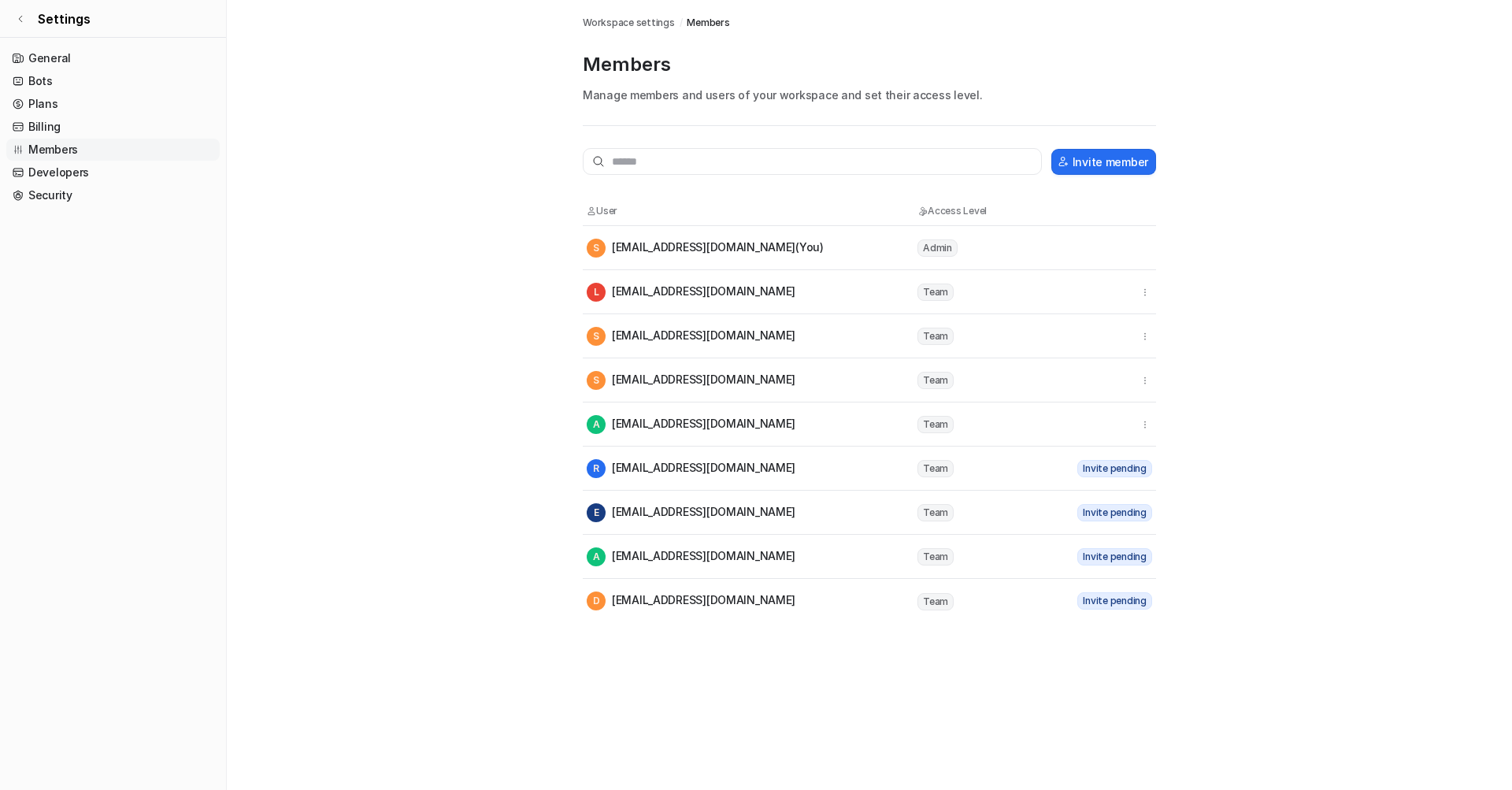 click on "Team" at bounding box center [936, 292] 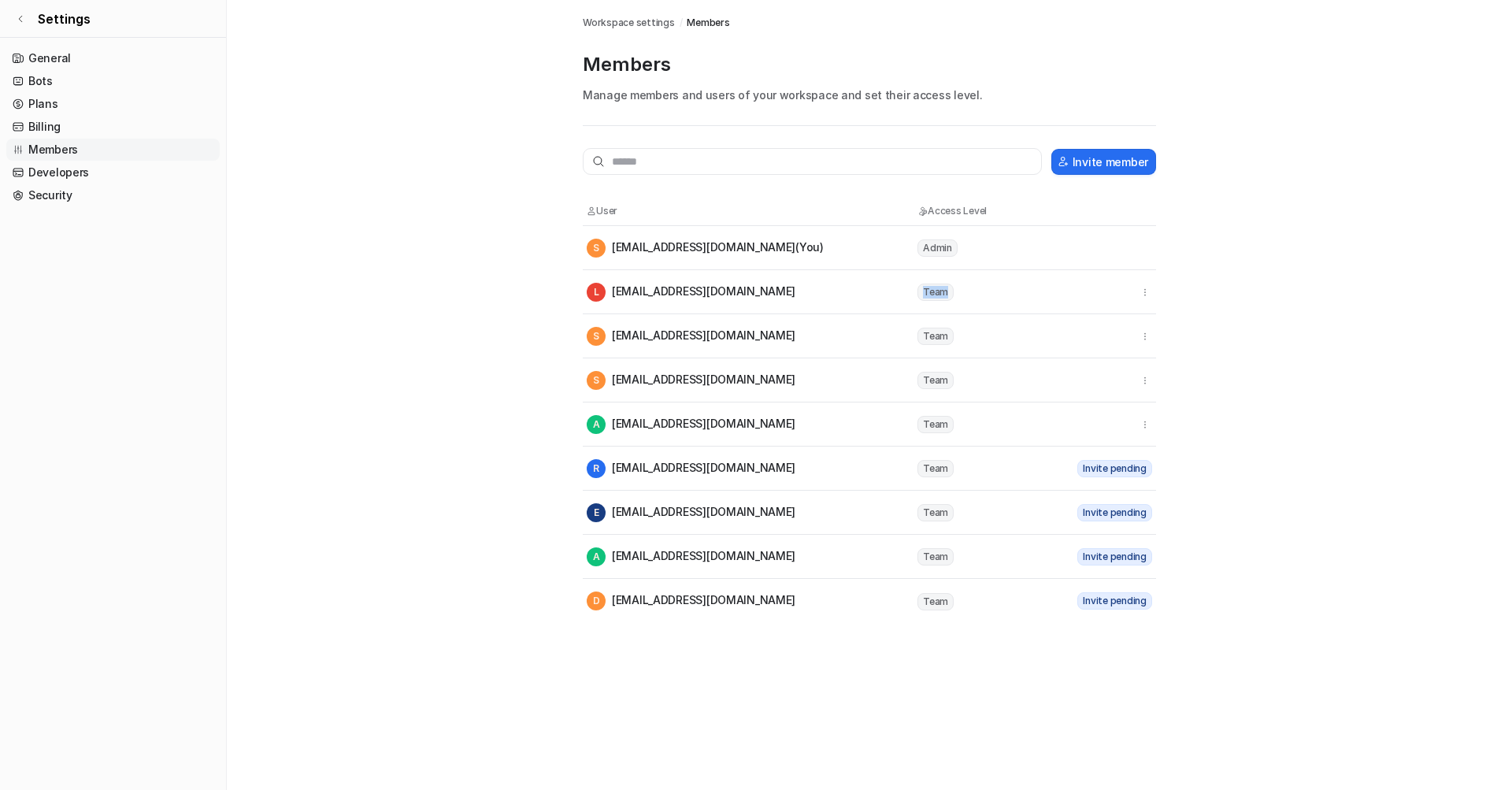 click on "Team" at bounding box center (936, 292) 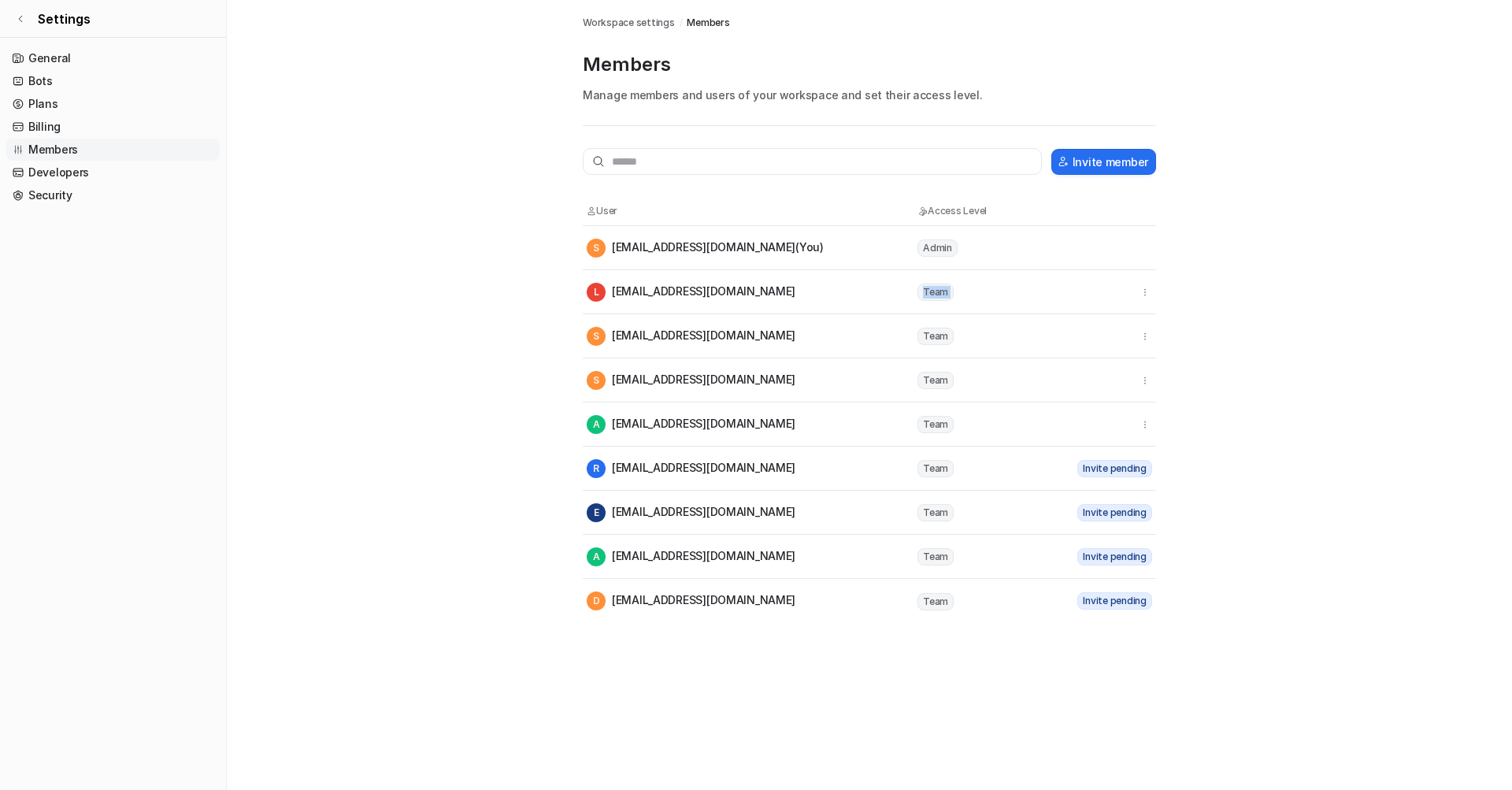 click on "Team" at bounding box center [936, 292] 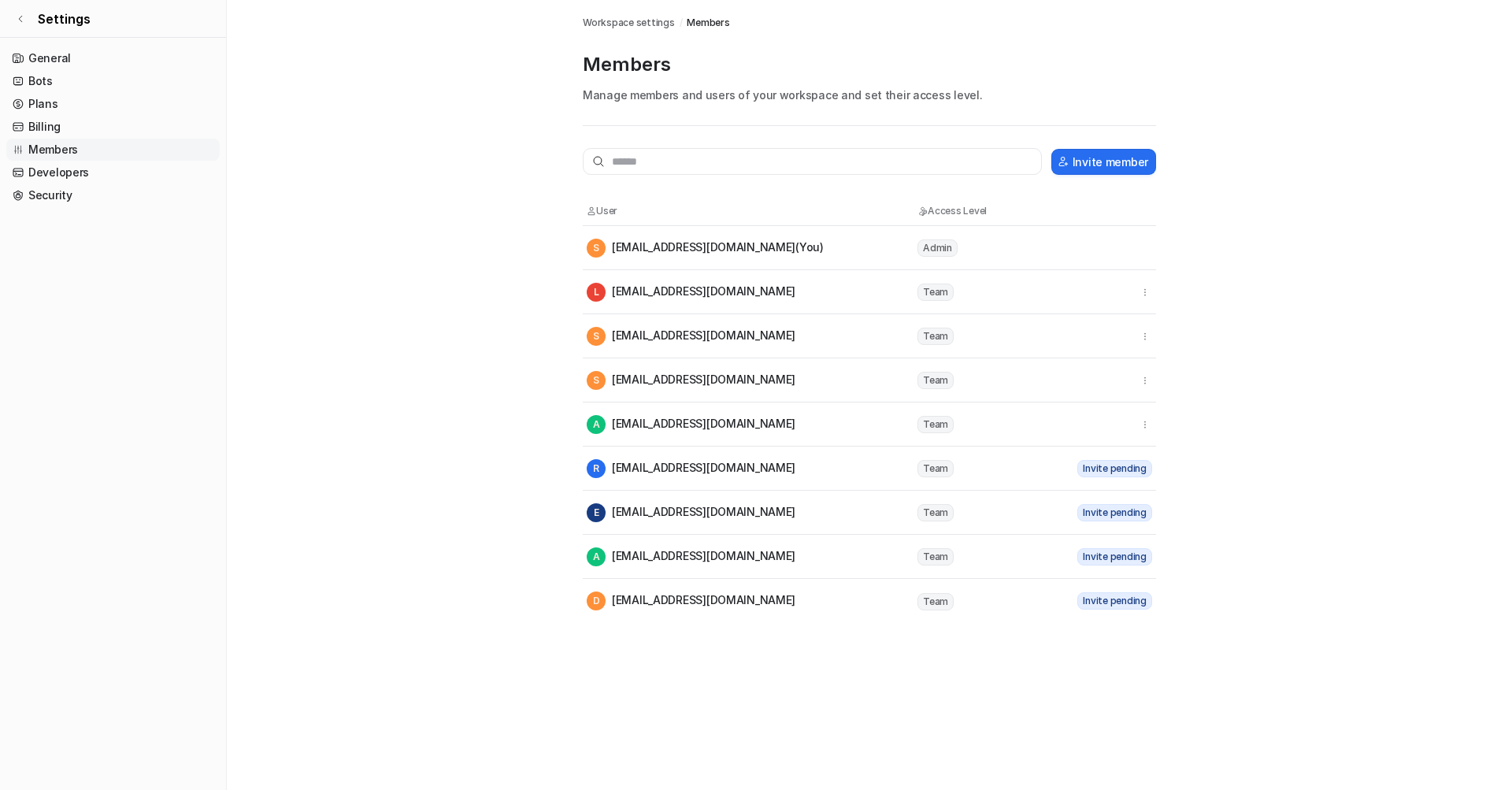 click on "Workspace settings / Members Members Manage members and users of your workspace and set their access level. Invite member User Access Level S [EMAIL_ADDRESS][DOMAIN_NAME]  (You)  Admin L [EMAIL_ADDRESS][DOMAIN_NAME] Team S [EMAIL_ADDRESS][DOMAIN_NAME] Team S [EMAIL_ADDRESS][DOMAIN_NAME] Team A [EMAIL_ADDRESS][DOMAIN_NAME] Team R [EMAIL_ADDRESS][DOMAIN_NAME] Team Invite pending E [EMAIL_ADDRESS][DOMAIN_NAME] Team Invite pending A [EMAIL_ADDRESS][DOMAIN_NAME] Team Invite pending D [EMAIL_ADDRESS][DOMAIN_NAME] Team Invite pending" at bounding box center [869, 311] 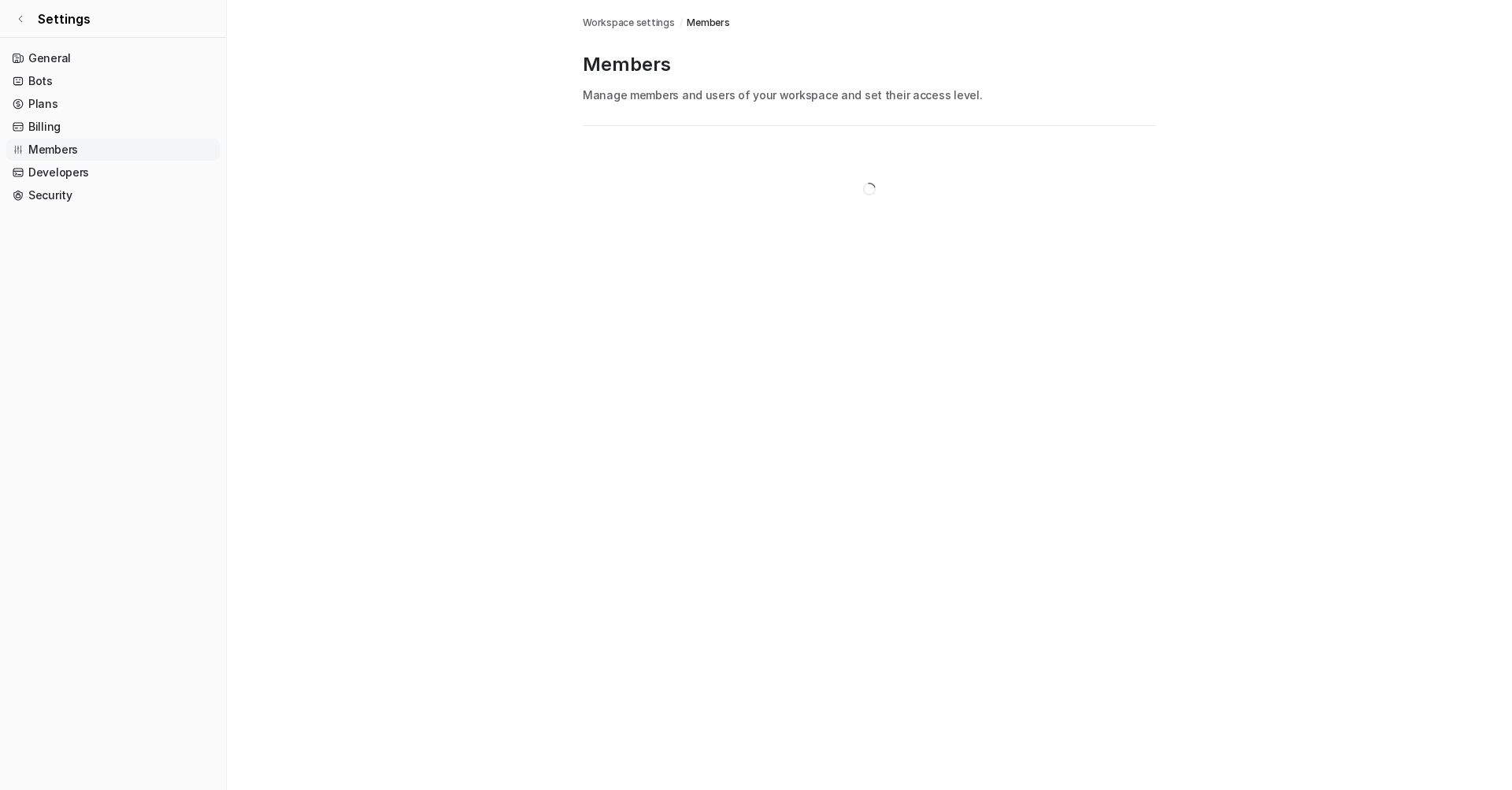 scroll, scrollTop: 0, scrollLeft: 0, axis: both 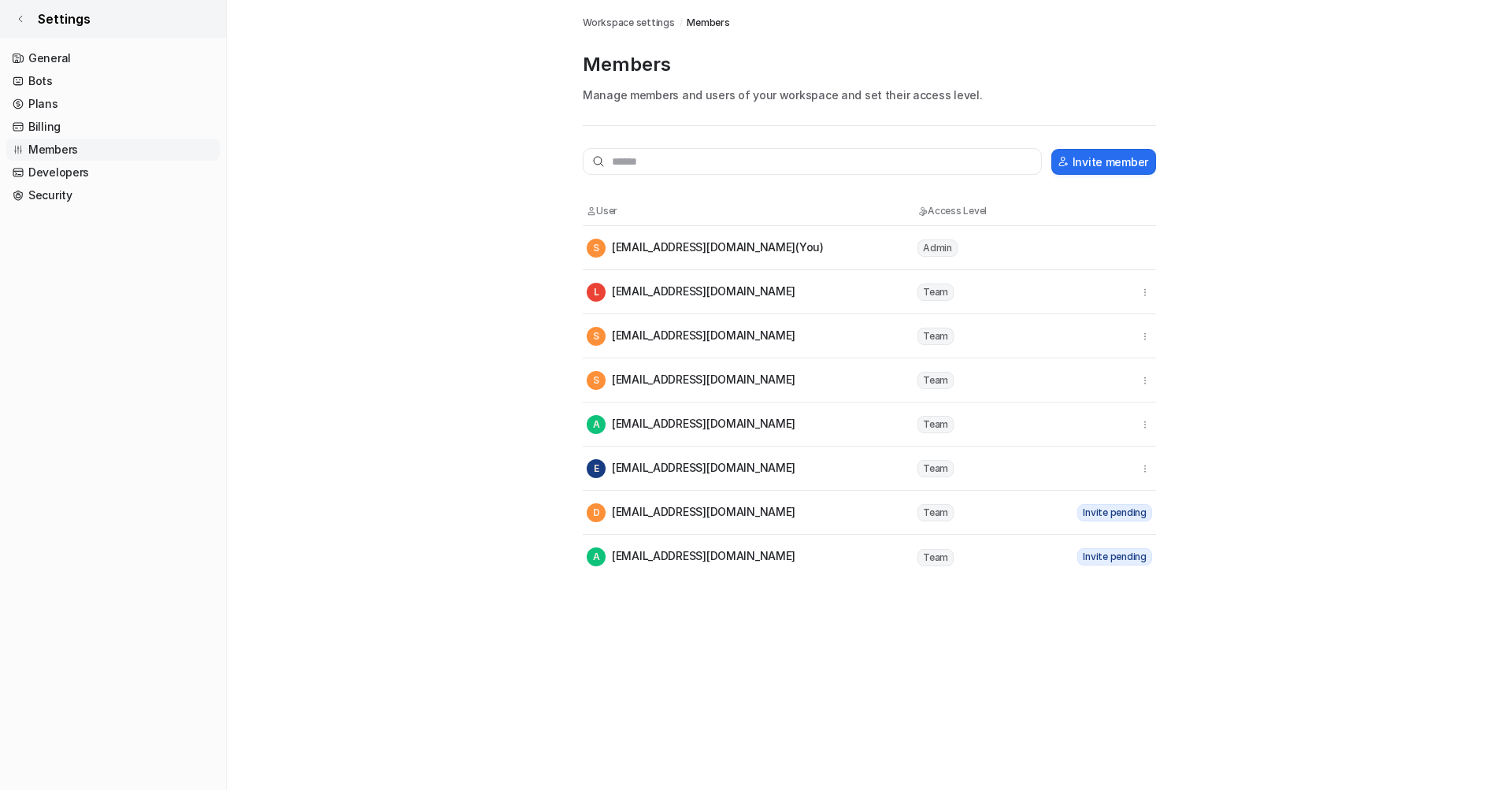 click 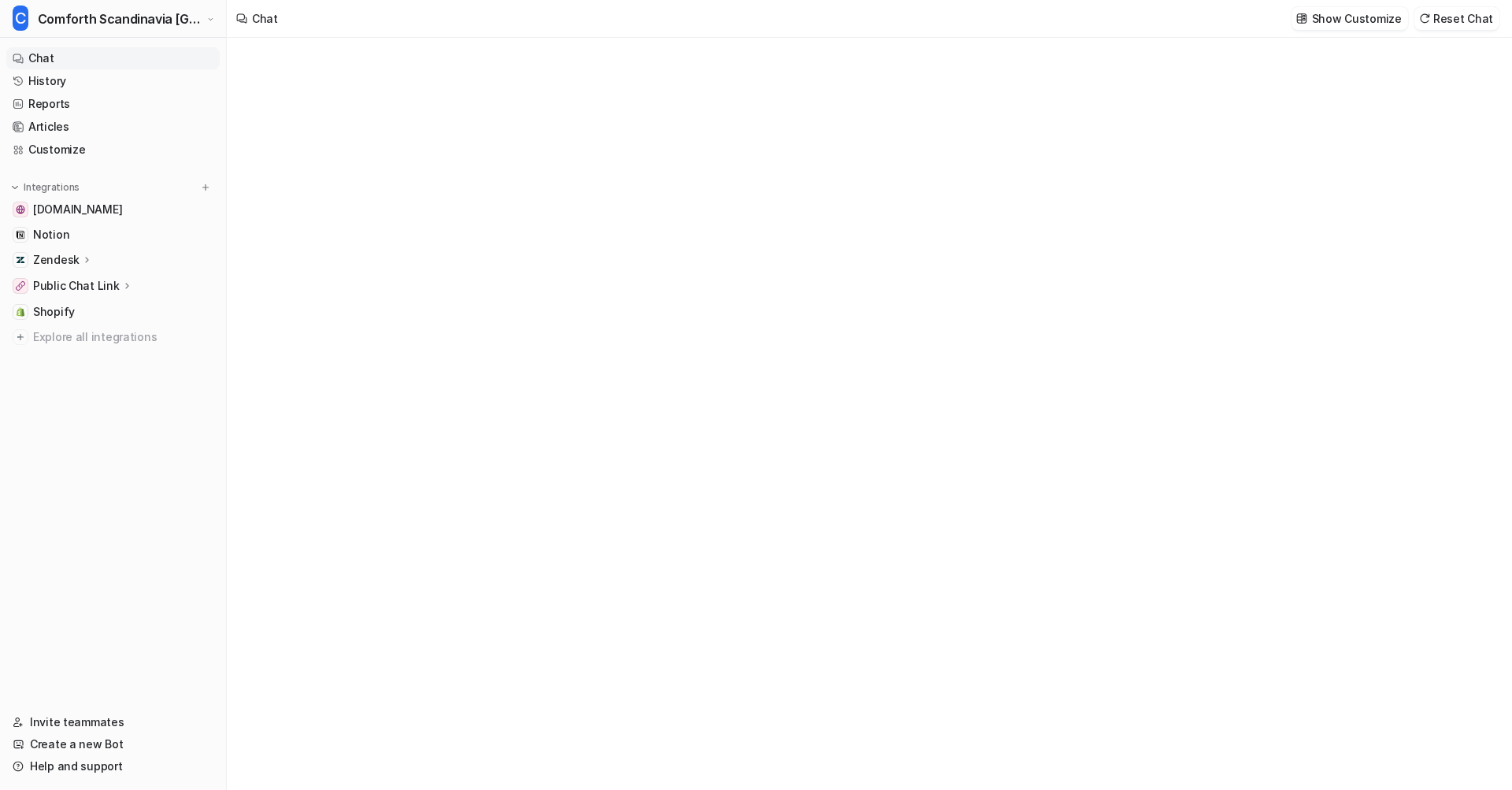 type on "**********" 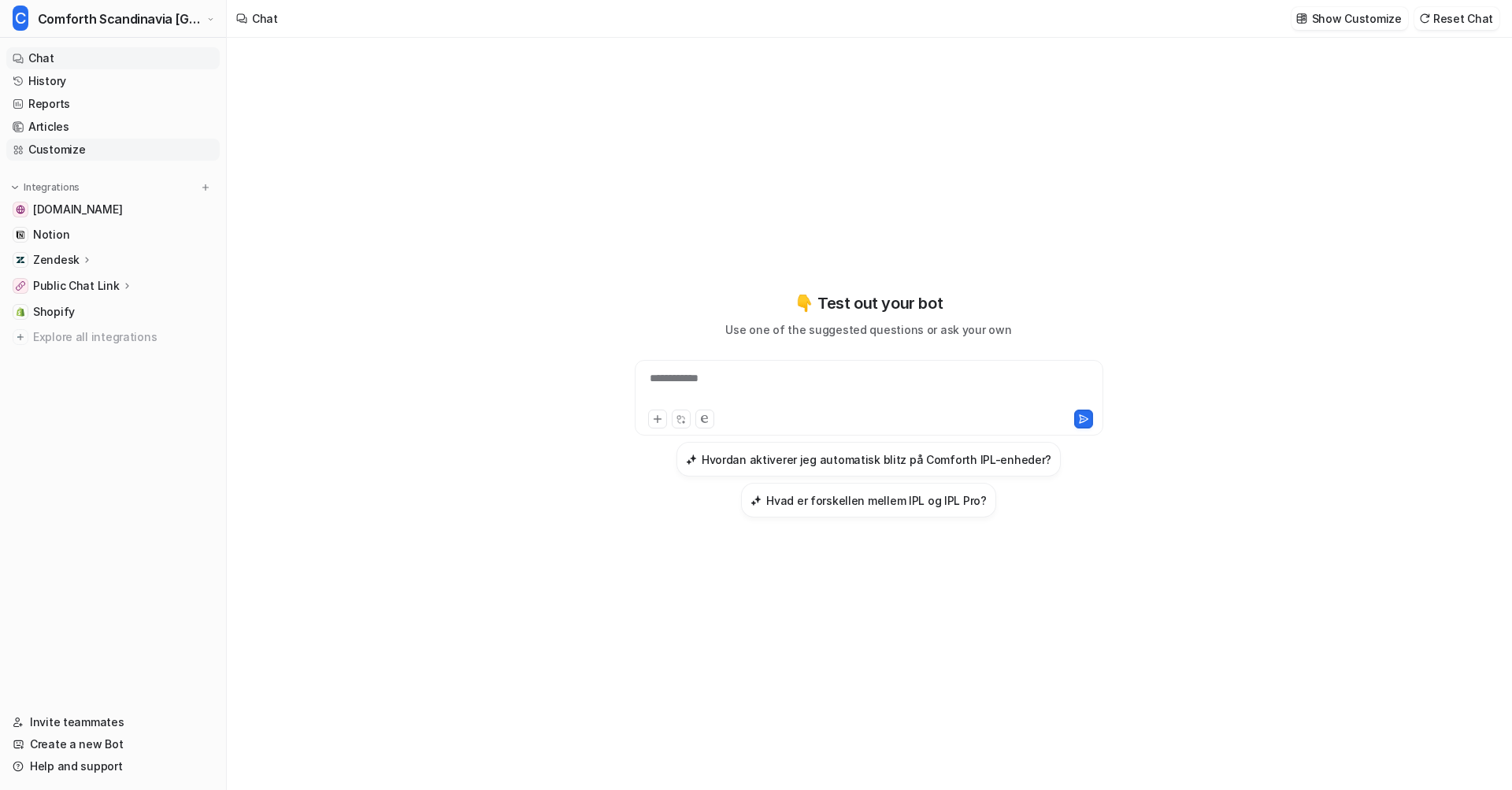 click on "Customize" at bounding box center (113, 150) 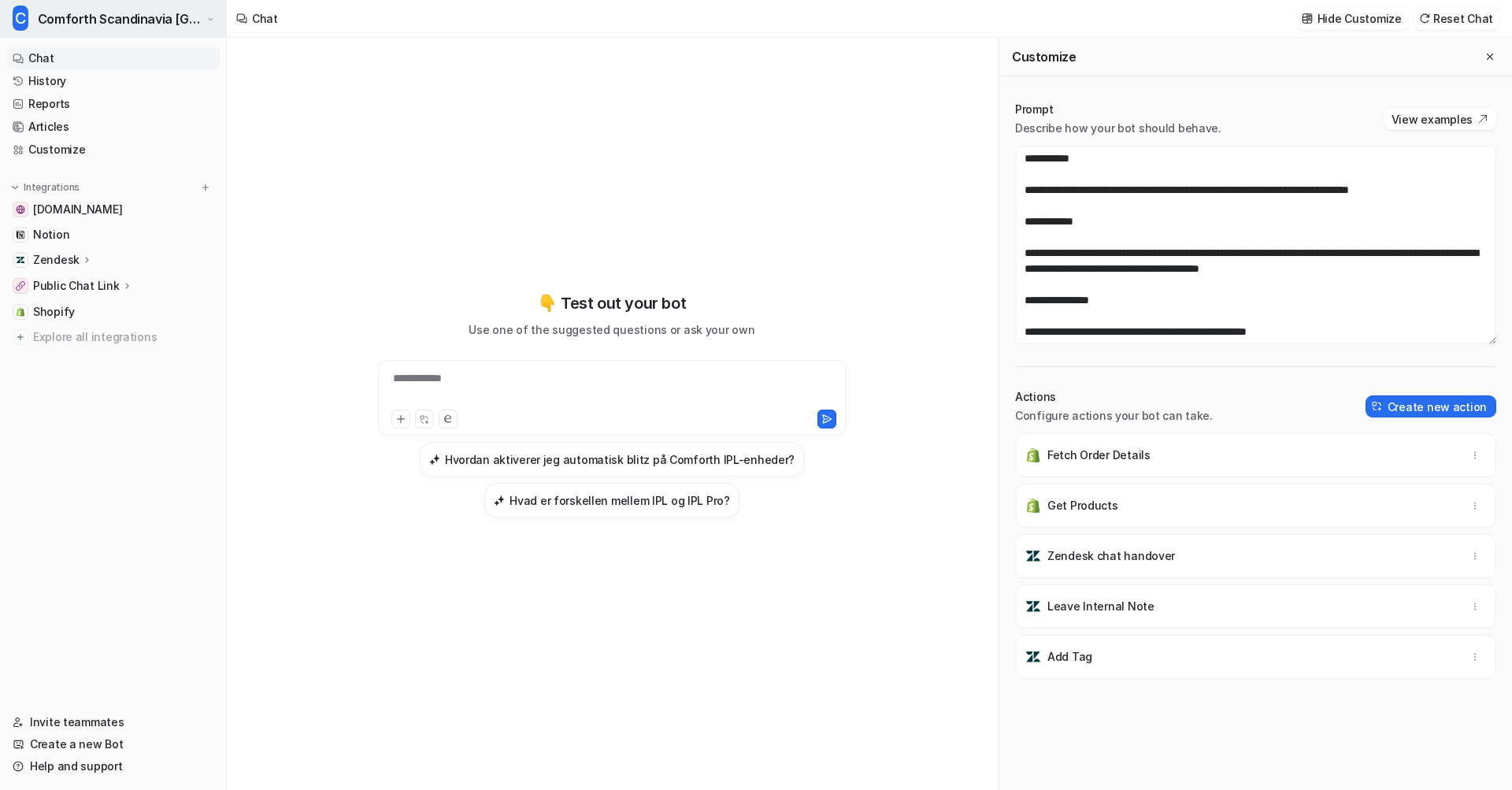 click on "Comforth Scandinavia [GEOGRAPHIC_DATA]" at bounding box center (120, 19) 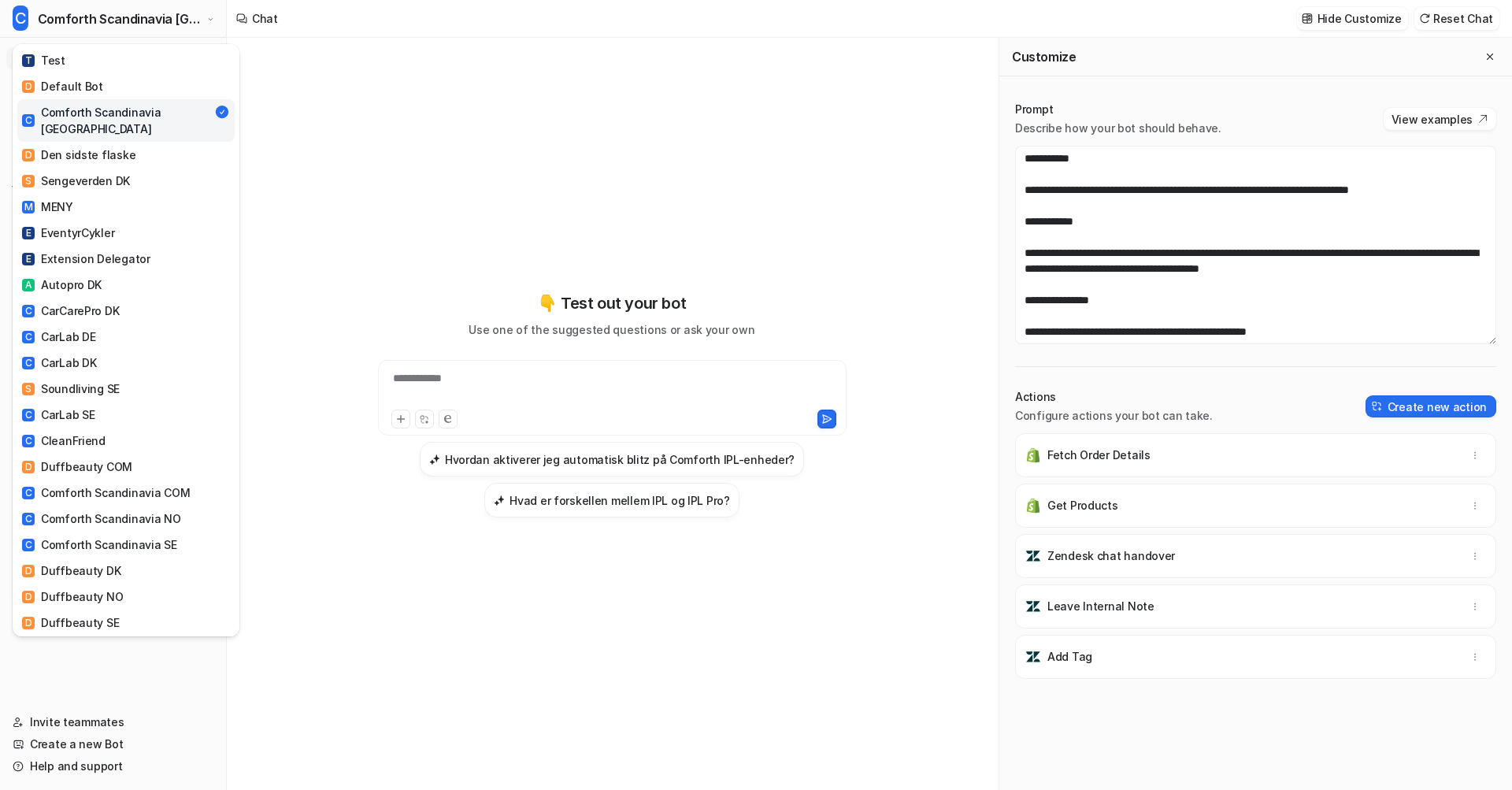 click on "C Comforth Scandinavia DK T   Test D   Default Bot C   Comforth [GEOGRAPHIC_DATA] [GEOGRAPHIC_DATA] D   Den sidste flaske S   Sengeverden DK M   MENY E   EventyrCykler E   Extension Delegator A   Autopro DK C   CarCarePro DK C   CarLab DE C   CarLab DK S   Soundliving SE C   CarLab SE C   CleanFriend D   Duffbeauty COM C   Comforth Scandinavia COM C   Comforth Scandinavia NO C   Comforth Scandinavia SE D   Duffbeauty DK D   Duffbeauty NO D   Duffbeauty SE L   LetKøb M   Min Købmand S   Soundliving NO S   SPAR S   Scanfit DK S   Soundliving DK T   Tech-shoppen K   Kødriget Create a new bot Settings Sign out Chat History Reports Articles Customize Integrations [DOMAIN_NAME] Notion Zendesk Overview Sources AI Agent AI Copilot Public Chat Link Overview Configuration Shopify Explore all integrations Invite teammates Create a new Bot Help and support Help Chat with us We’re a small team, but make it a priority to chat with every single customer. Watch a 5 min demo A quick walkthrough our app and everything you can do with it. Chat" at bounding box center [756, 395] 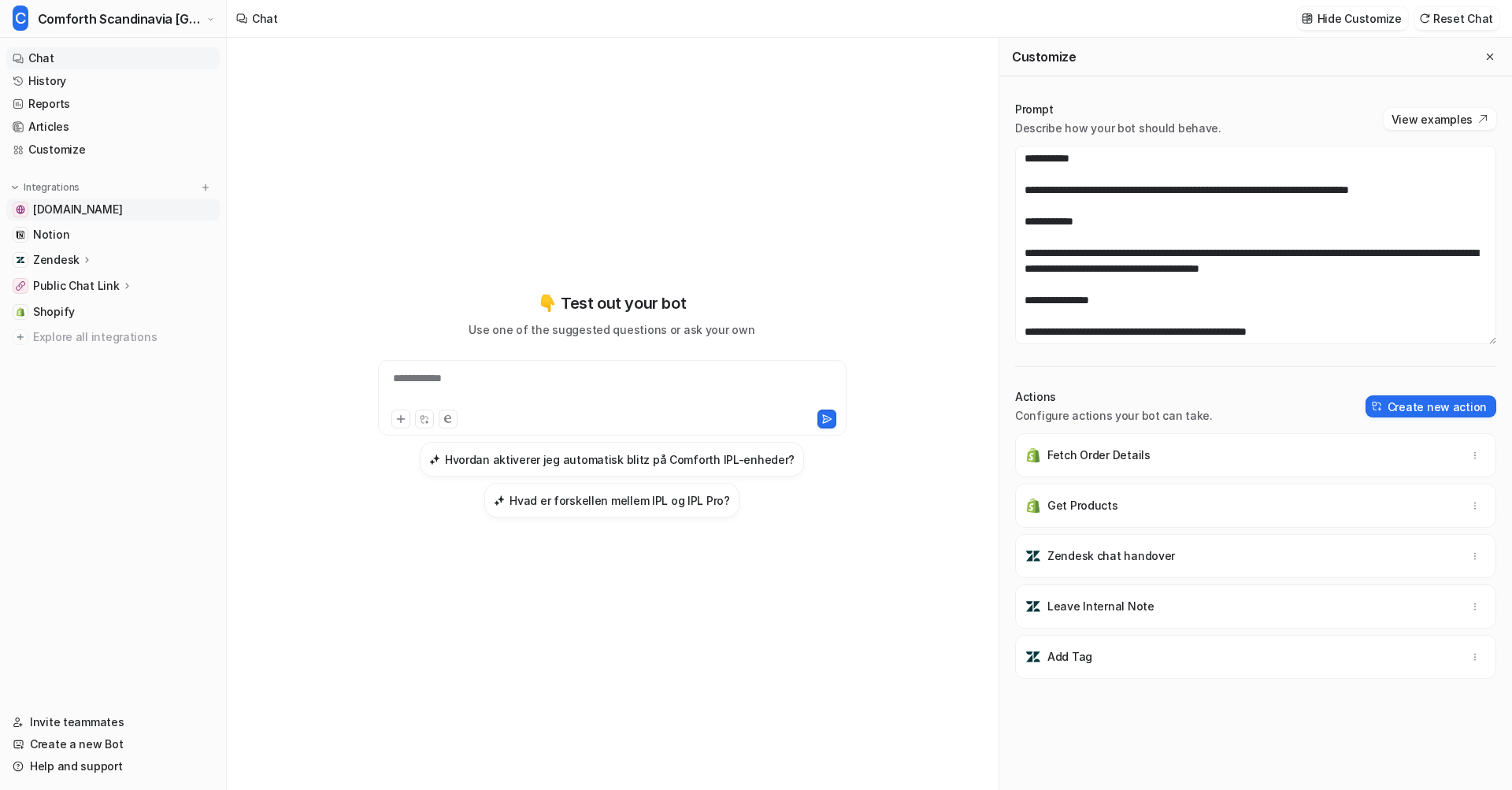 click on "[DOMAIN_NAME]" at bounding box center [77, 210] 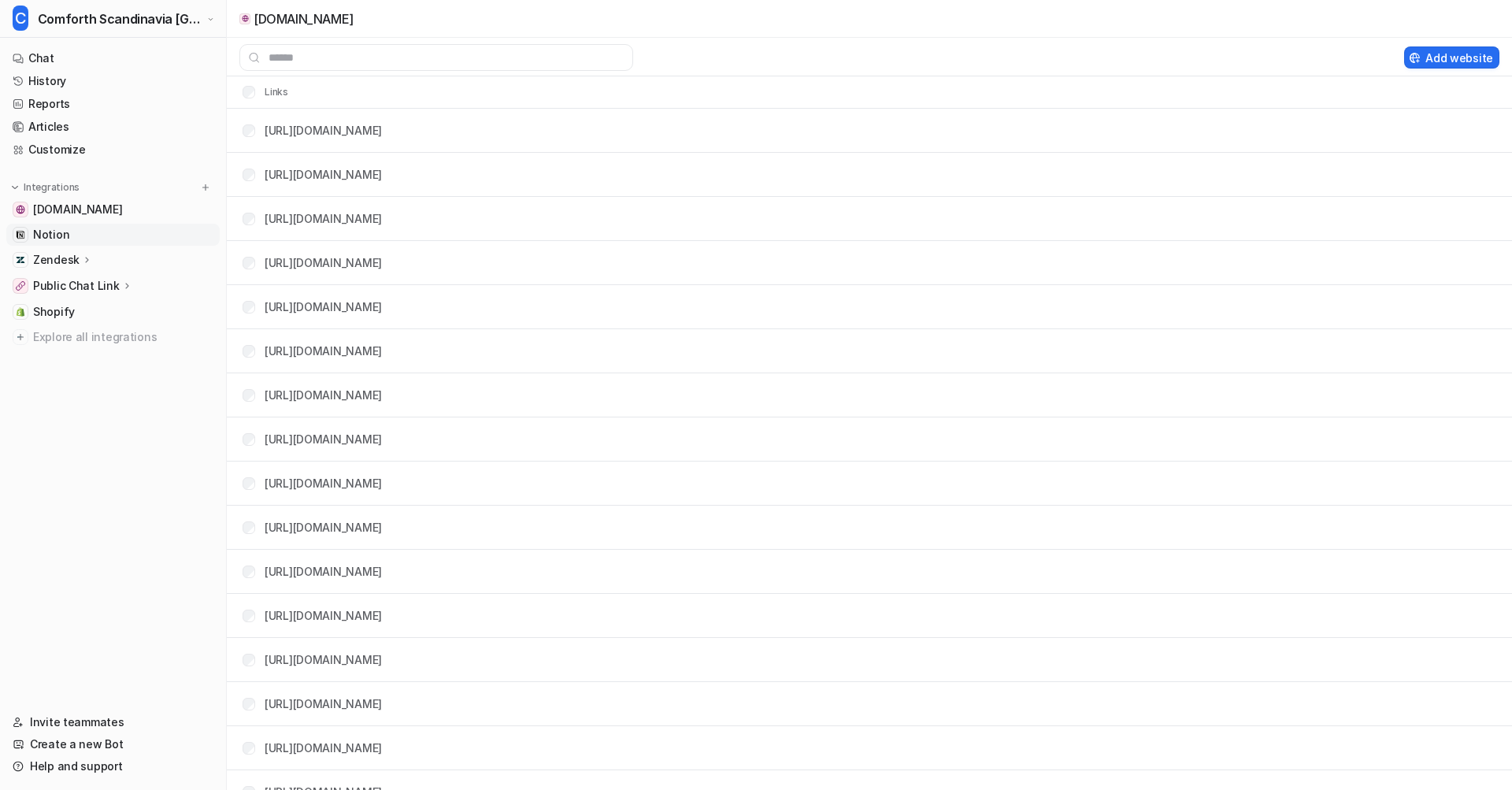 click on "Notion" at bounding box center [113, 235] 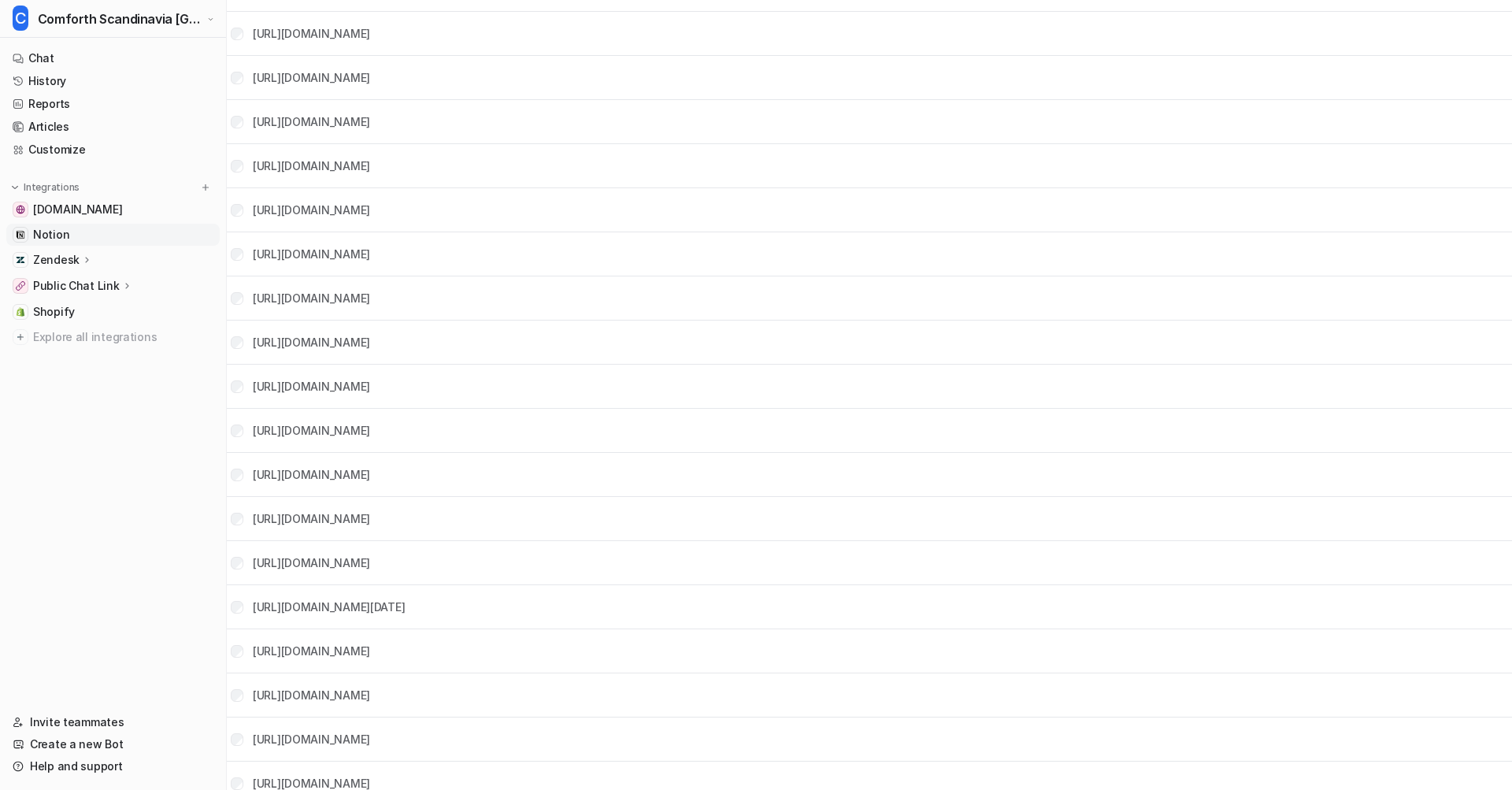 scroll, scrollTop: 500, scrollLeft: 0, axis: vertical 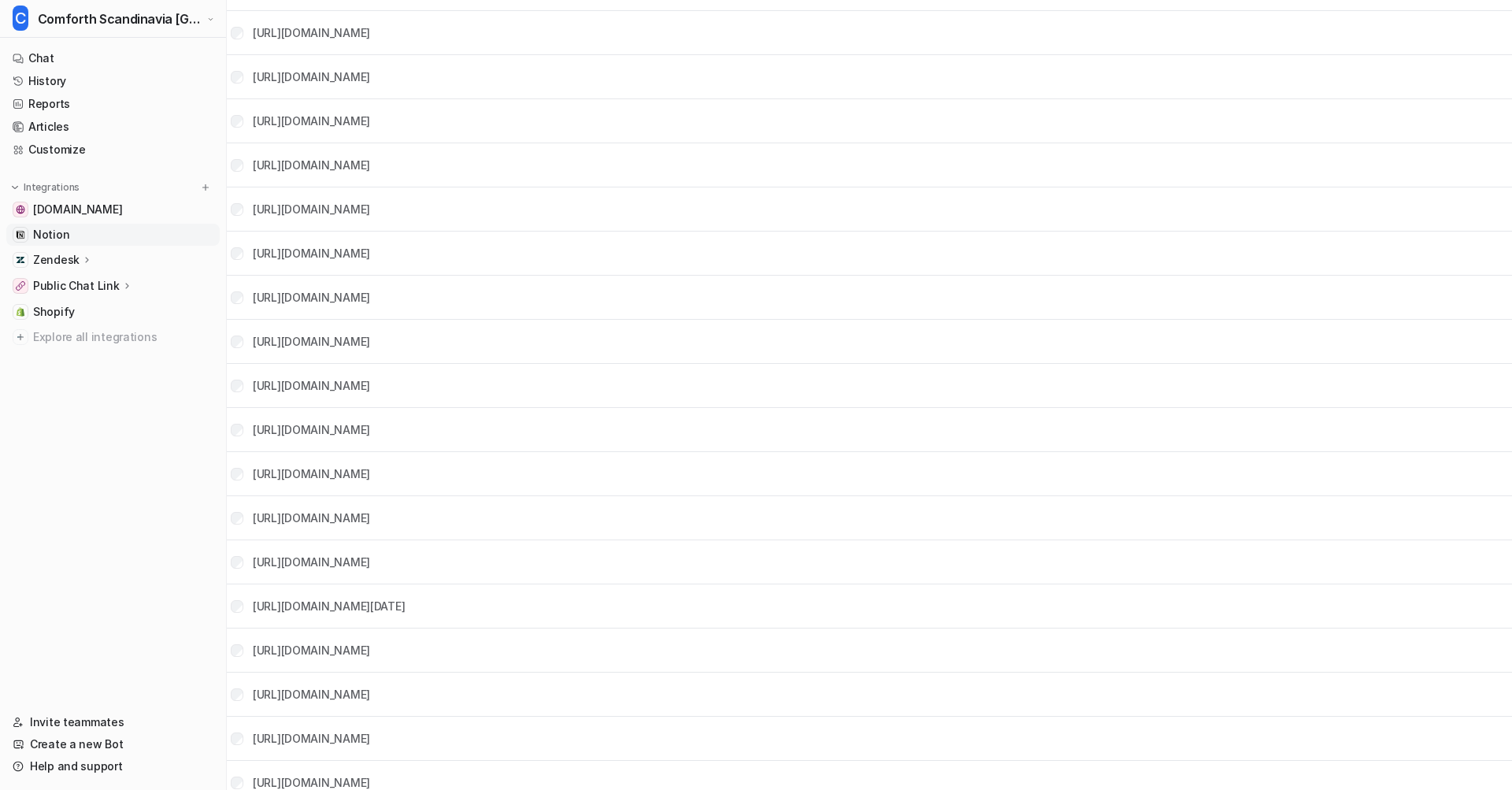 click on "Zendesk" at bounding box center [113, 260] 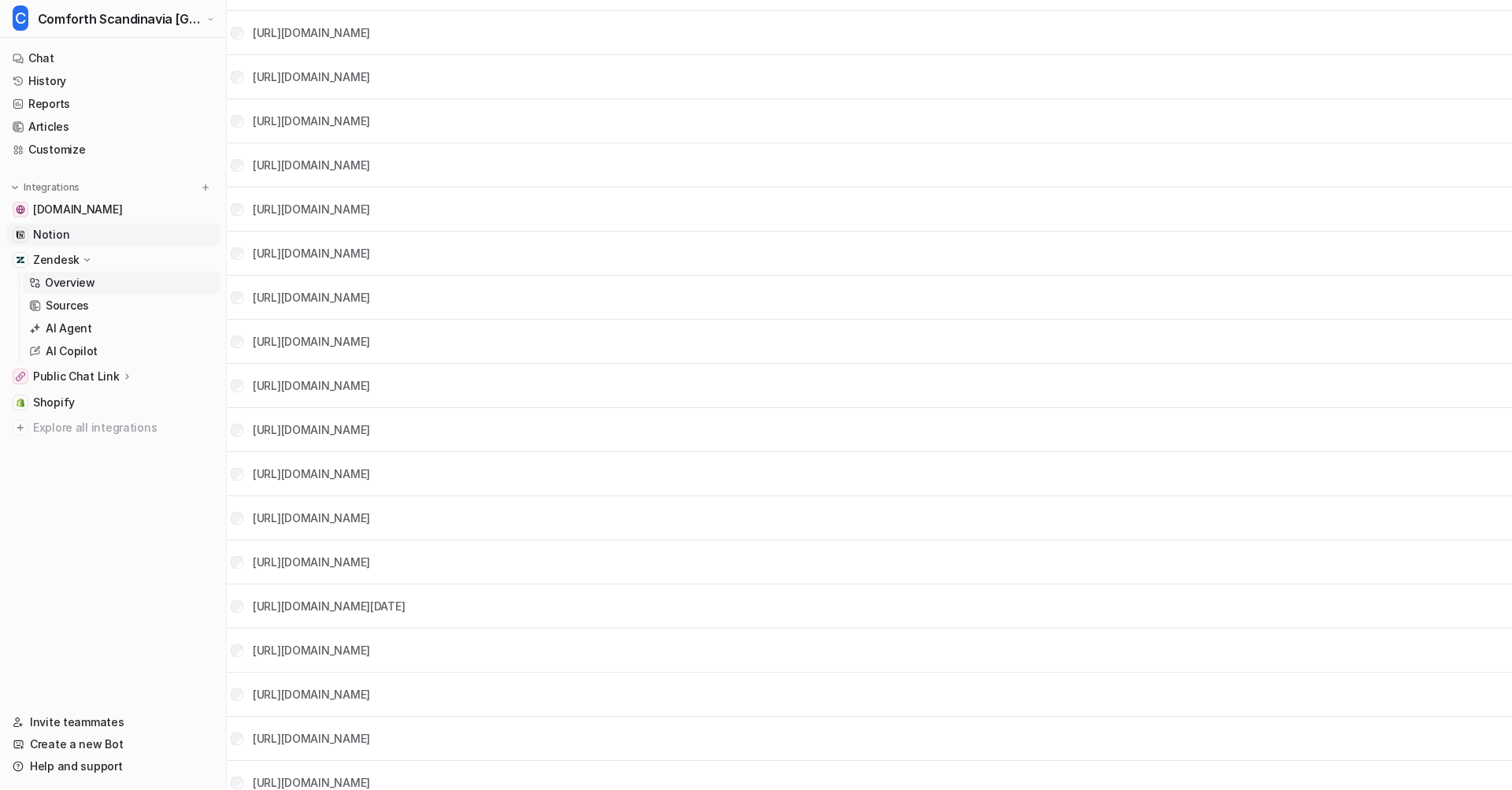 click on "Overview" at bounding box center [70, 283] 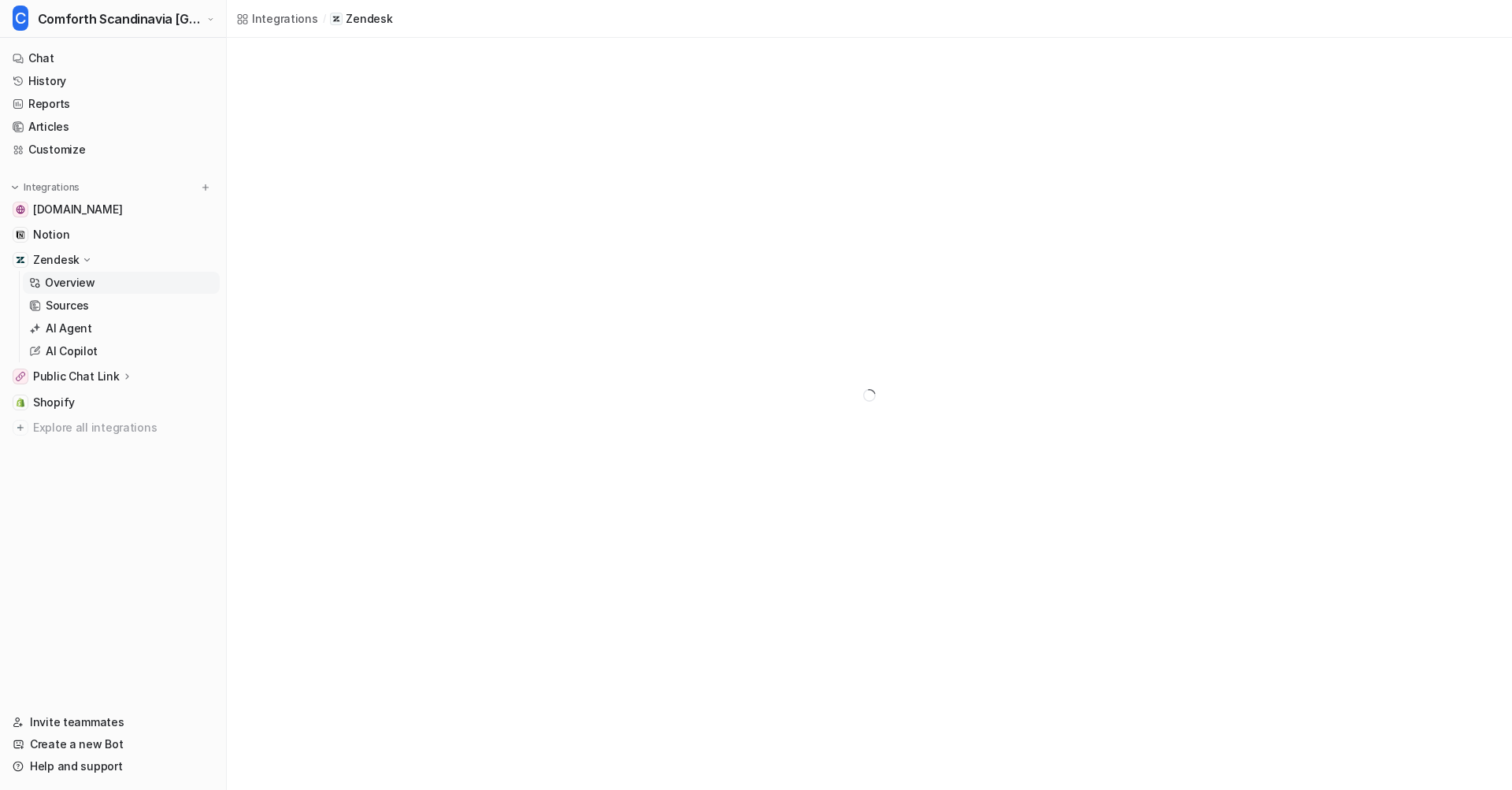 scroll, scrollTop: 0, scrollLeft: 0, axis: both 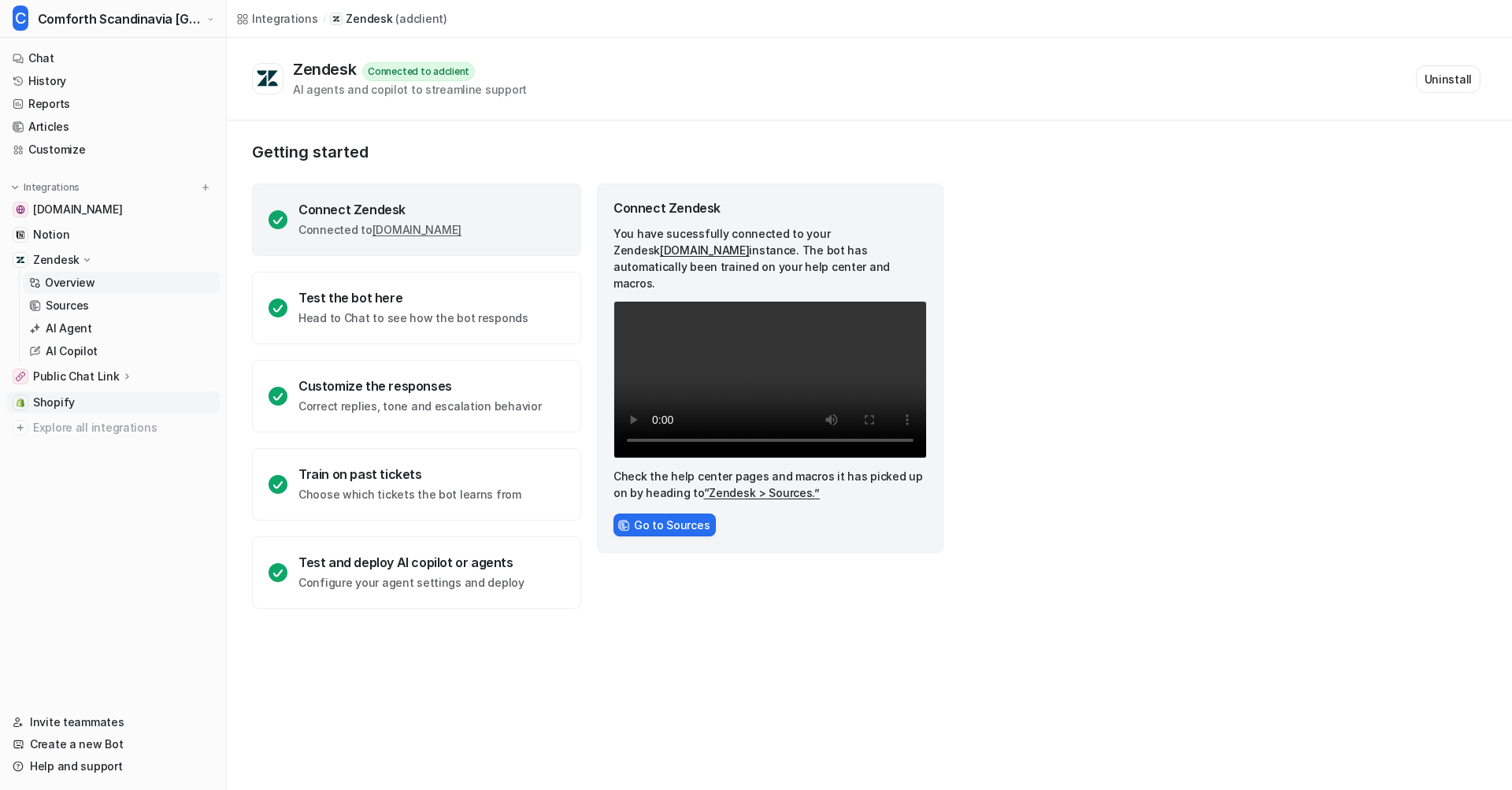 click on "Shopify" at bounding box center [54, 402] 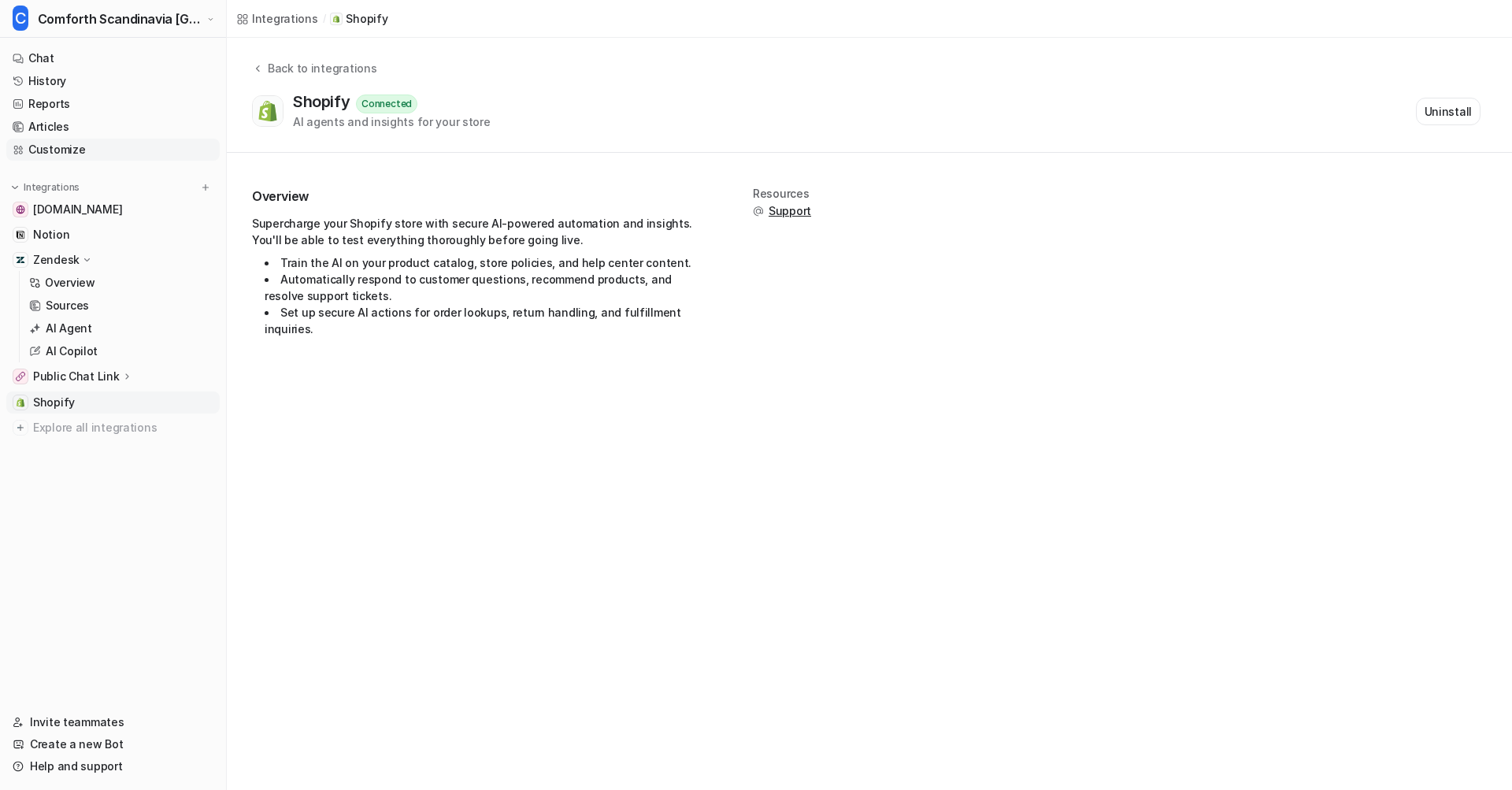 click on "Customize" at bounding box center (113, 150) 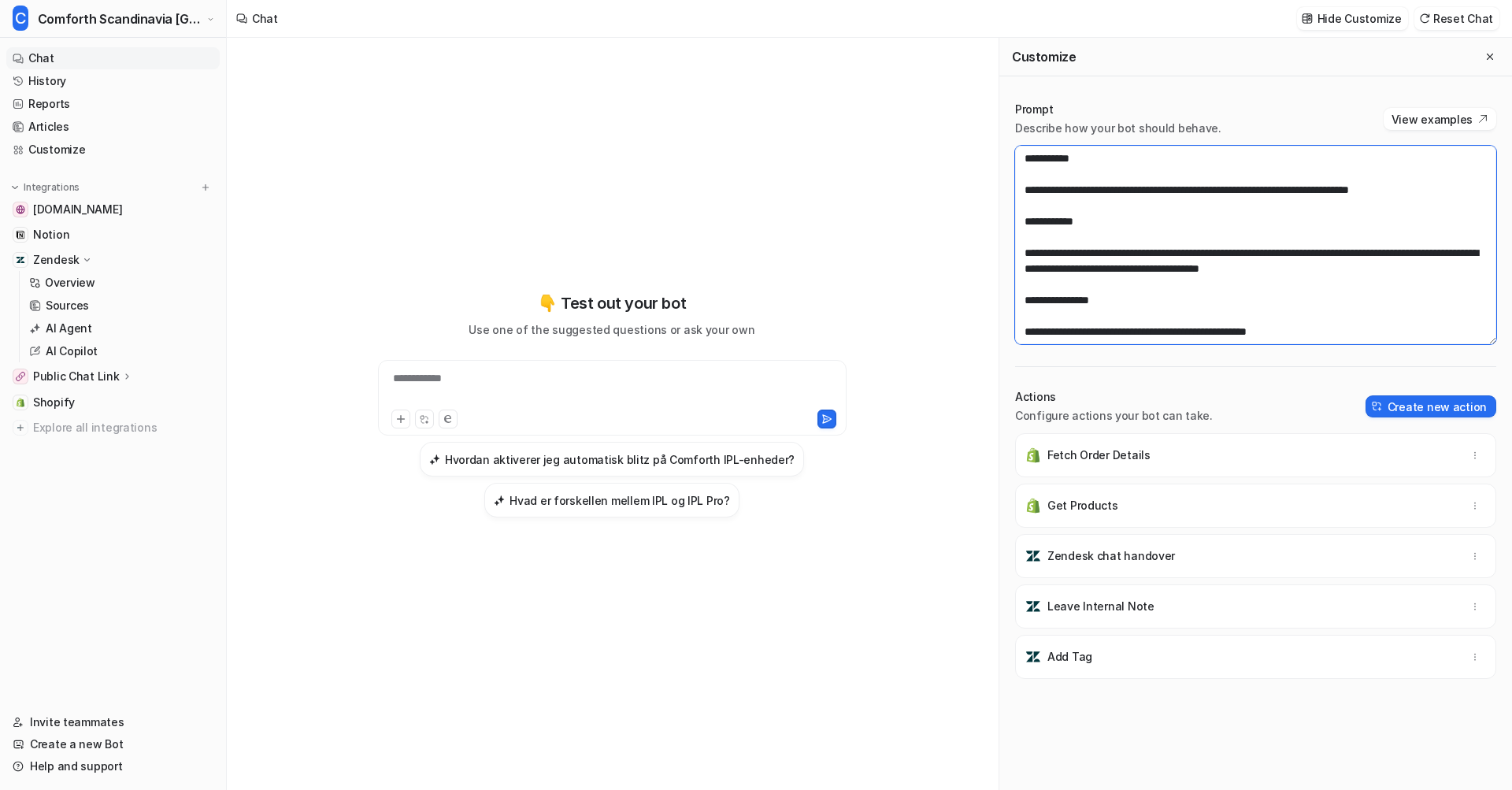 click at bounding box center (1255, 245) 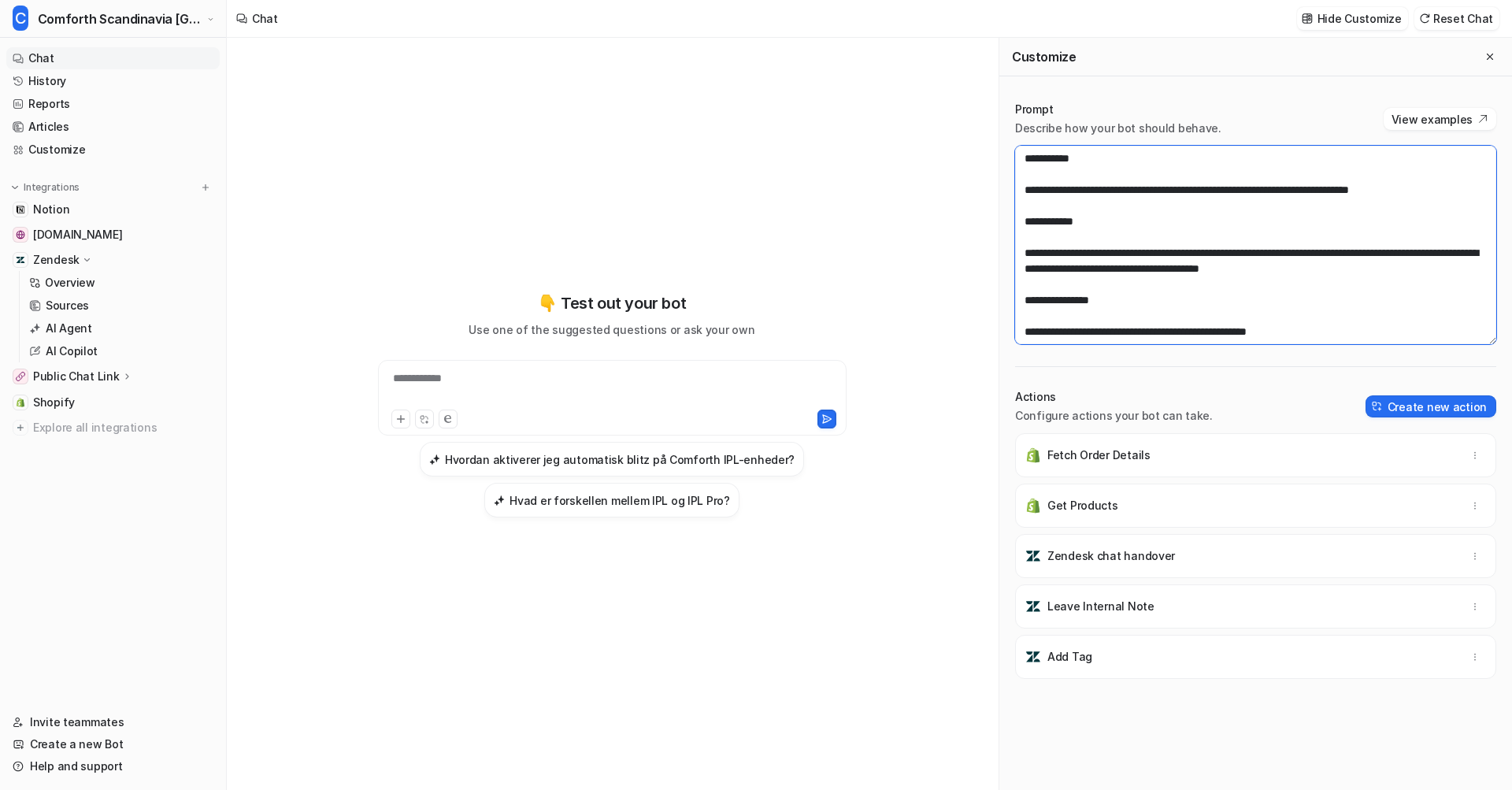 click at bounding box center [1255, 245] 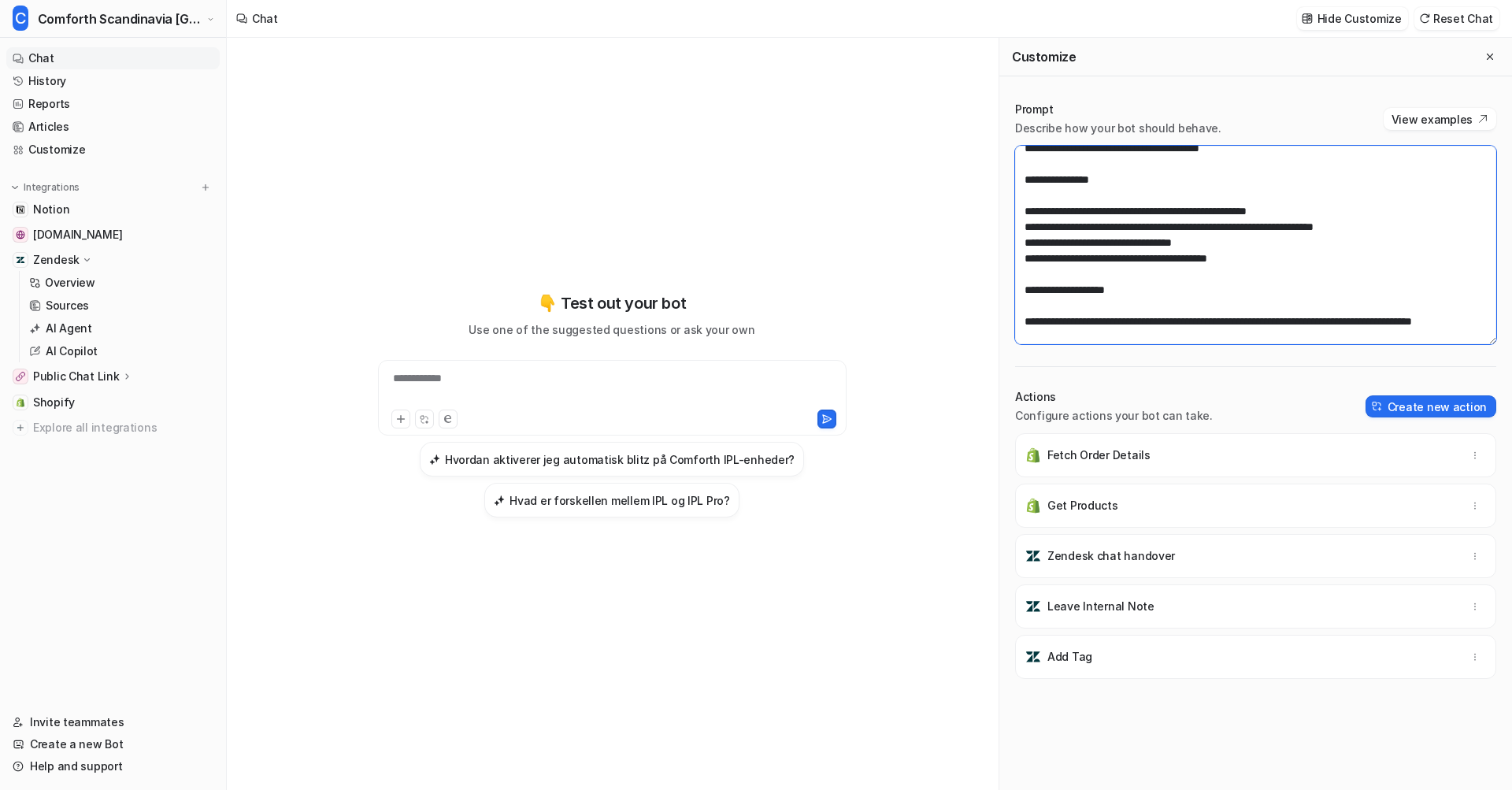 scroll, scrollTop: 127, scrollLeft: 0, axis: vertical 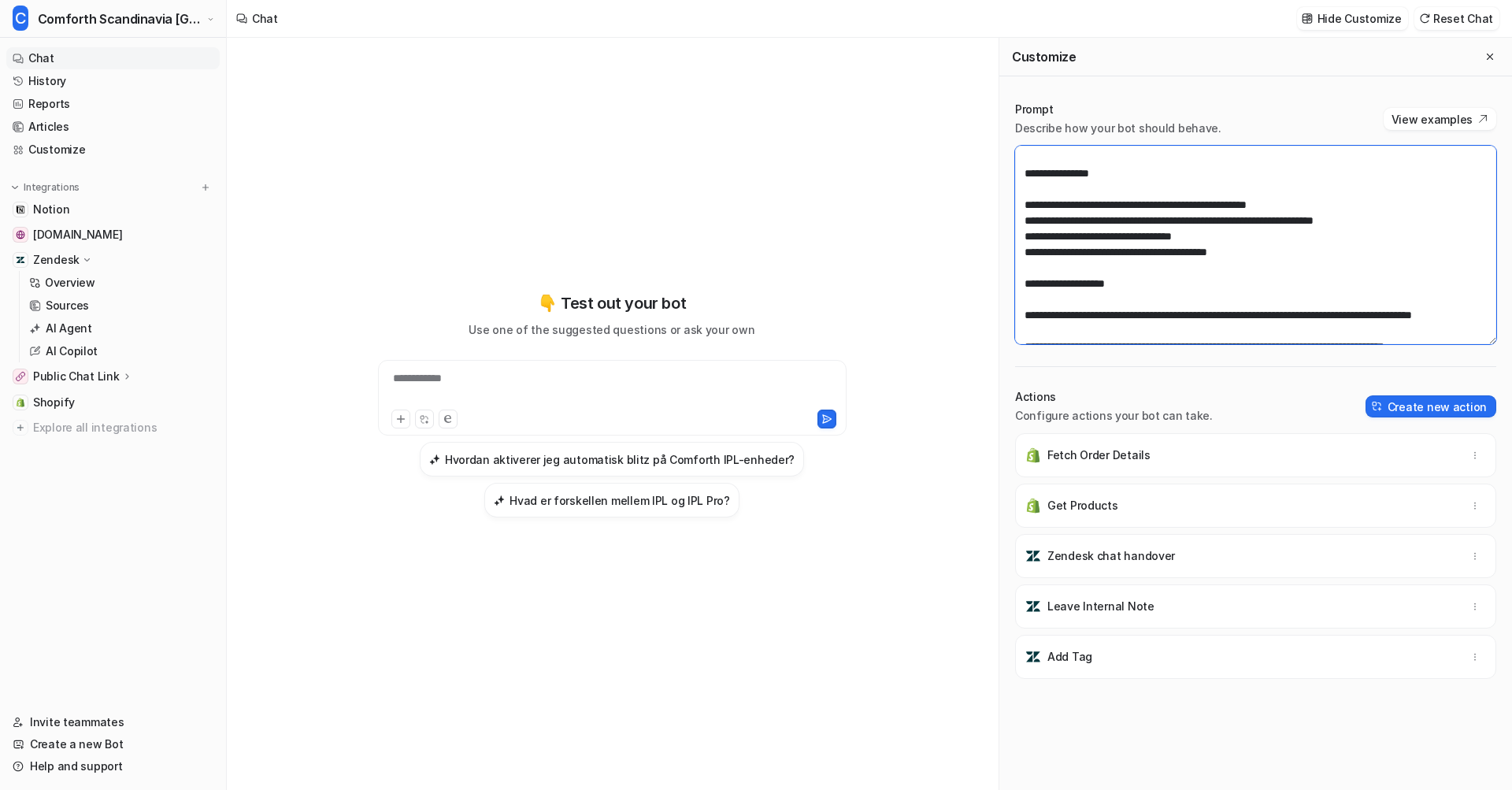 click at bounding box center [1255, 245] 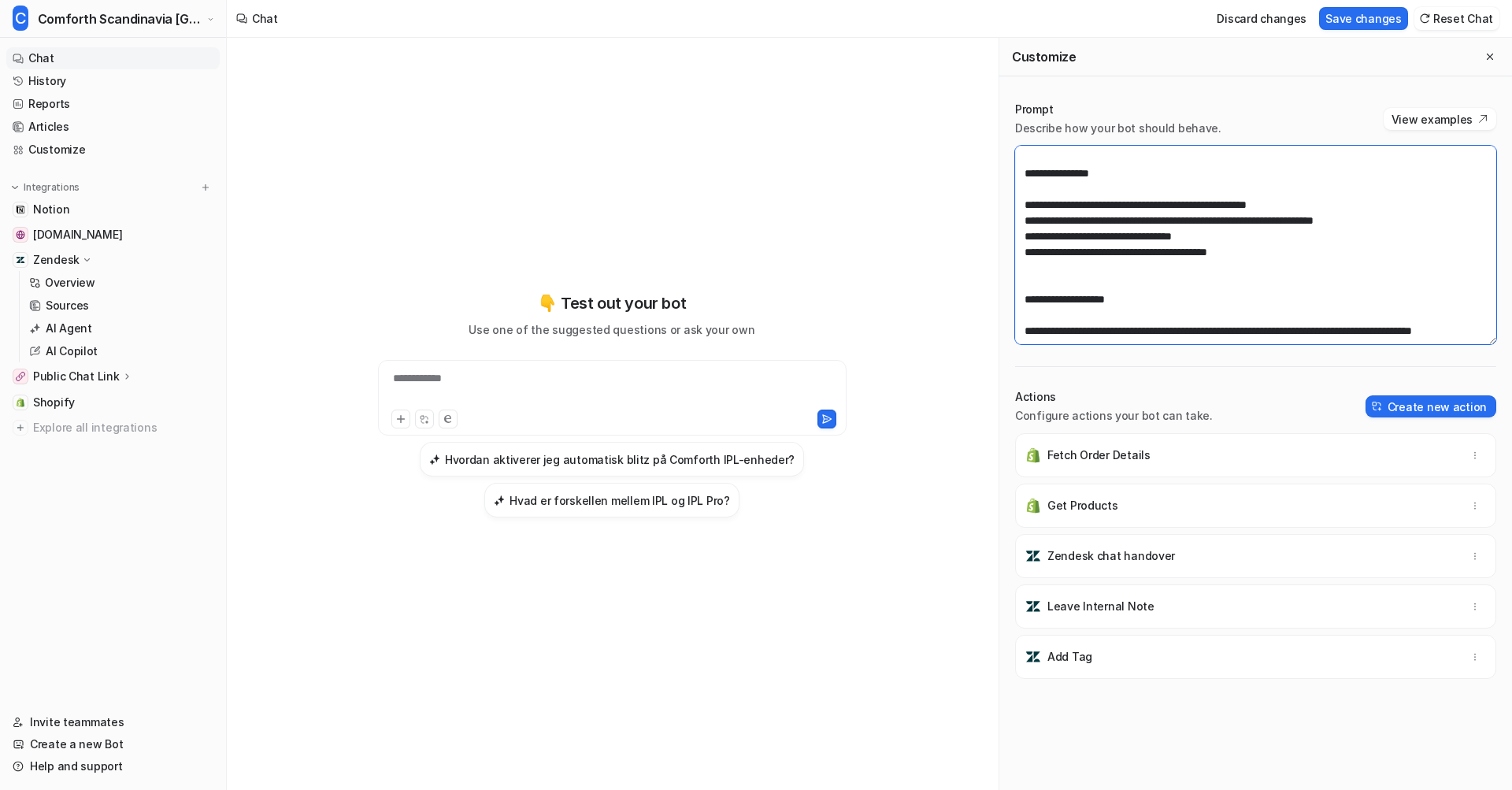 type on "**********" 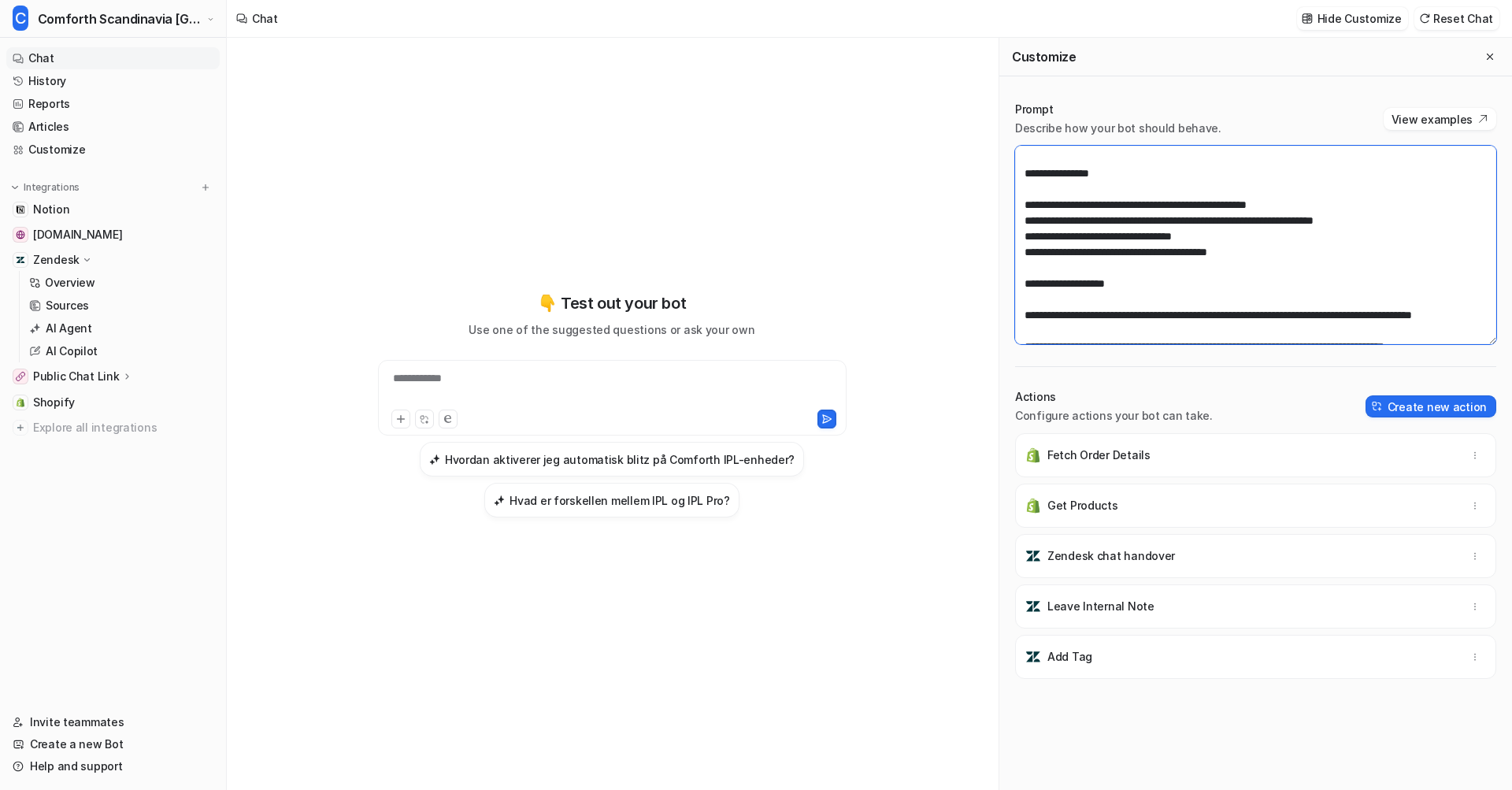 click at bounding box center [1255, 245] 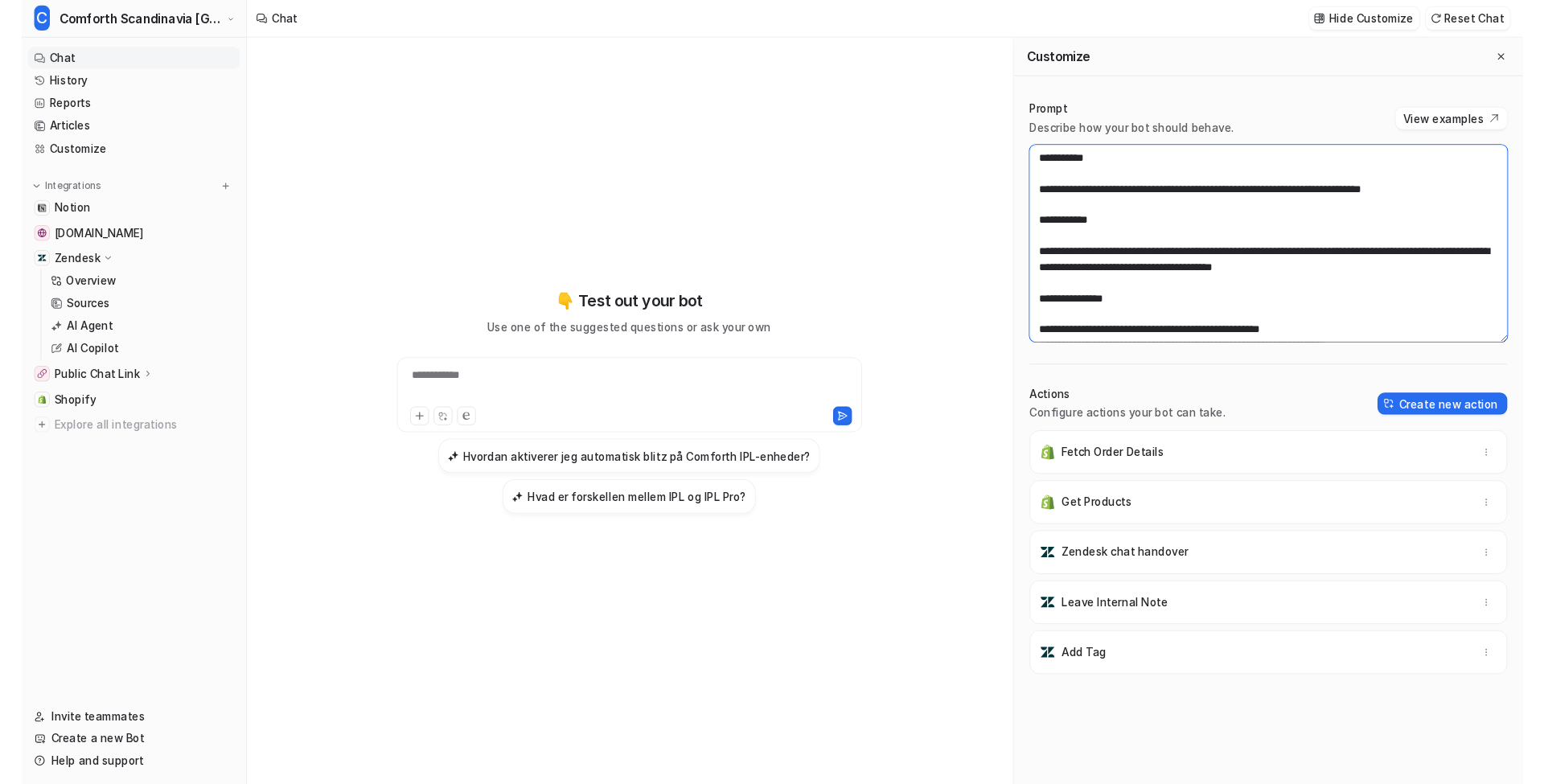 scroll, scrollTop: 0, scrollLeft: 0, axis: both 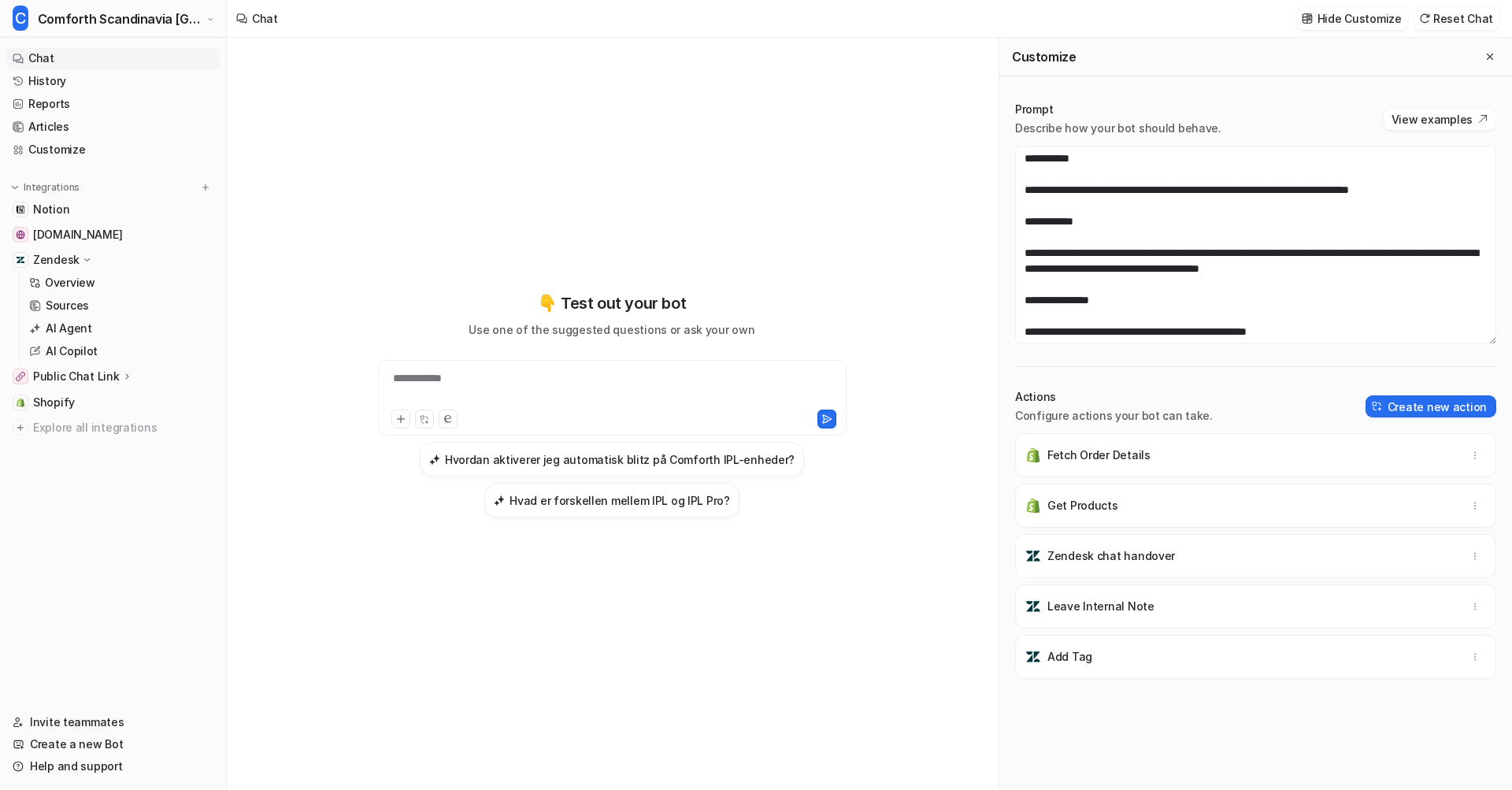 click on "**********" at bounding box center (612, 404) 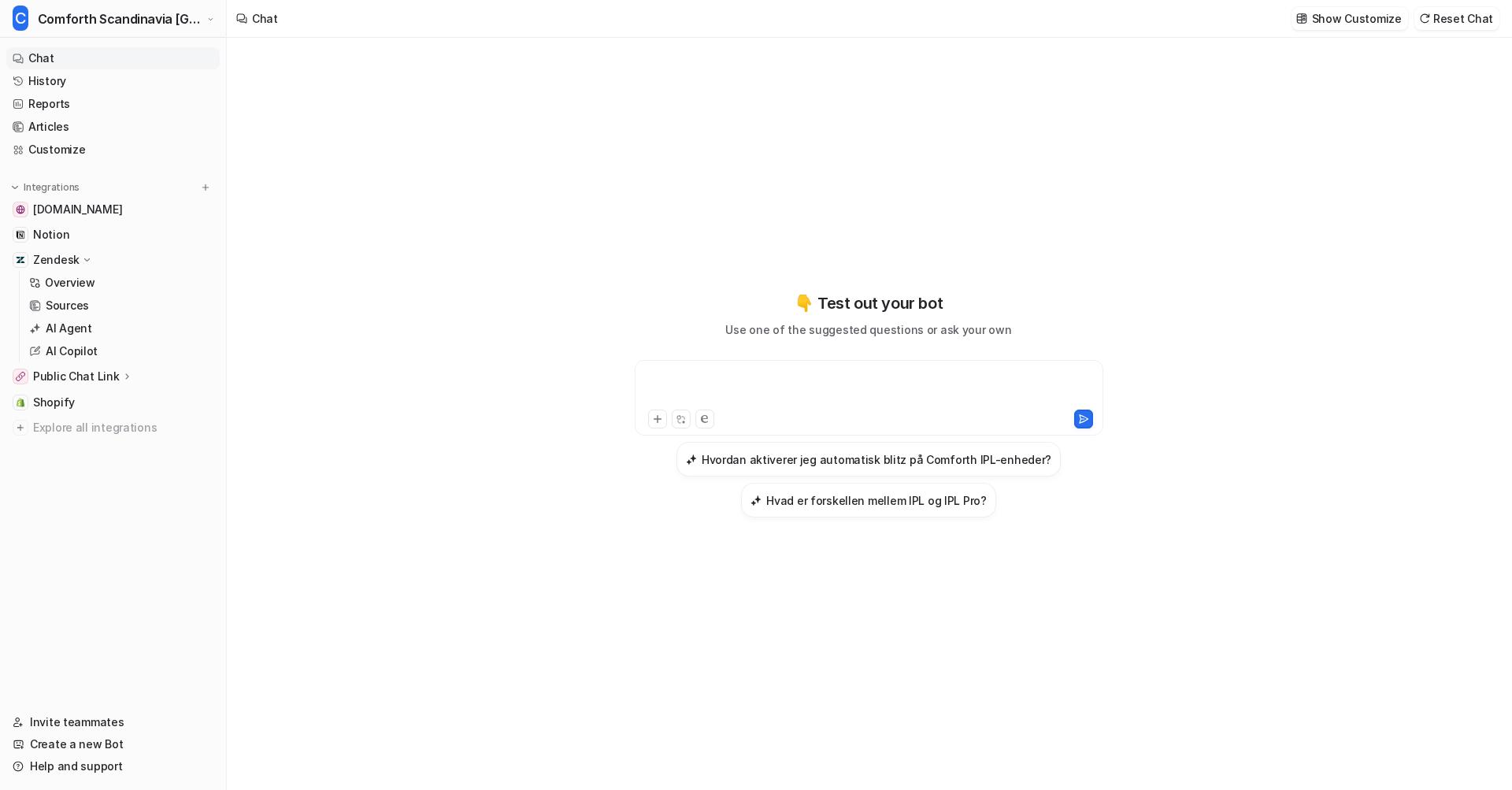 type 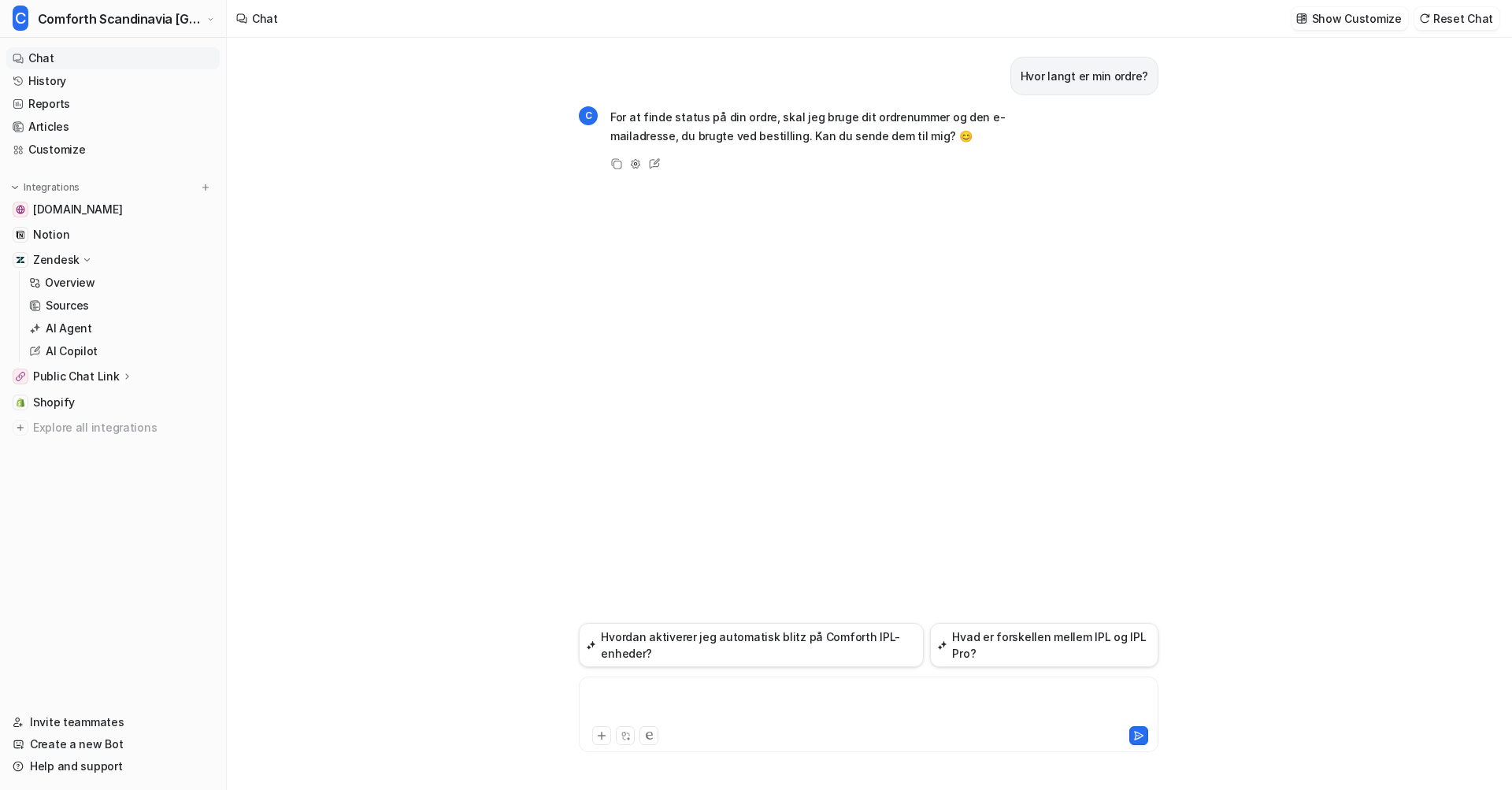type 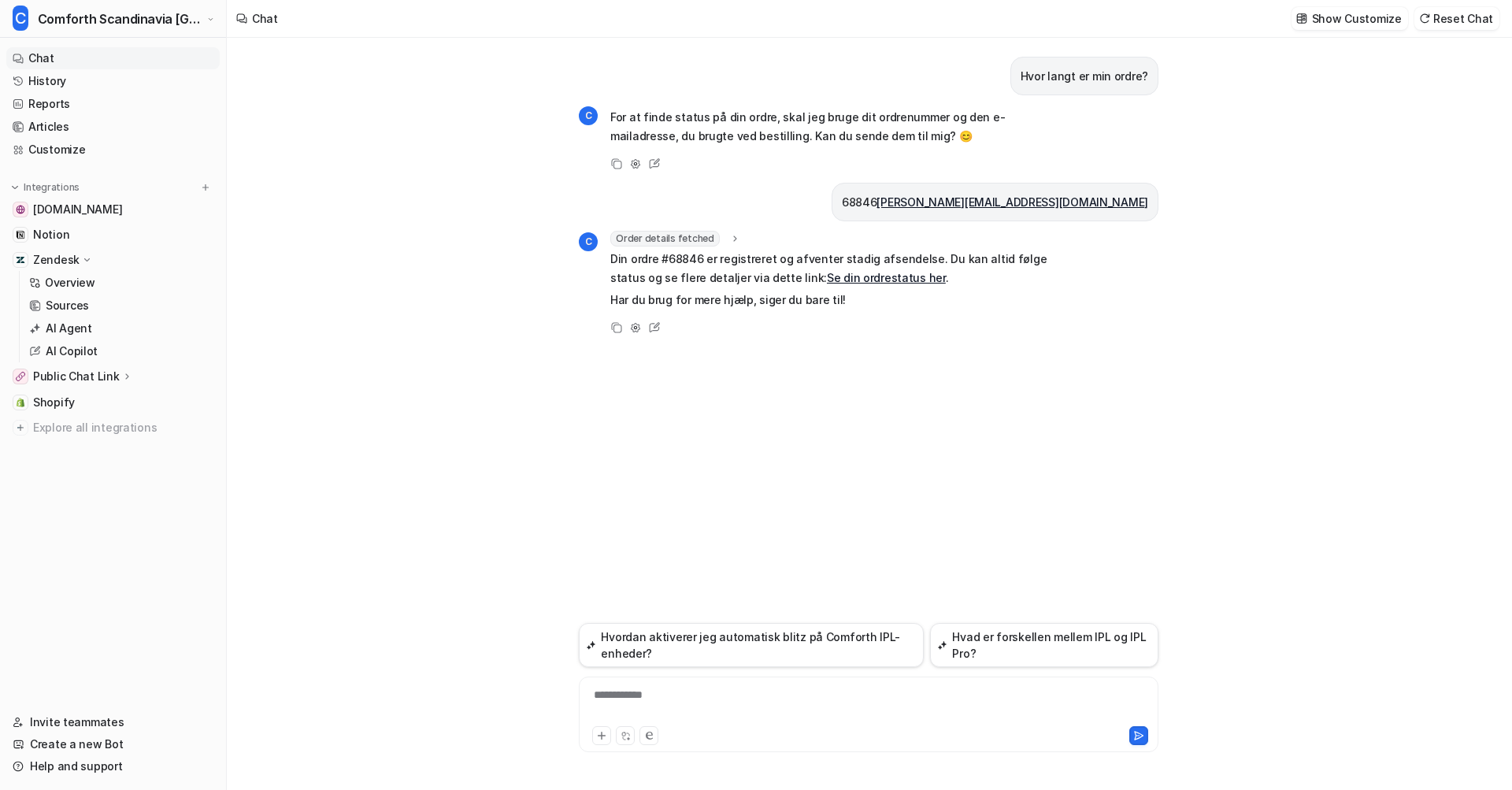 click on "Se din ordrestatus her" at bounding box center [886, 277] 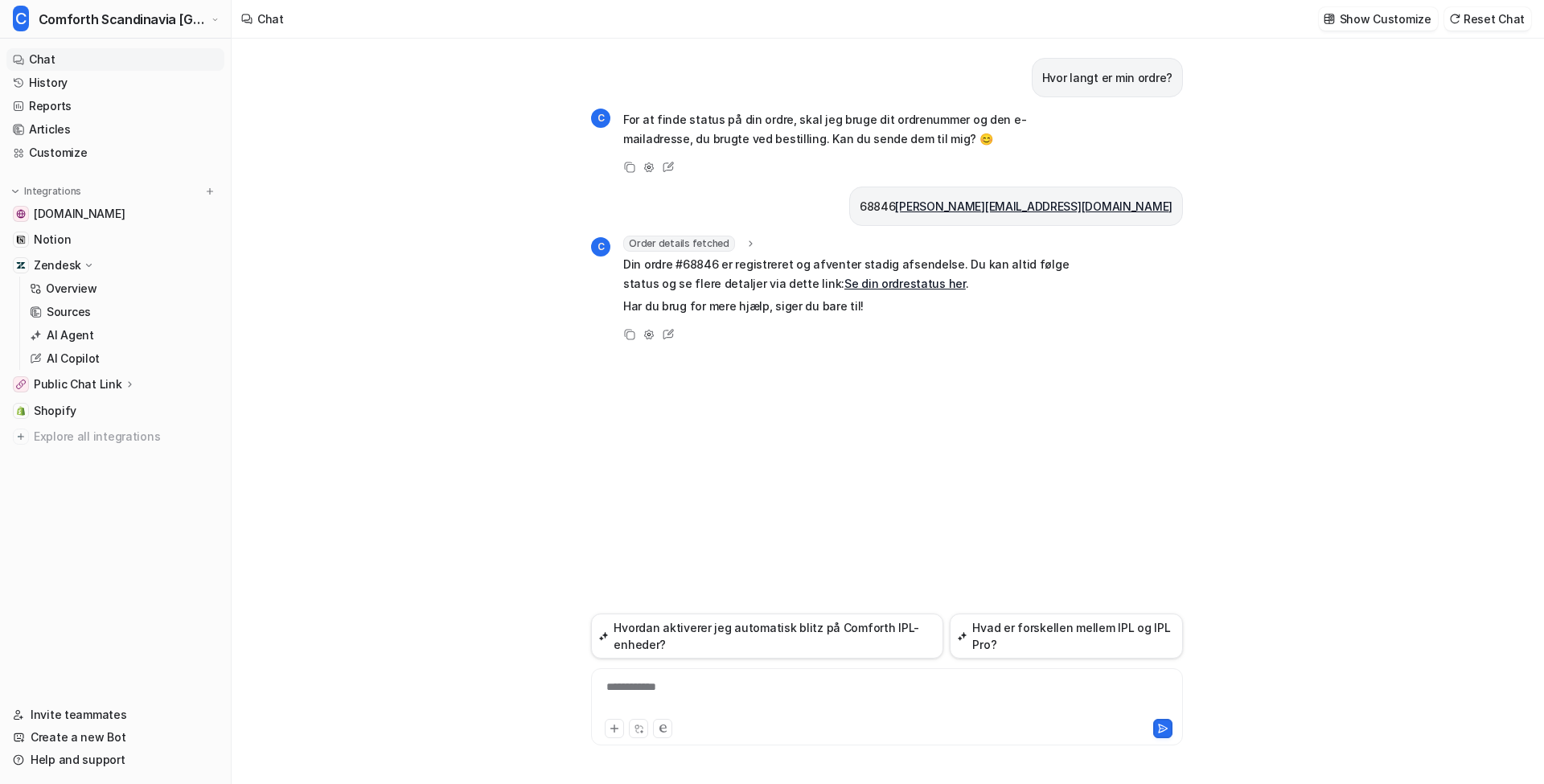 click on "**********" at bounding box center [887, 697] 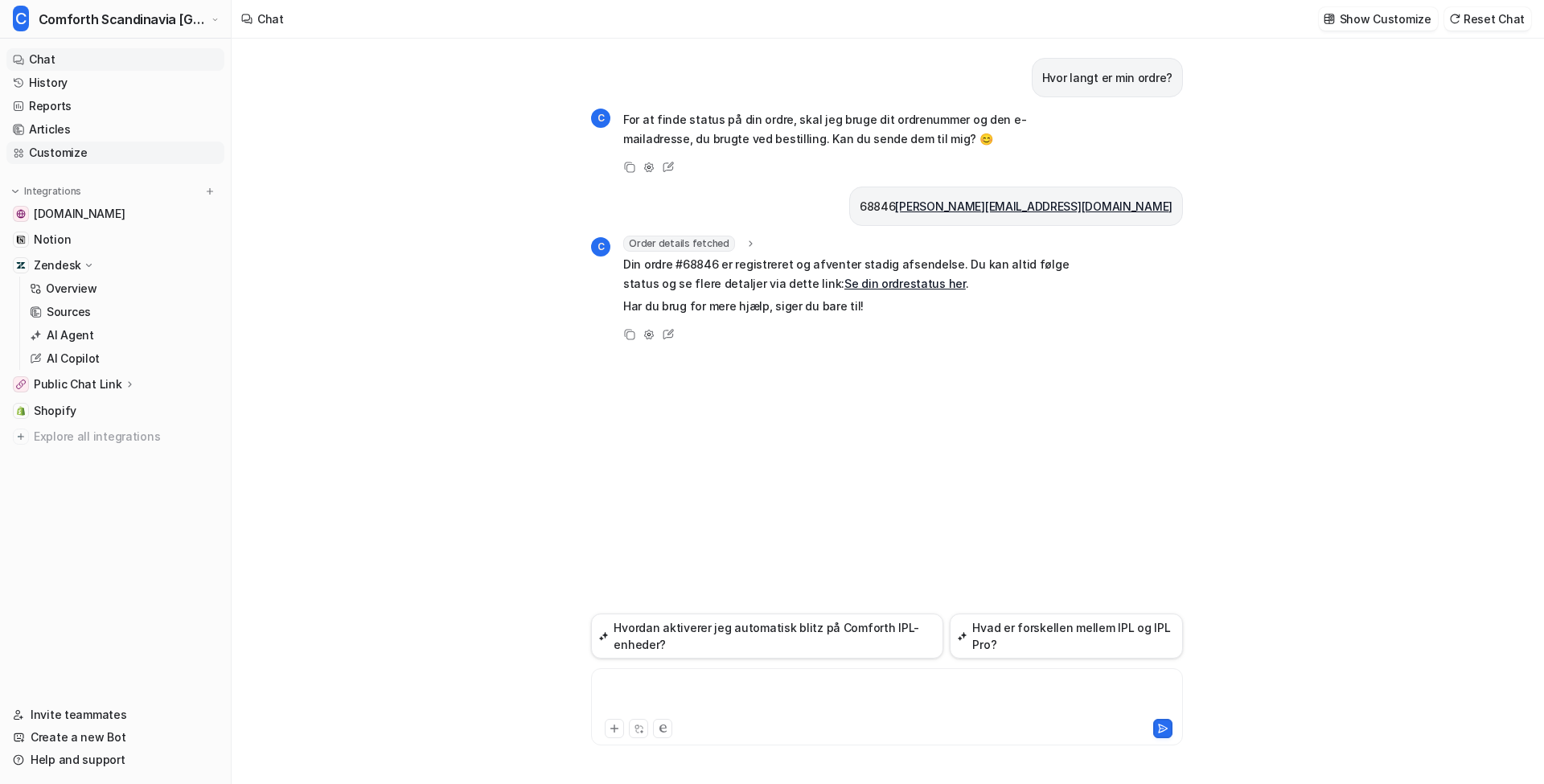 click on "Customize" at bounding box center (115, 153) 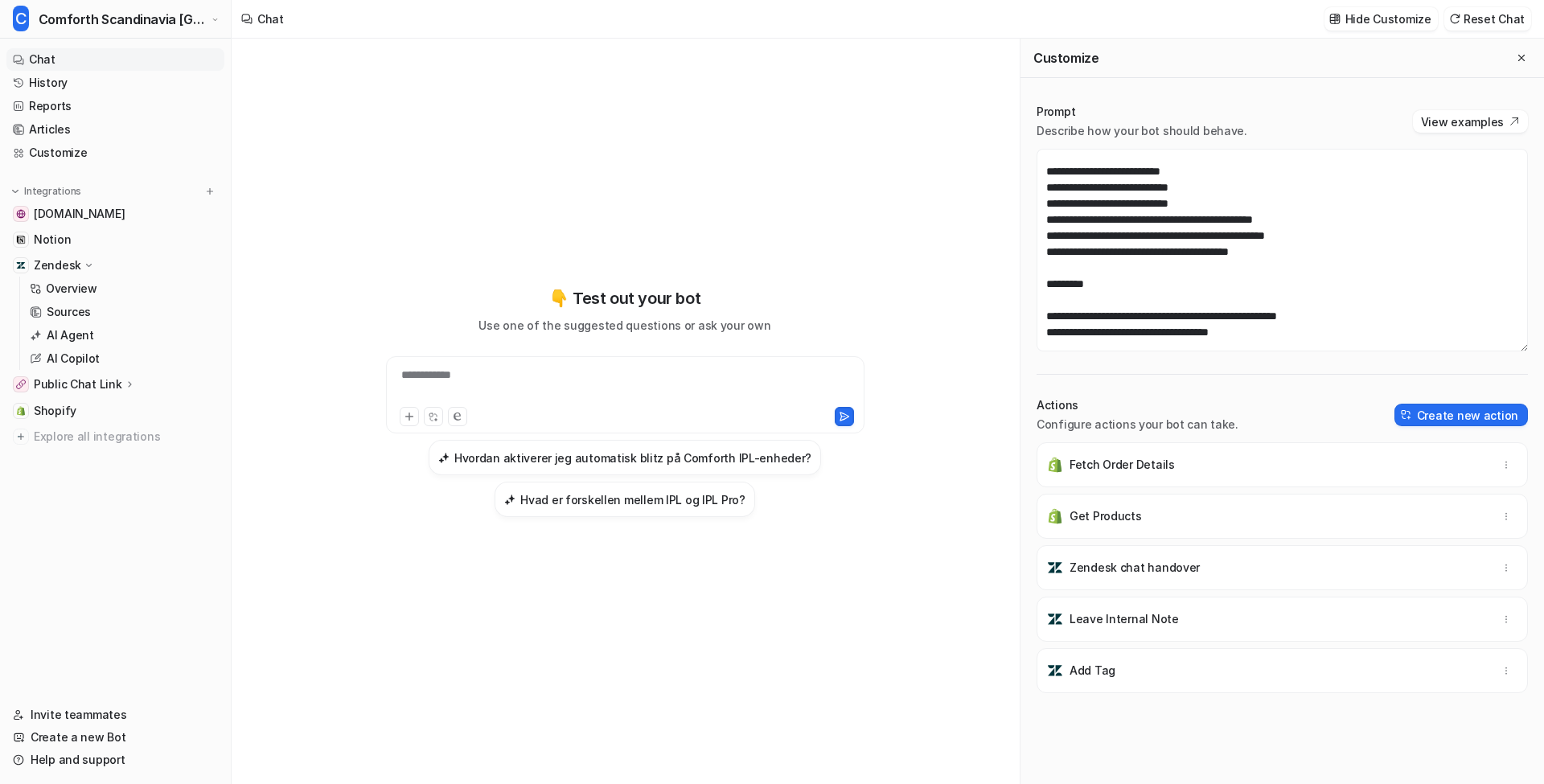 scroll, scrollTop: 446, scrollLeft: 0, axis: vertical 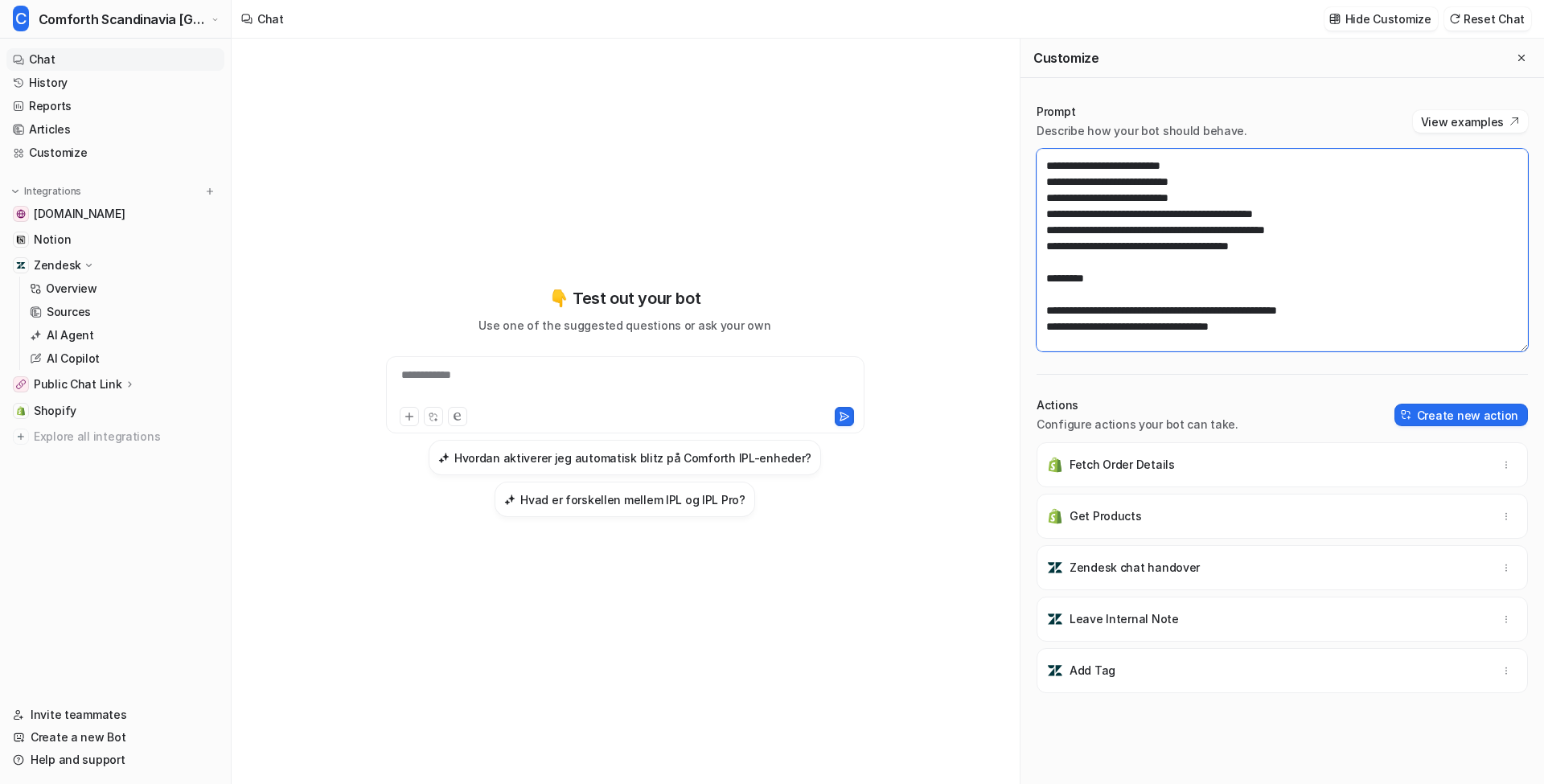 click at bounding box center [1282, 250] 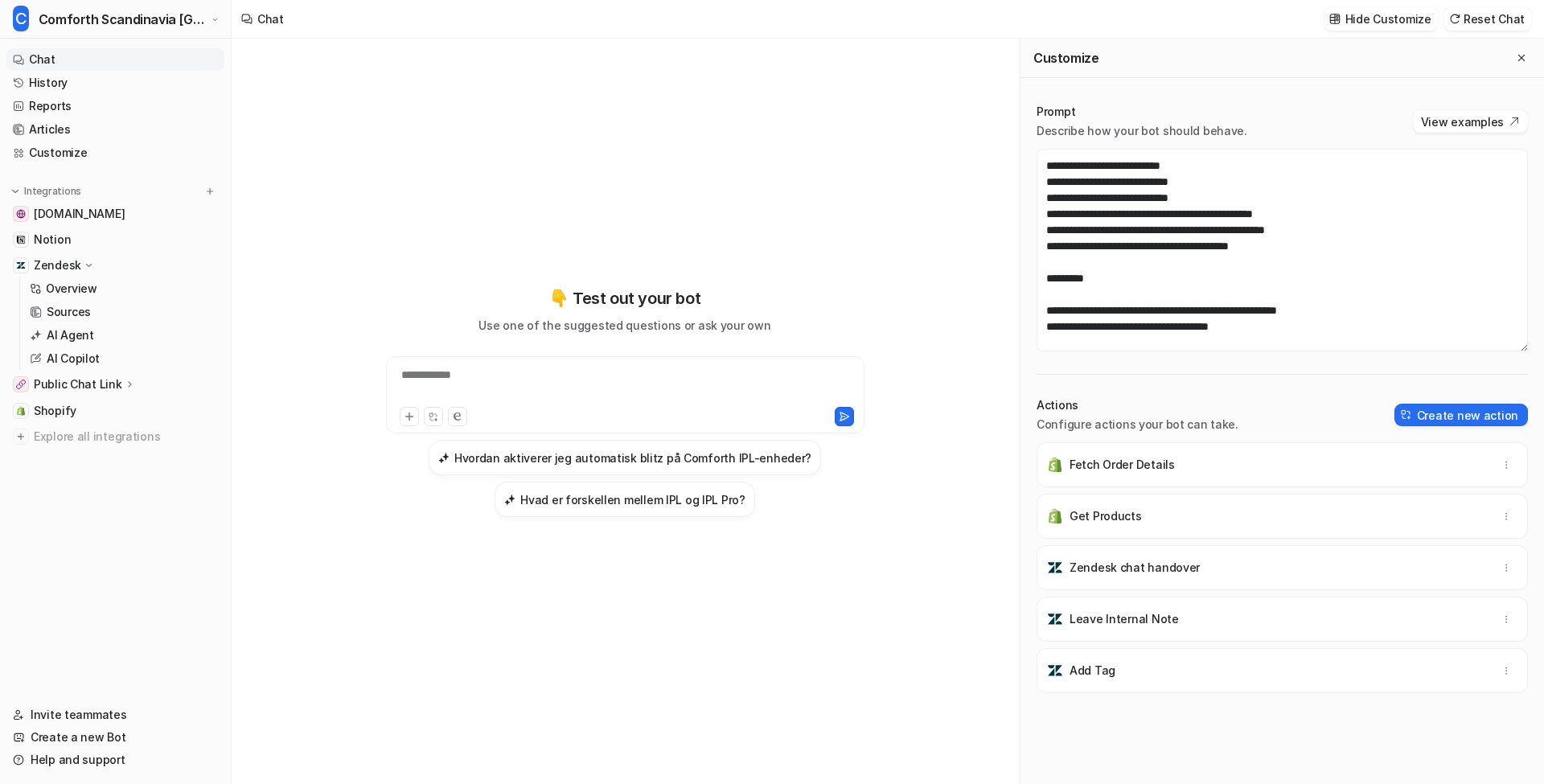 click on "Chat" at bounding box center [115, 60] 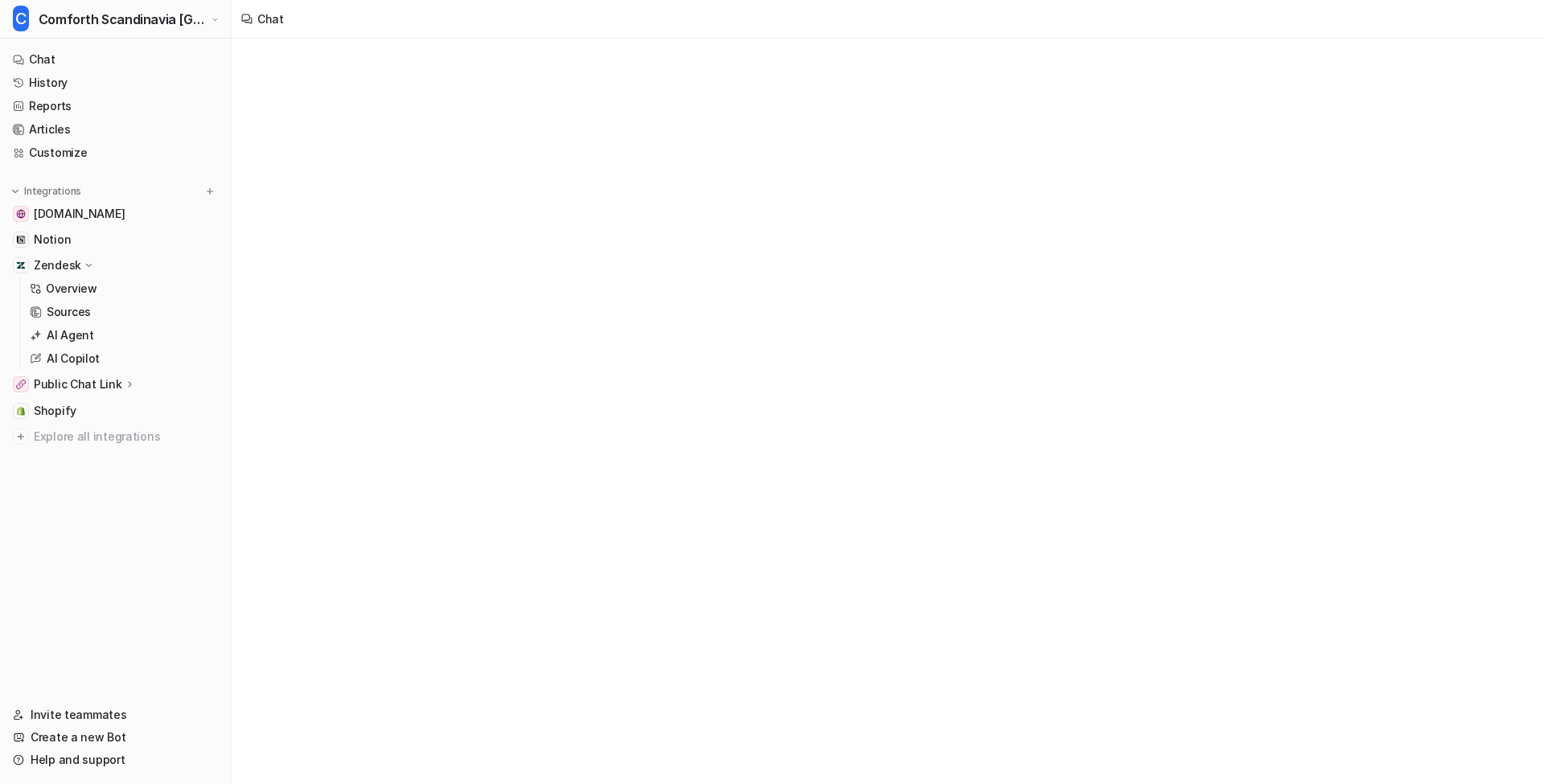 click on "Chat" at bounding box center (772, 392) 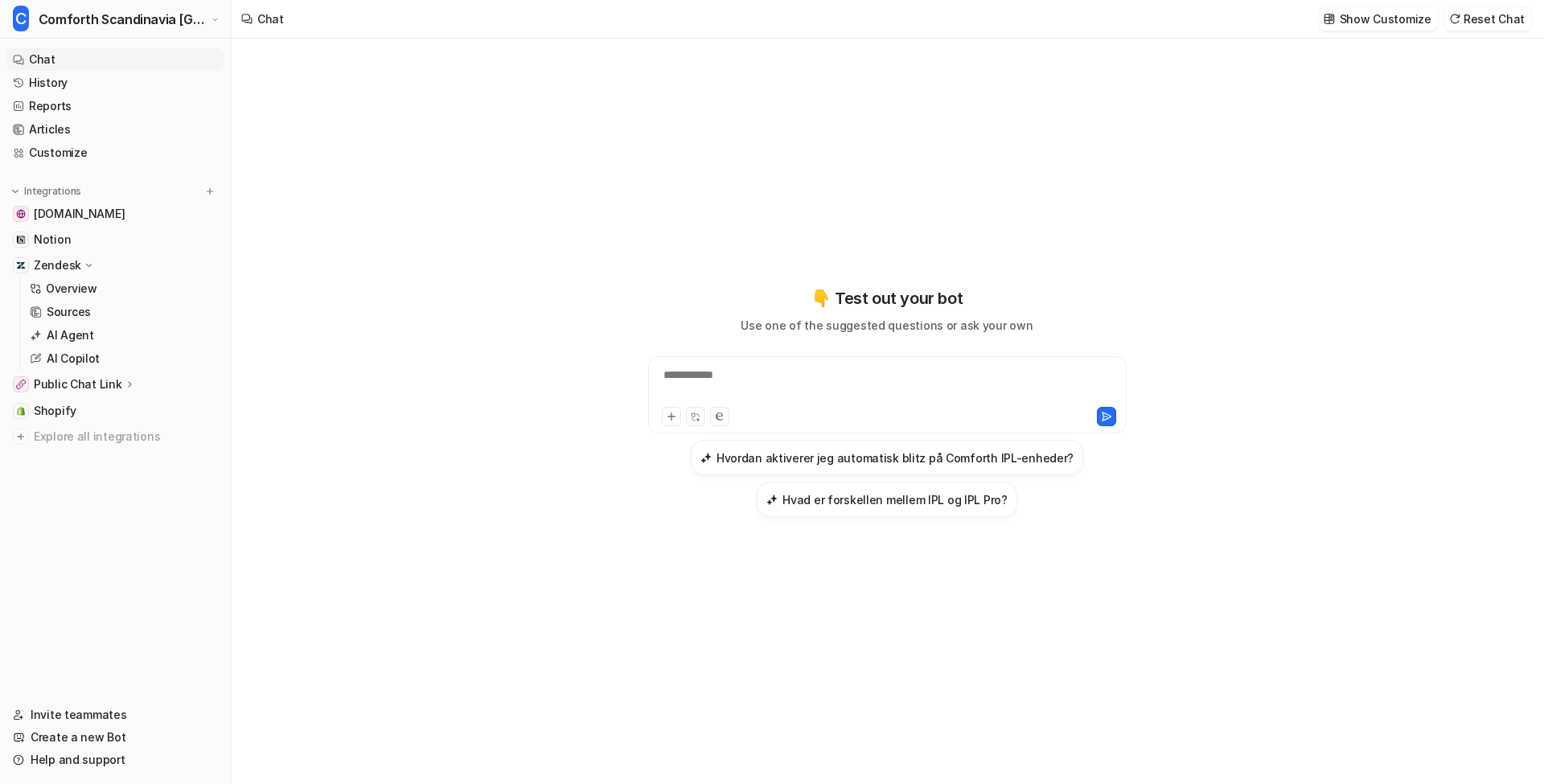 click on "**********" at bounding box center [887, 385] 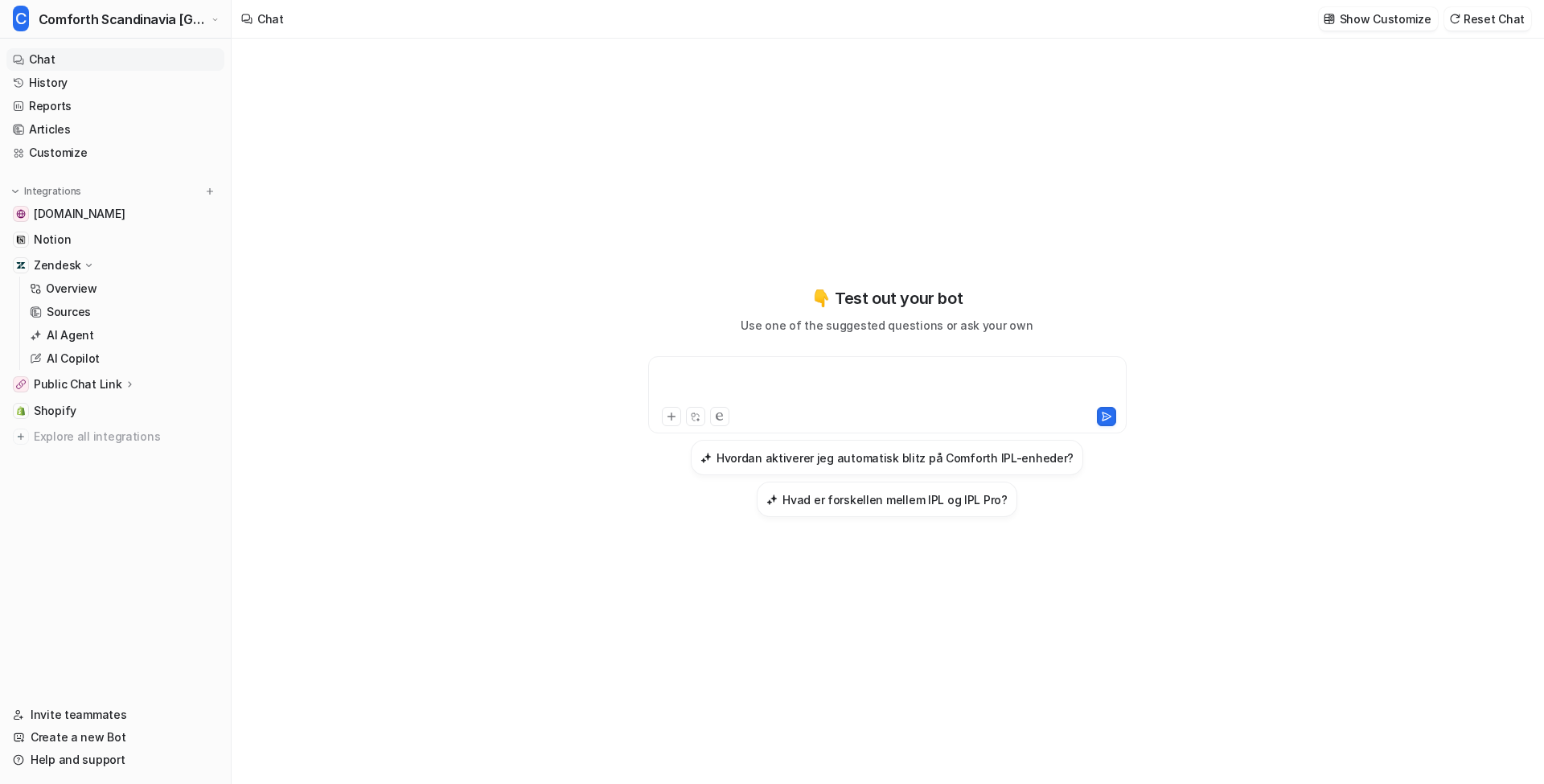 type 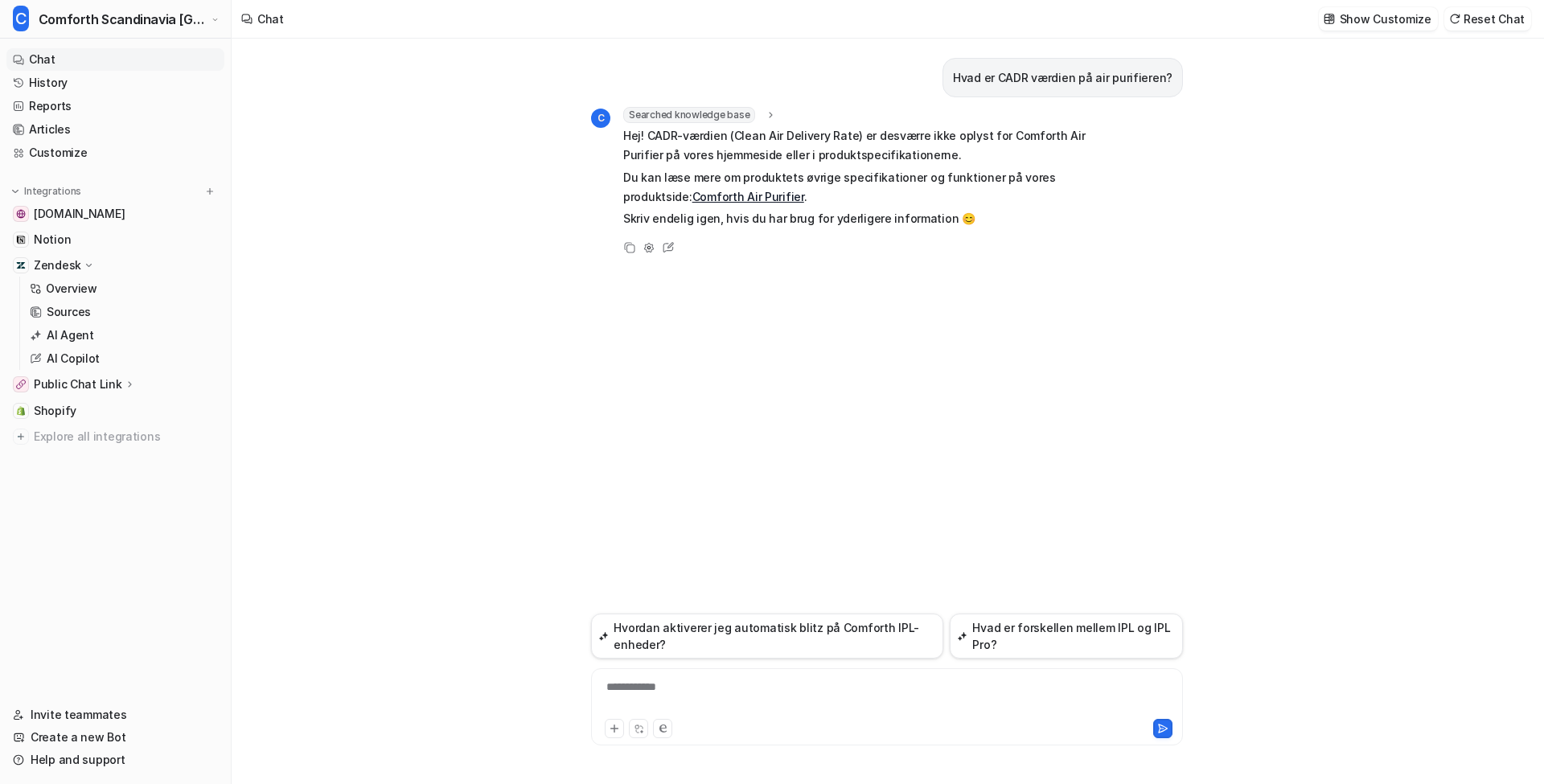 click on "**********" at bounding box center [887, 697] 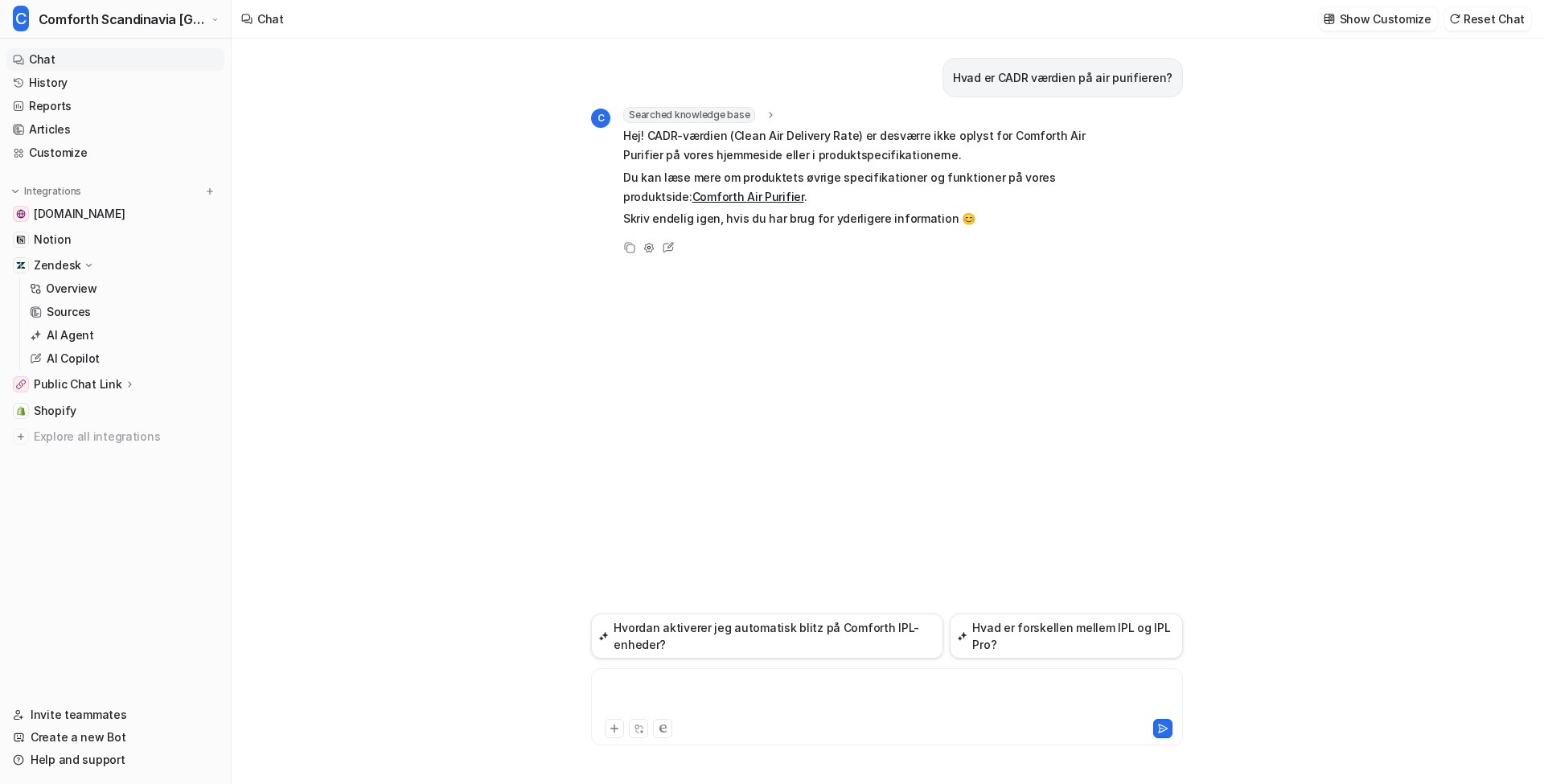 type 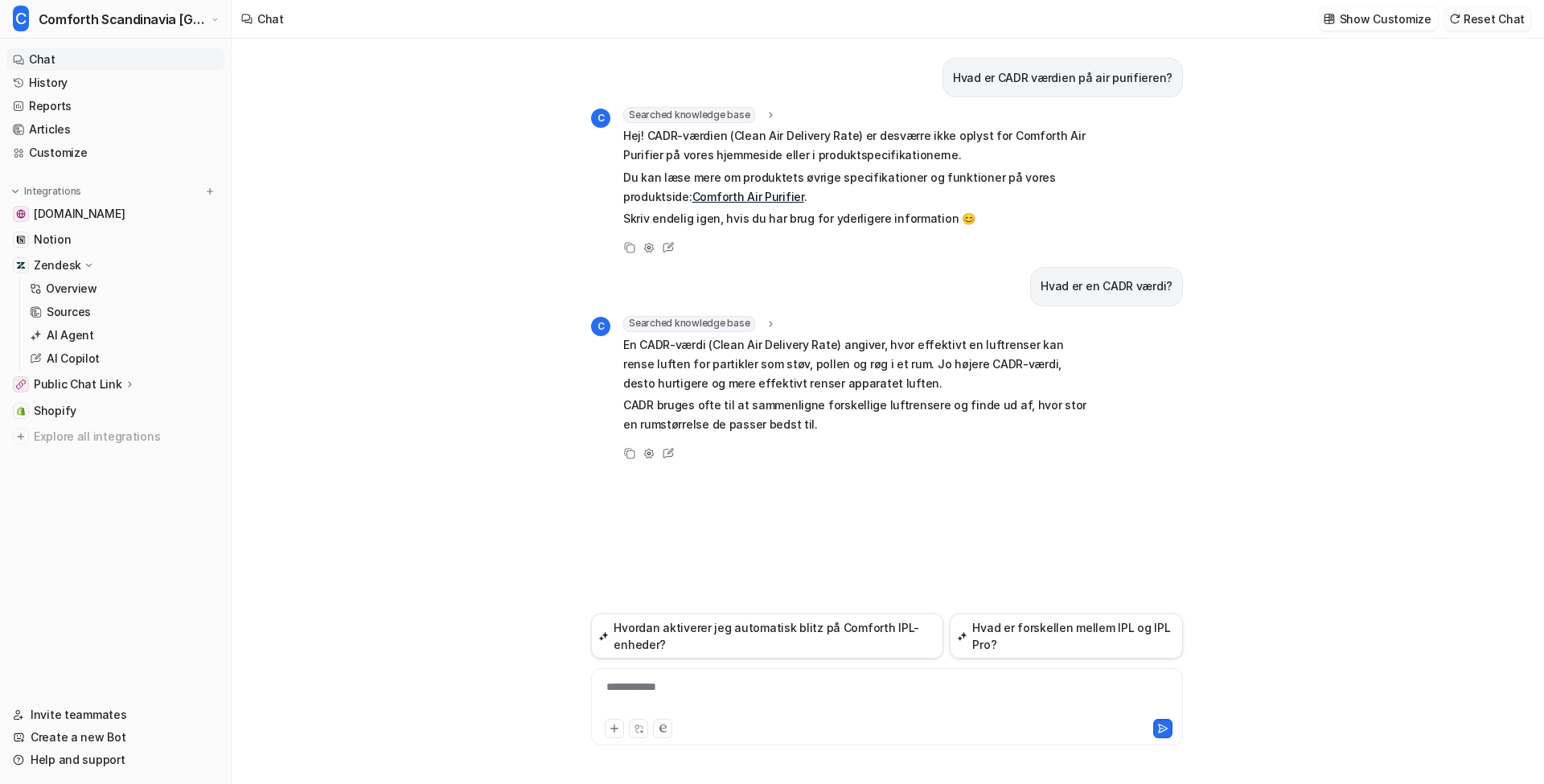 click on "Reset Chat" at bounding box center (1488, 18) 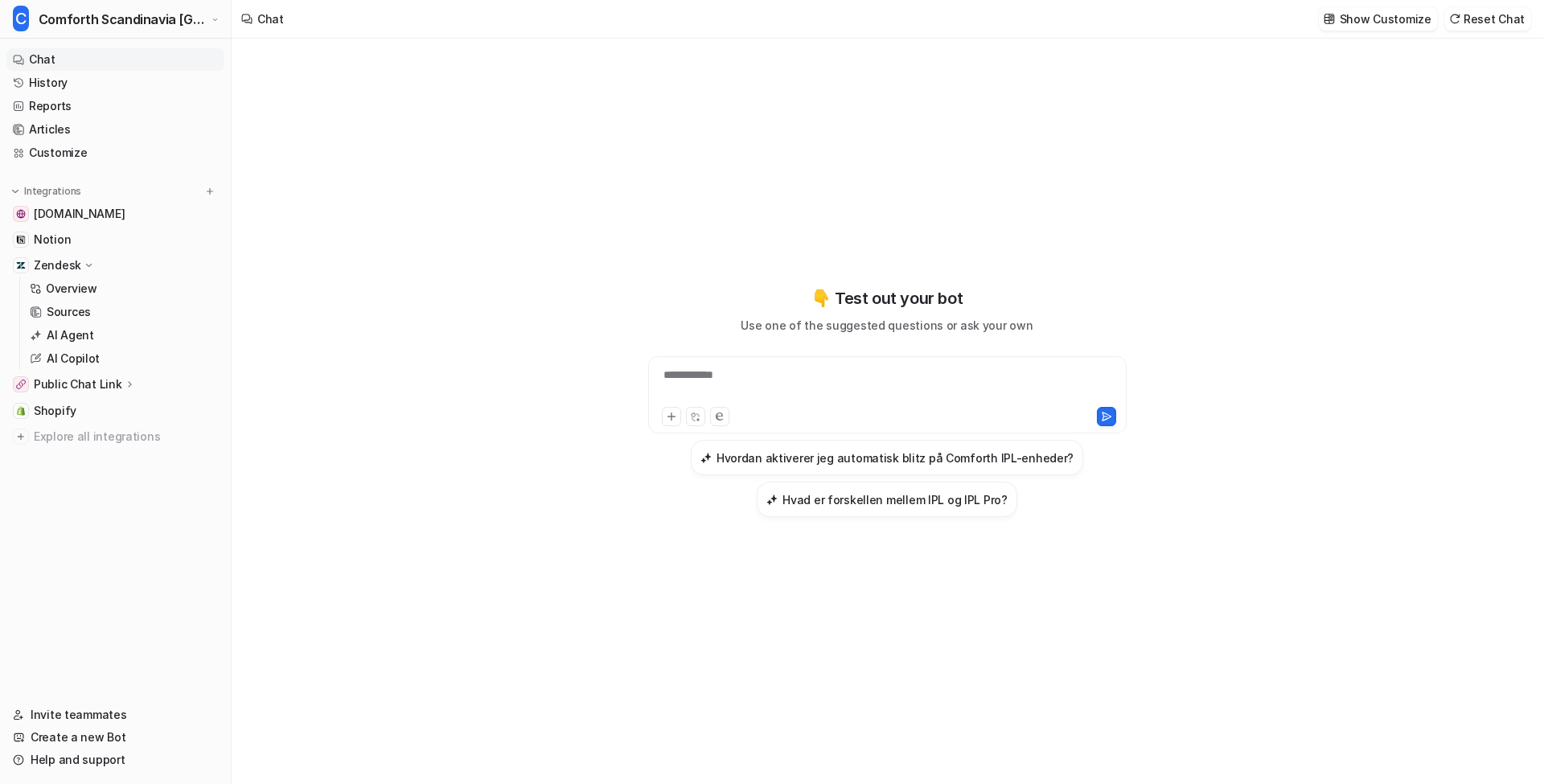 click on "**********" at bounding box center [887, 395] 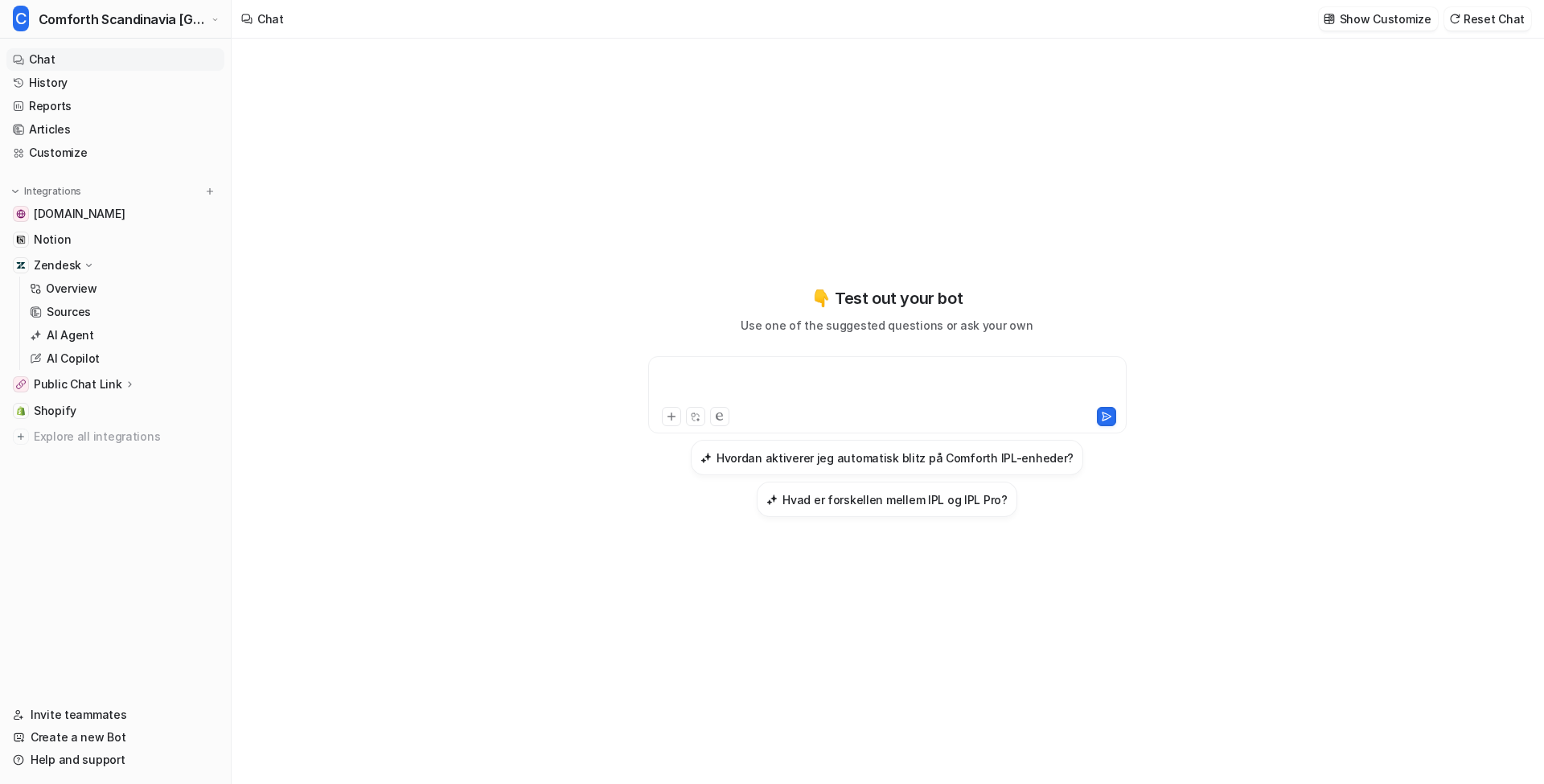 type 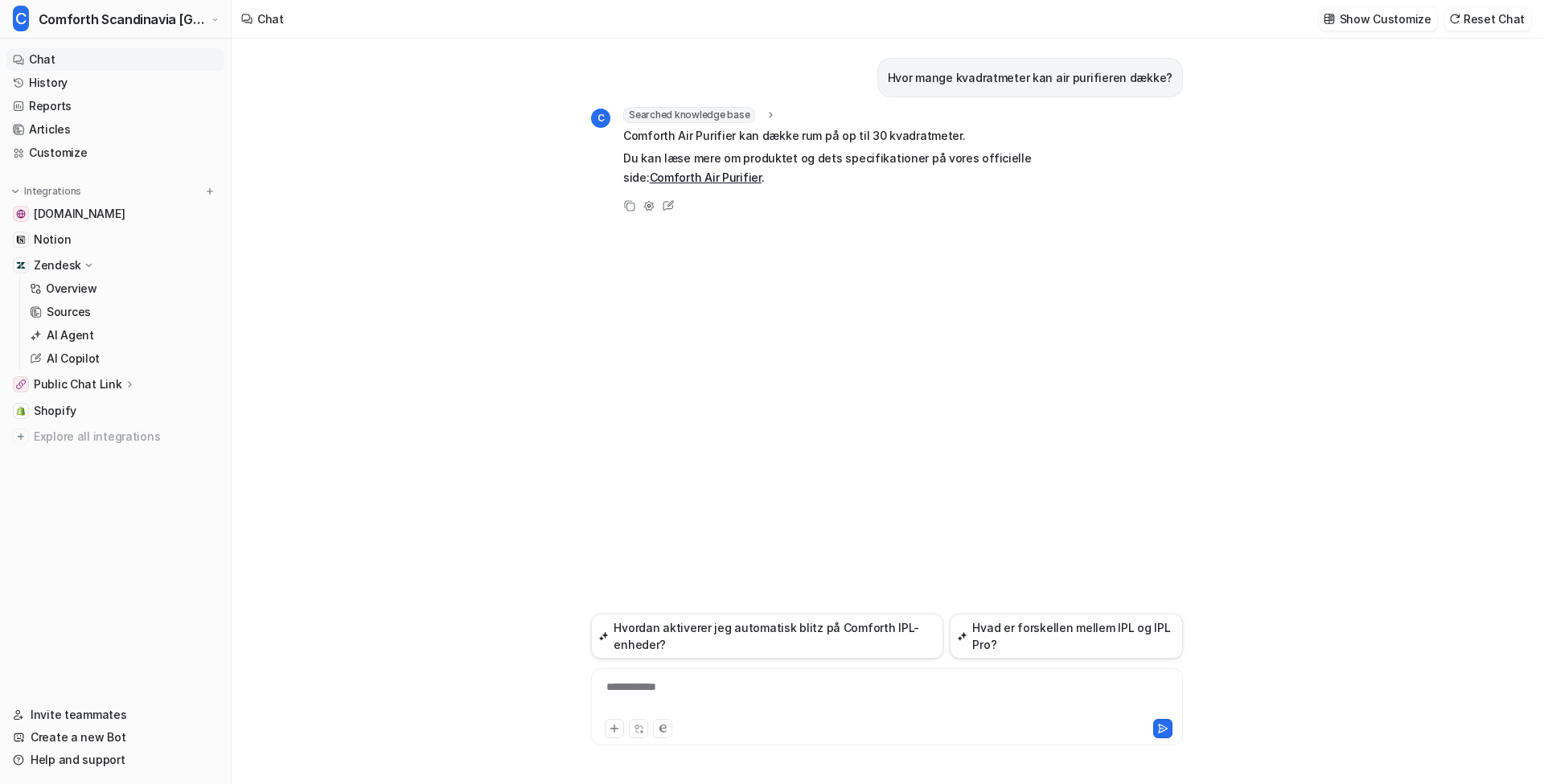 click on "**********" at bounding box center (887, 697) 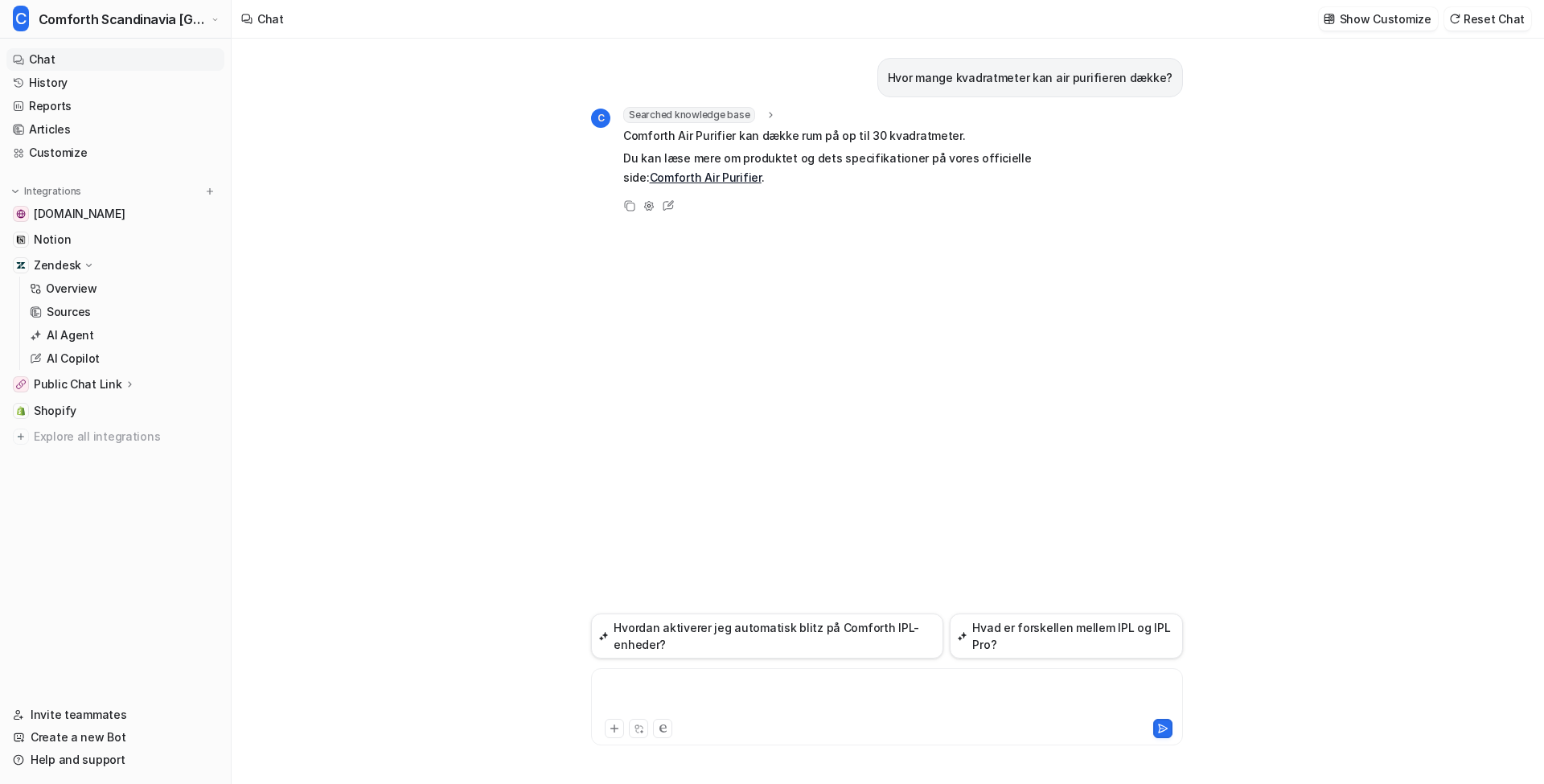 type 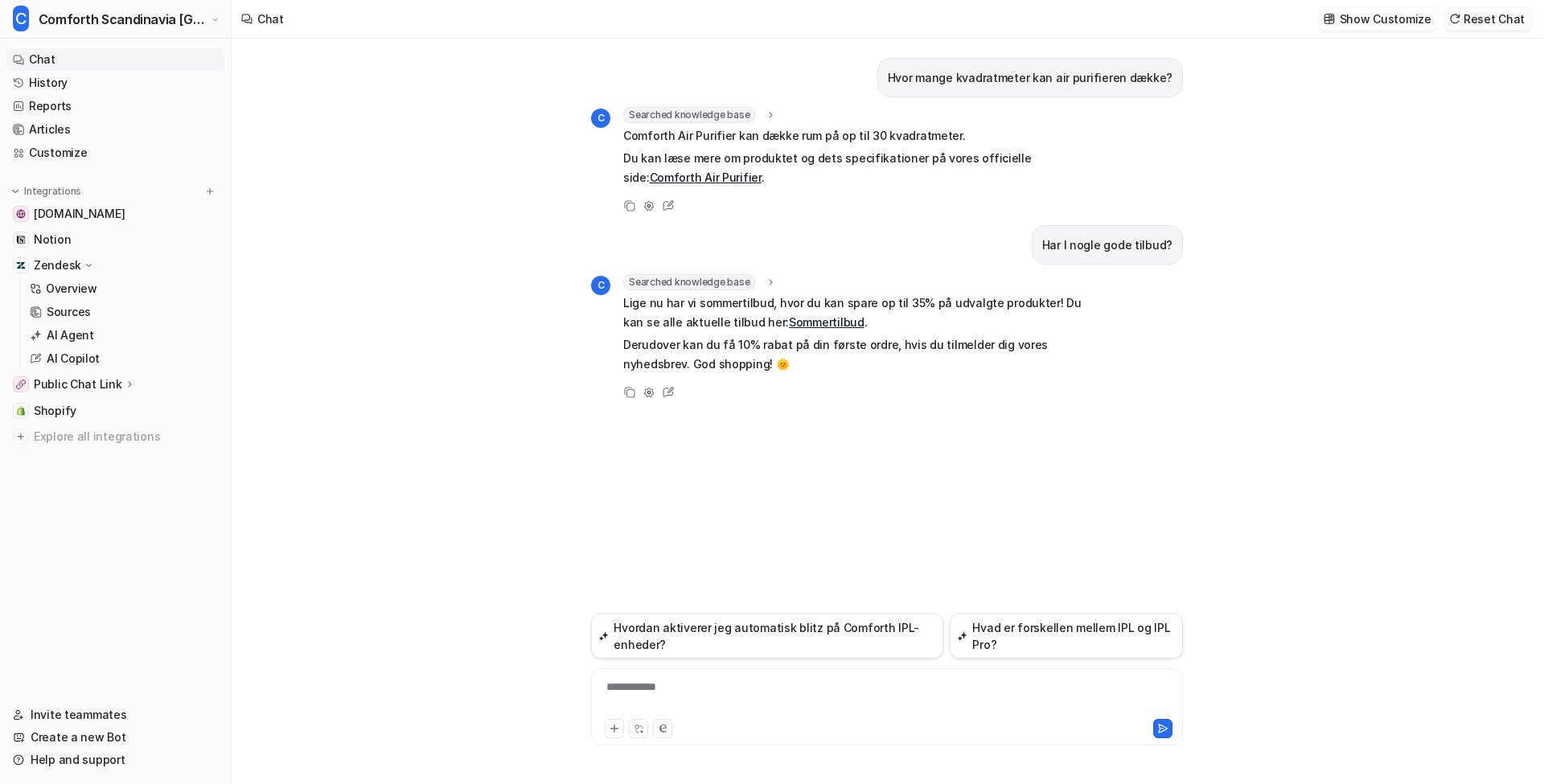 click on "Reset Chat" at bounding box center [1488, 18] 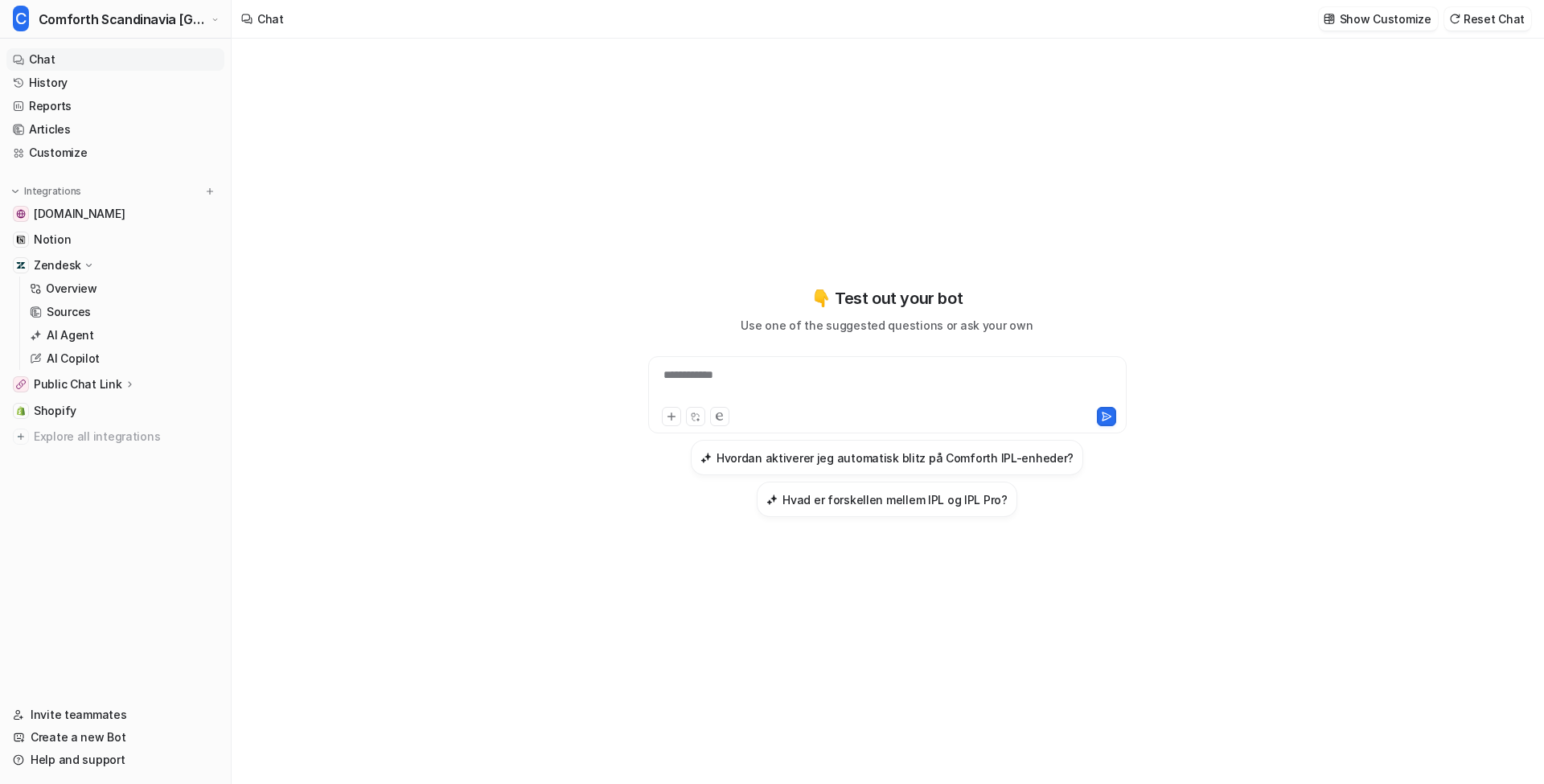click on "**********" at bounding box center (887, 385) 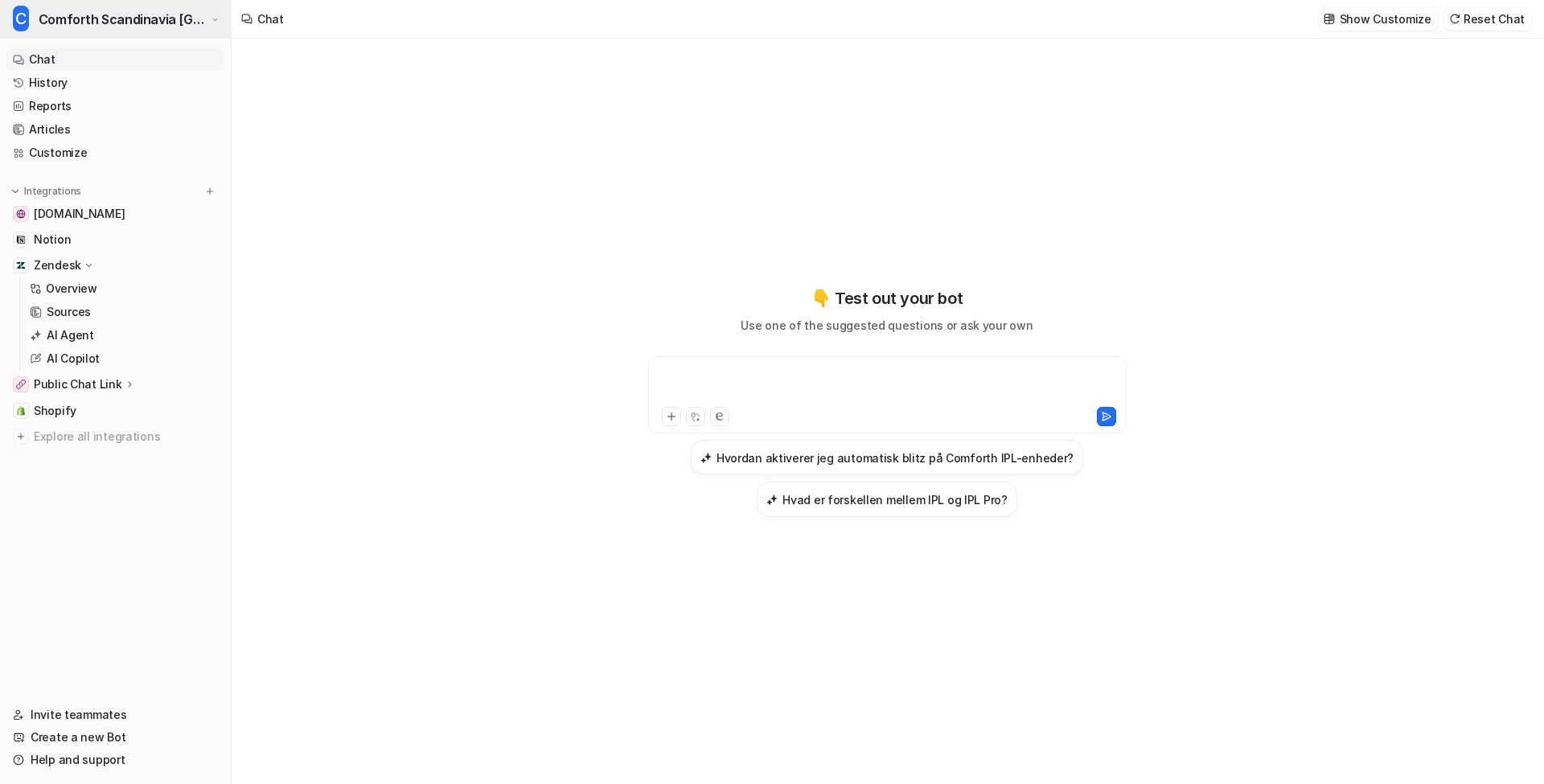 click on "Comforth Scandinavia [GEOGRAPHIC_DATA]" at bounding box center [123, 19] 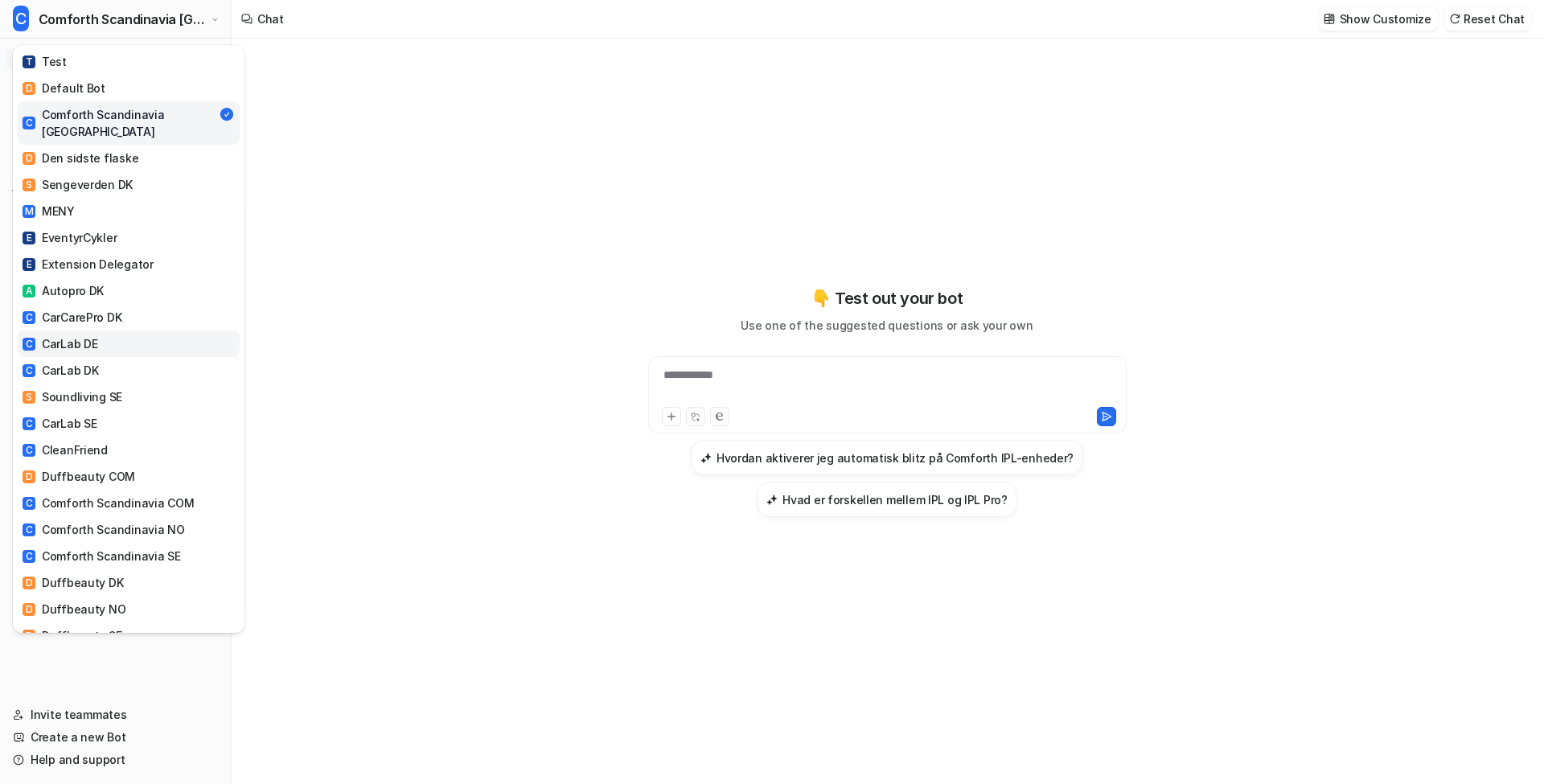 scroll, scrollTop: 0, scrollLeft: 0, axis: both 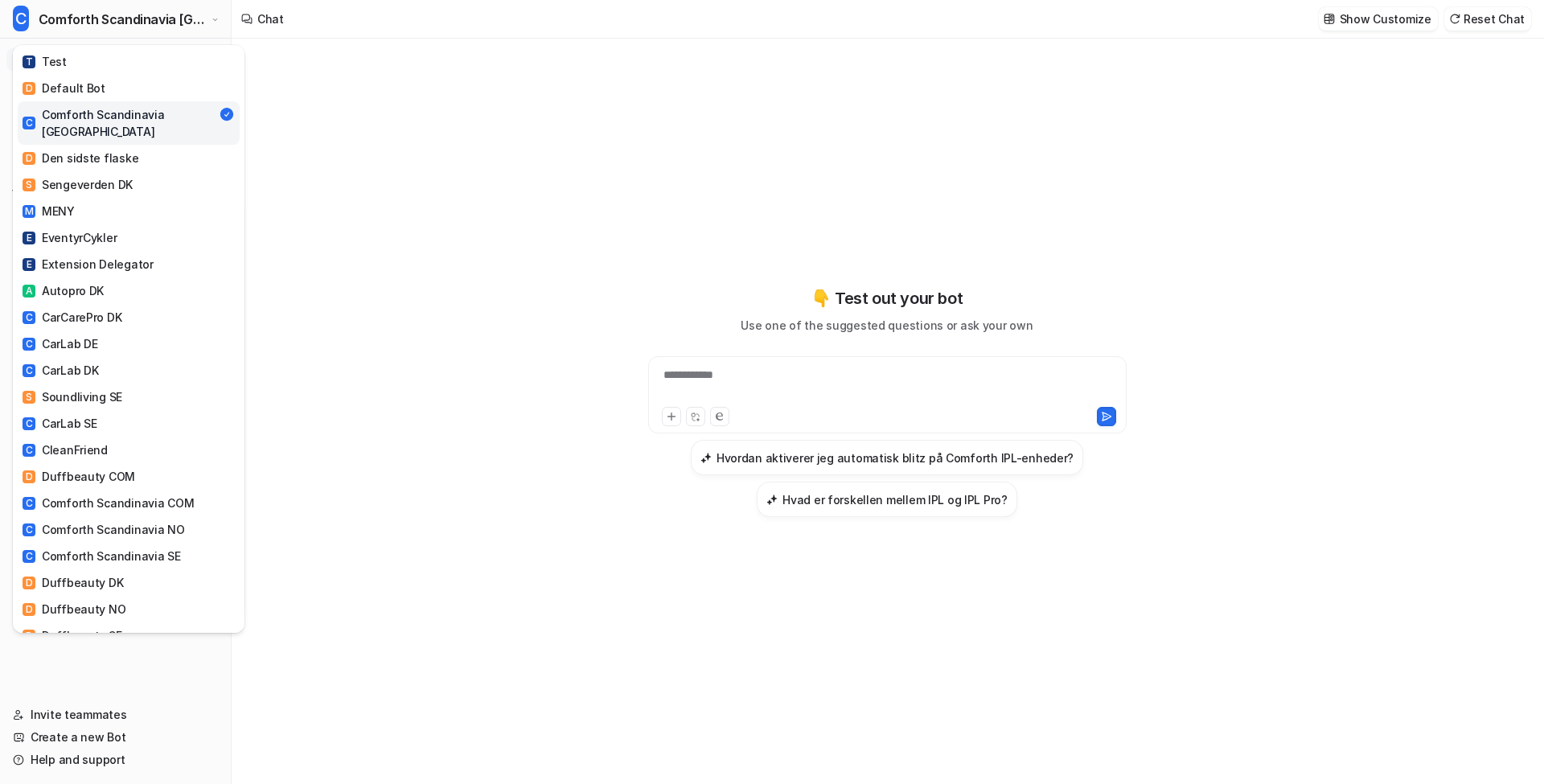 click on "C Comforth Scandinavia DK T   Test D   Default Bot C   Comforth [GEOGRAPHIC_DATA] [GEOGRAPHIC_DATA] D   Den sidste flaske S   Sengeverden DK M   MENY E   EventyrCykler E   Extension Delegator A   Autopro DK C   CarCarePro DK C   CarLab DE C   CarLab DK S   Soundliving SE C   CarLab SE C   CleanFriend D   Duffbeauty COM C   Comforth Scandinavia COM C   Comforth Scandinavia NO C   Comforth Scandinavia SE D   Duffbeauty DK D   Duffbeauty NO D   Duffbeauty SE L   LetKøb M   Min Købmand S   Soundliving NO S   SPAR S   Scanfit DK S   Soundliving DK T   Tech-shoppen K   Kødriget Create a new bot Settings Sign out Chat History Reports Articles Customize Integrations [DOMAIN_NAME] Notion Zendesk Overview Sources AI Agent AI Copilot Public Chat Link Overview Configuration Shopify Explore all integrations Invite teammates Create a new Bot Help and support Help Chat with us We’re a small team, but make it a priority to chat with every single customer. Watch a 5 min demo A quick walkthrough our app and everything you can do with it. Chat" at bounding box center [772, 392] 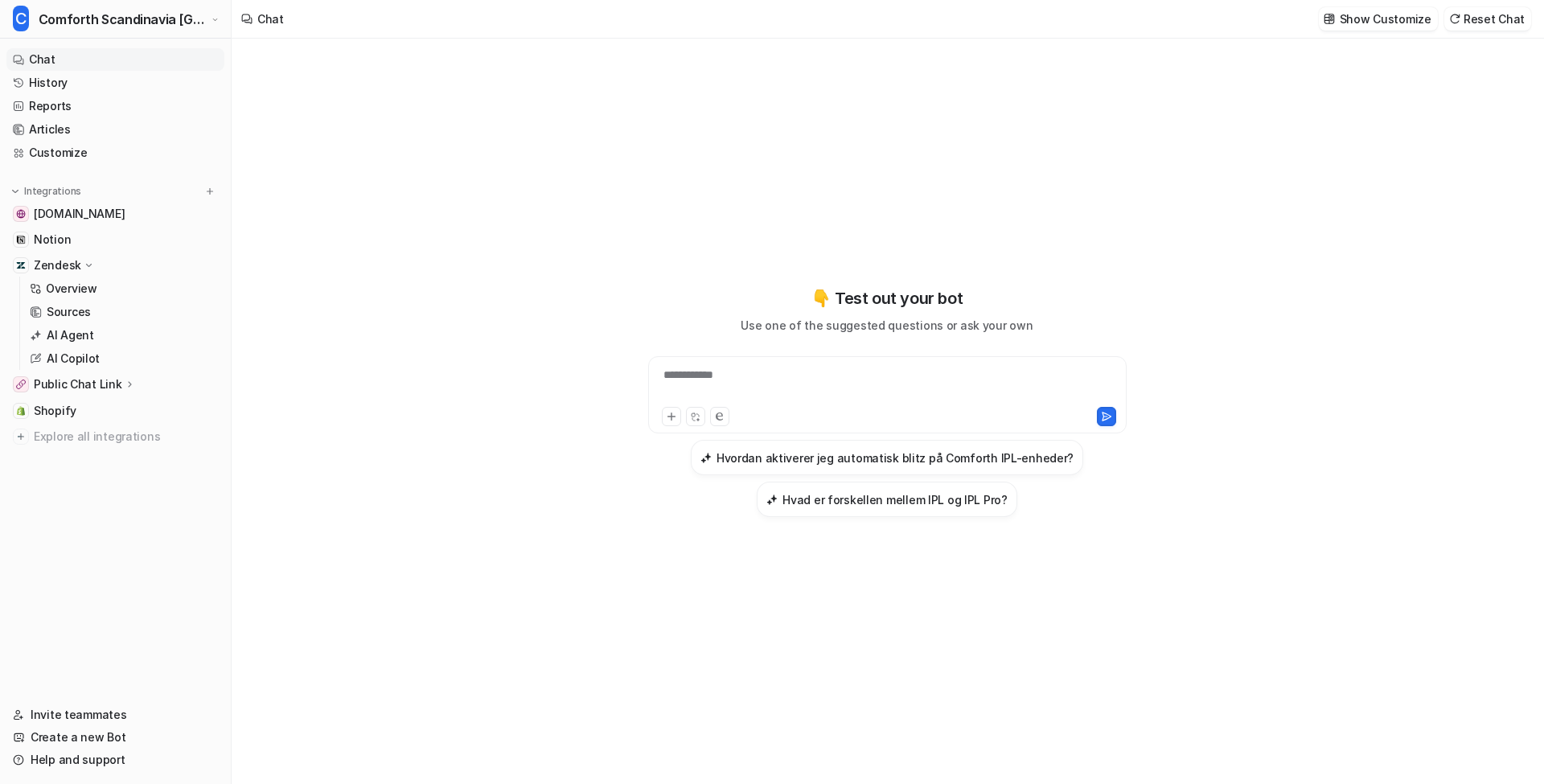 click on "**********" at bounding box center [887, 385] 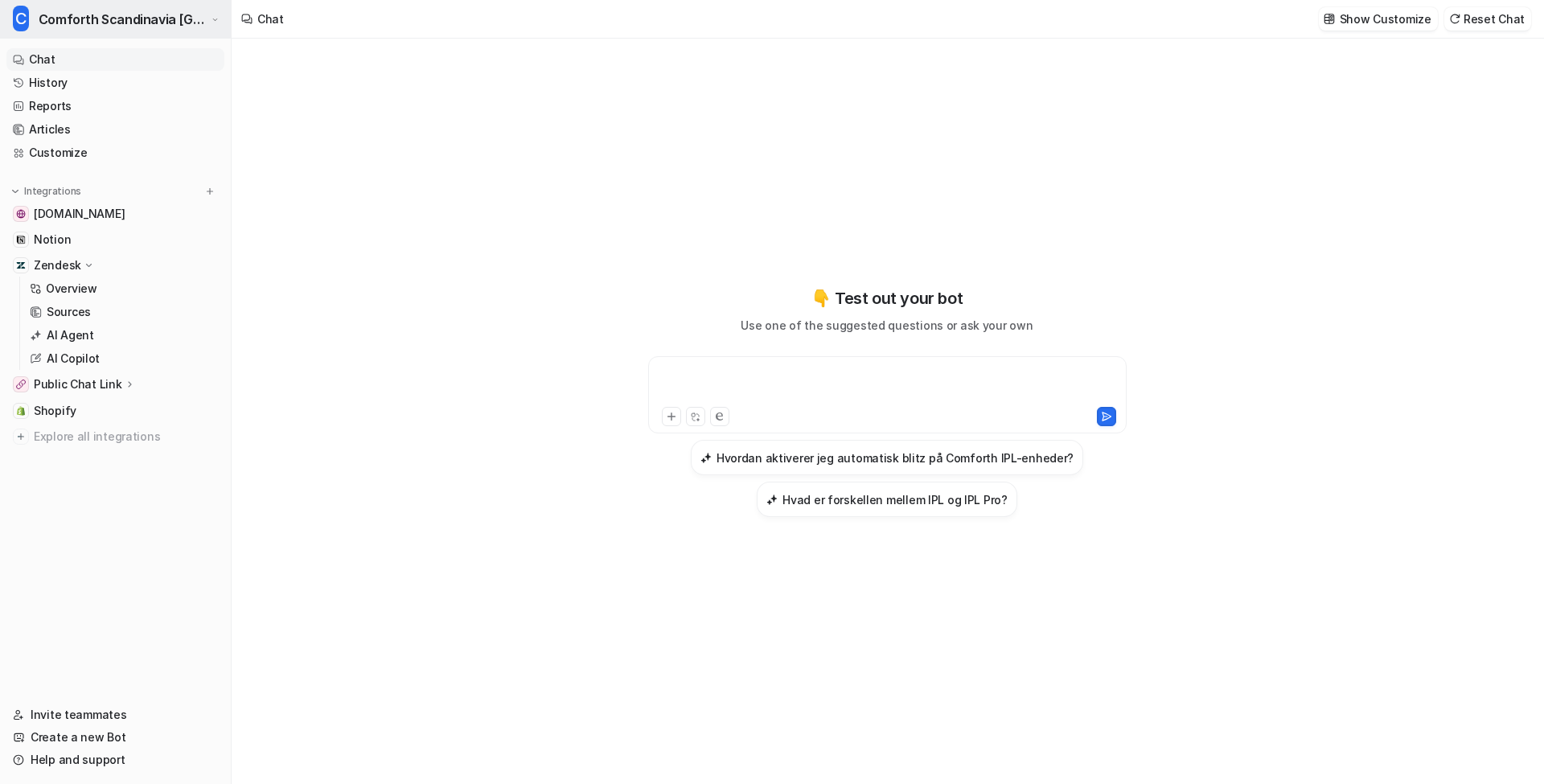 click on "Comforth Scandinavia [GEOGRAPHIC_DATA]" at bounding box center [123, 19] 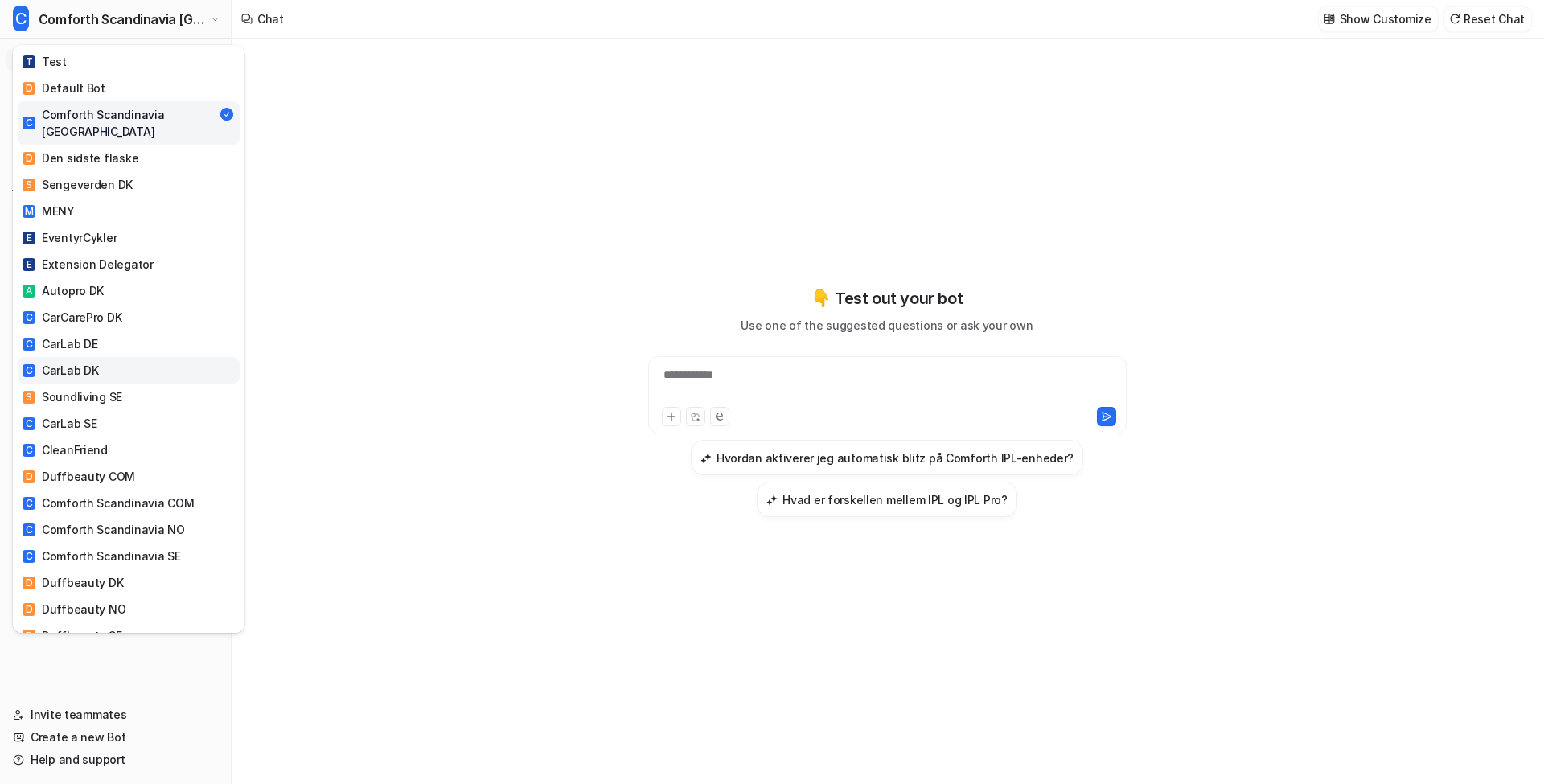 click on "C   CarLab DK" at bounding box center (129, 370) 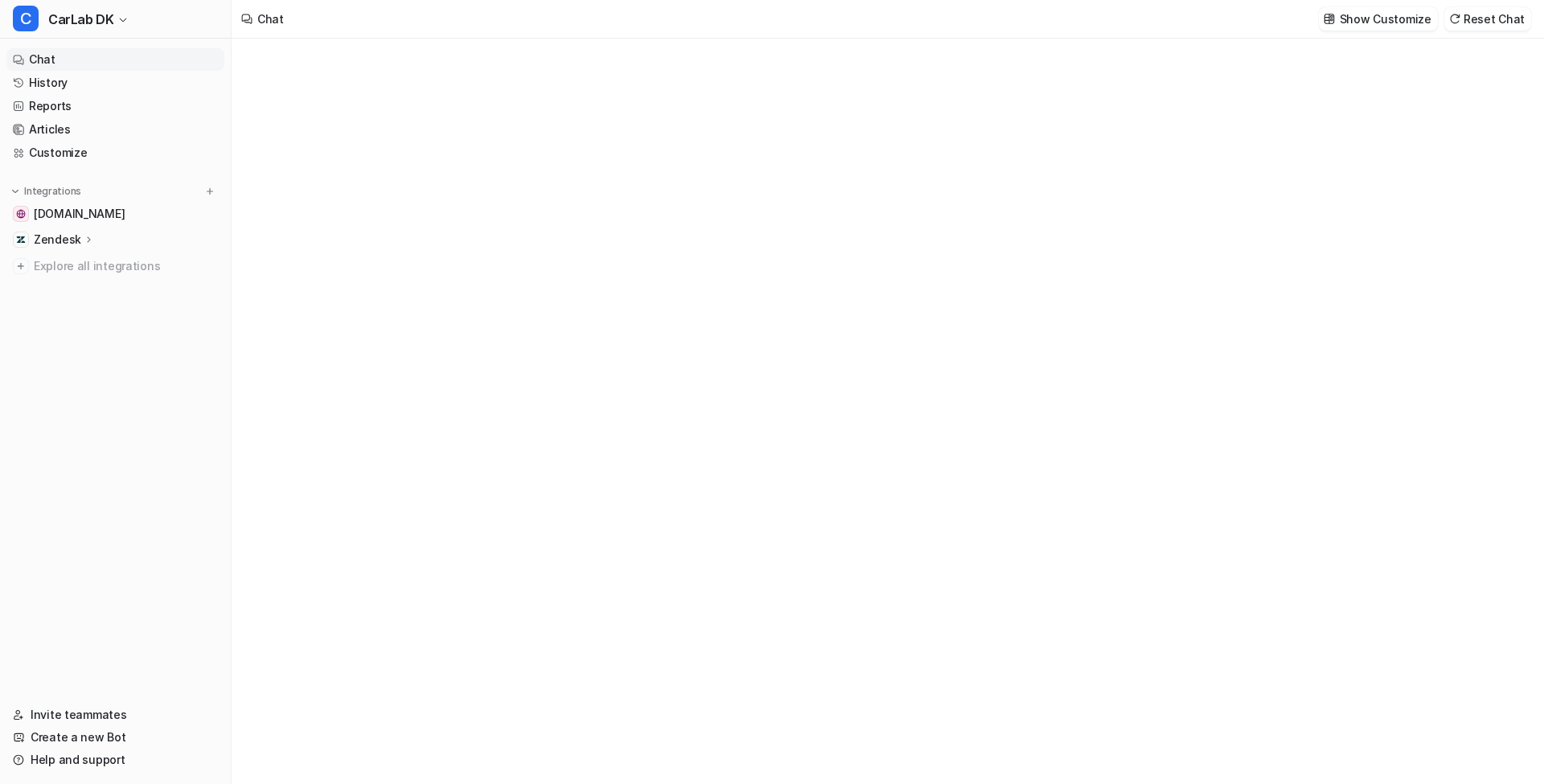 type on "**********" 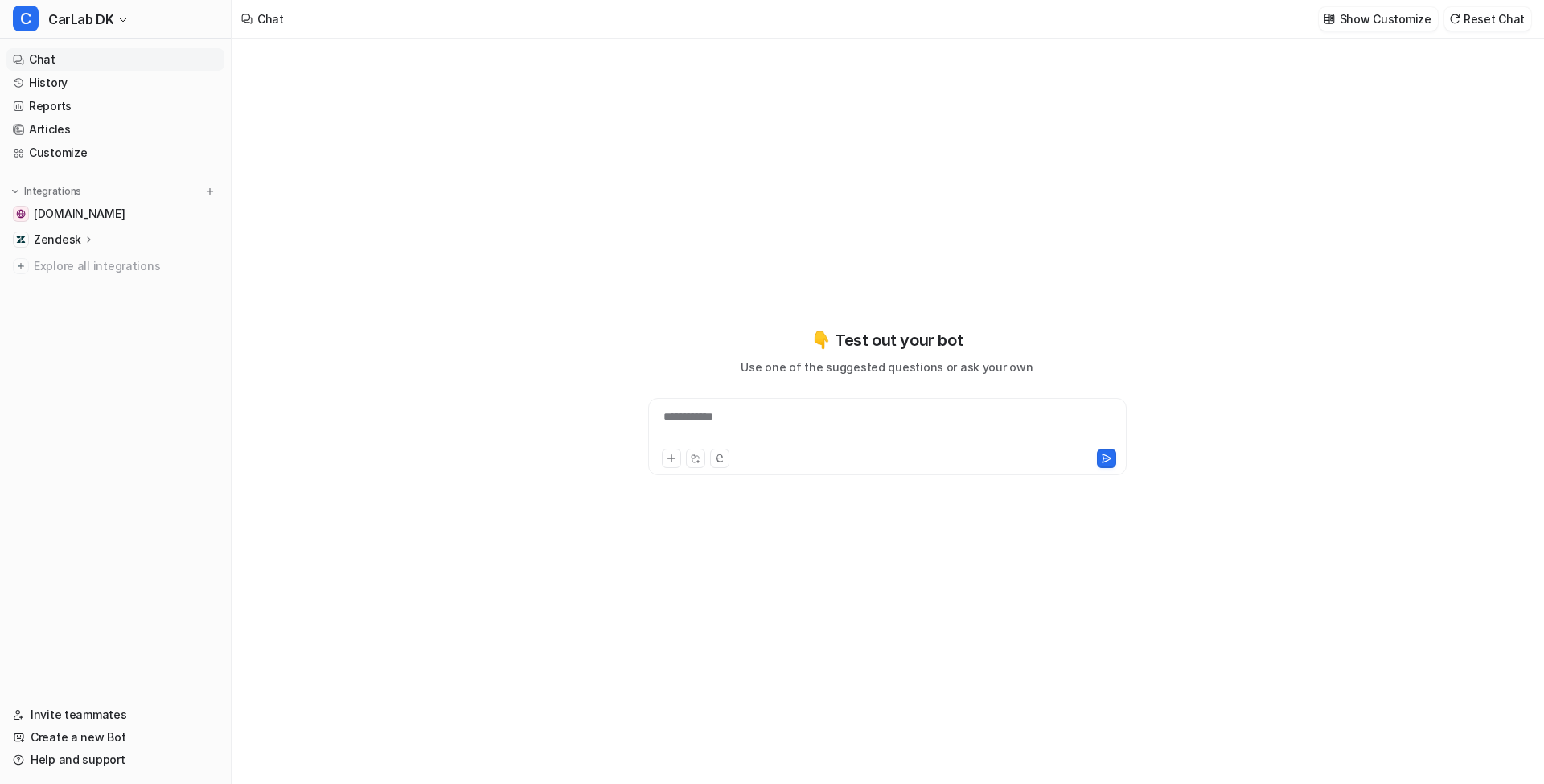 click on "**********" at bounding box center [887, 427] 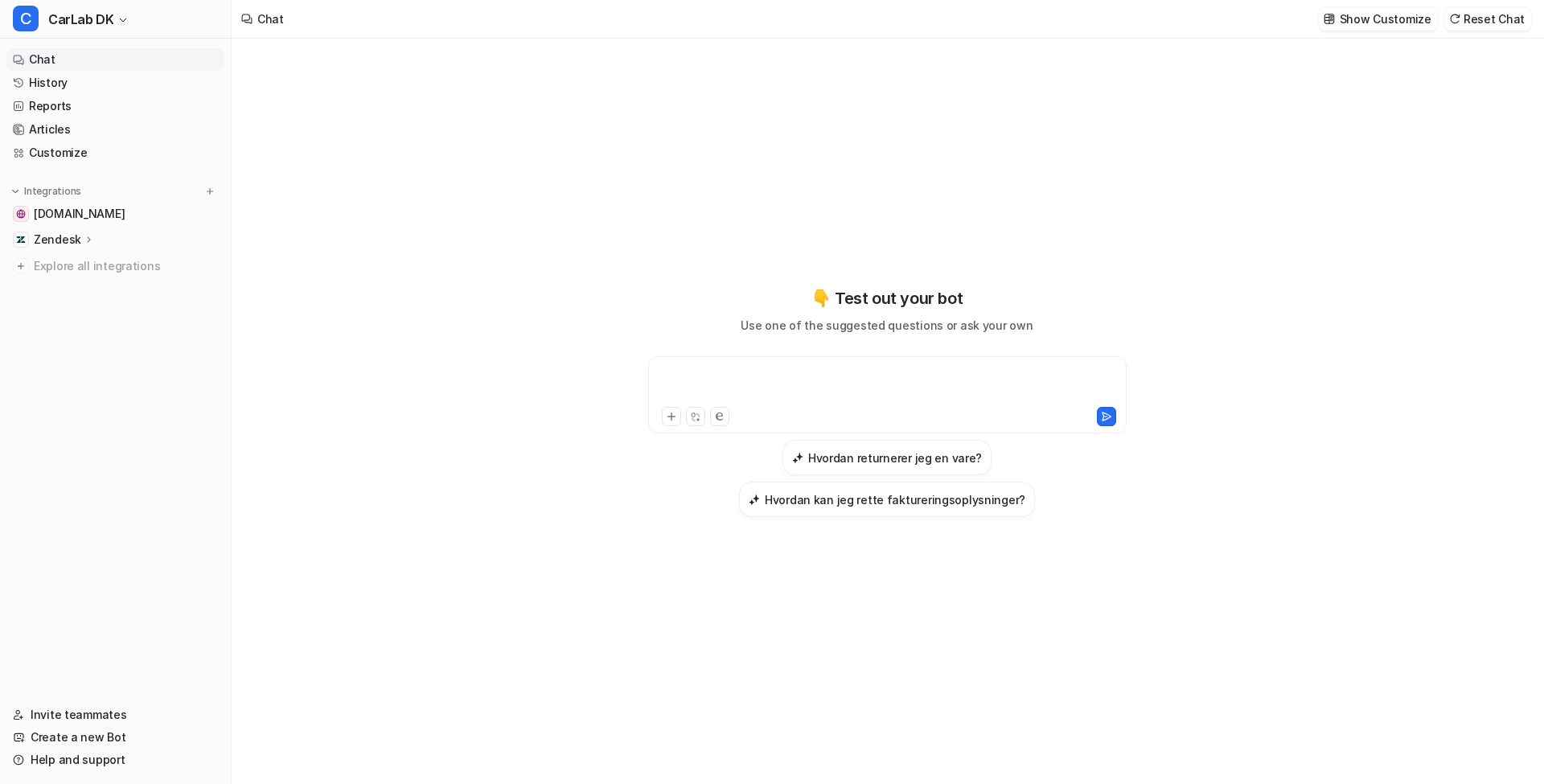 click on "👇 Test out your bot Use one of the suggested questions or ask your own Hvordan returnerer jeg en vare? Hvordan kan jeg rette faktureringsoplysninger?" at bounding box center (887, 401) 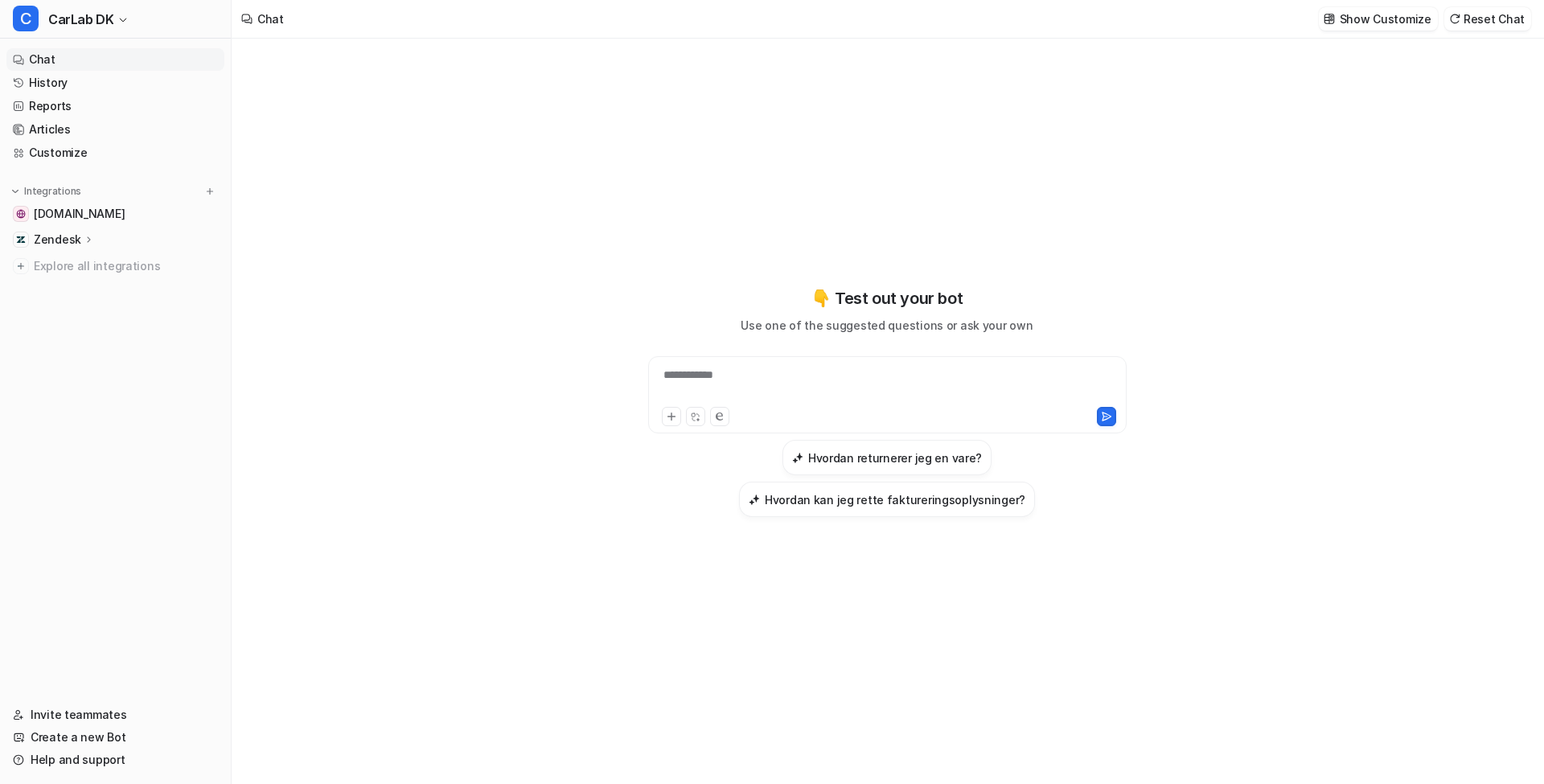 click on "**********" at bounding box center [887, 401] 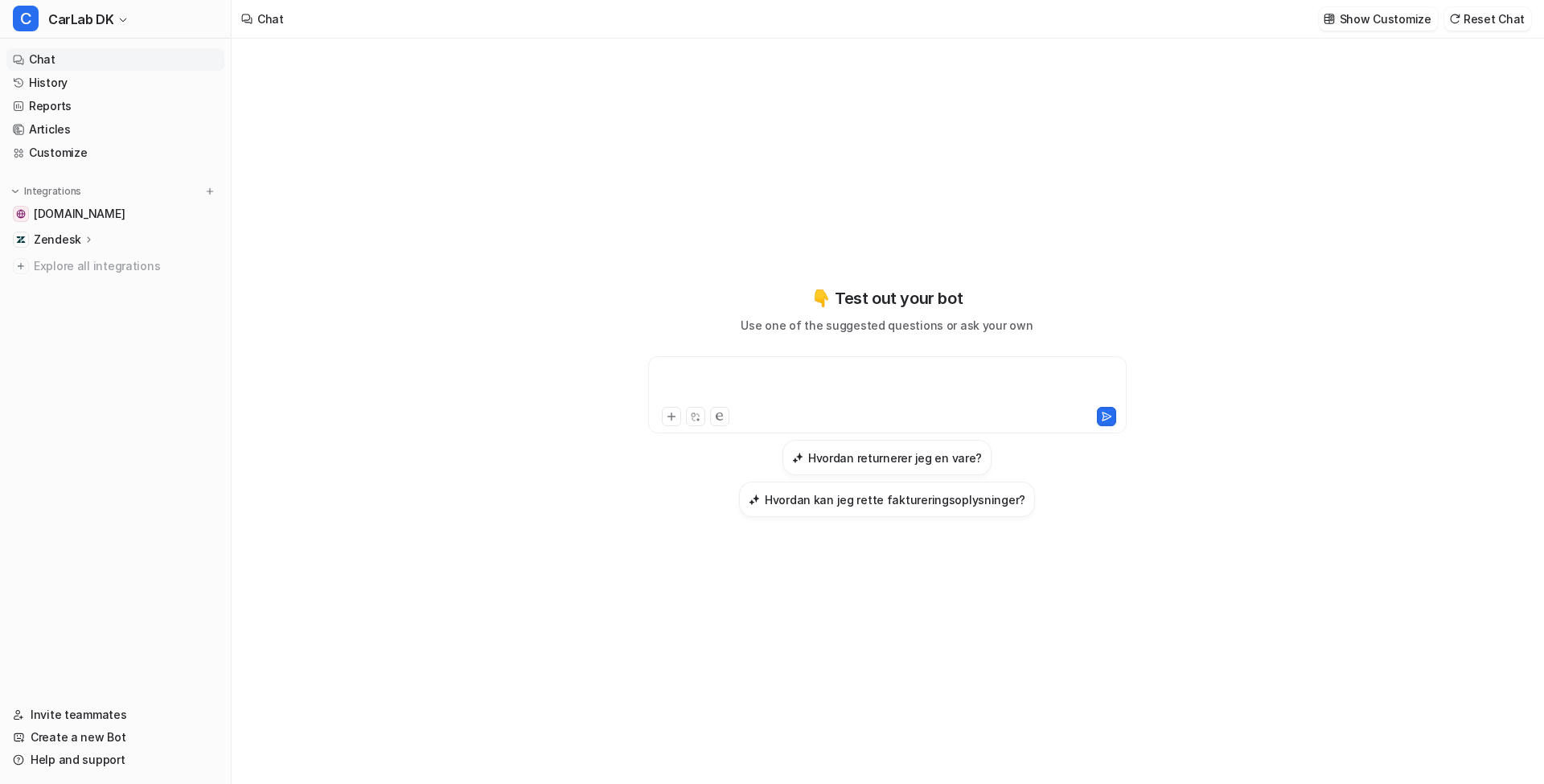 type 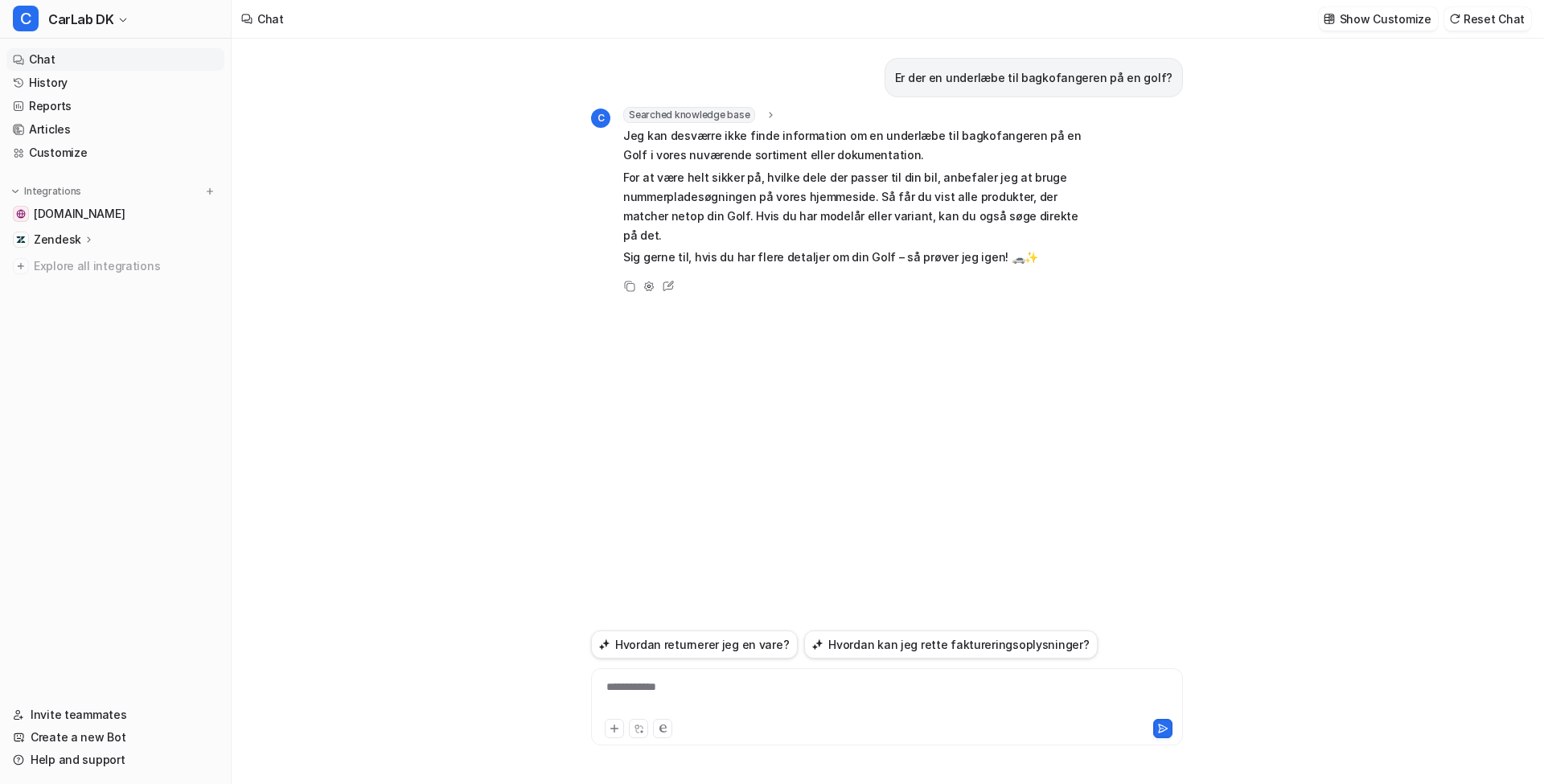 click on "**********" at bounding box center [887, 697] 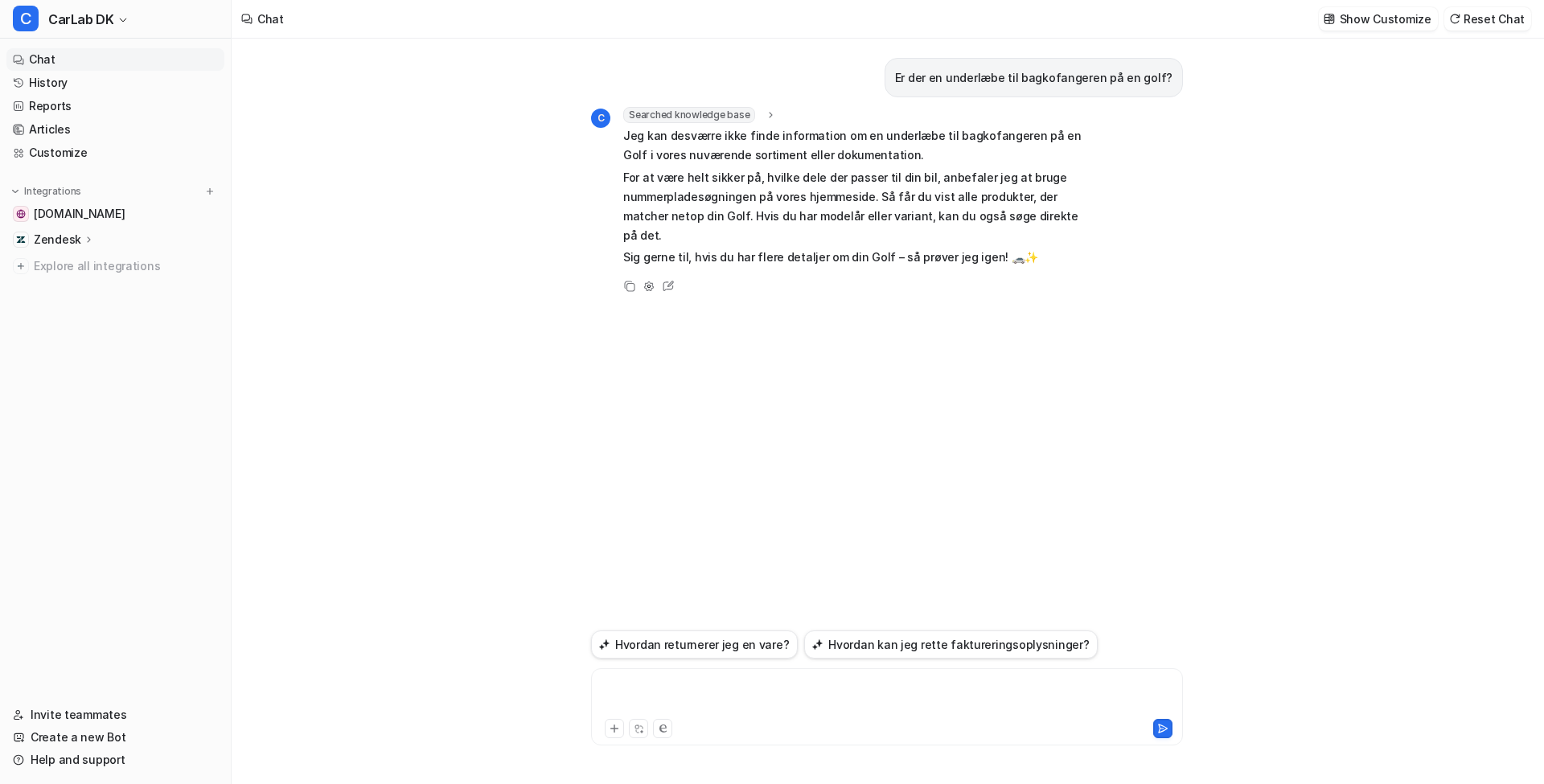 type 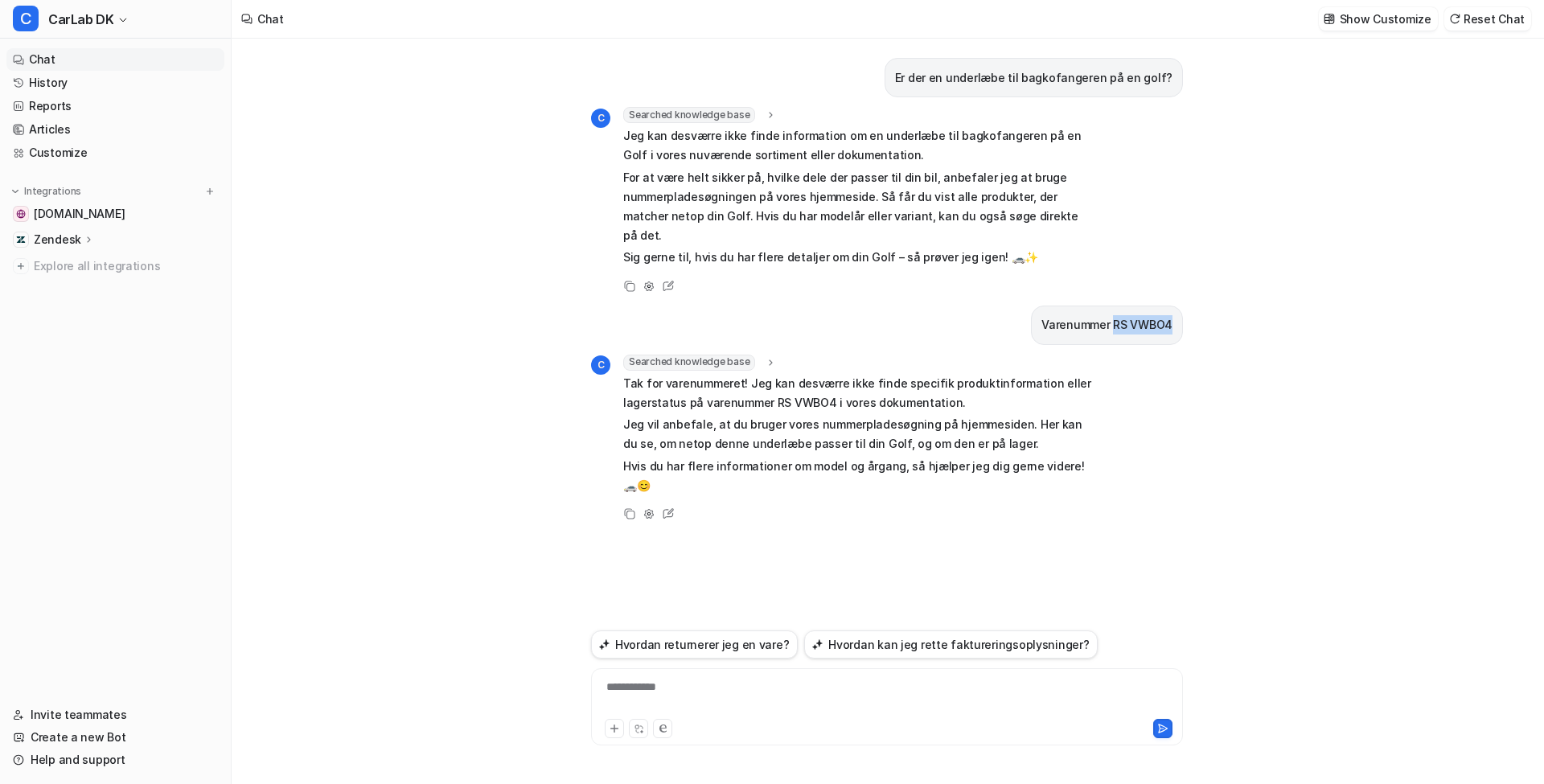 drag, startPoint x: 1115, startPoint y: 310, endPoint x: 1172, endPoint y: 306, distance: 57.140179 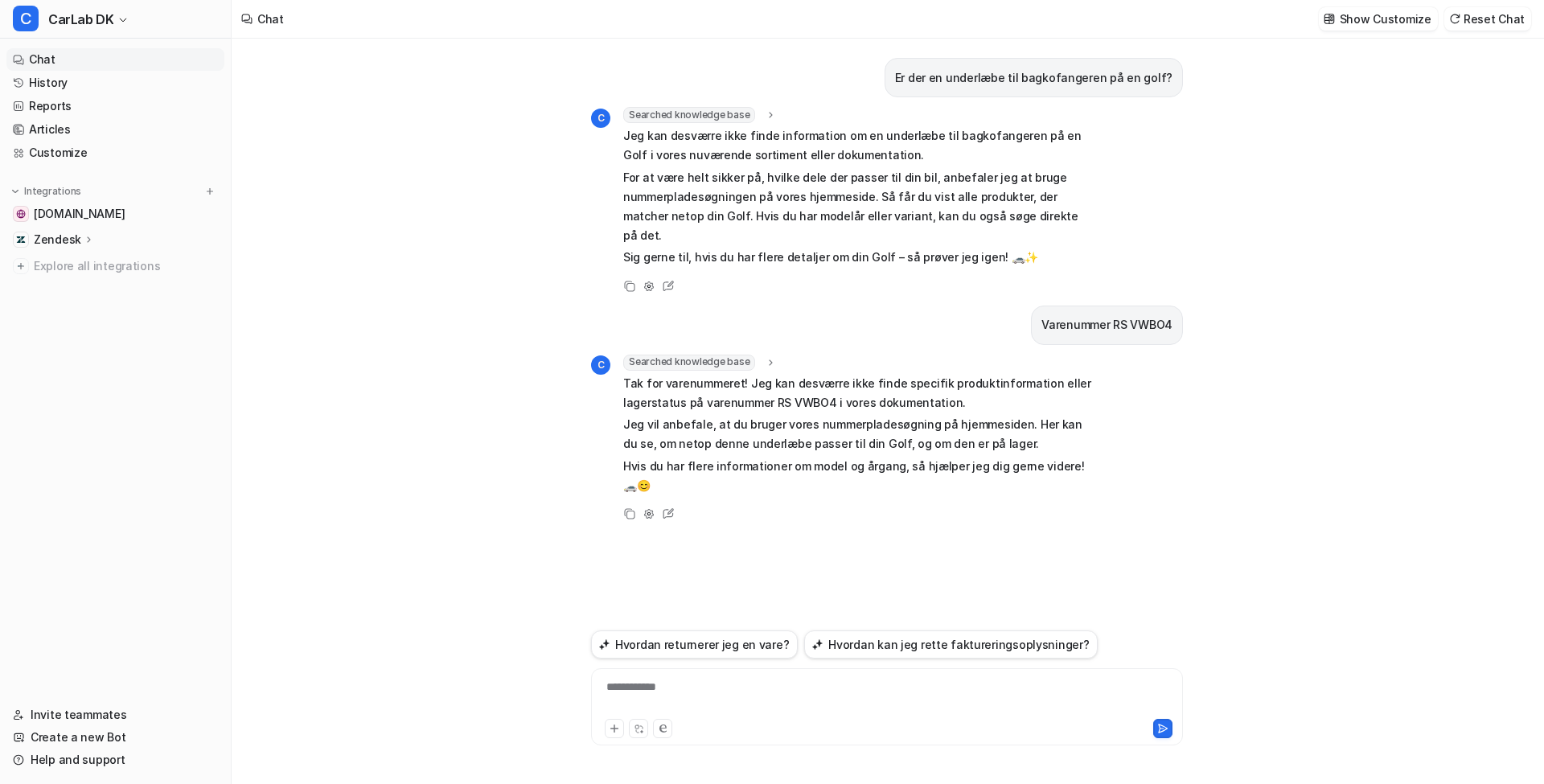 click on "**********" at bounding box center [887, 707] 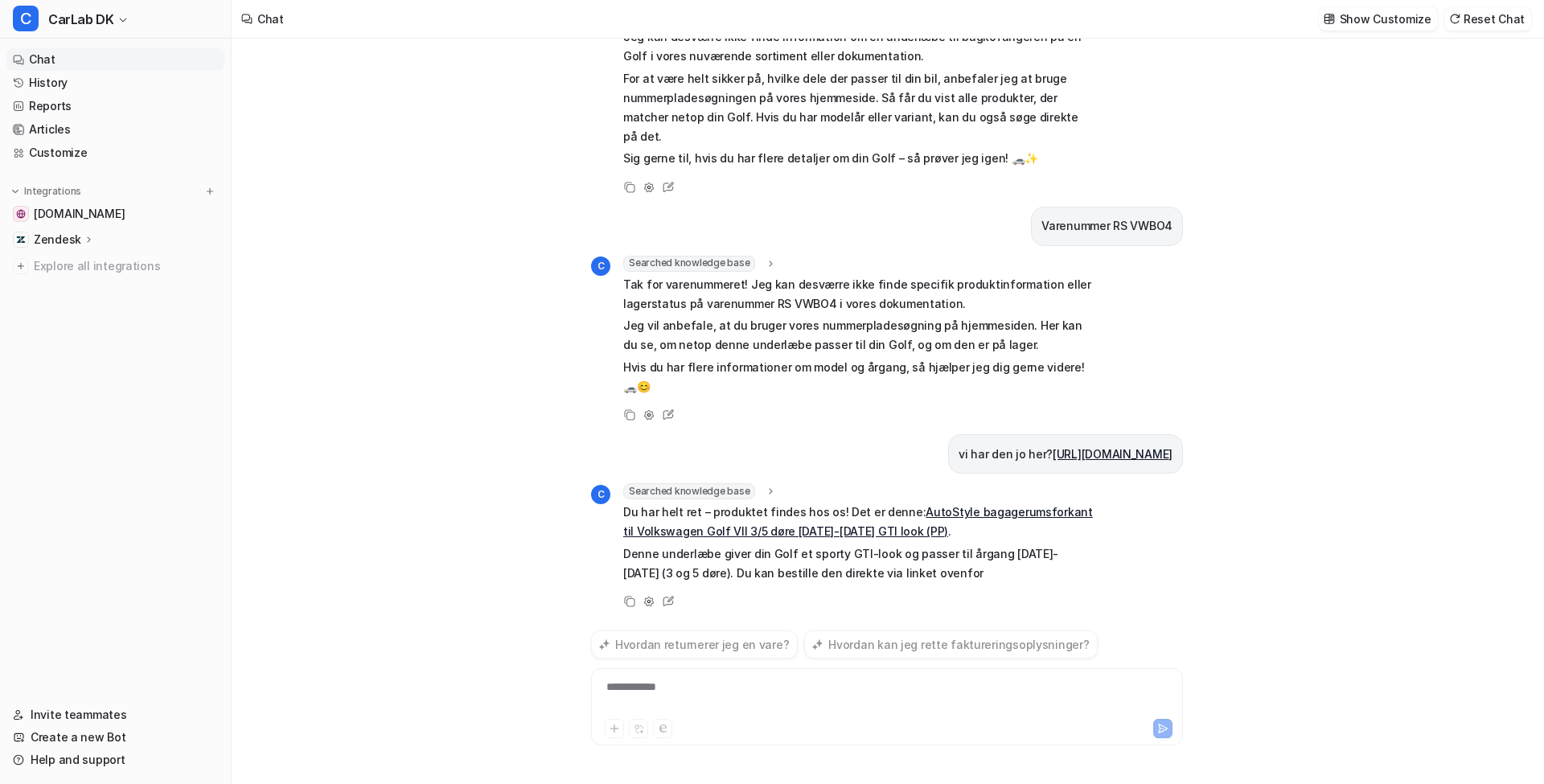 scroll, scrollTop: 121, scrollLeft: 0, axis: vertical 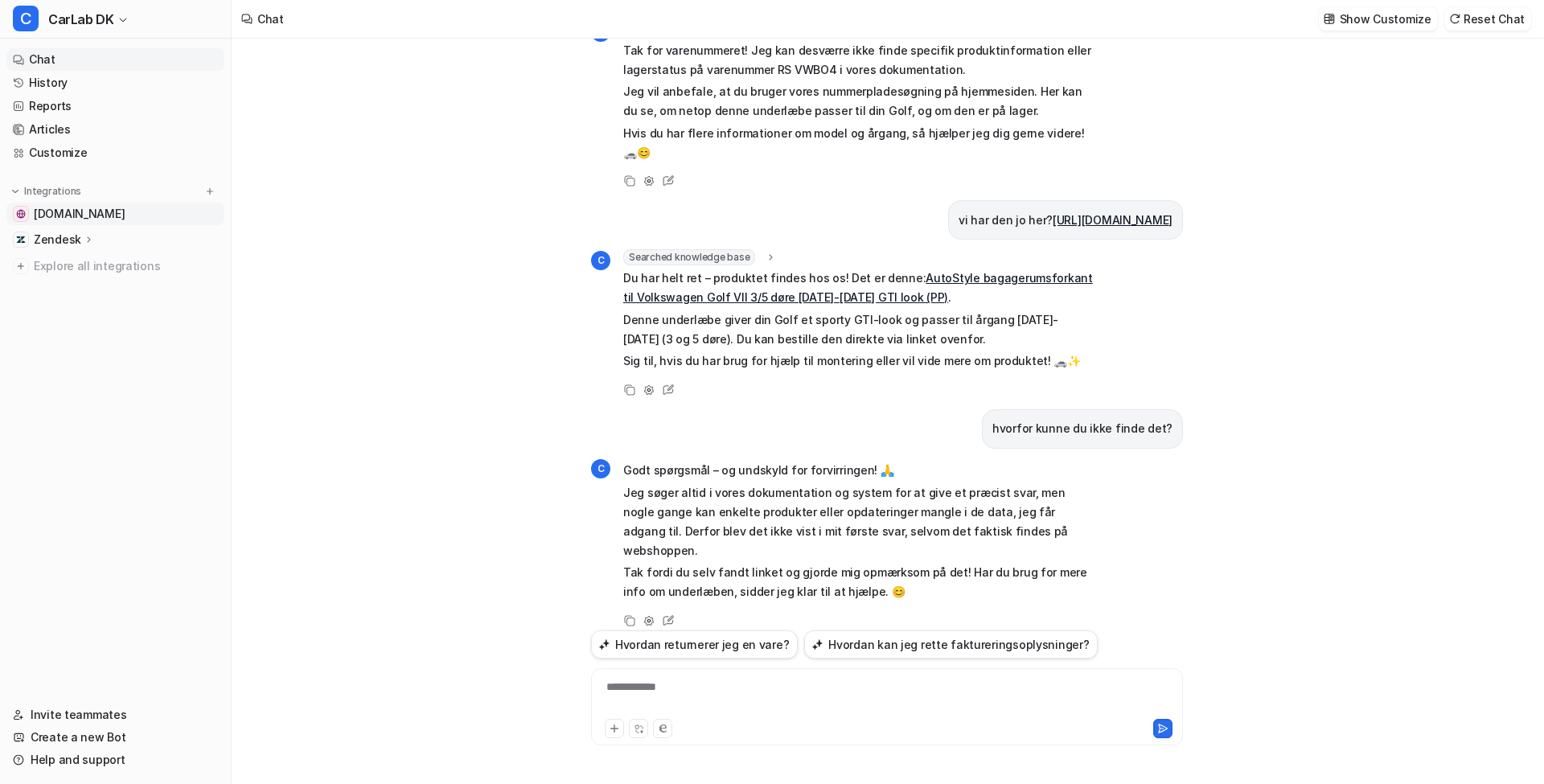 click on "[DOMAIN_NAME]" at bounding box center [79, 214] 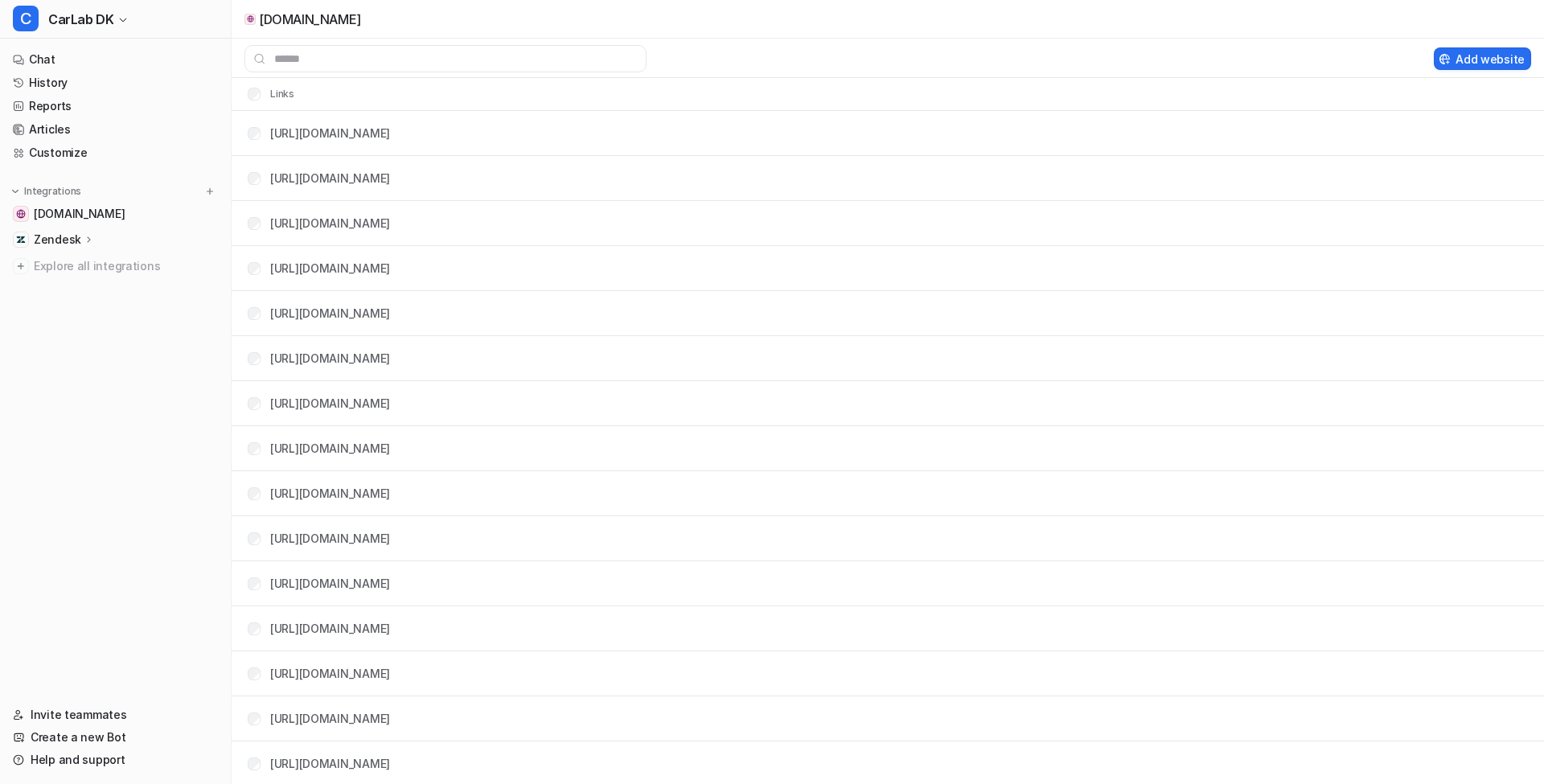 scroll, scrollTop: 0, scrollLeft: 0, axis: both 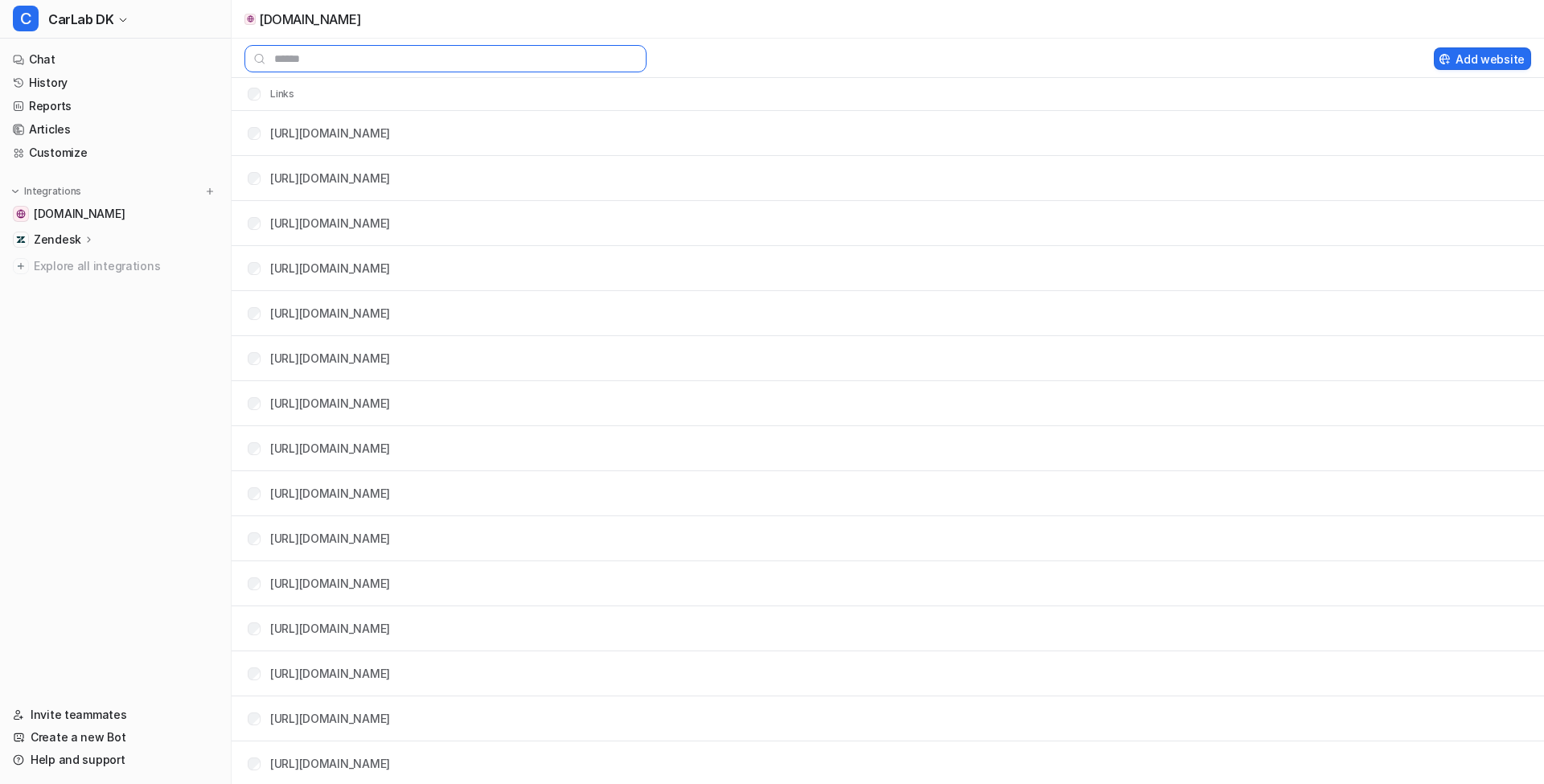 click at bounding box center (446, 59) 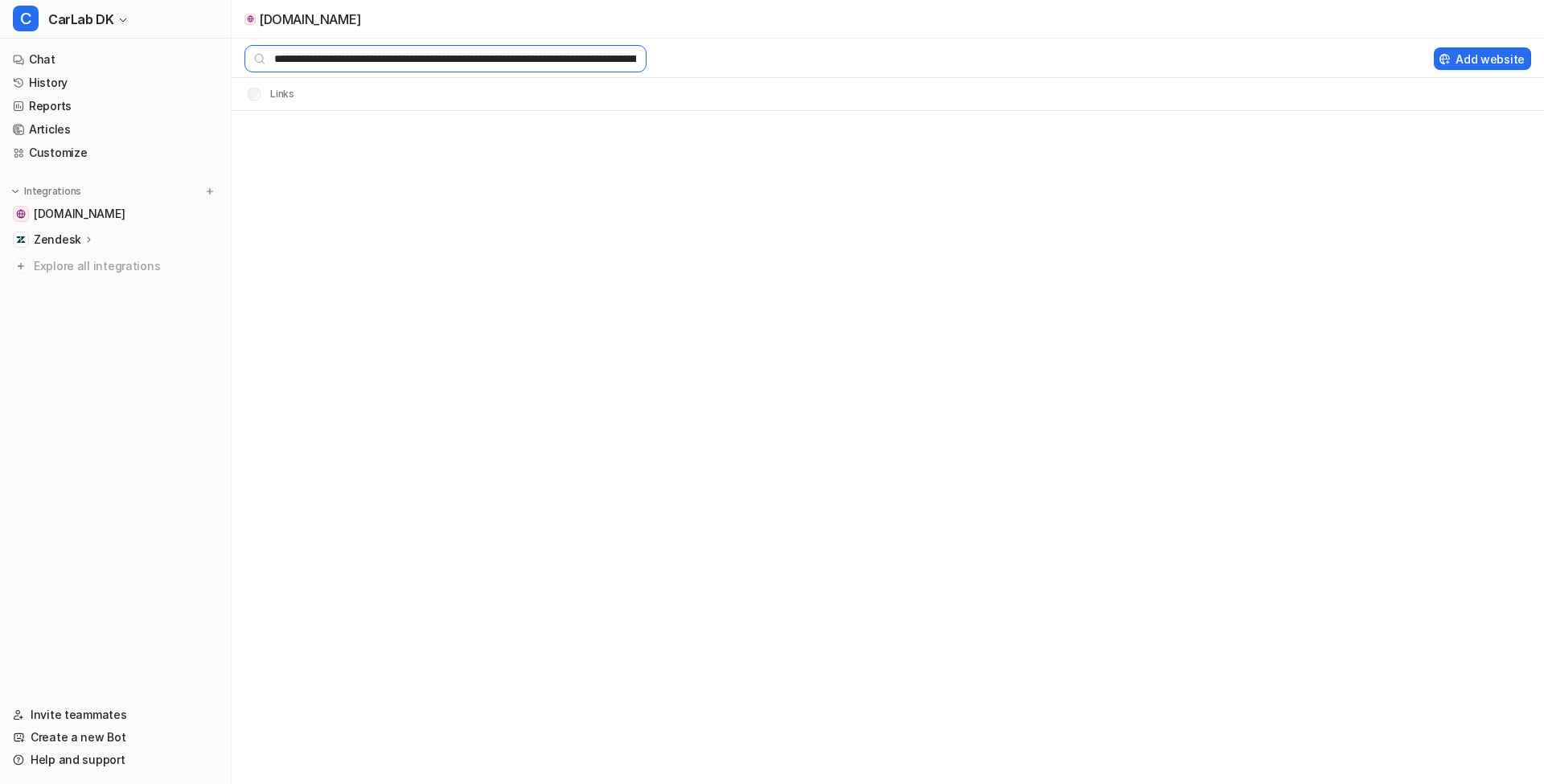 drag, startPoint x: 311, startPoint y: 60, endPoint x: 1071, endPoint y: 25, distance: 760.8055 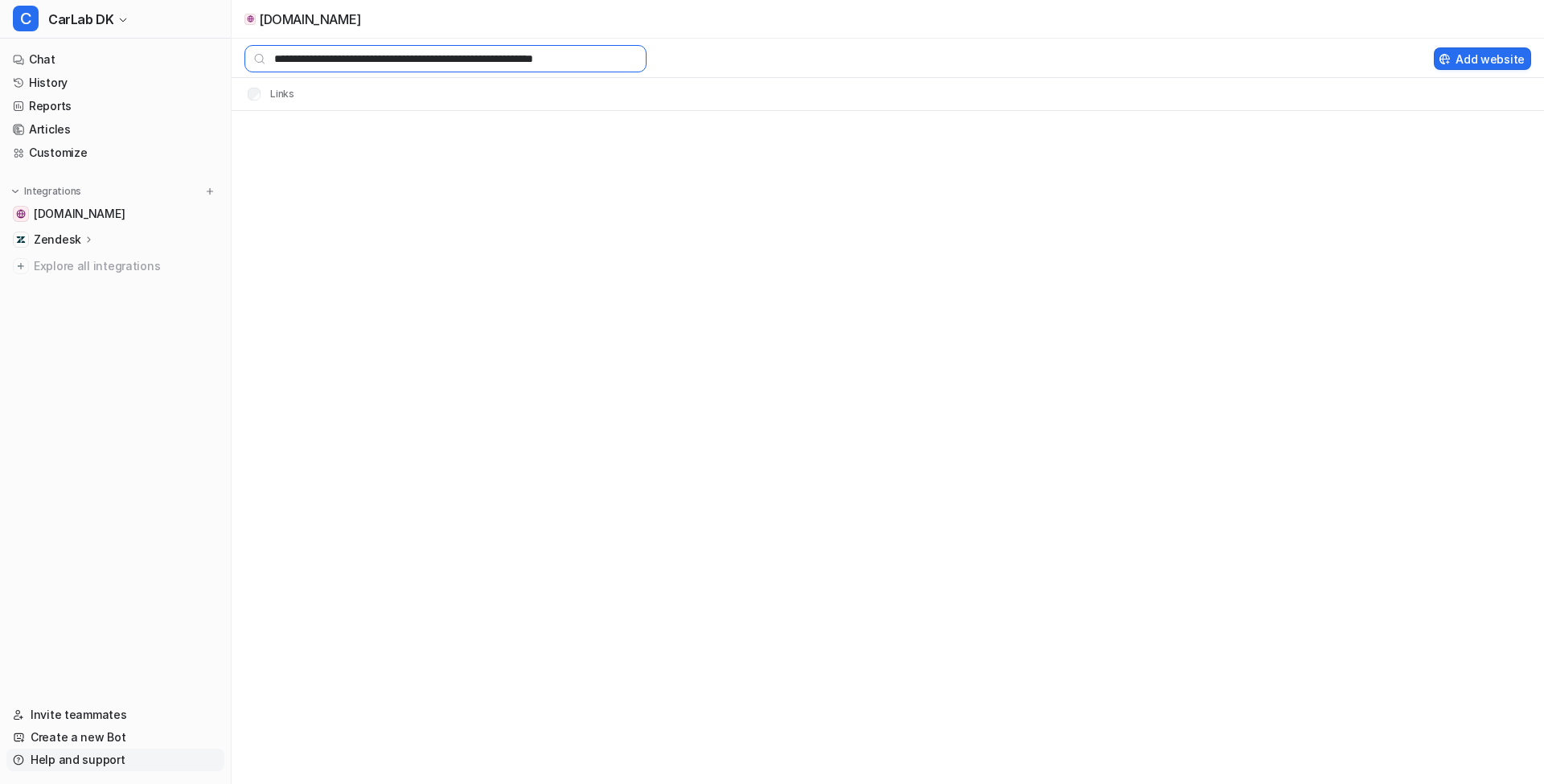 type on "**********" 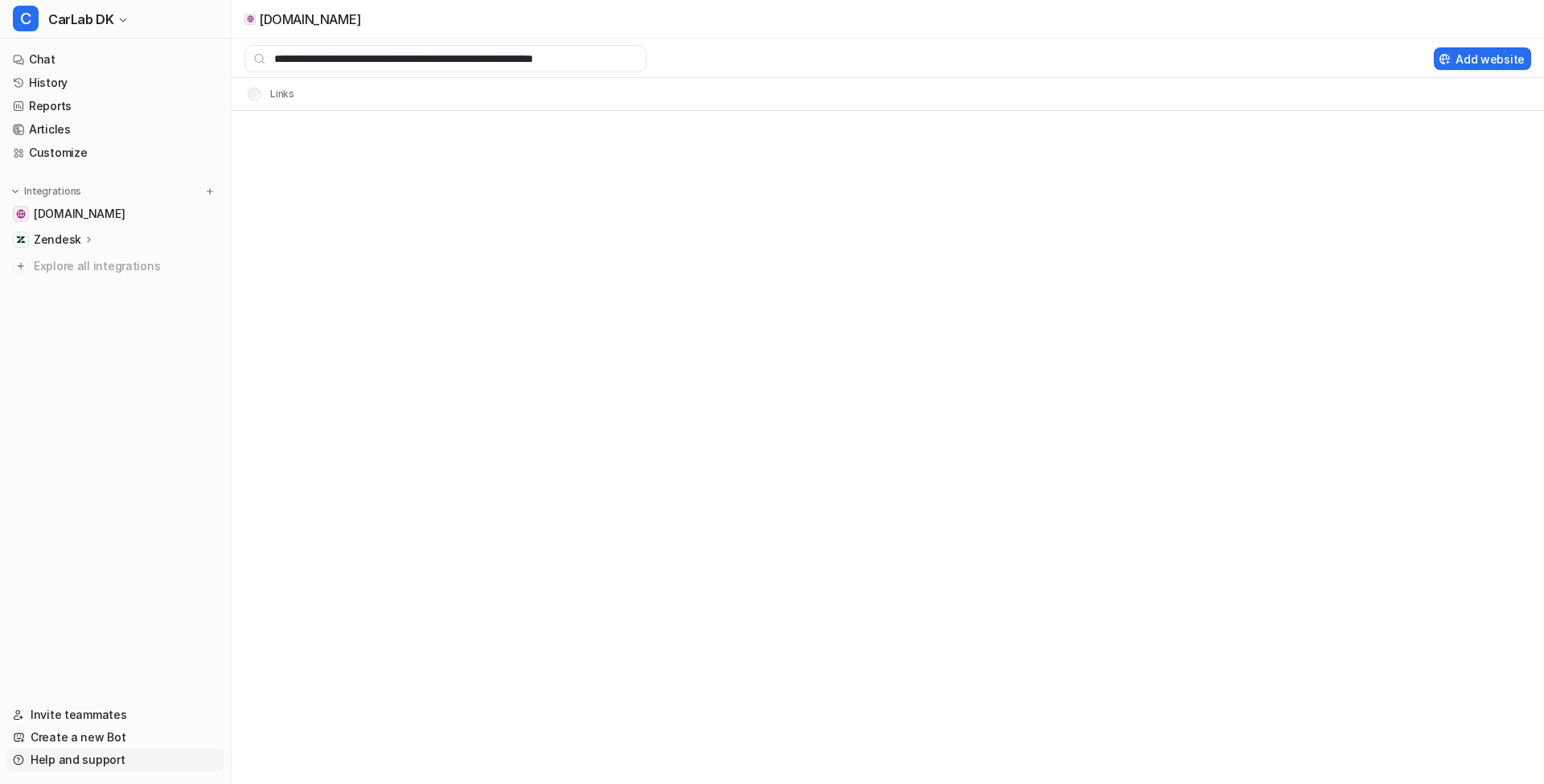 click on "Help and support" at bounding box center (115, 760) 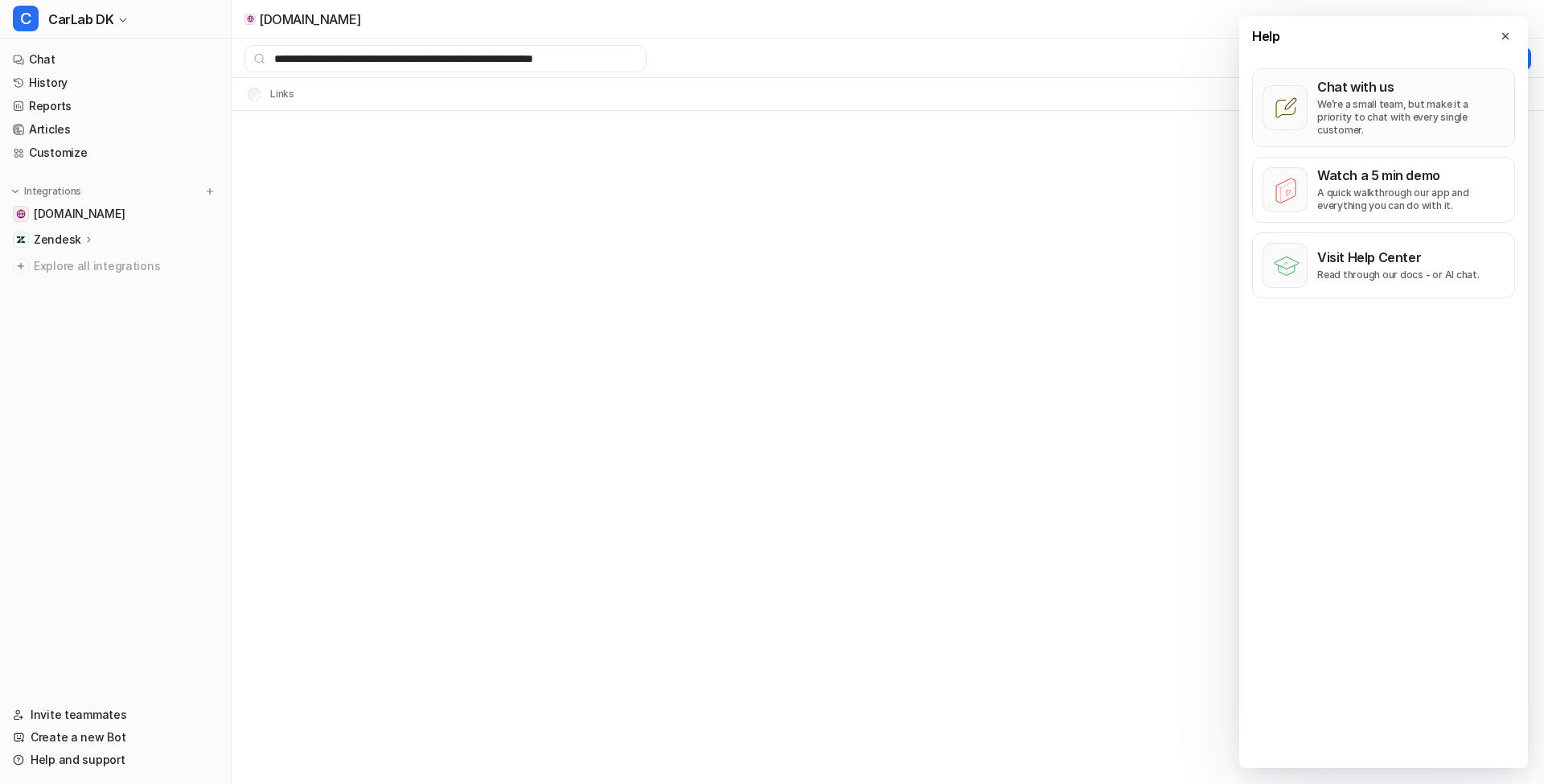 click on "We’re a small team, but make it a priority to chat with every single customer." at bounding box center (1411, 117) 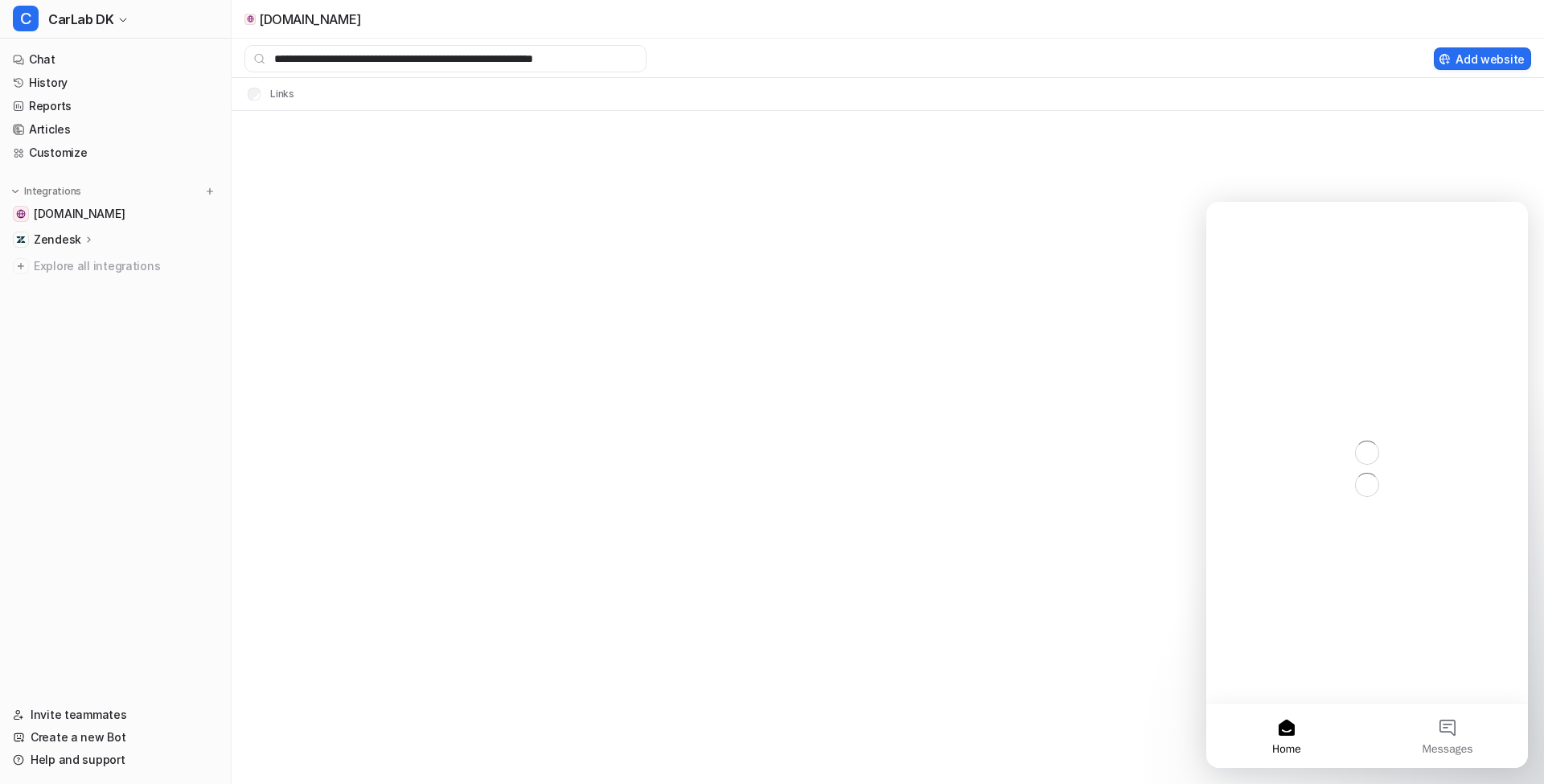 scroll, scrollTop: 0, scrollLeft: 0, axis: both 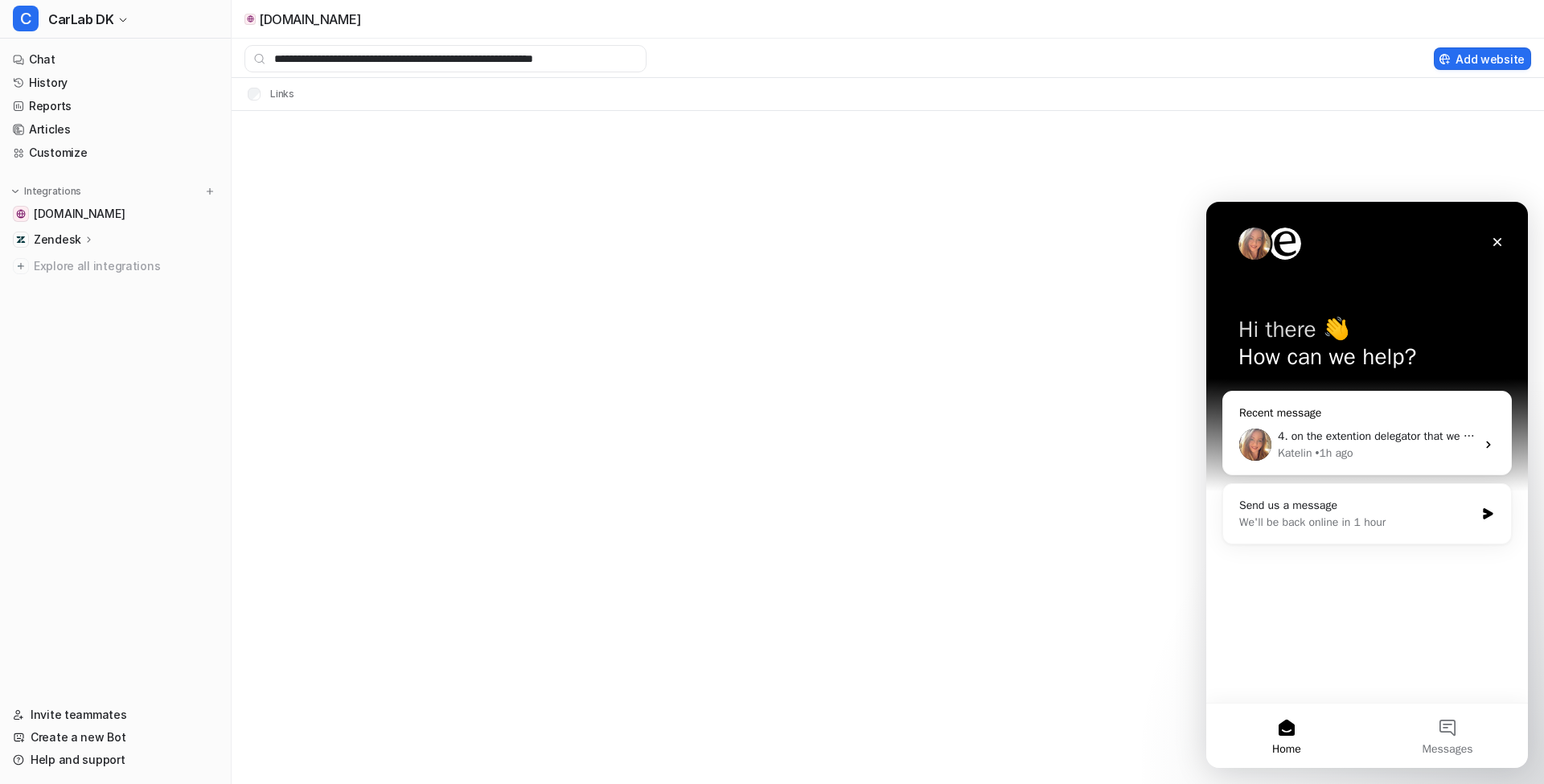 click on "•  1h ago" at bounding box center [1333, 453] 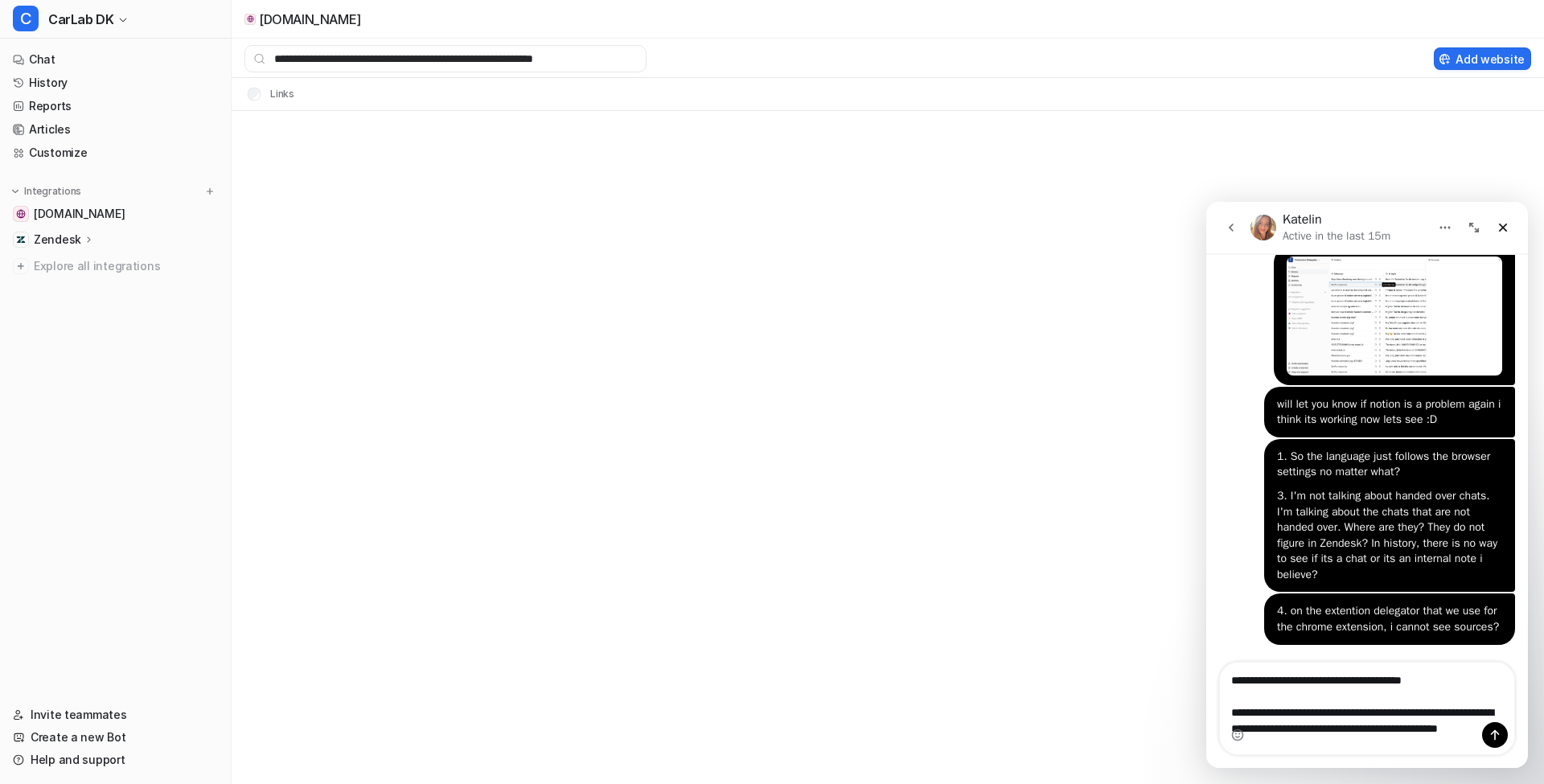 scroll, scrollTop: 25532, scrollLeft: 0, axis: vertical 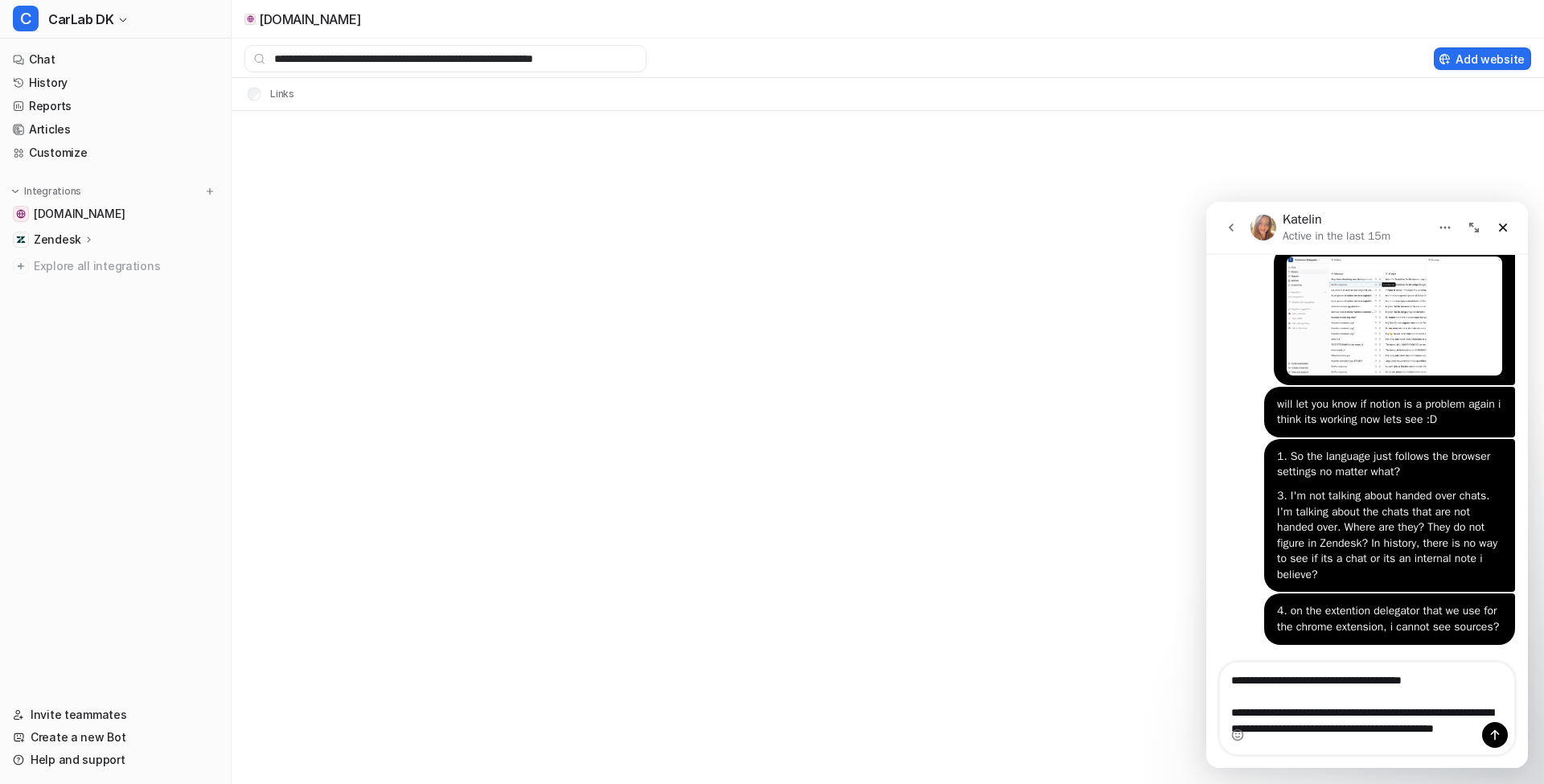 type on "**********" 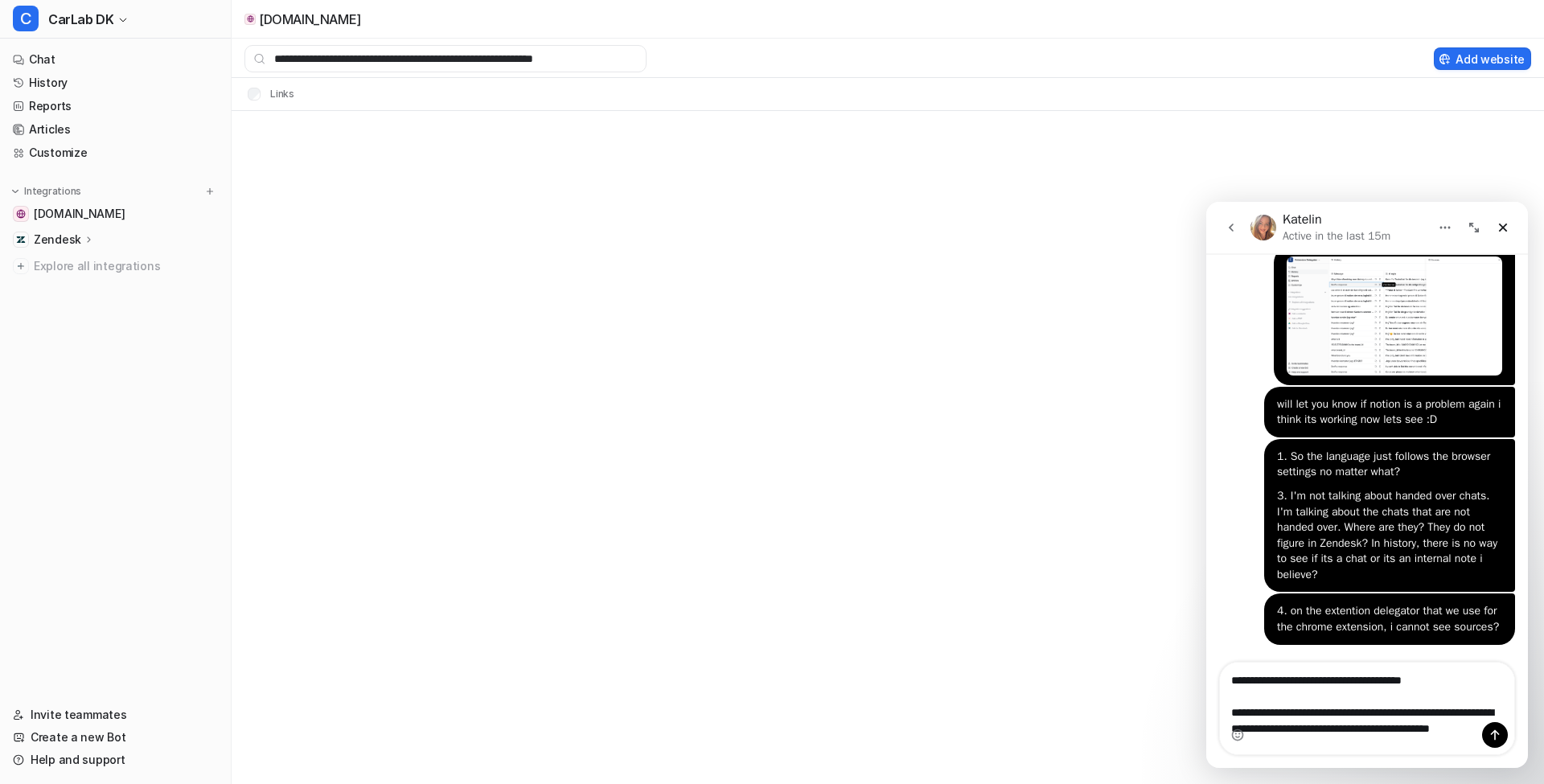 scroll, scrollTop: 25500, scrollLeft: 0, axis: vertical 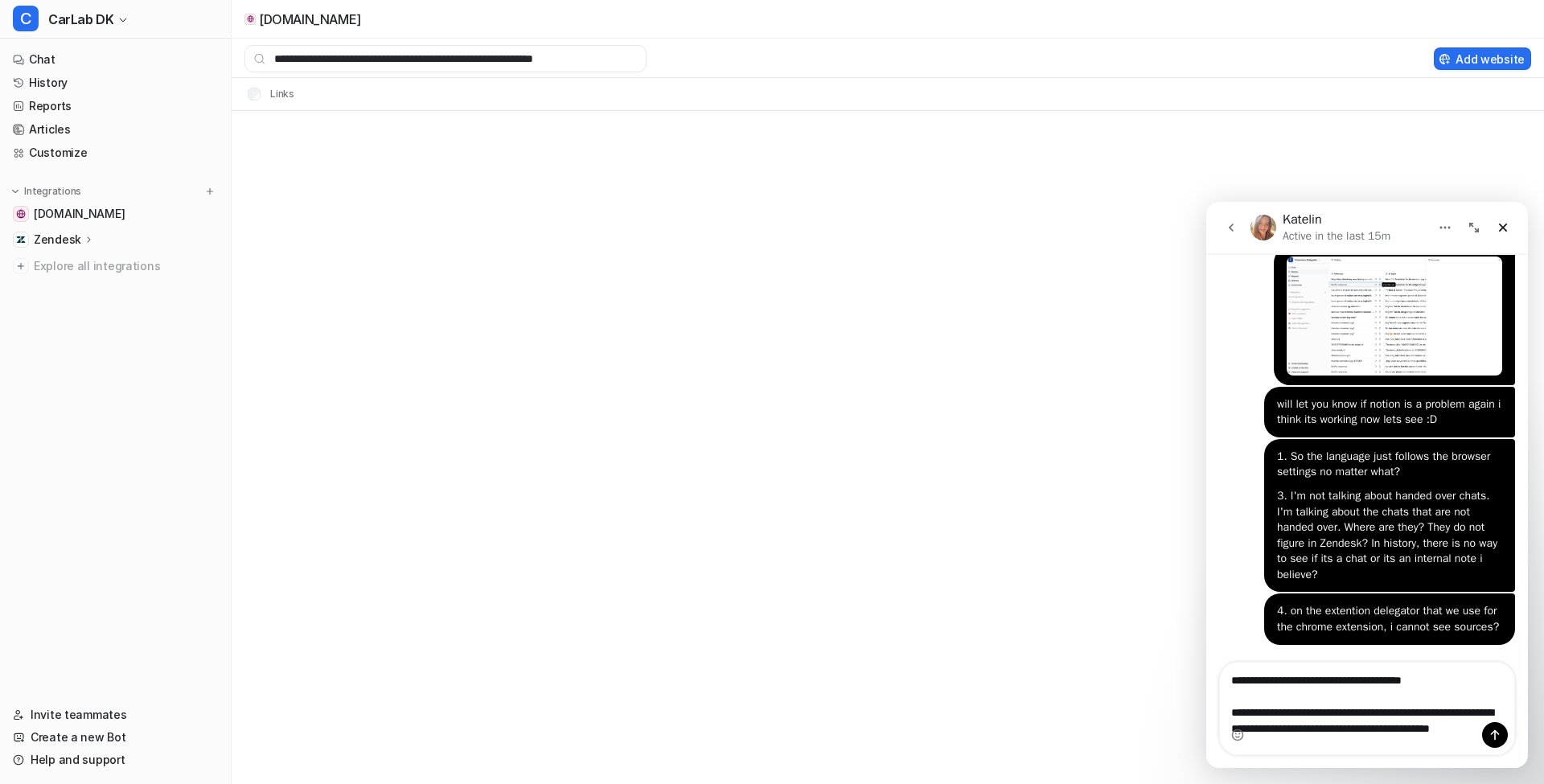 type 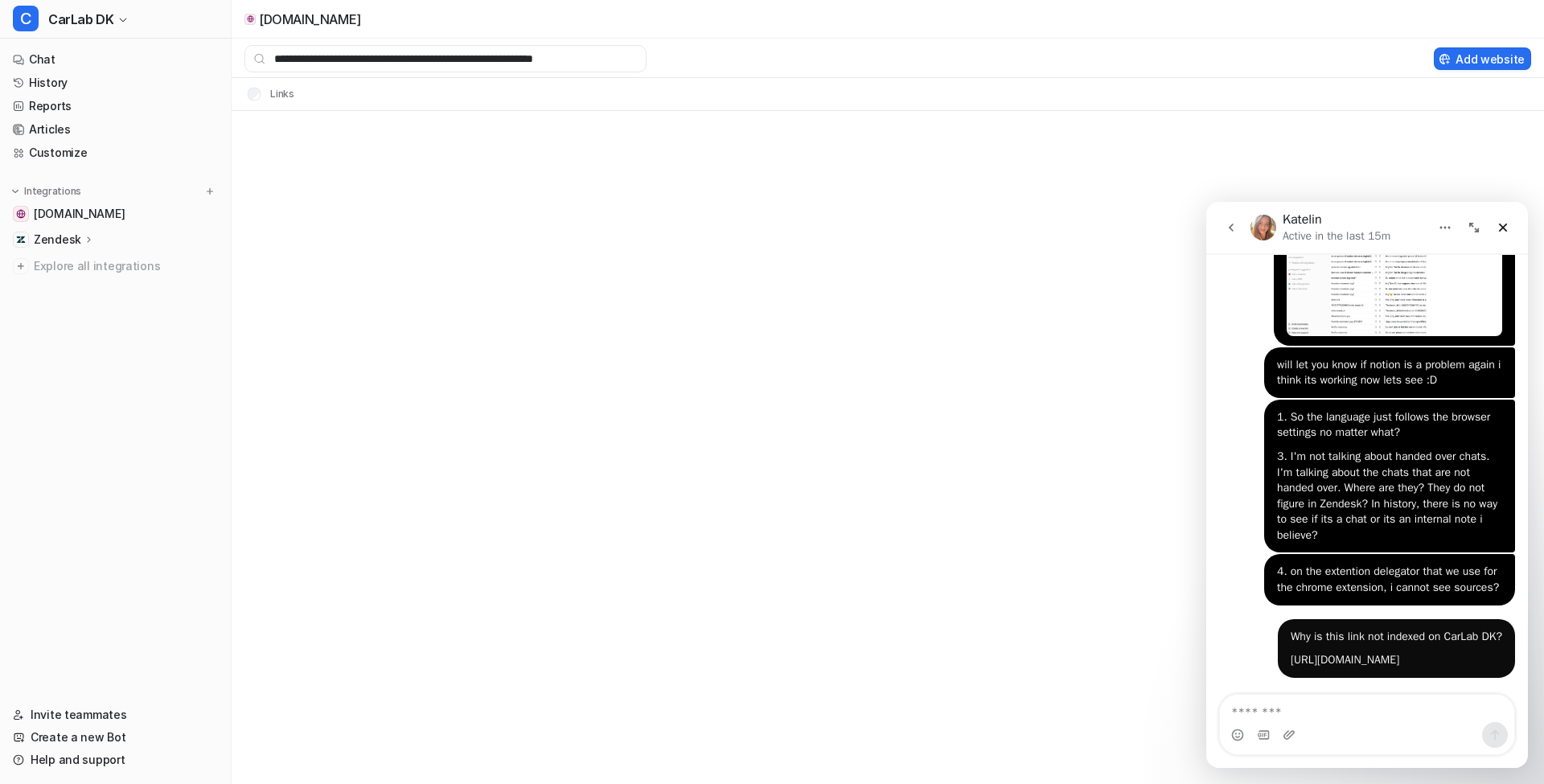 scroll, scrollTop: 25537, scrollLeft: 0, axis: vertical 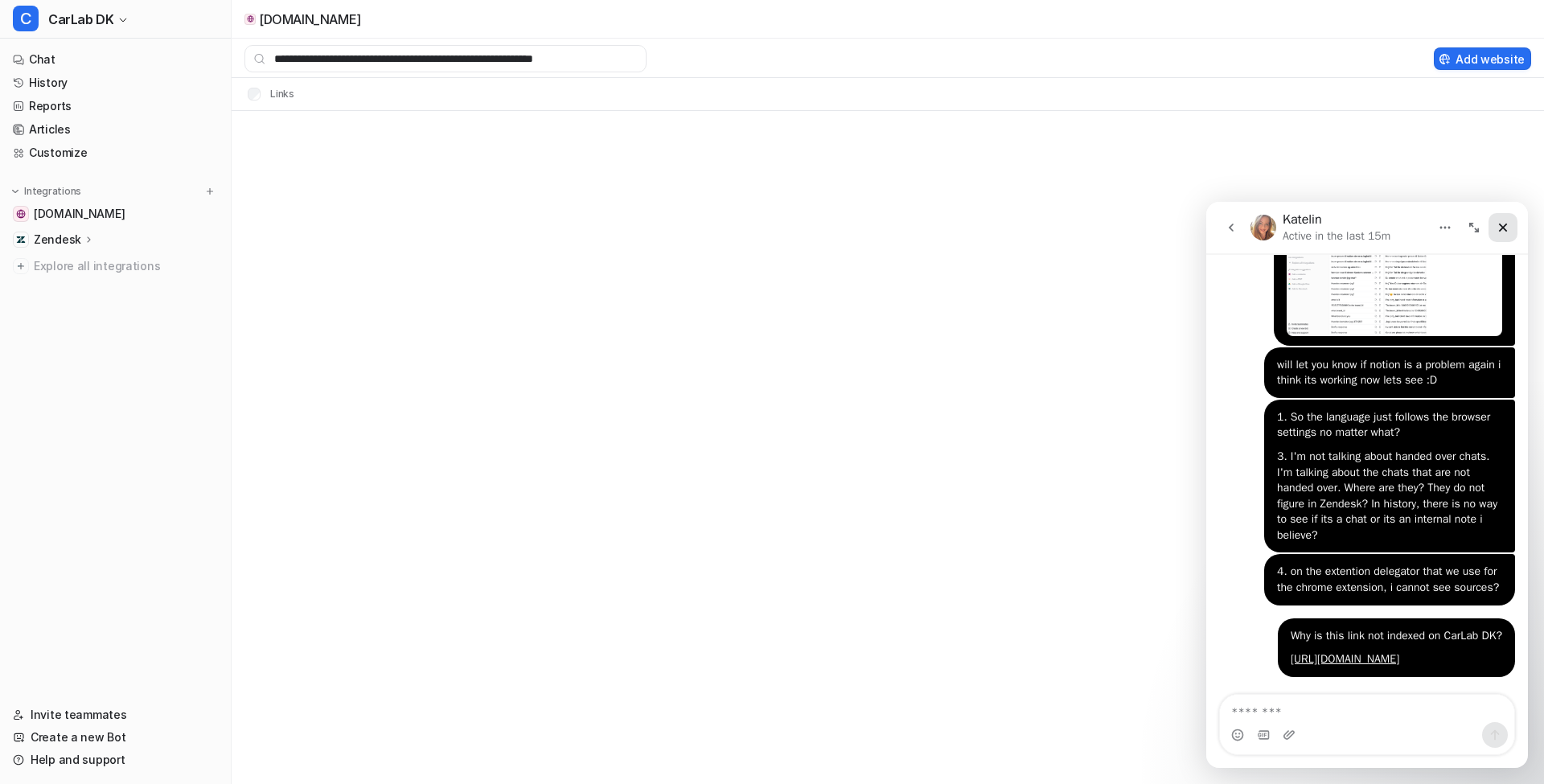 click 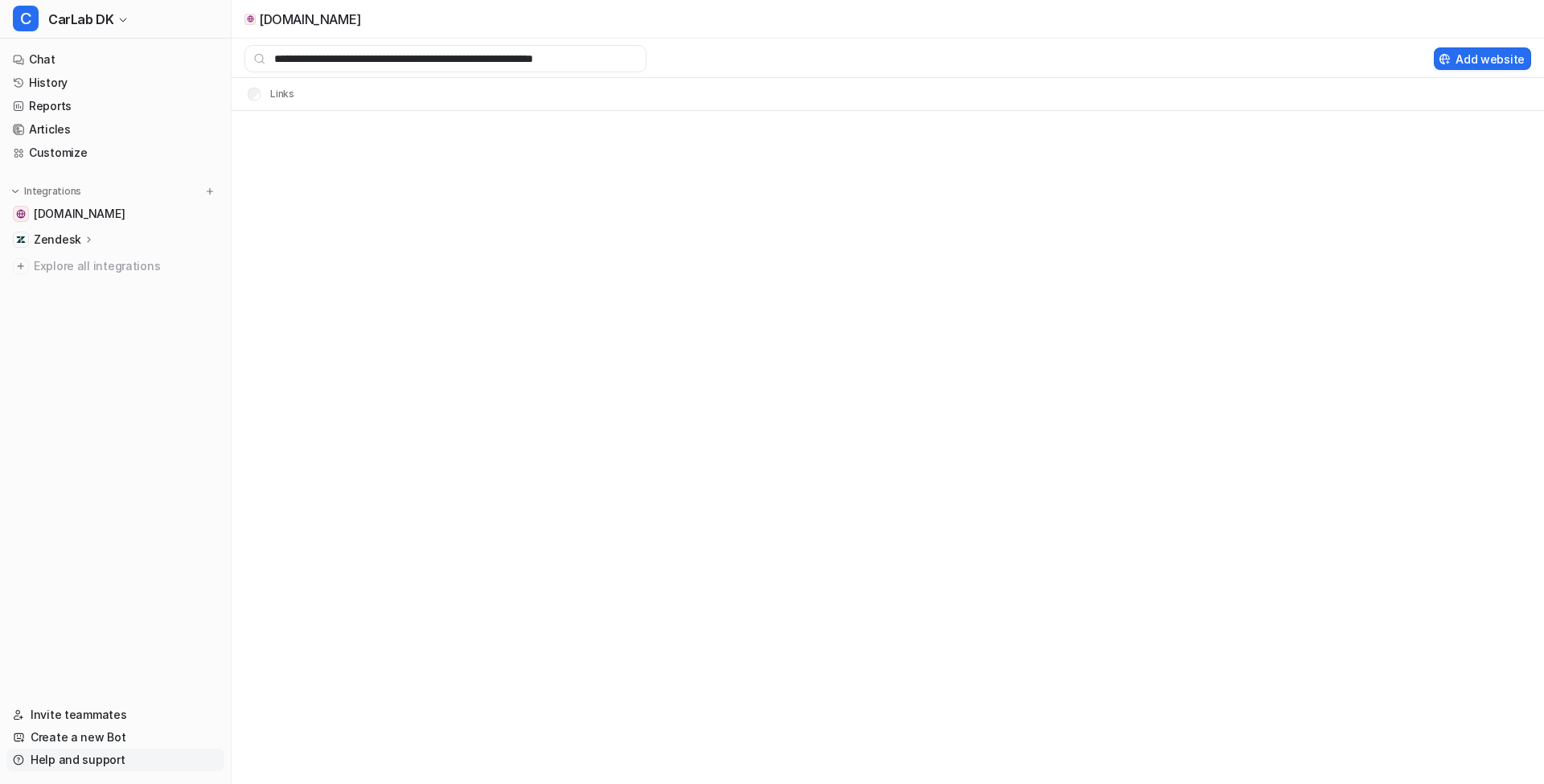 click on "Help and support" at bounding box center [115, 760] 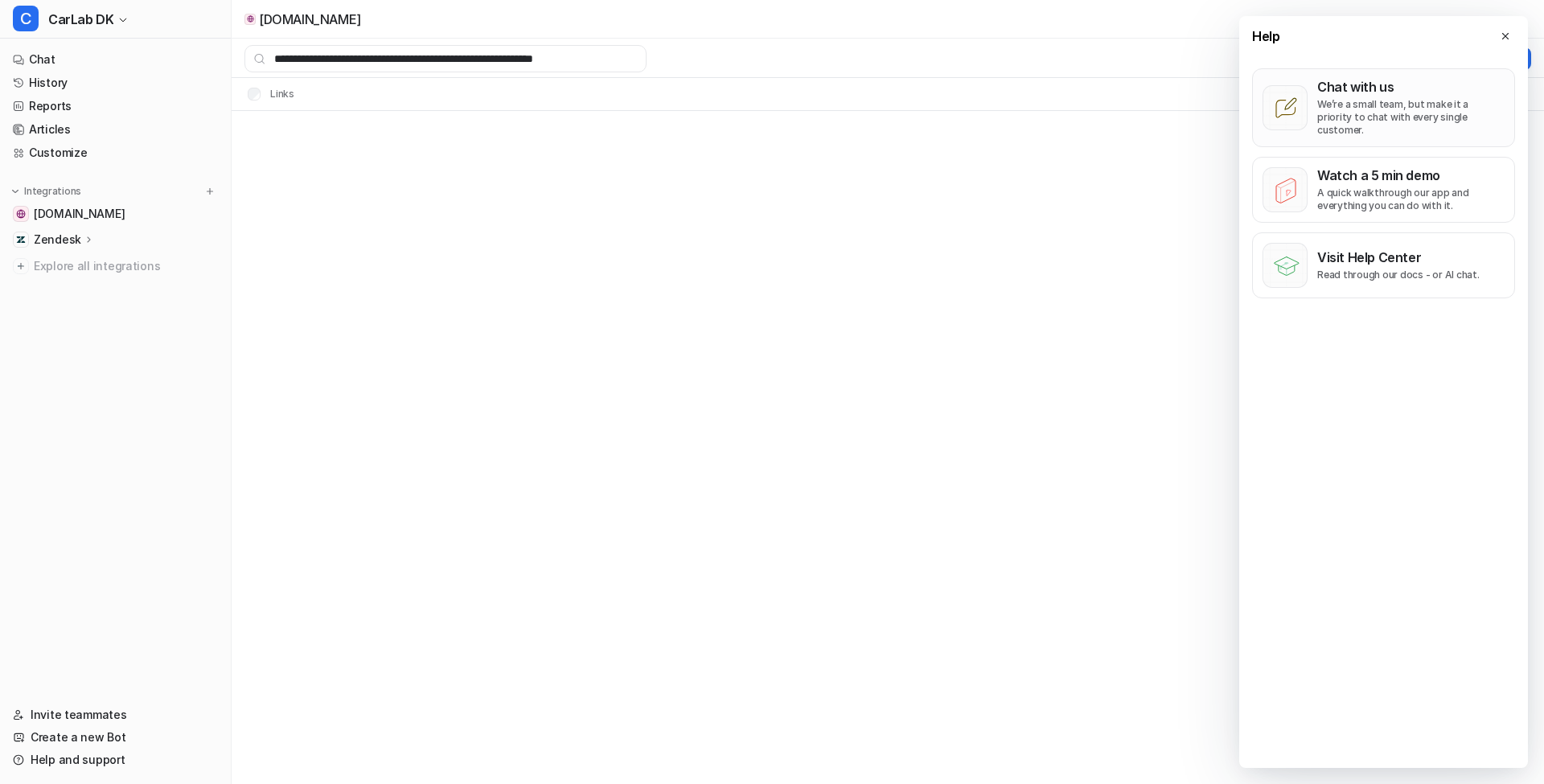 click on "We’re a small team, but make it a priority to chat with every single customer." at bounding box center (1411, 117) 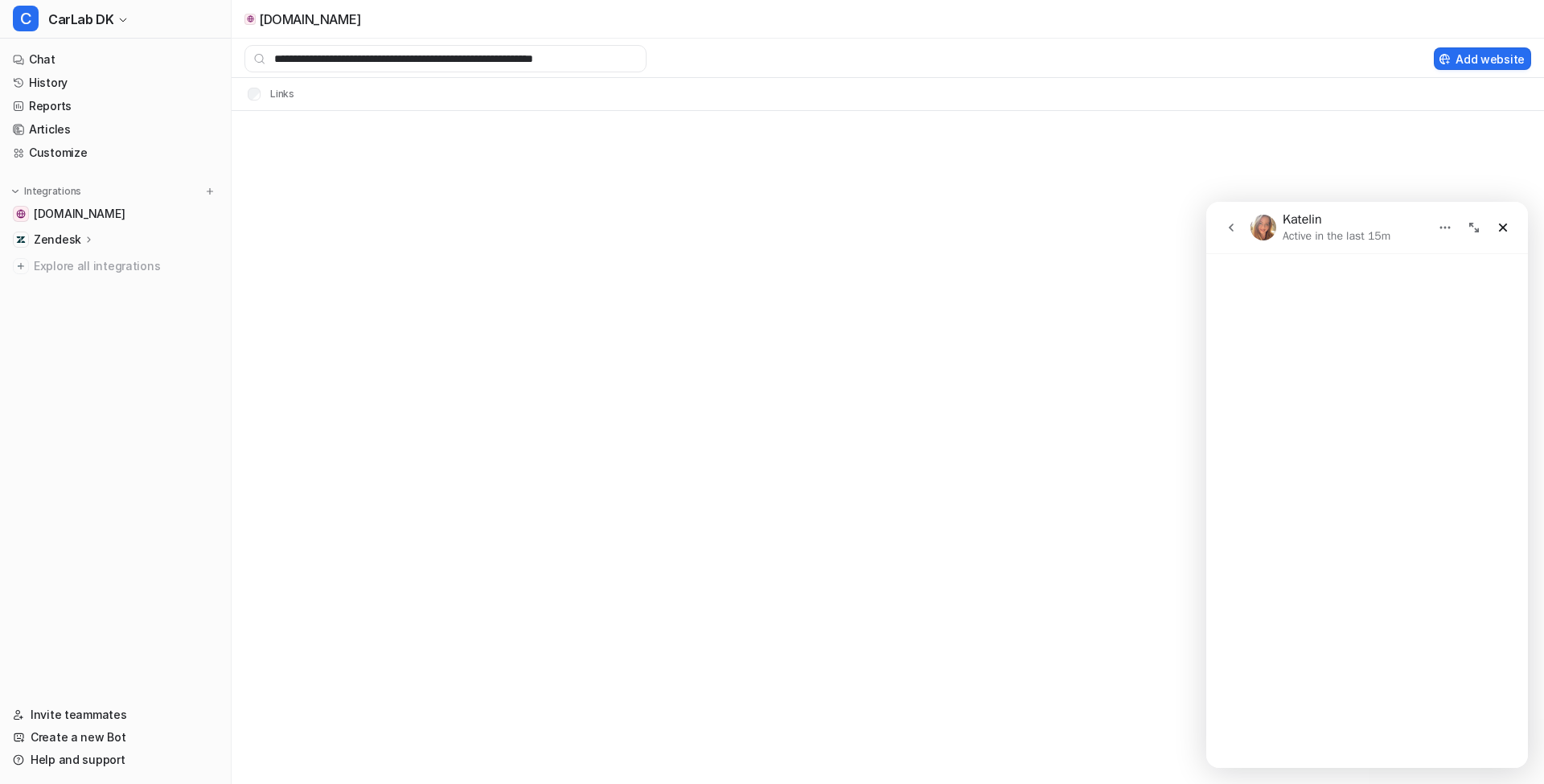 scroll, scrollTop: 0, scrollLeft: 0, axis: both 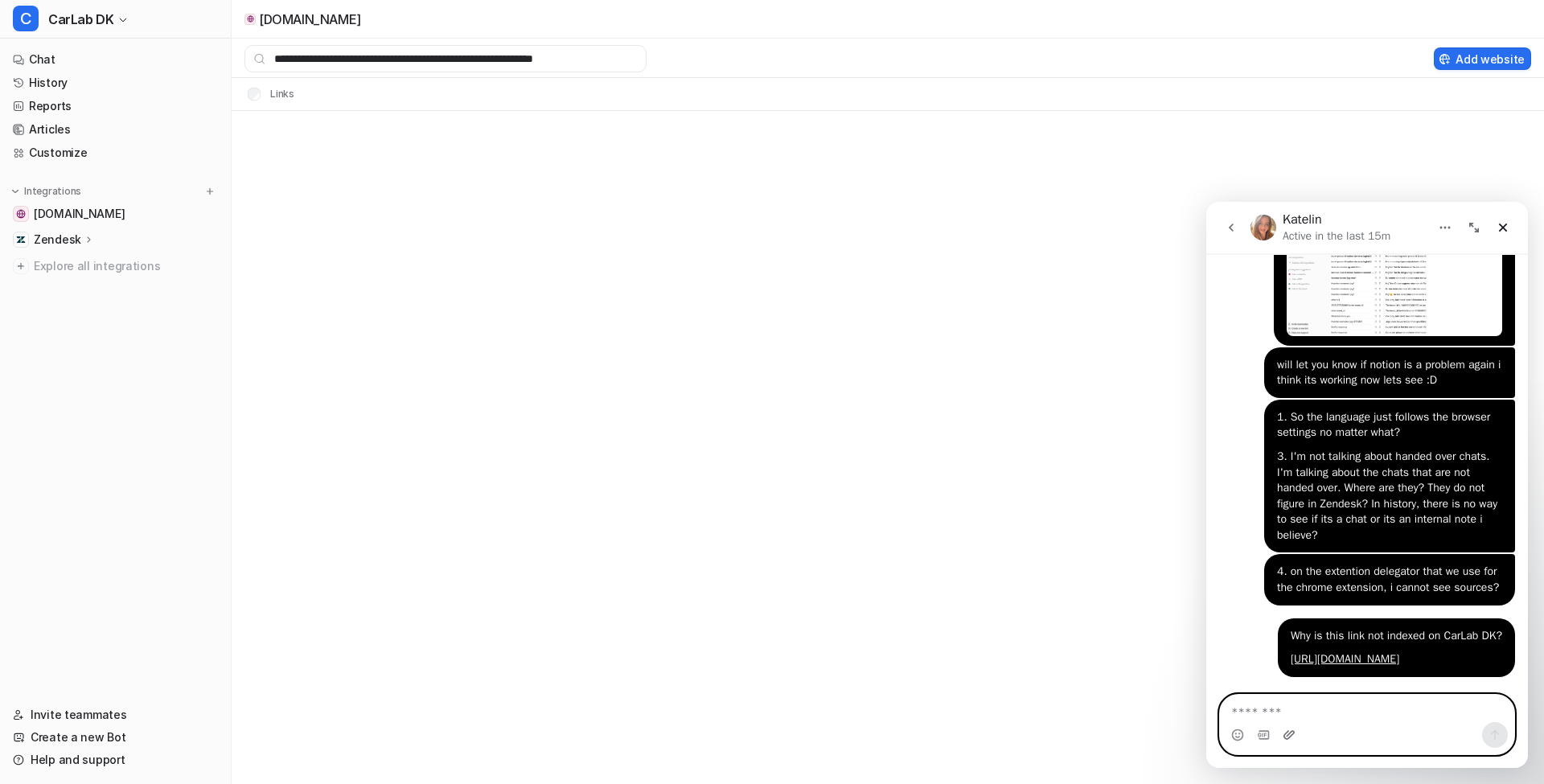 click 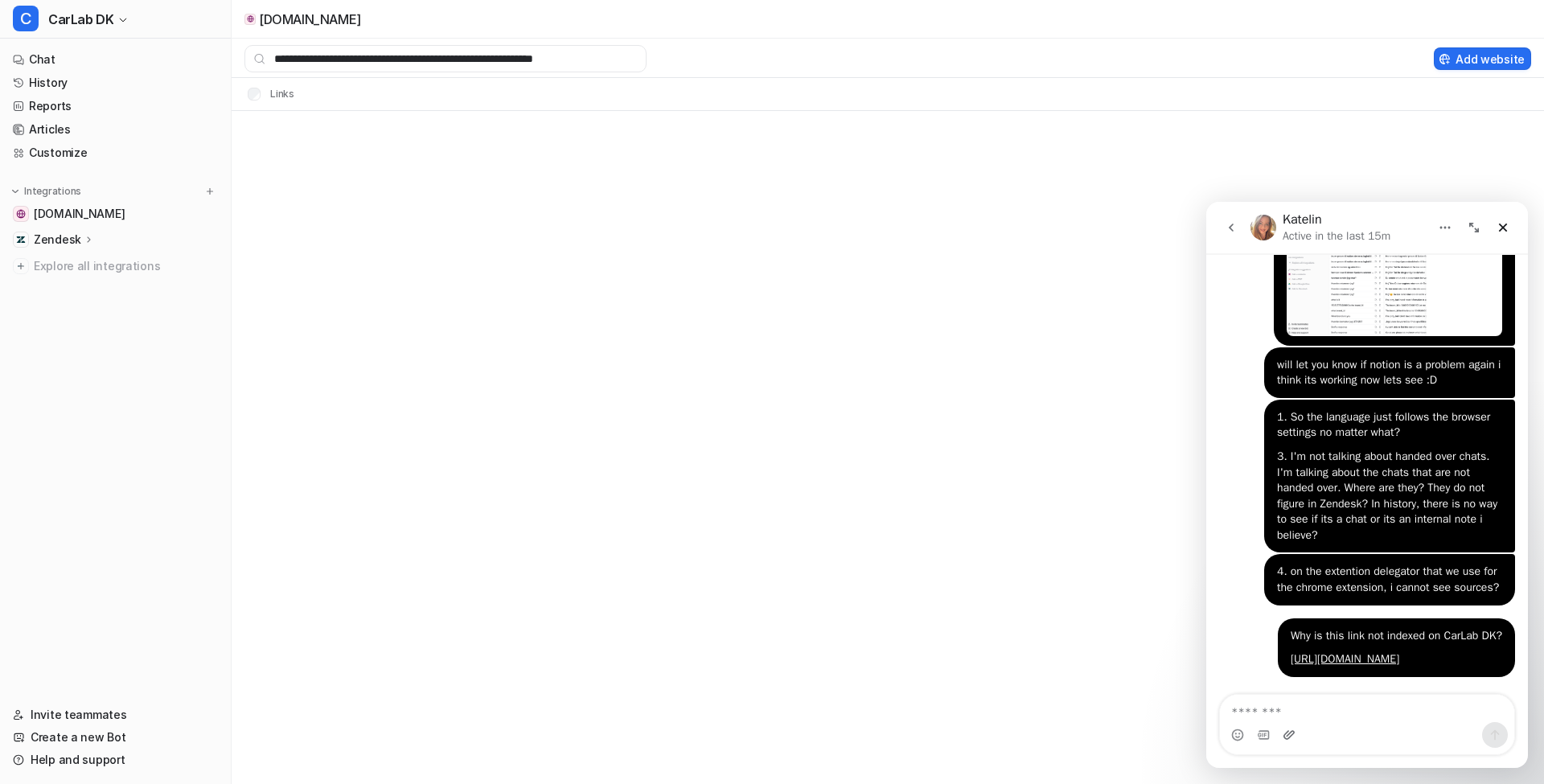 type 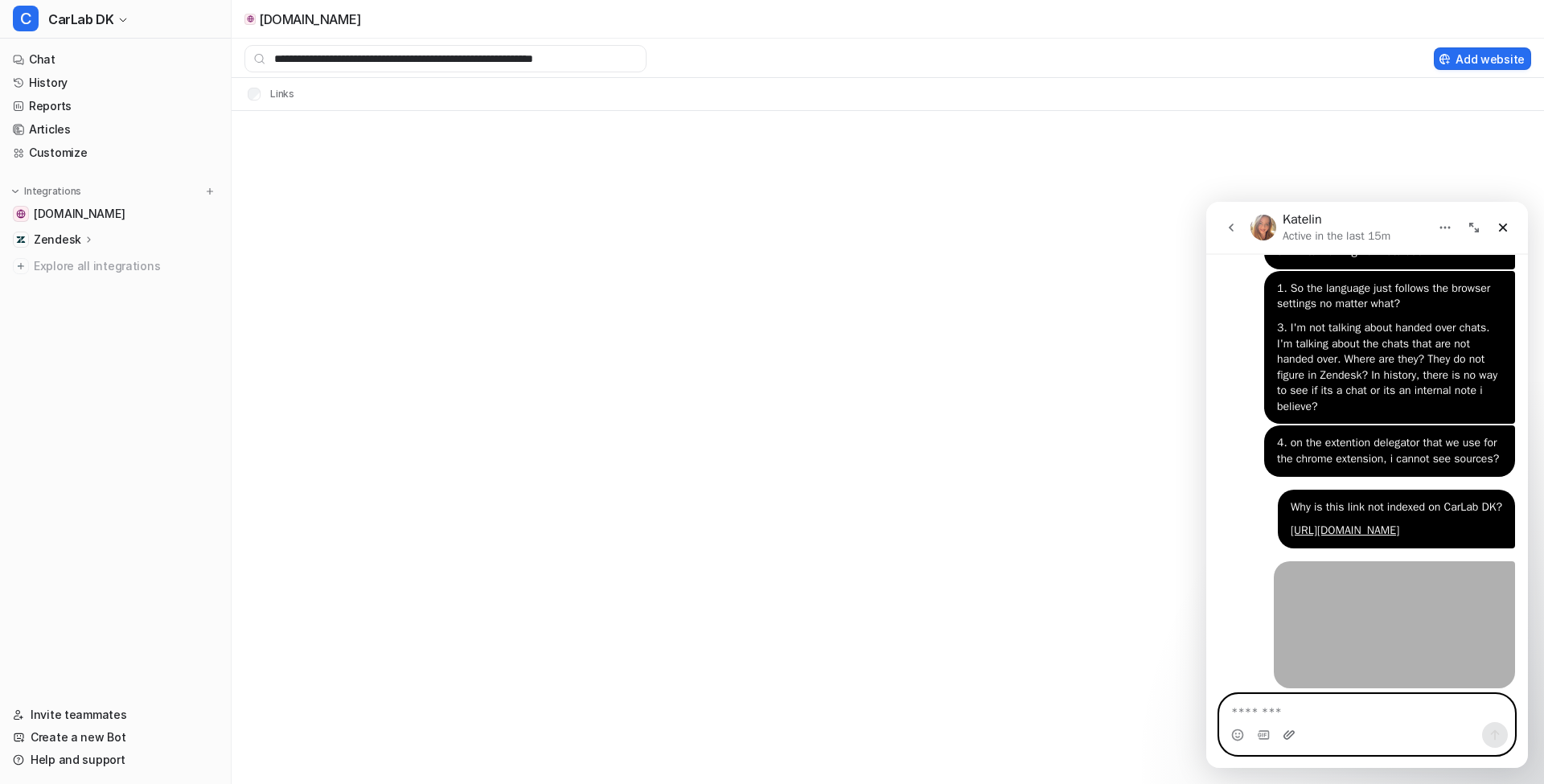 scroll, scrollTop: 25666, scrollLeft: 0, axis: vertical 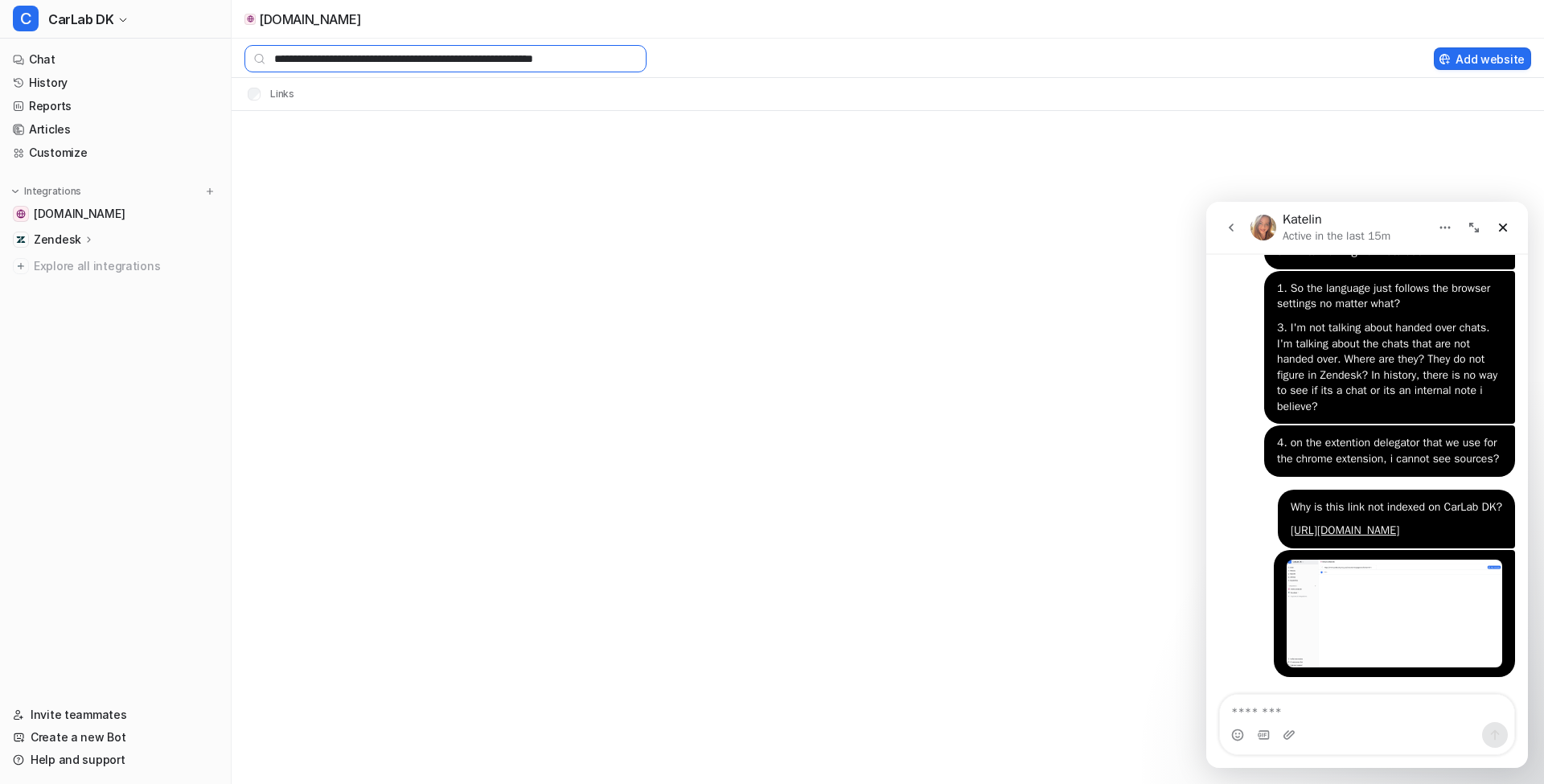 click on "**********" at bounding box center (446, 59) 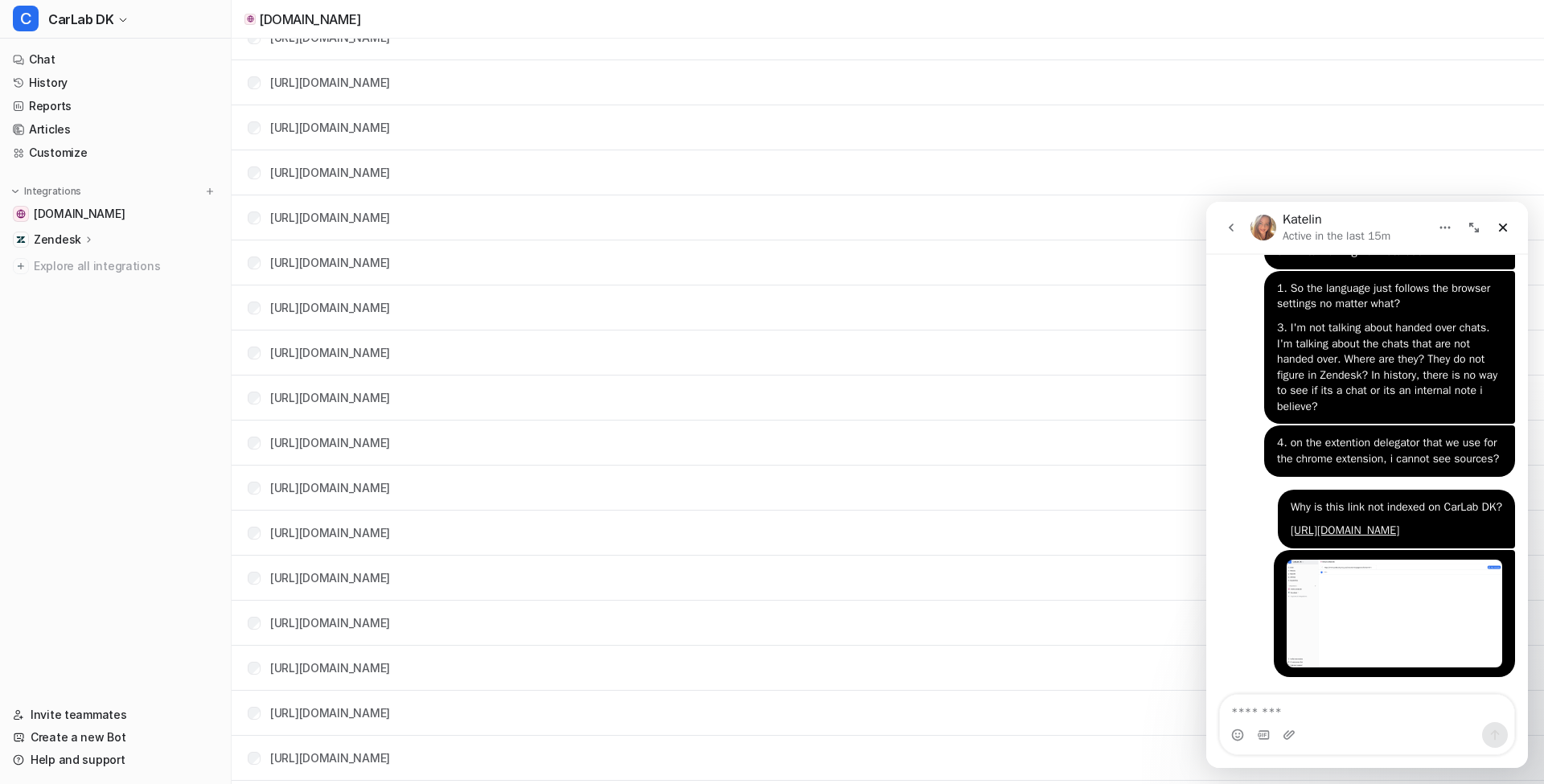 scroll, scrollTop: 92, scrollLeft: 0, axis: vertical 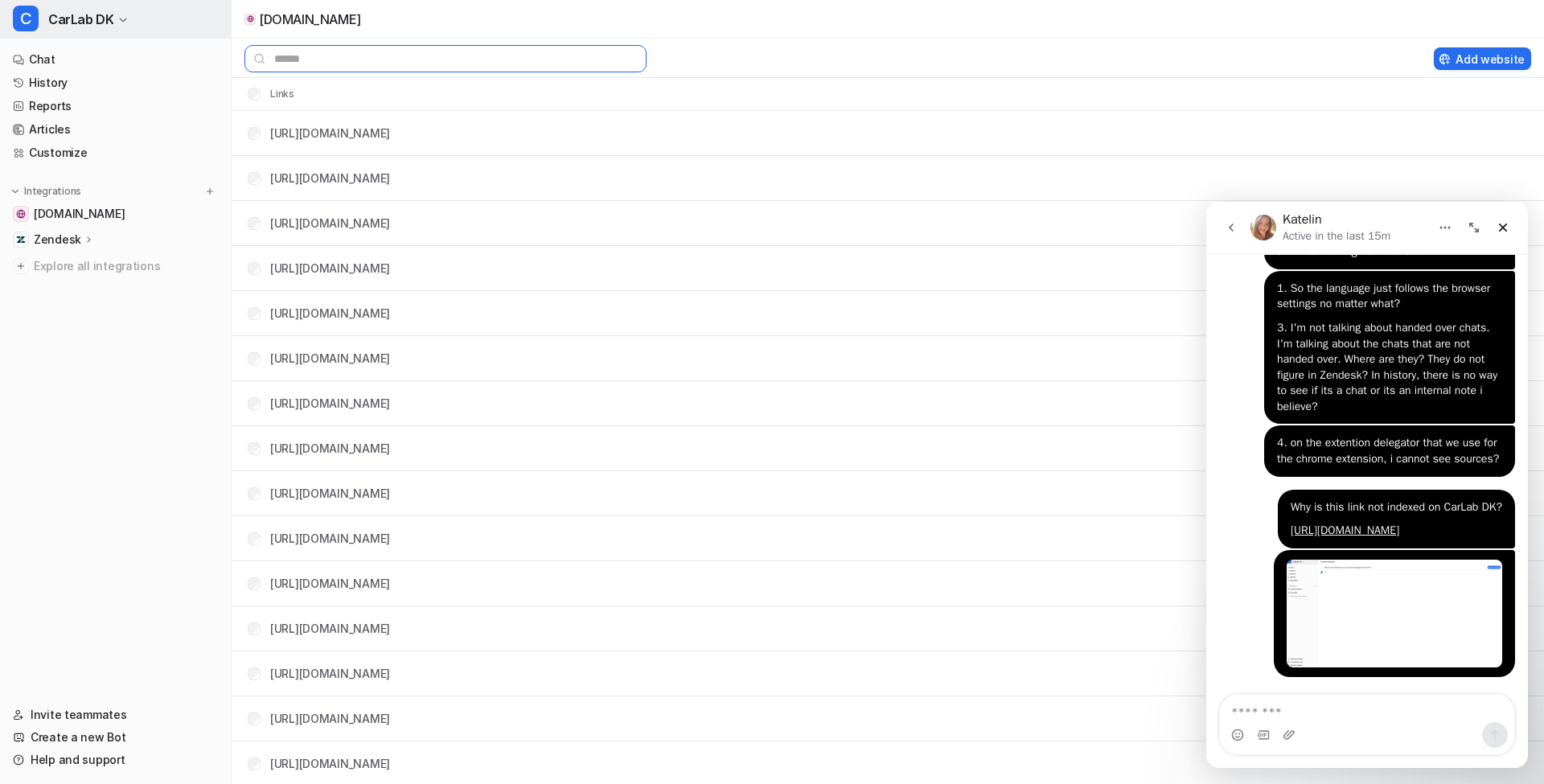 type 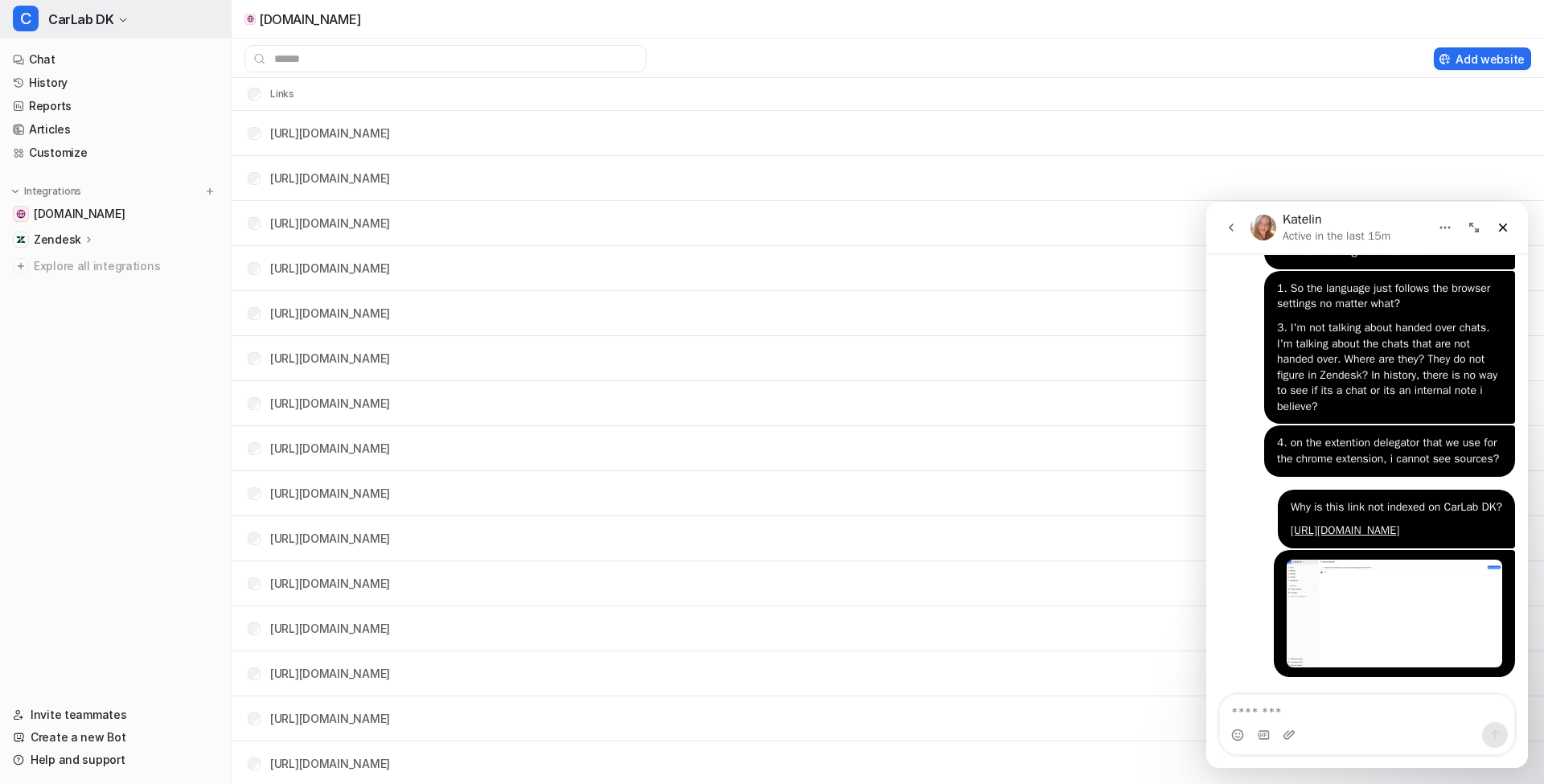click on "CarLab DK" at bounding box center [80, 19] 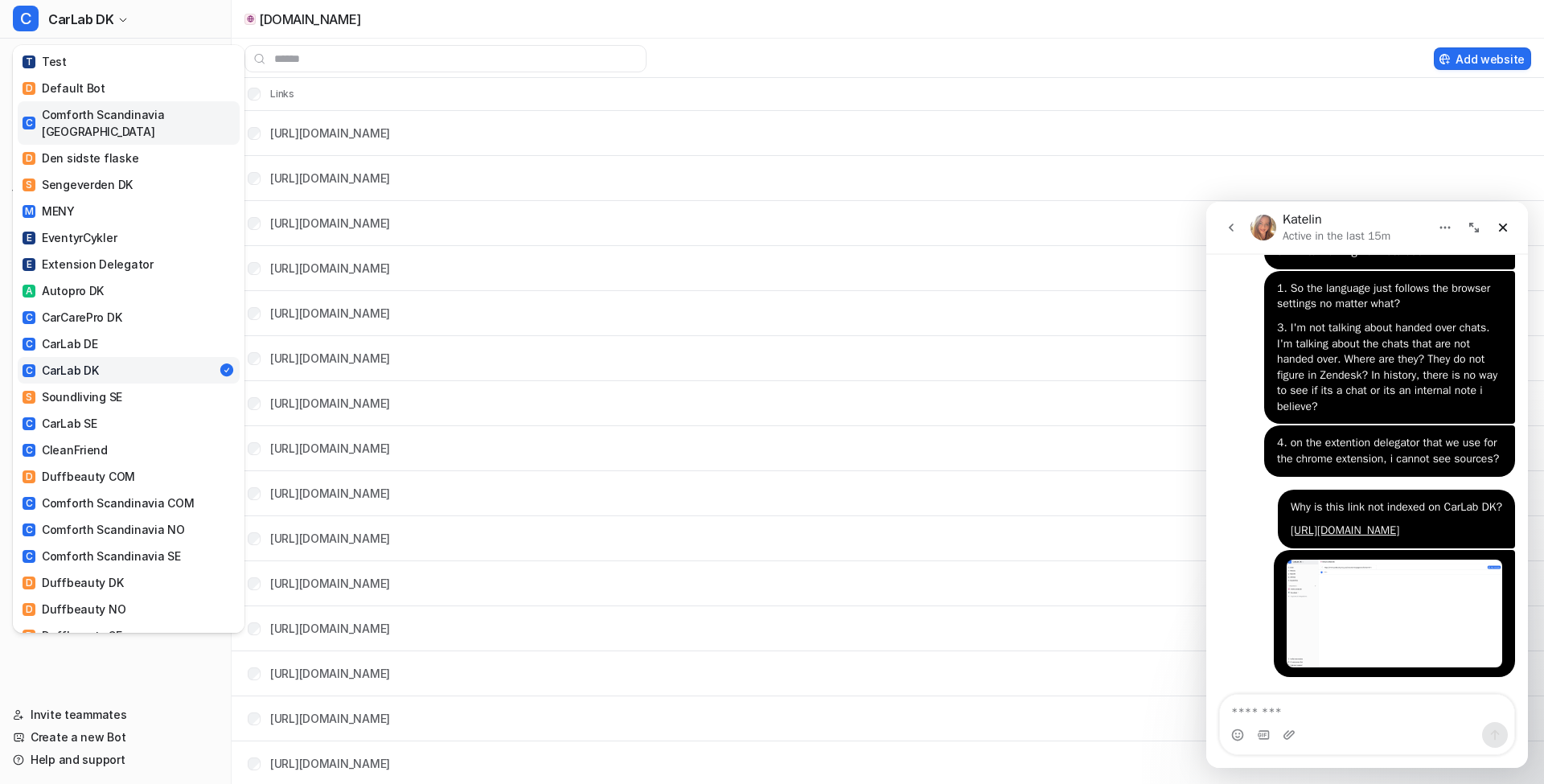 click on "C   Comforth Scandinavia [GEOGRAPHIC_DATA]" at bounding box center (129, 123) 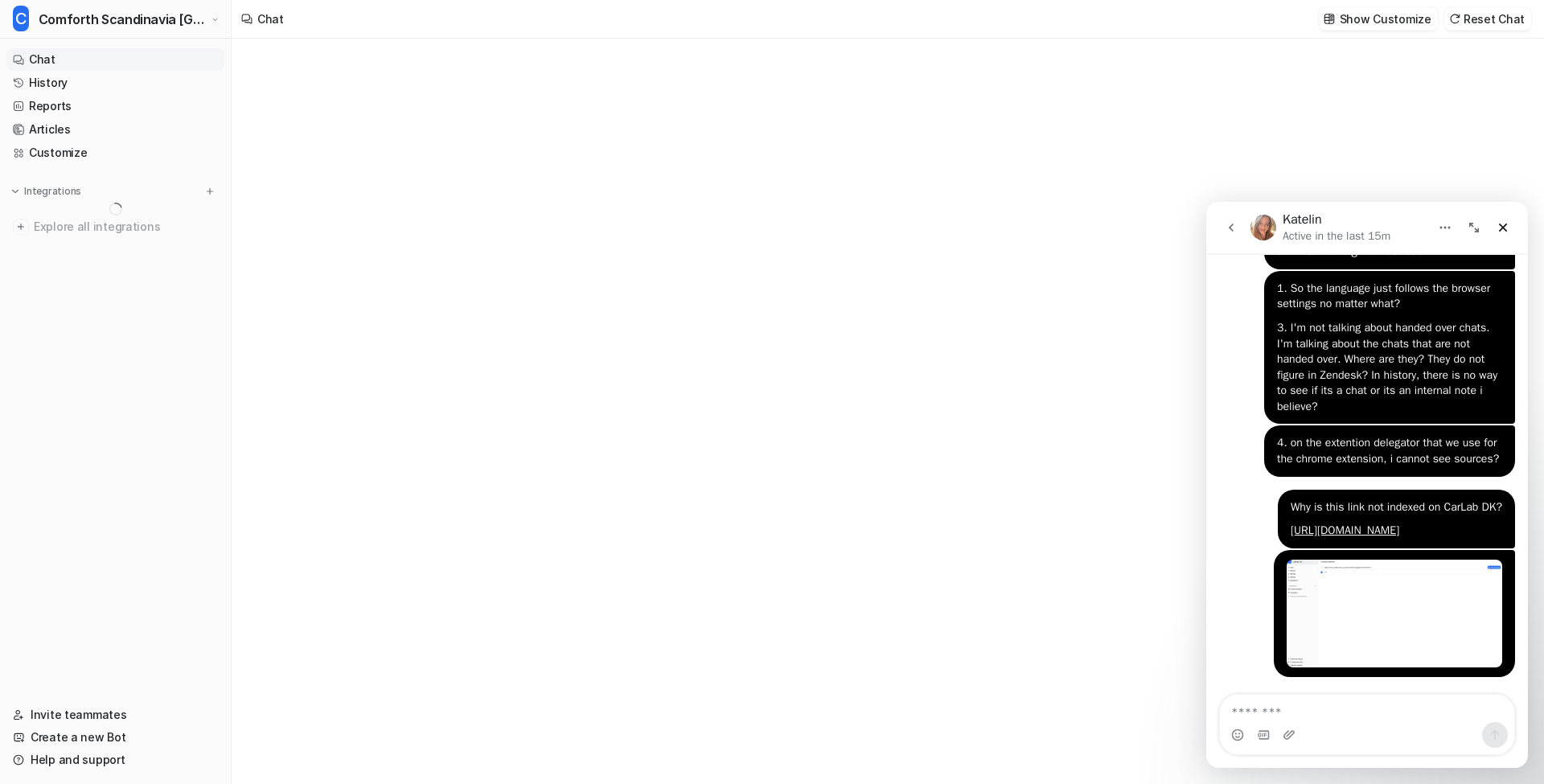 type on "**********" 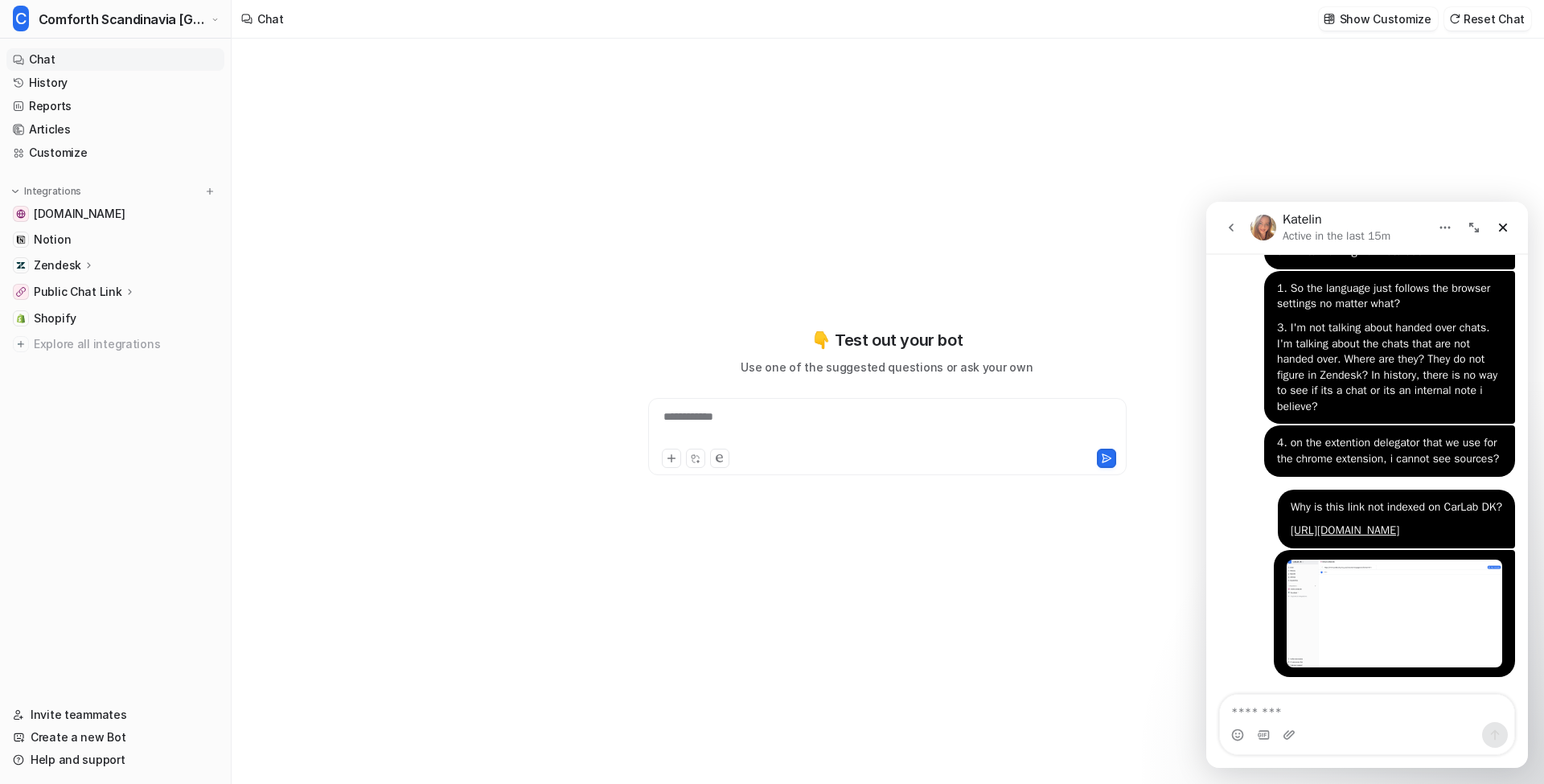 click on "**********" at bounding box center [887, 427] 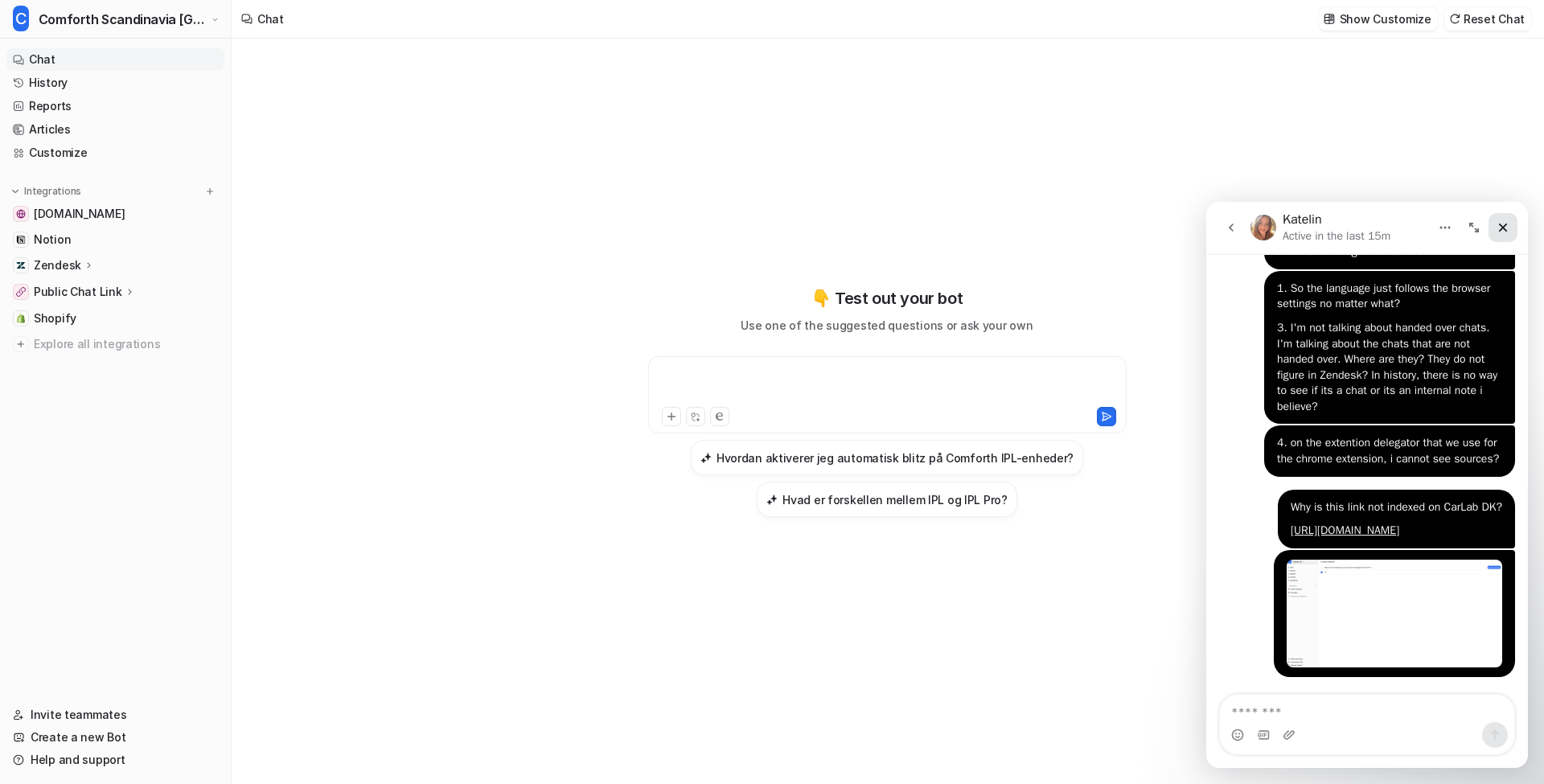 click 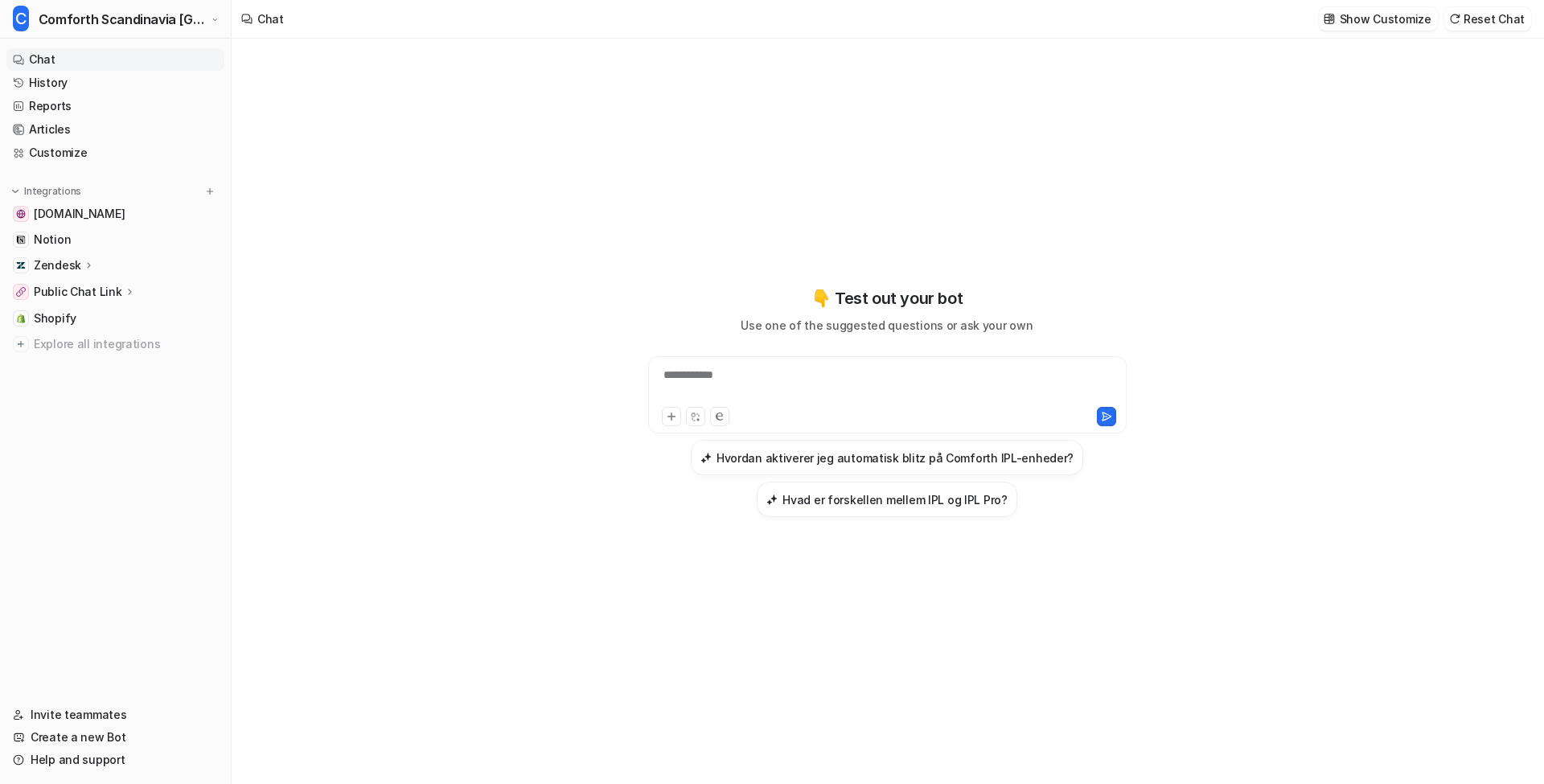 click on "**********" at bounding box center (887, 395) 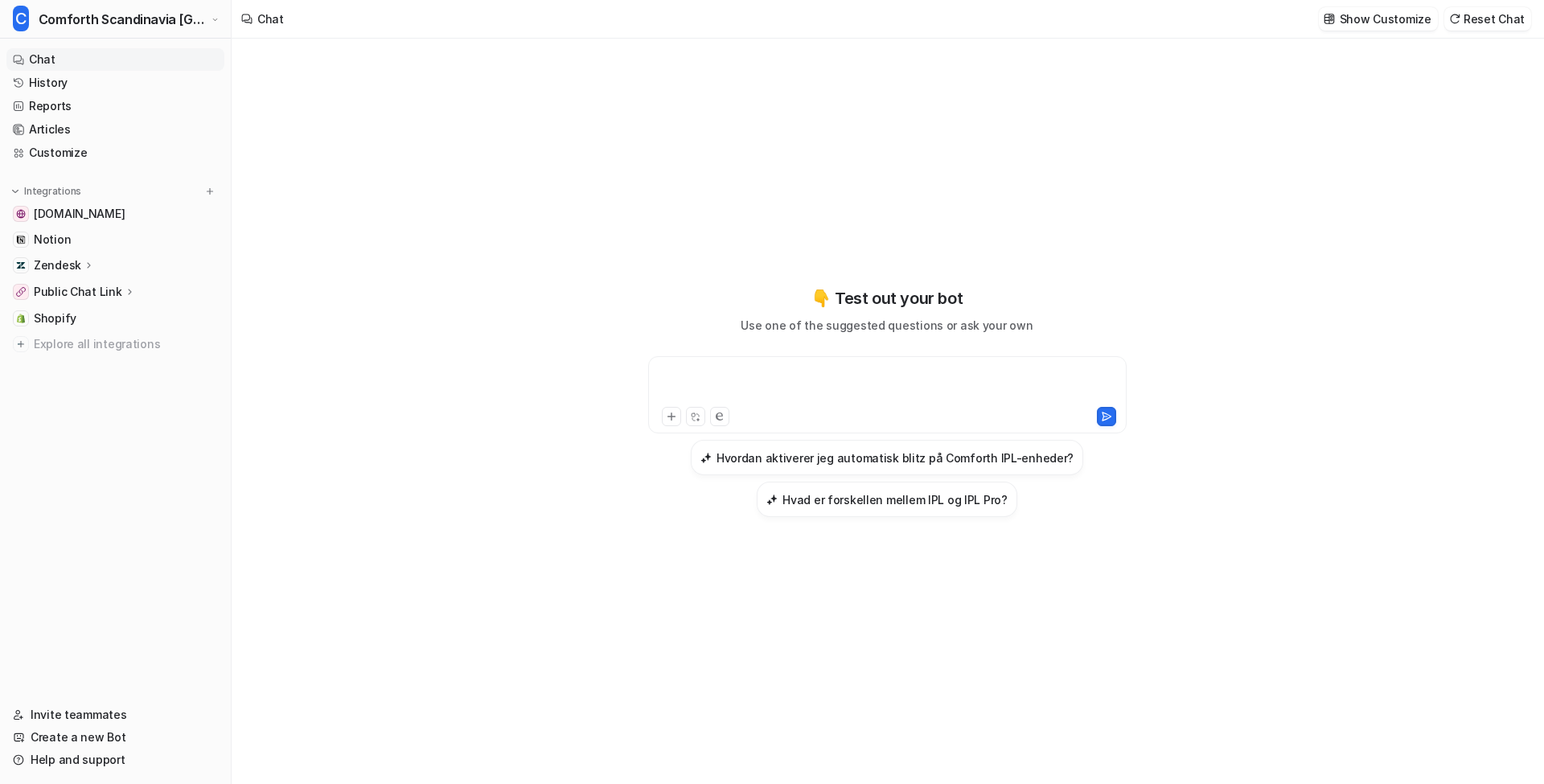click at bounding box center [887, 385] 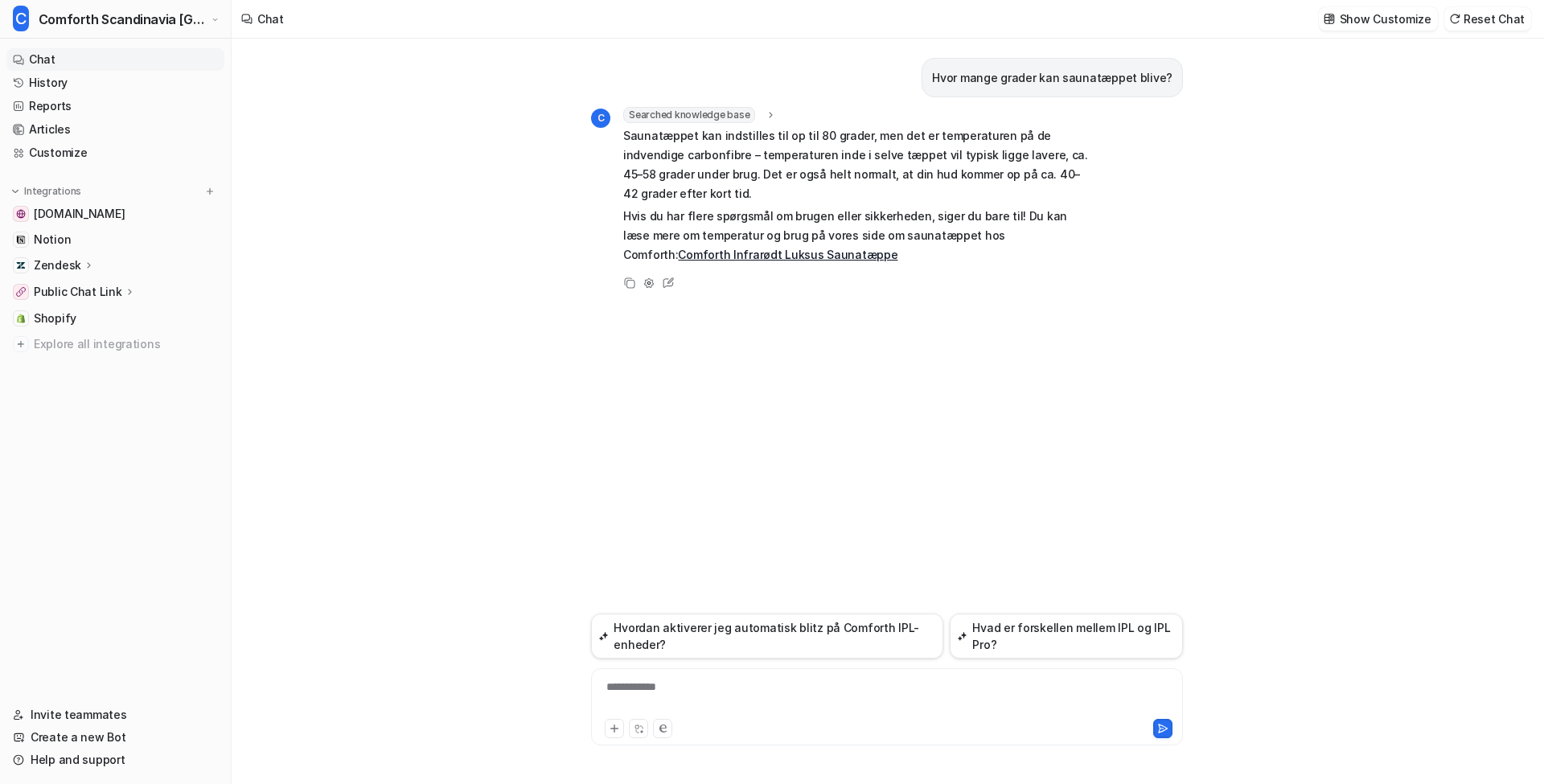 click on "**********" at bounding box center [887, 697] 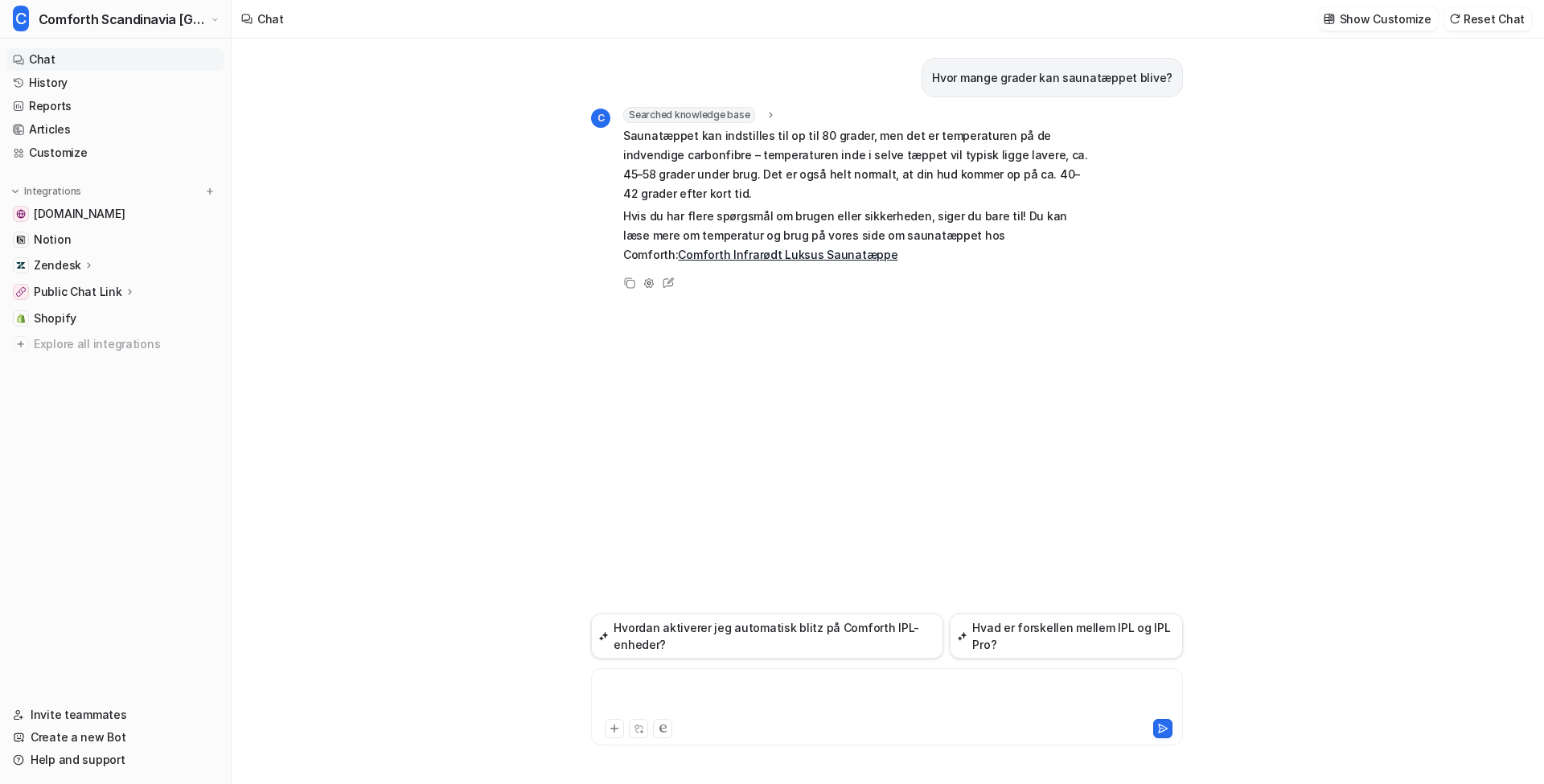 type 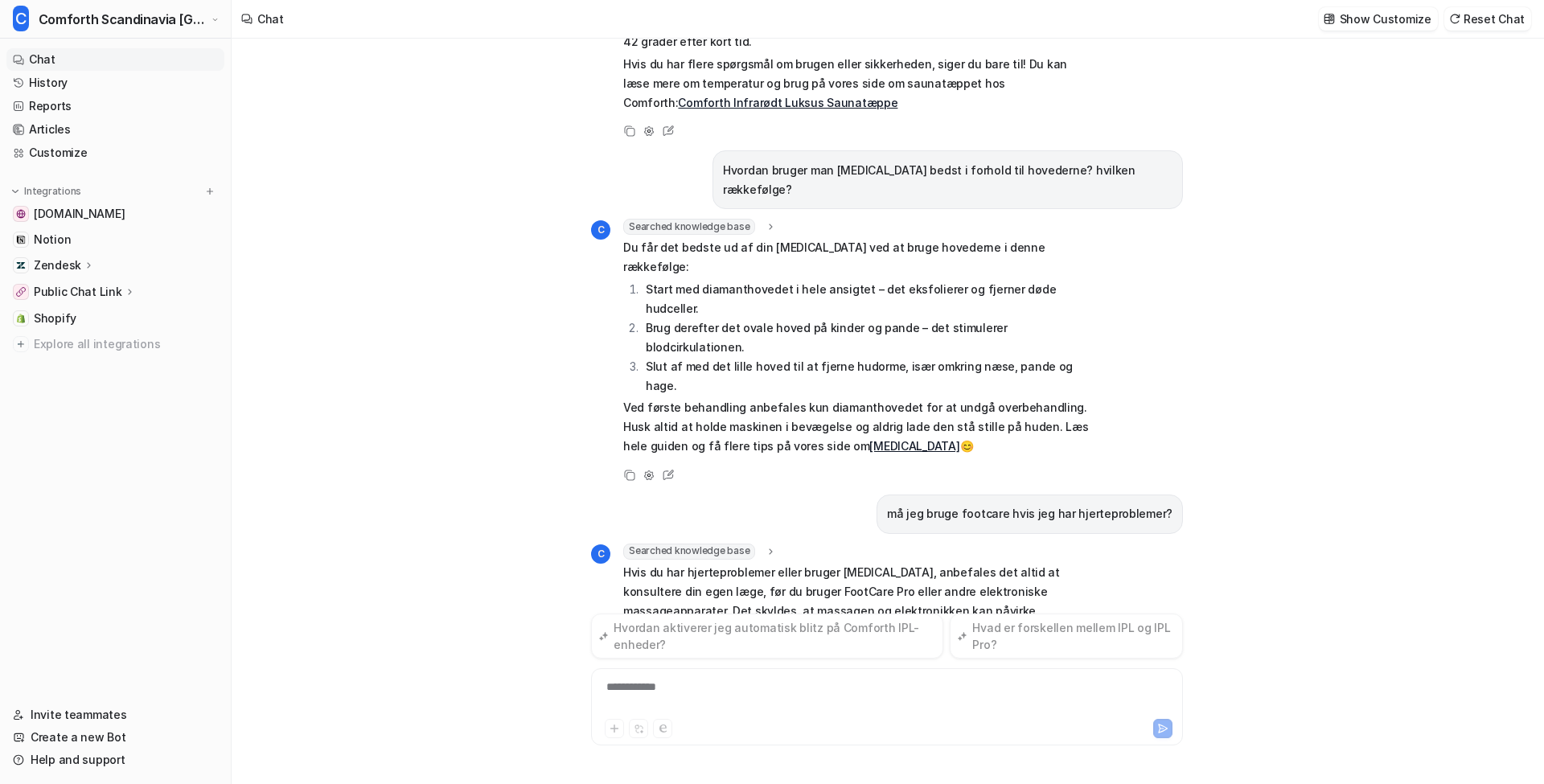 scroll, scrollTop: 152, scrollLeft: 0, axis: vertical 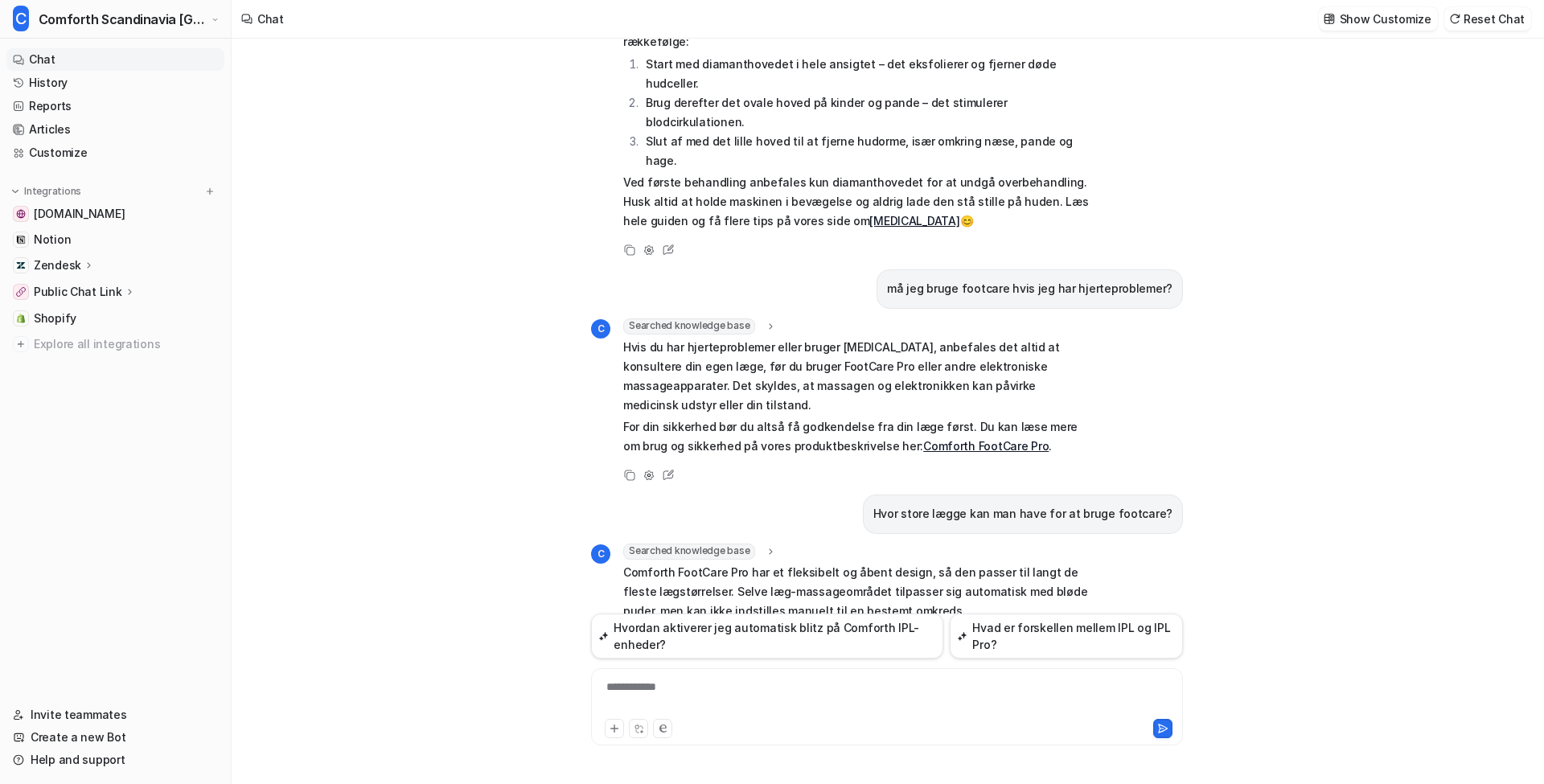 click on "Hvor mange grader kan saunatæppet blive?
C Searched knowledge base search_queries :  "maksimal temperatur saunatæppe,saunatæppe hvor mange grader,temperaturindstillinger saunatæppe" Saunatæppet kan indstilles til op til 80 grader, men det er temperaturen på de indvendige carbonfibre – temperaturen inde i selve tæppet vil typisk ligge lavere, ca. 45–58 grader under brug. Det er også helt normalt, at din hud kommer op på ca. 40–42 grader efter kort tid.
Hvis du har flere spørgsmål om brugen eller sikkerheden, siger du bare til! Du kan læse mere om temperatur og brug på vores side om saunatæppet hos Comforth:  Comforth Infrarødt Luksus Saunatæppe
Copy Adjust Tone Edit Hvordan bruger man [MEDICAL_DATA] bedst i forhold til hovederne? hvilken rækkefølge?
C Searched knowledge base search_queries :  "[MEDICAL_DATA] hoveder rækkefølge brug,[MEDICAL_DATA] hvordan bruger man hoveder korrekt,[MEDICAL_DATA] guide brug rækkefølge"
[MEDICAL_DATA]  😊
Copy Adjust Tone Edit
C search_queries :
." at bounding box center [887, 411] 